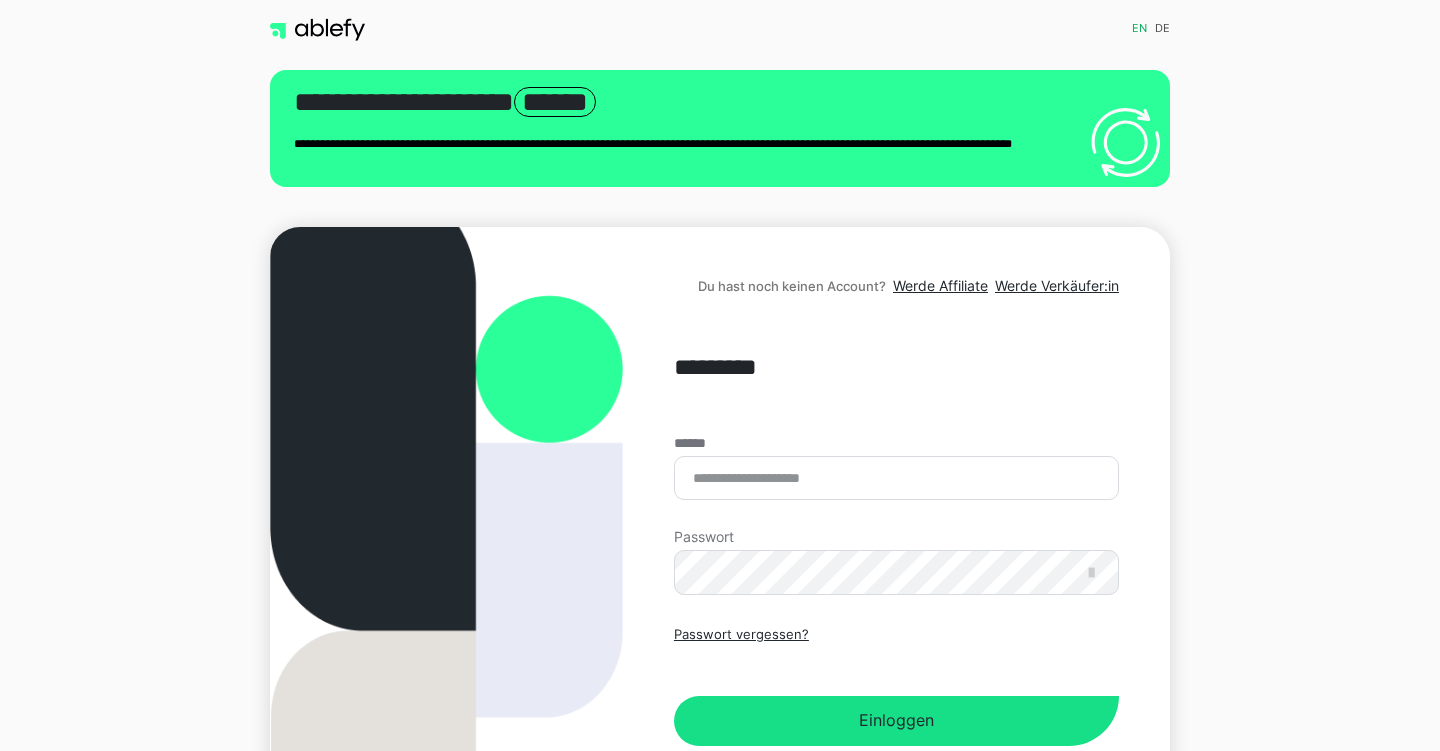 scroll, scrollTop: 0, scrollLeft: 0, axis: both 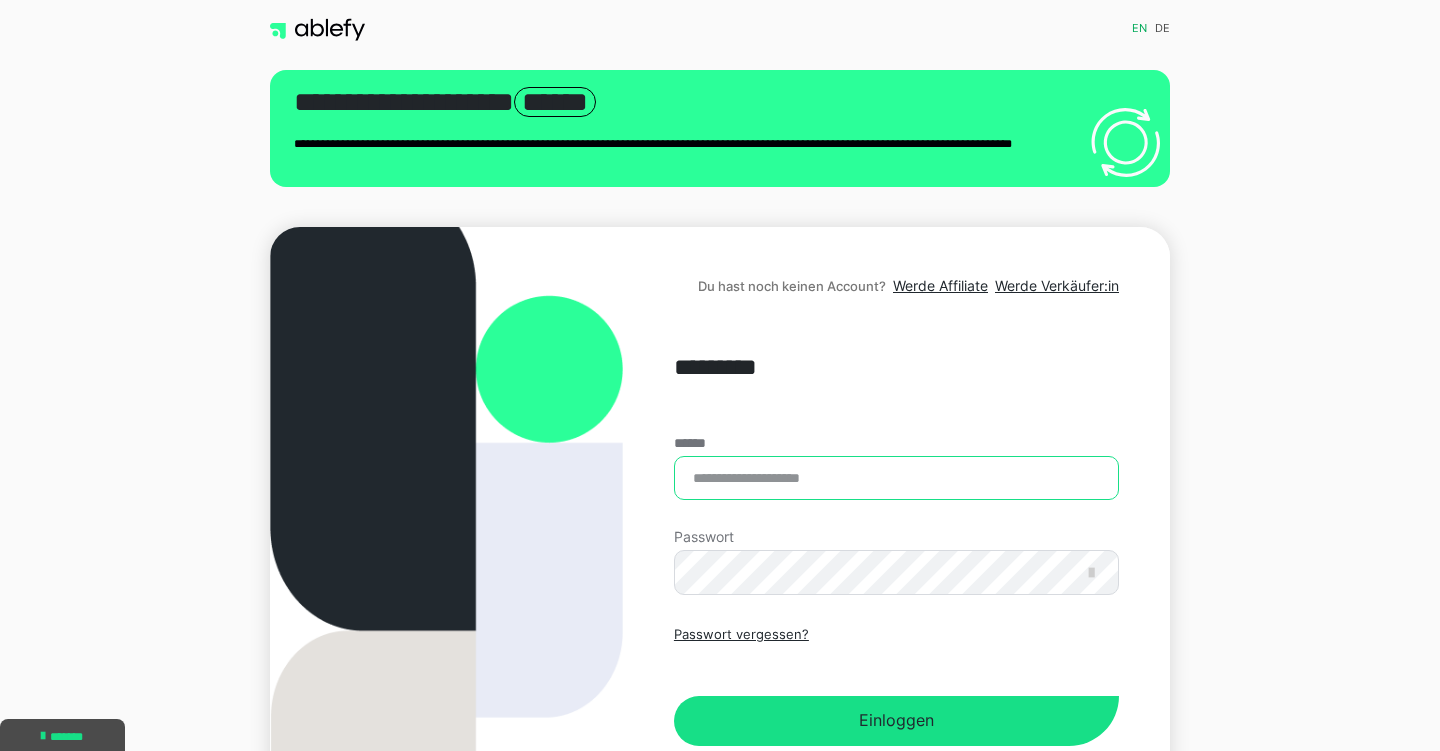 type on "**********" 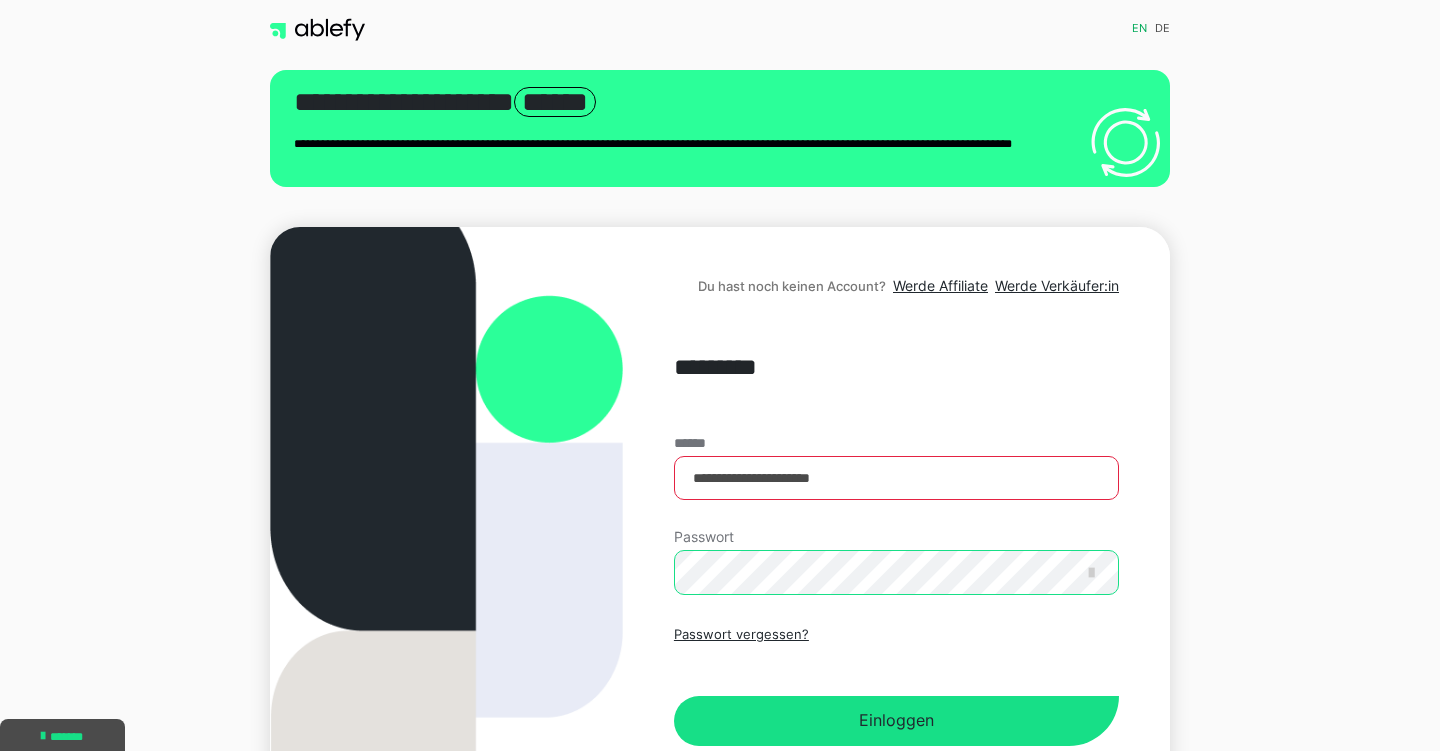 click on "Einloggen" at bounding box center [896, 721] 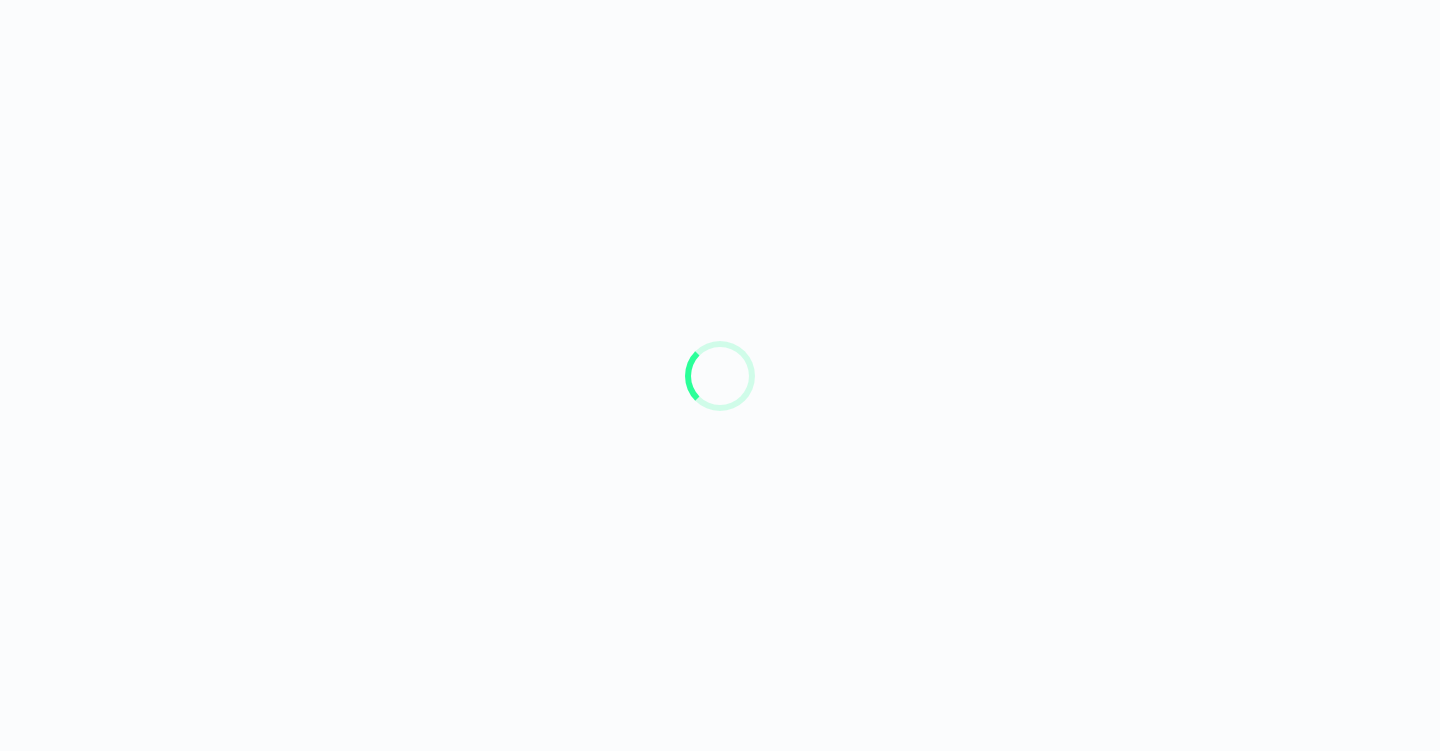 scroll, scrollTop: 0, scrollLeft: 0, axis: both 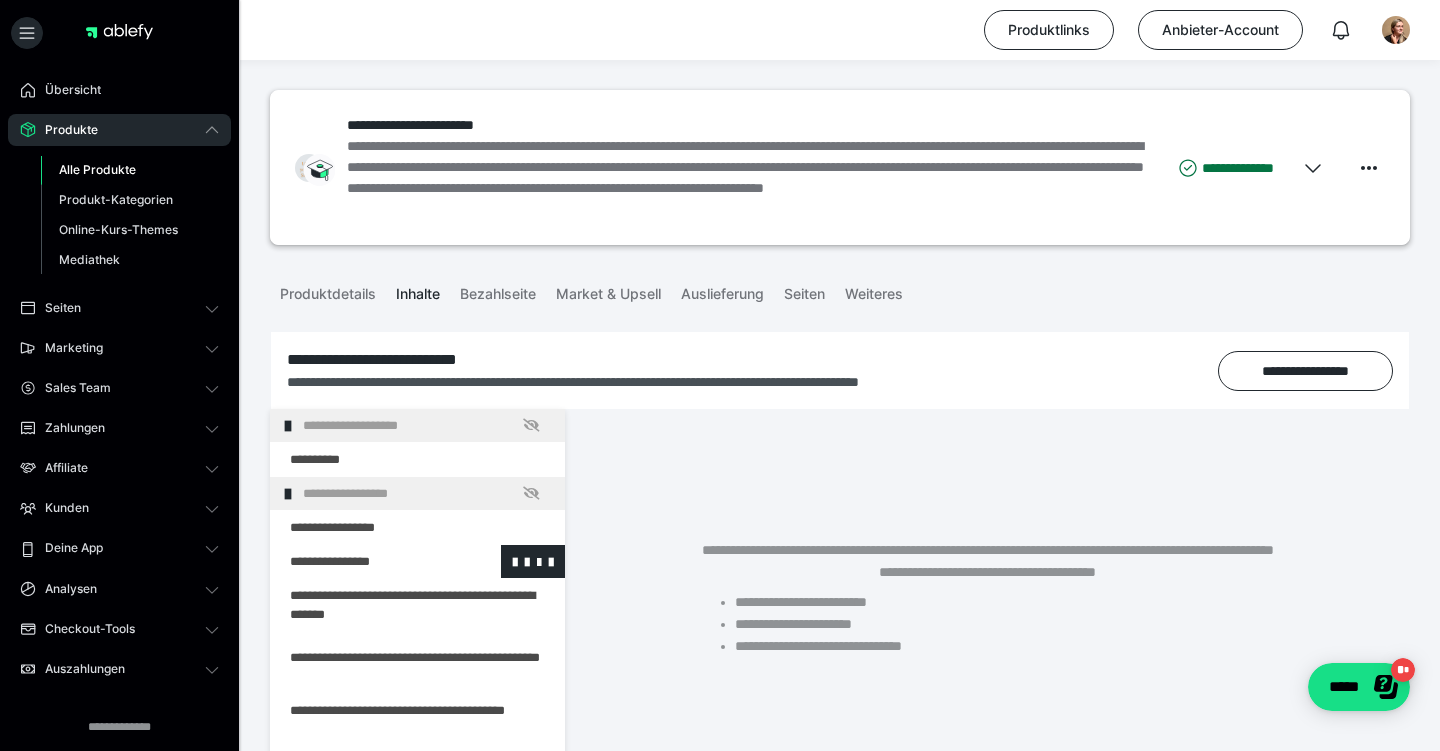 click at bounding box center (365, 561) 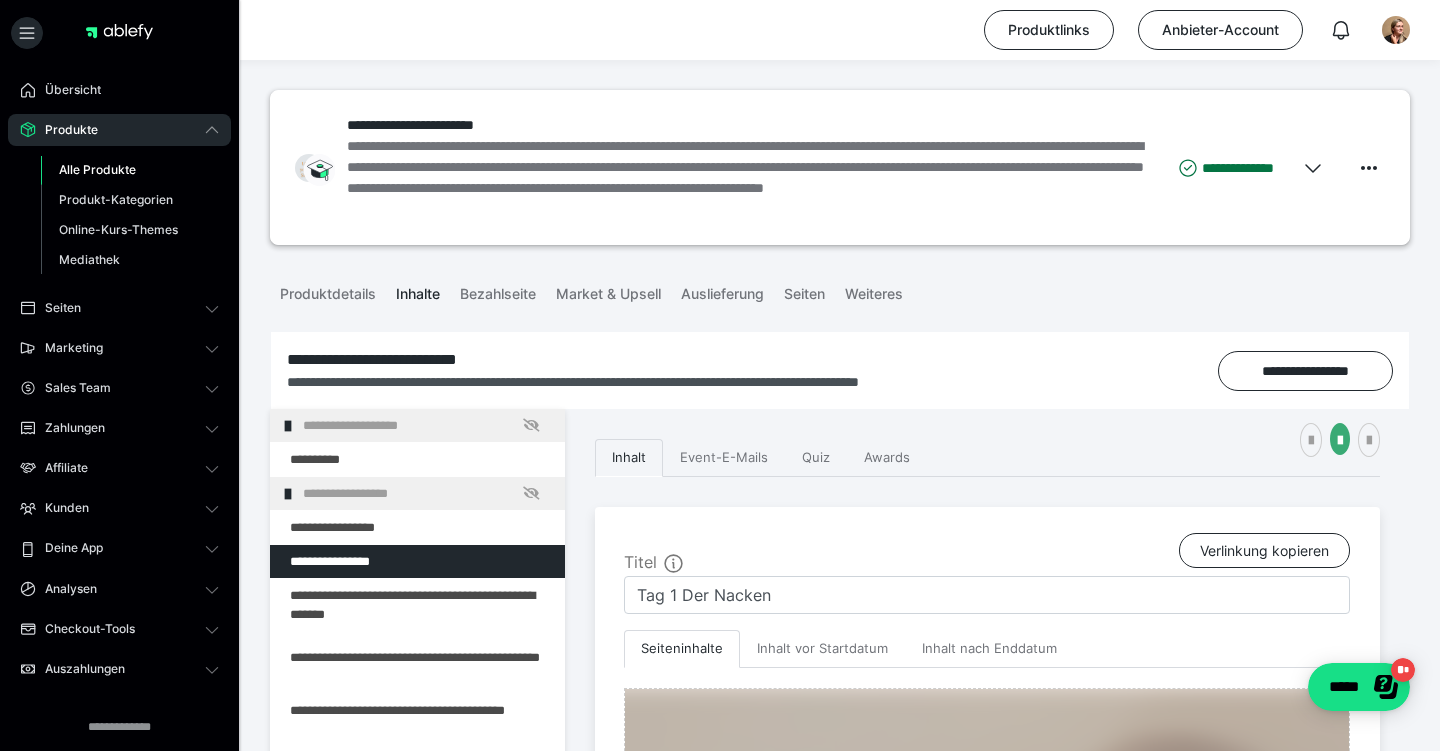 scroll, scrollTop: 0, scrollLeft: 0, axis: both 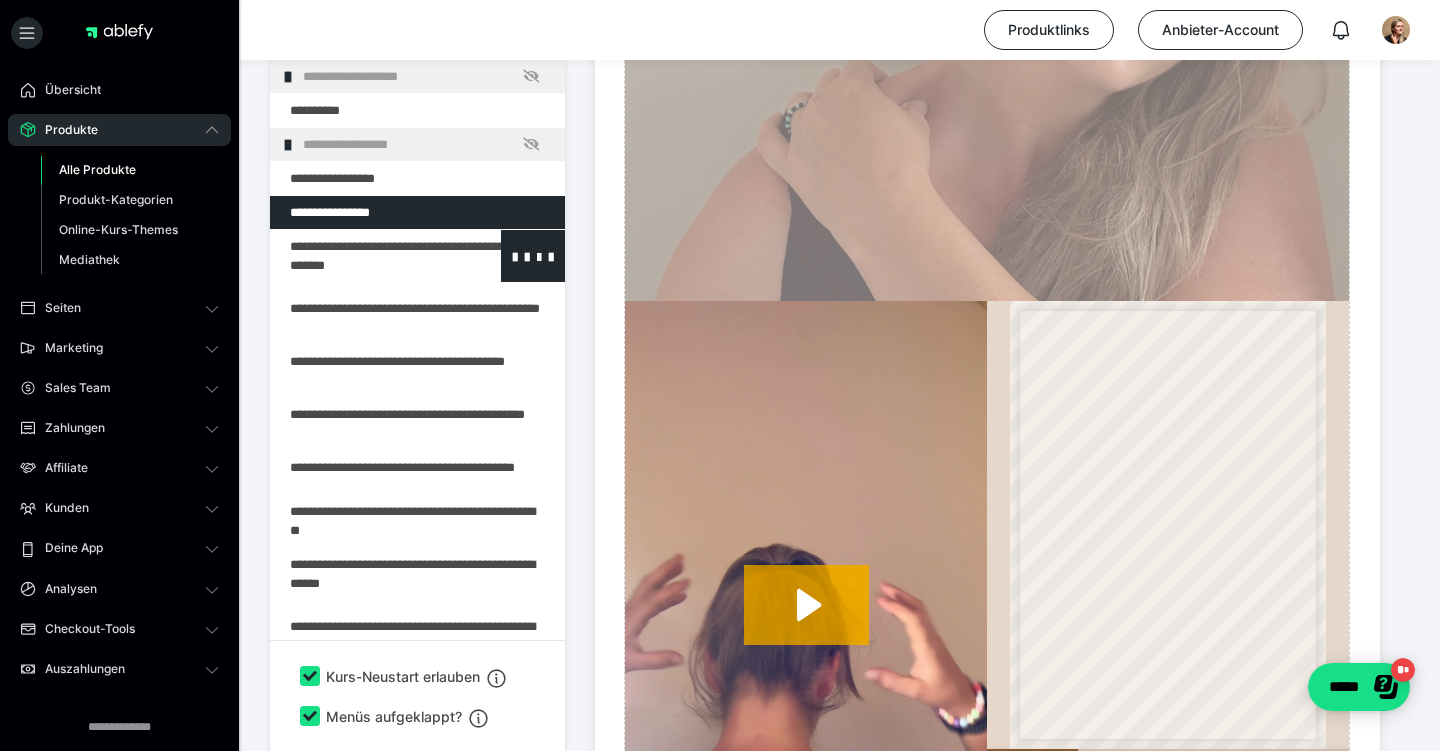 click at bounding box center [365, 256] 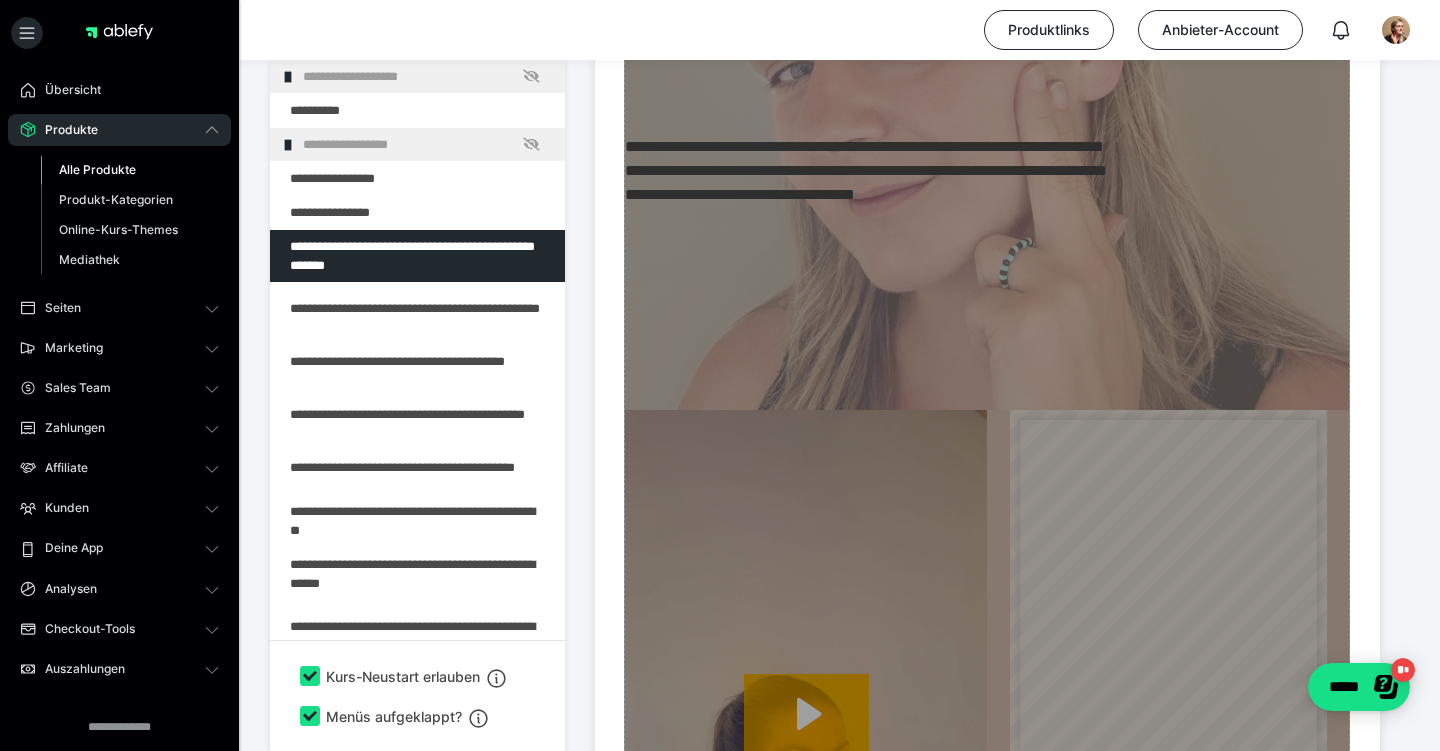 scroll, scrollTop: 882, scrollLeft: 0, axis: vertical 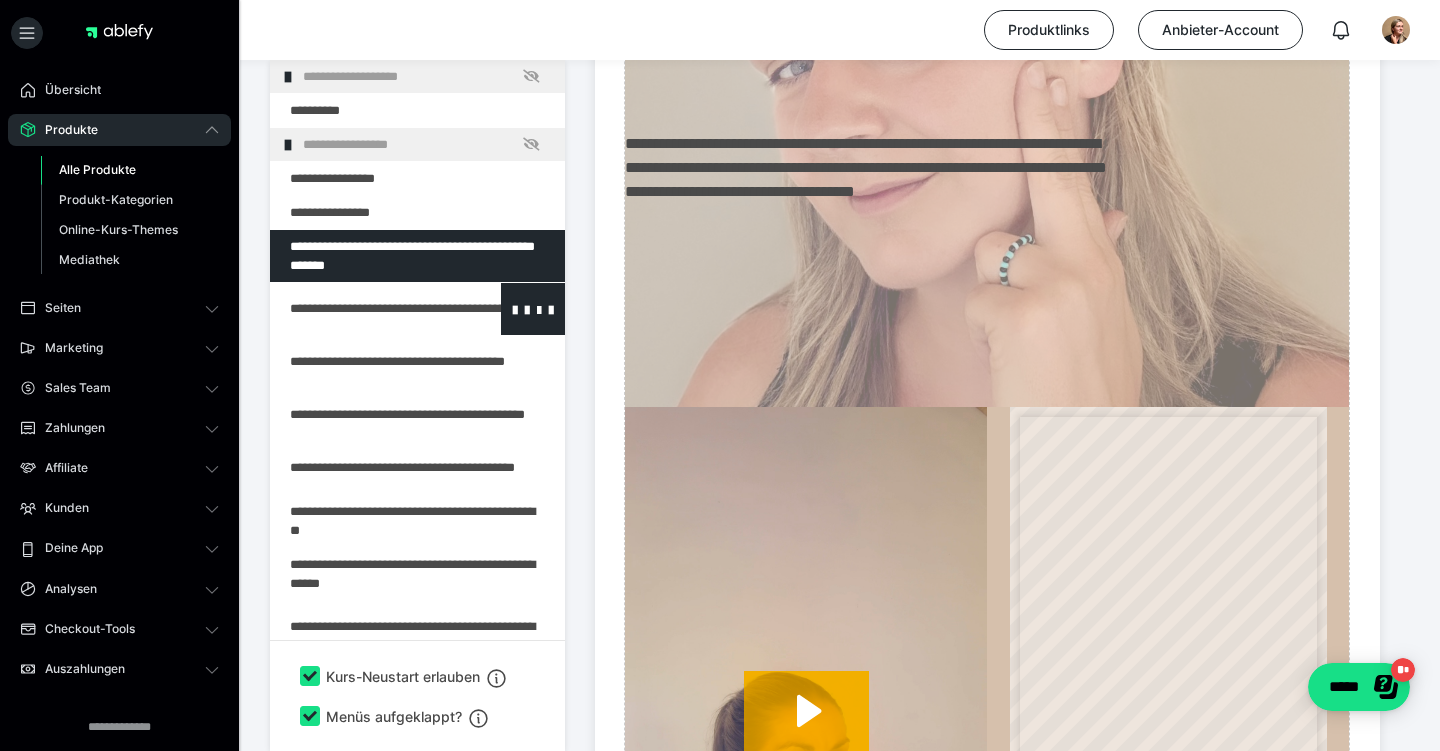 click at bounding box center [365, 309] 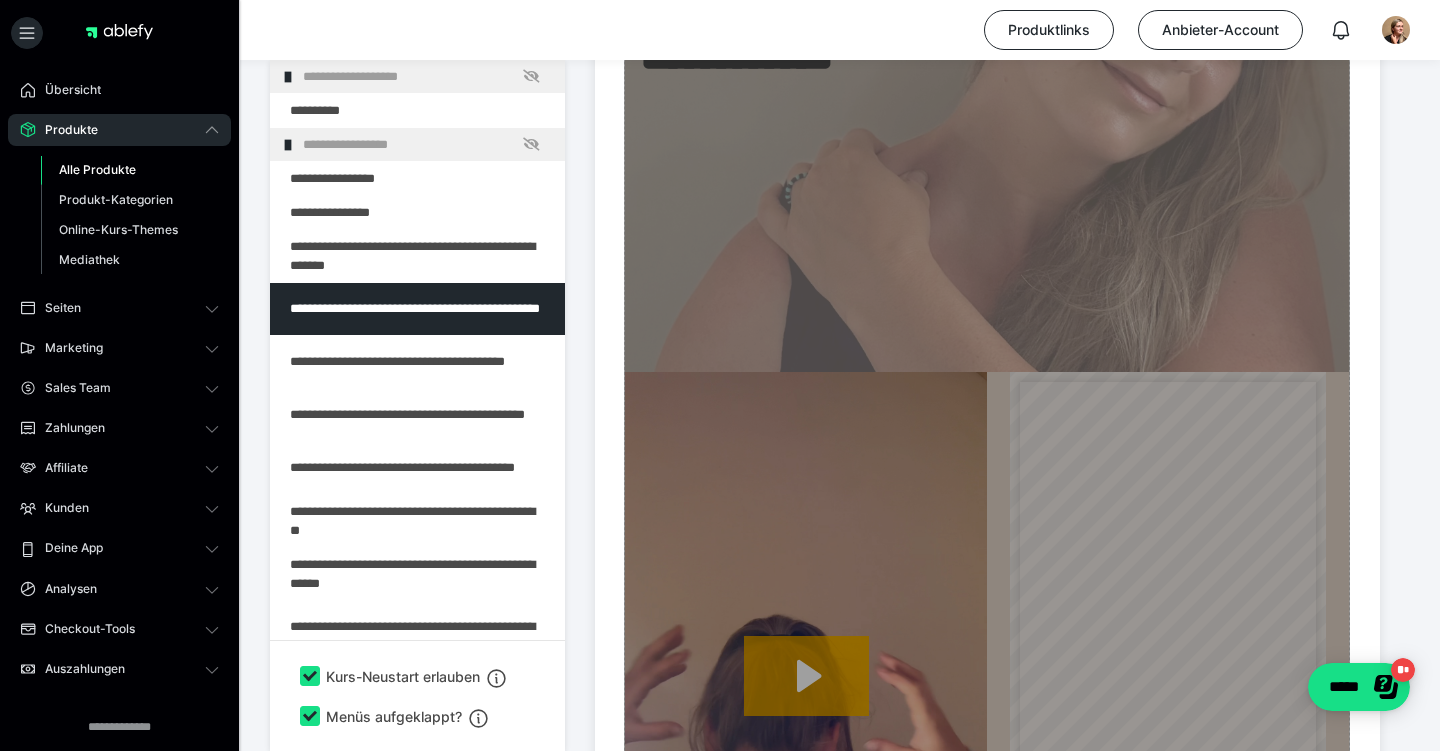 scroll, scrollTop: 927, scrollLeft: 0, axis: vertical 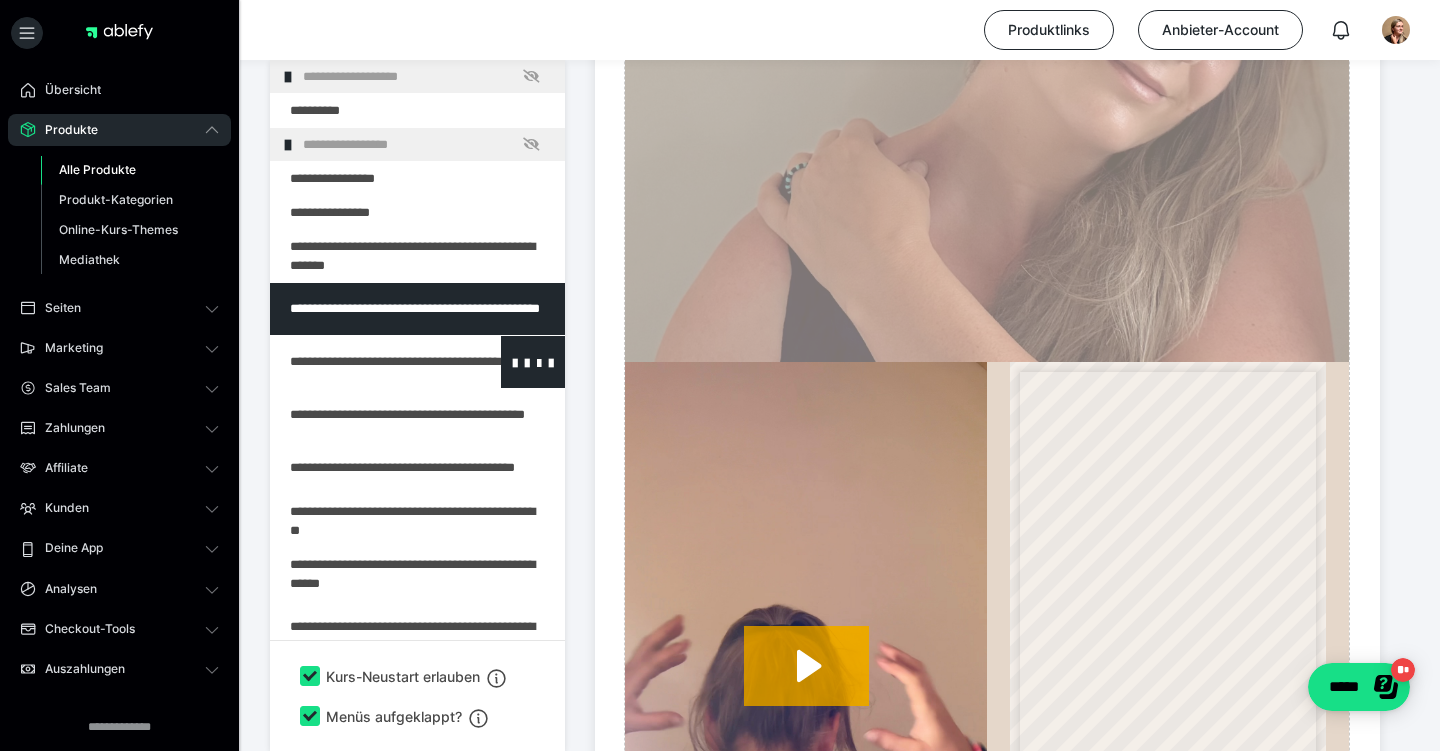 click at bounding box center [365, 362] 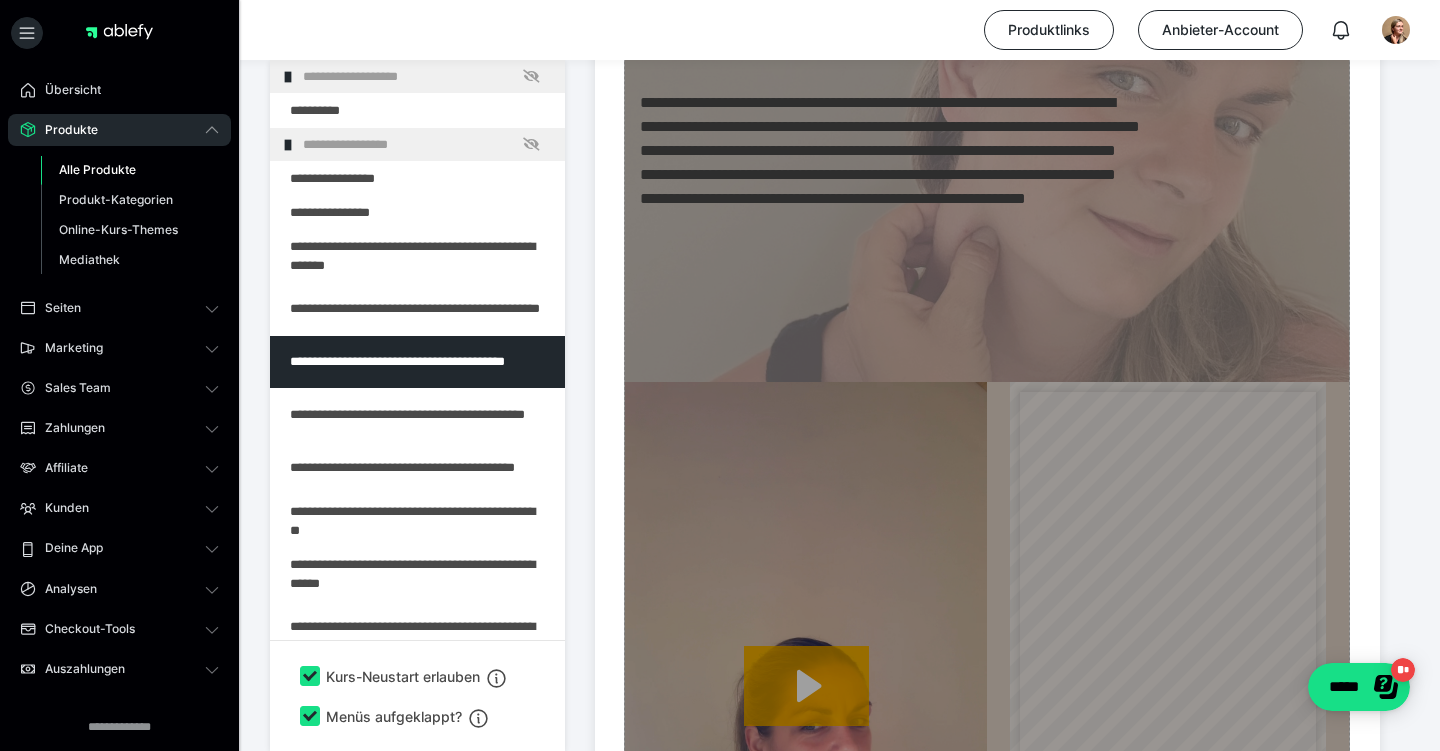 scroll, scrollTop: 916, scrollLeft: 0, axis: vertical 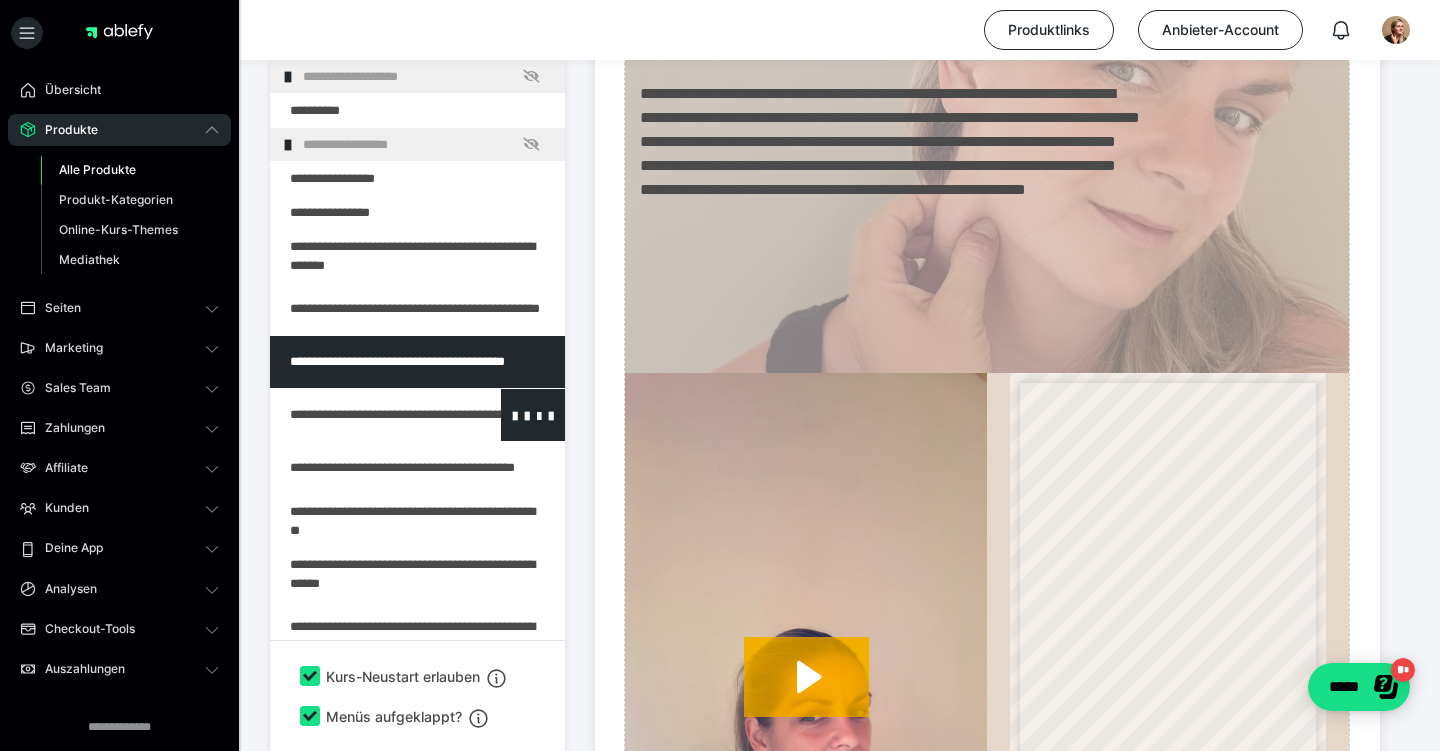 click at bounding box center [365, 415] 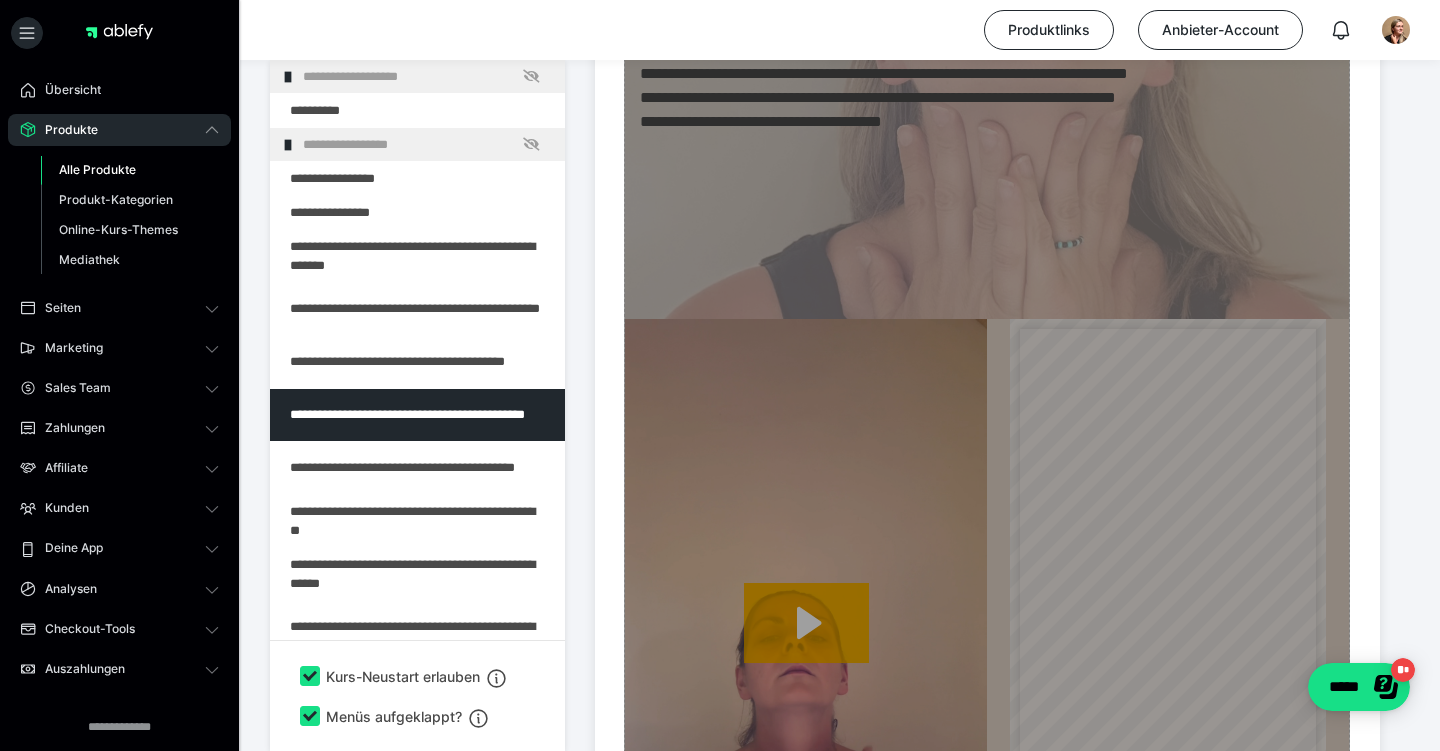 scroll, scrollTop: 1024, scrollLeft: 0, axis: vertical 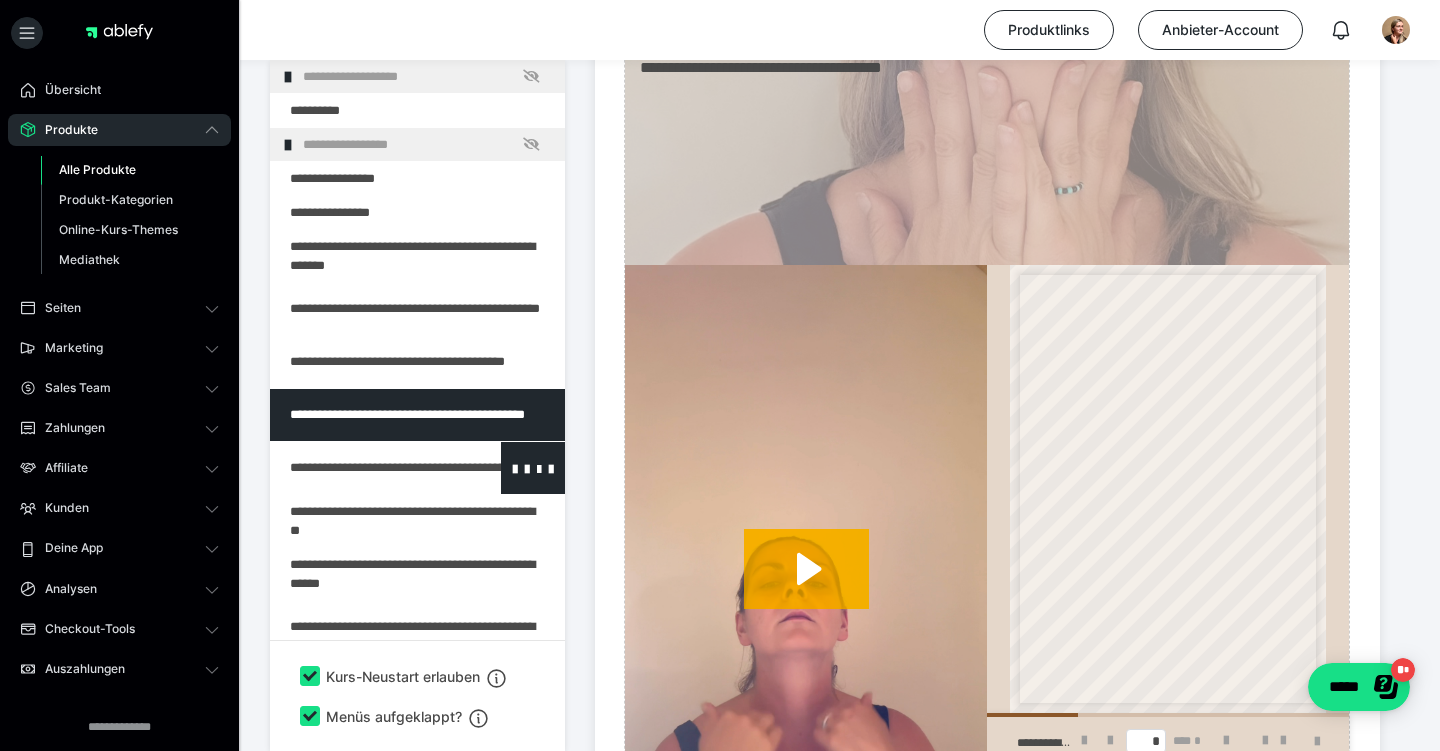 click at bounding box center [365, 468] 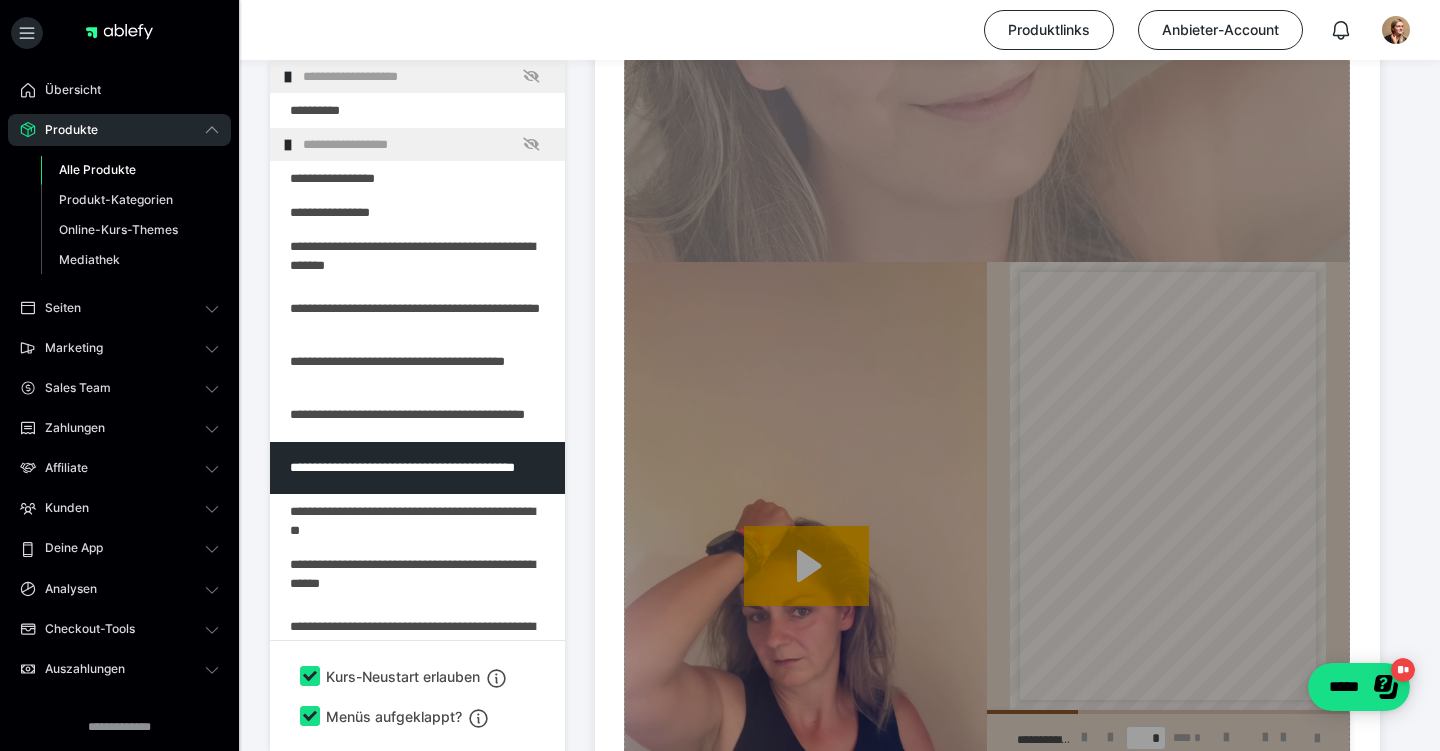 scroll, scrollTop: 1043, scrollLeft: 0, axis: vertical 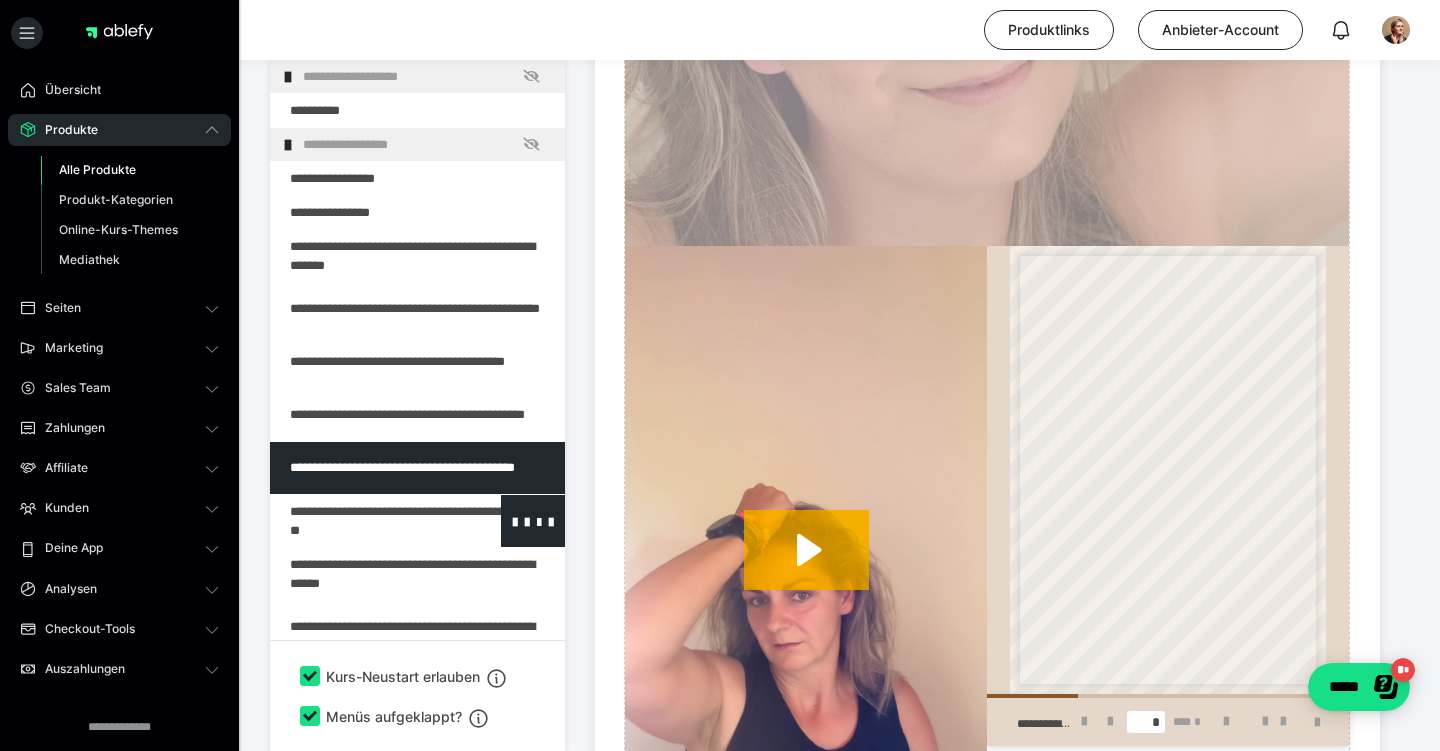 click at bounding box center [365, 521] 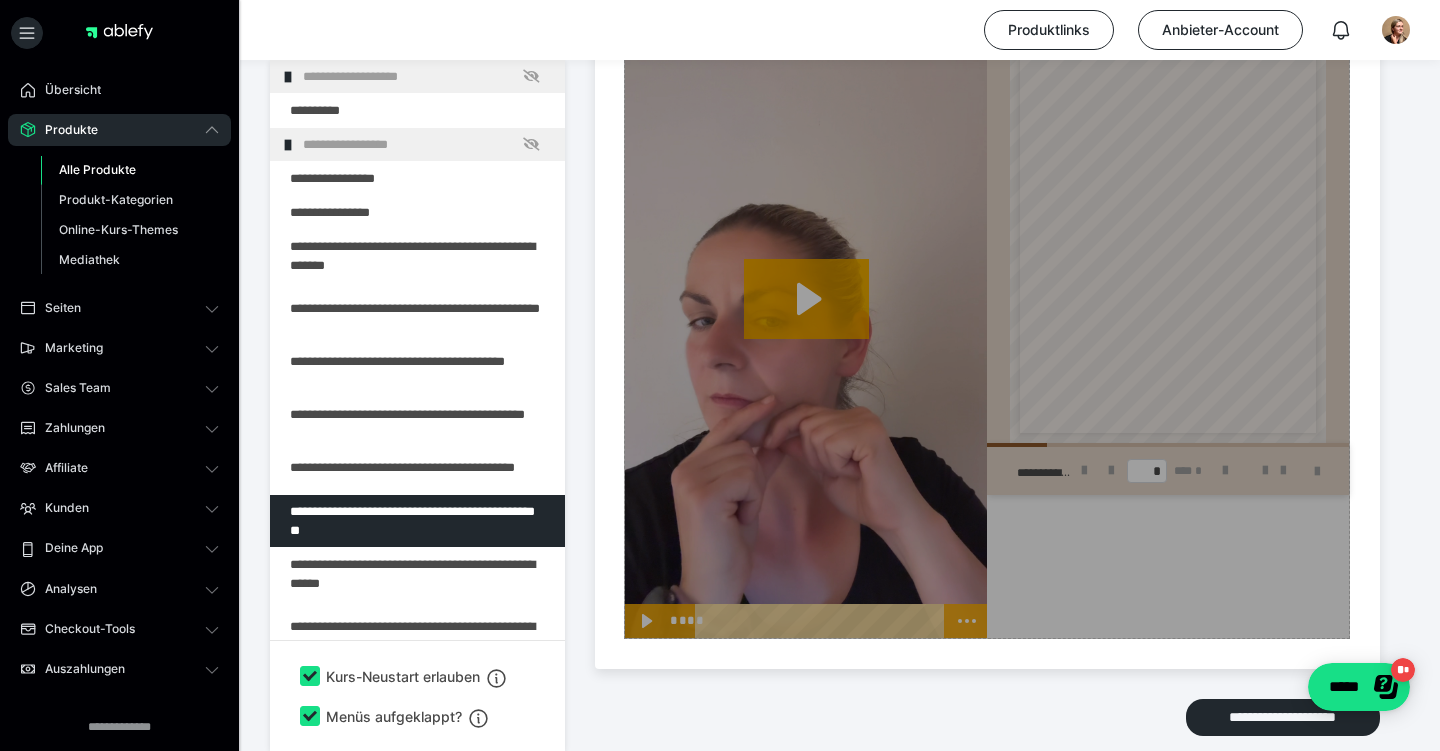 scroll, scrollTop: 1303, scrollLeft: 0, axis: vertical 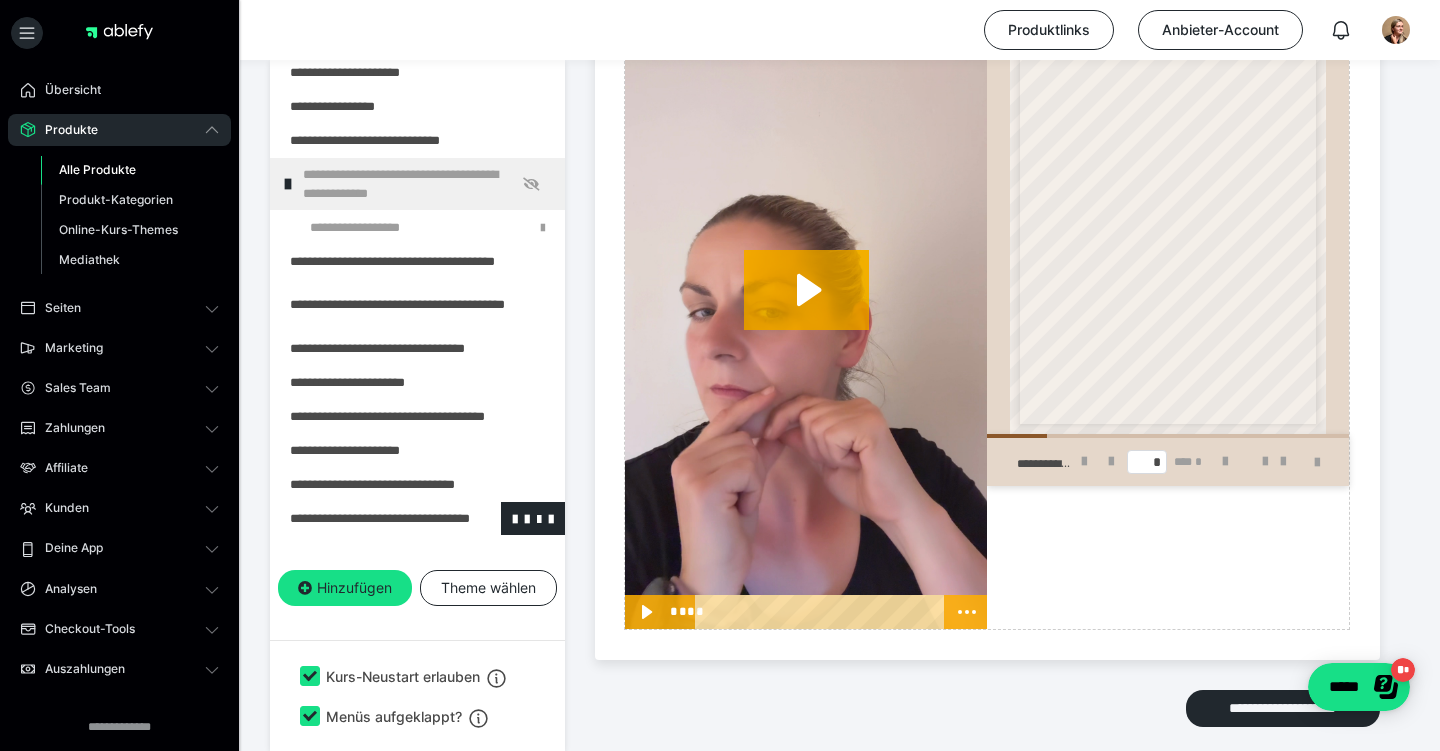 click at bounding box center (365, 518) 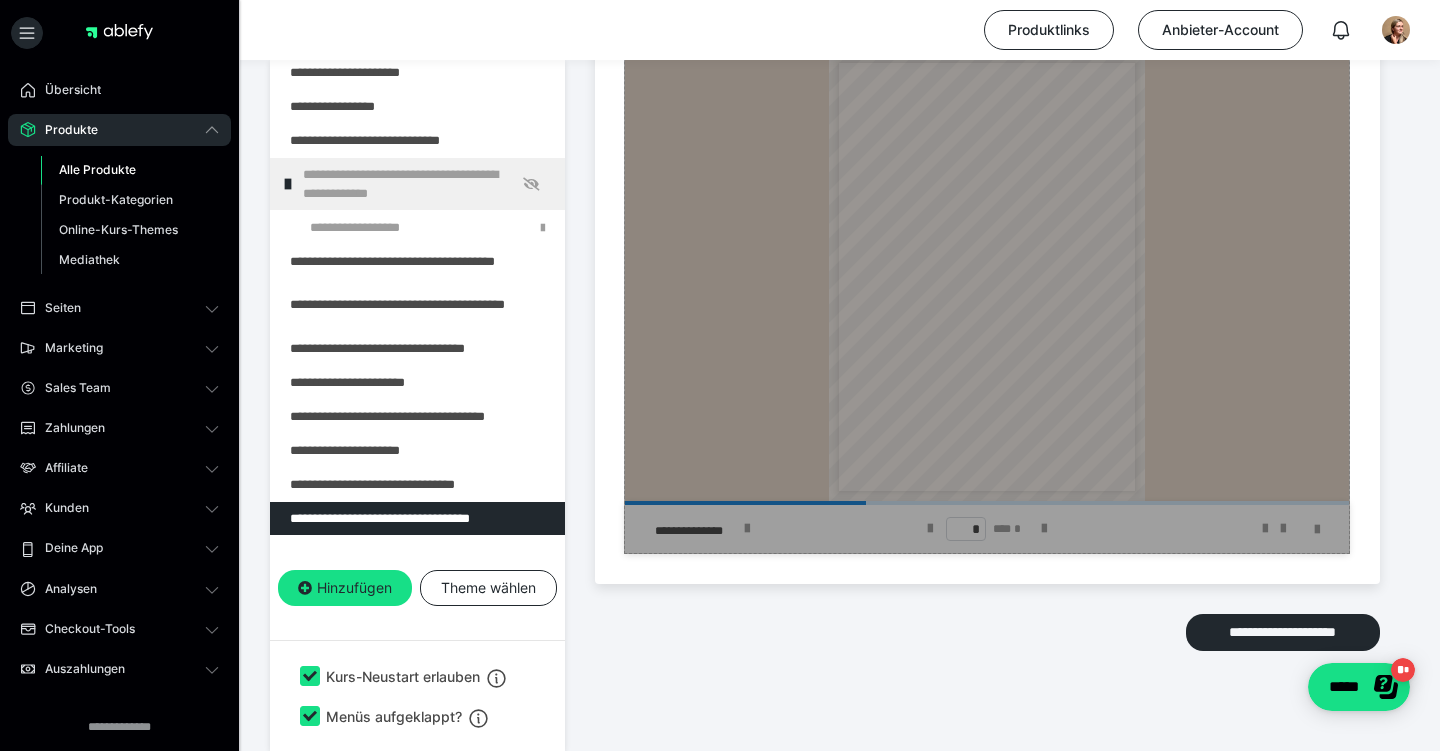 scroll, scrollTop: 1234, scrollLeft: 0, axis: vertical 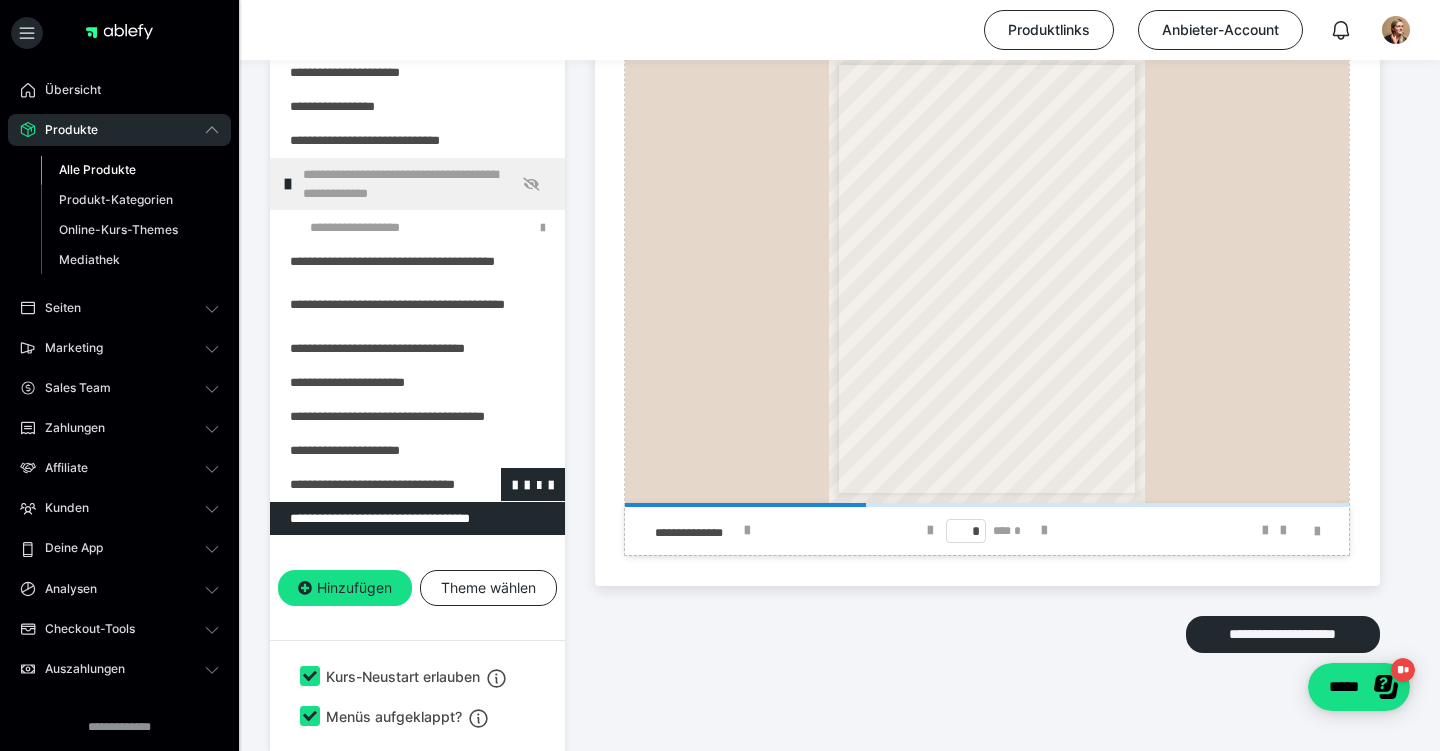 click at bounding box center (365, 484) 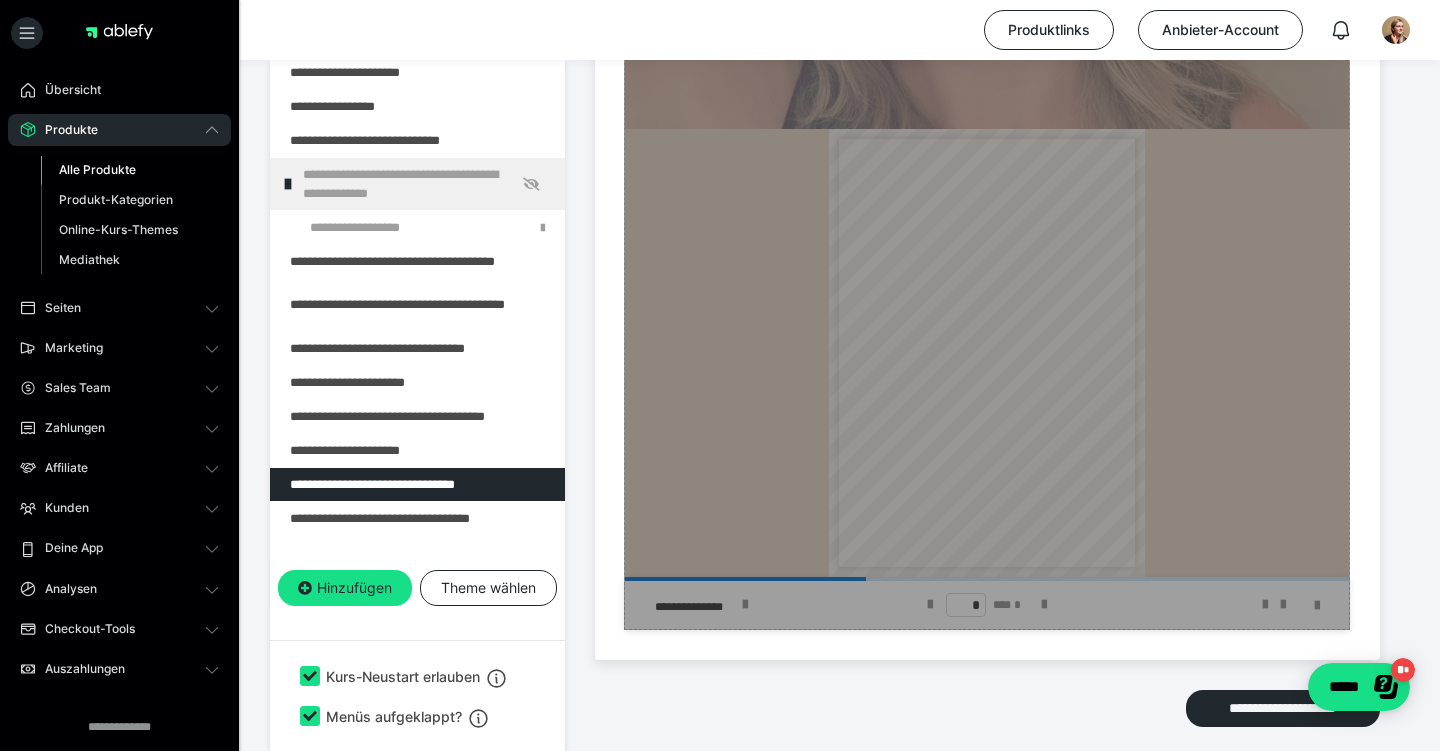 scroll, scrollTop: 1161, scrollLeft: 0, axis: vertical 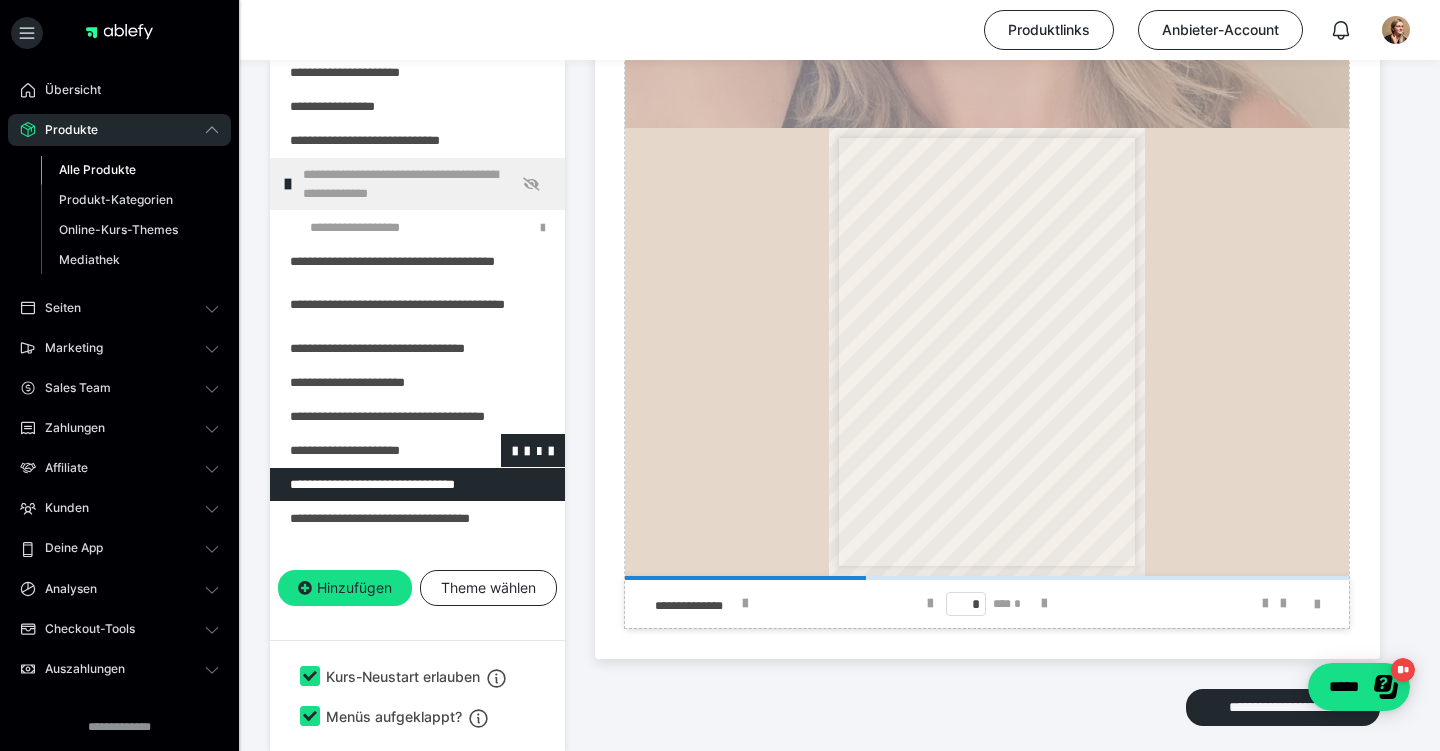 click at bounding box center [365, 450] 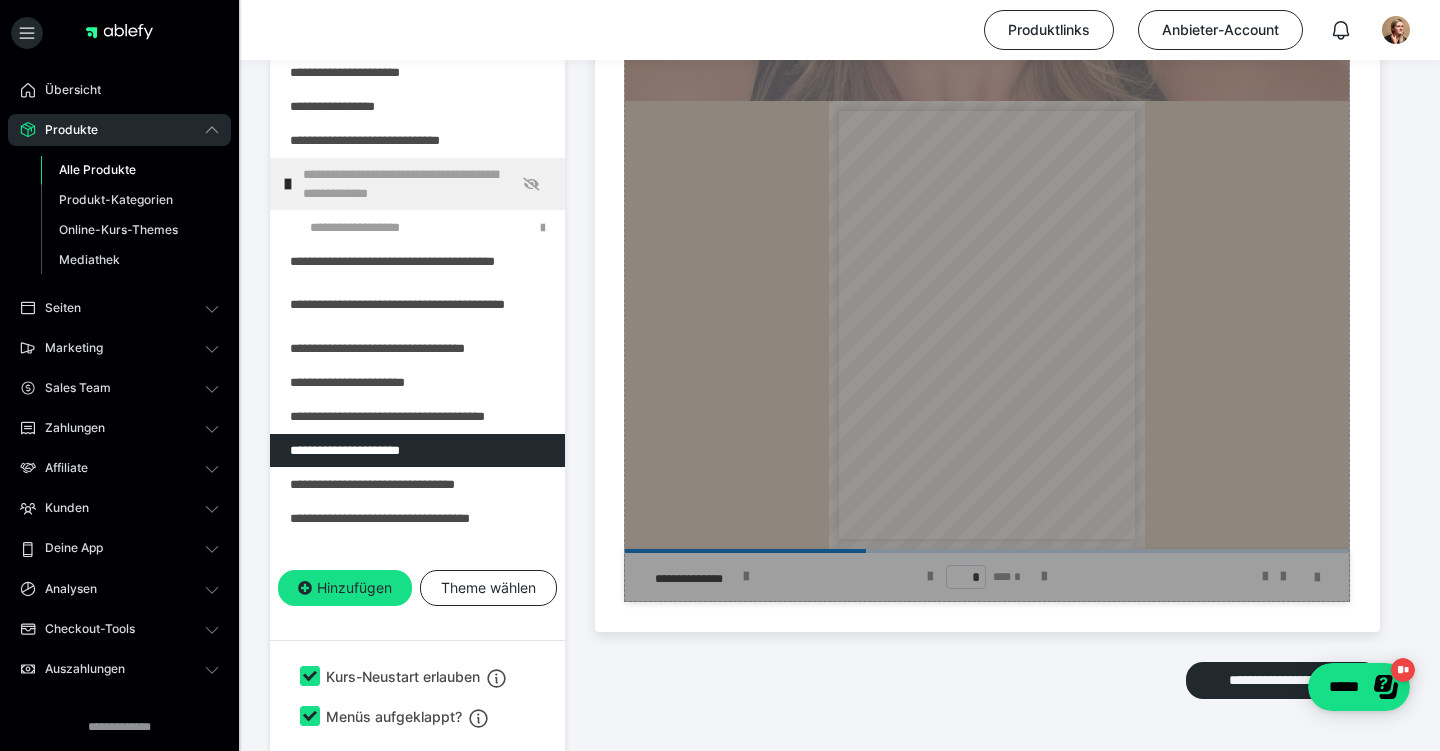 scroll, scrollTop: 1190, scrollLeft: 0, axis: vertical 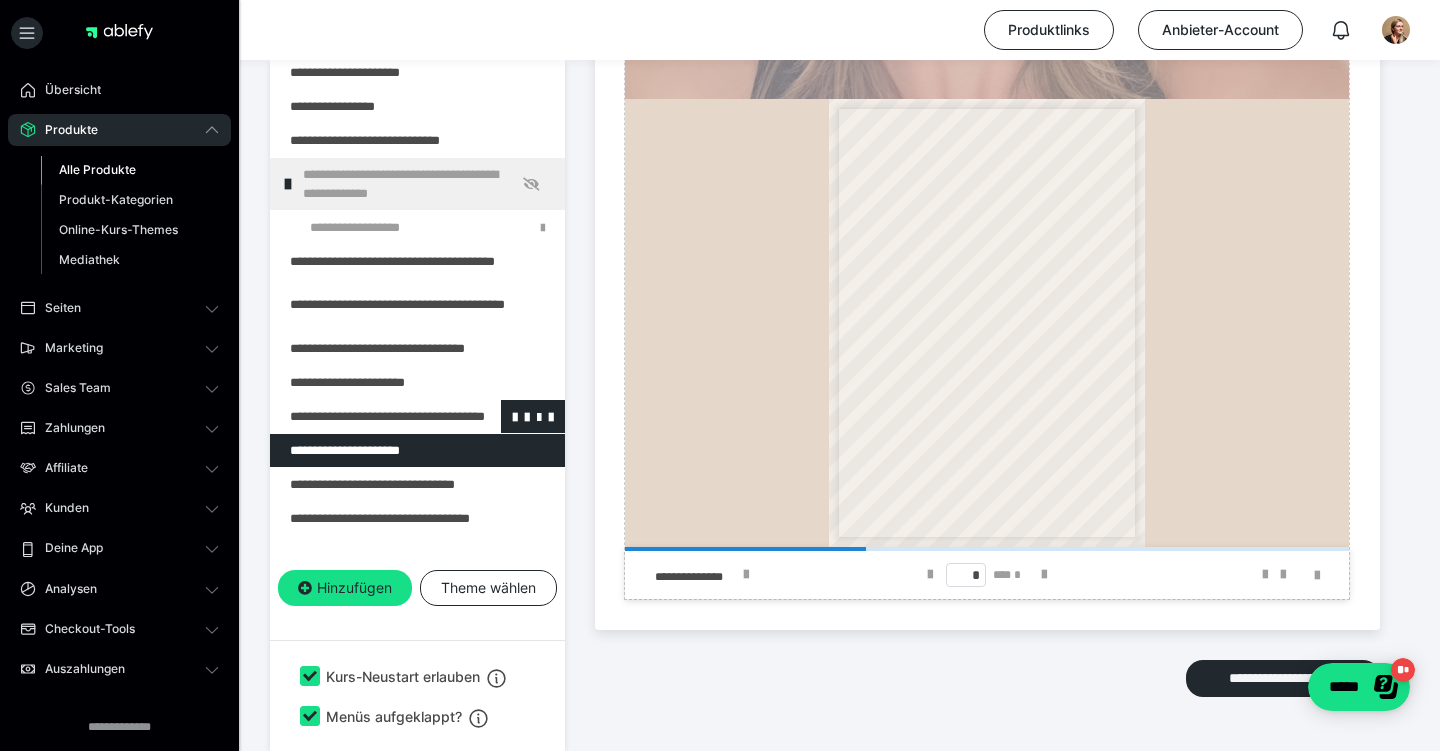 click at bounding box center (365, 416) 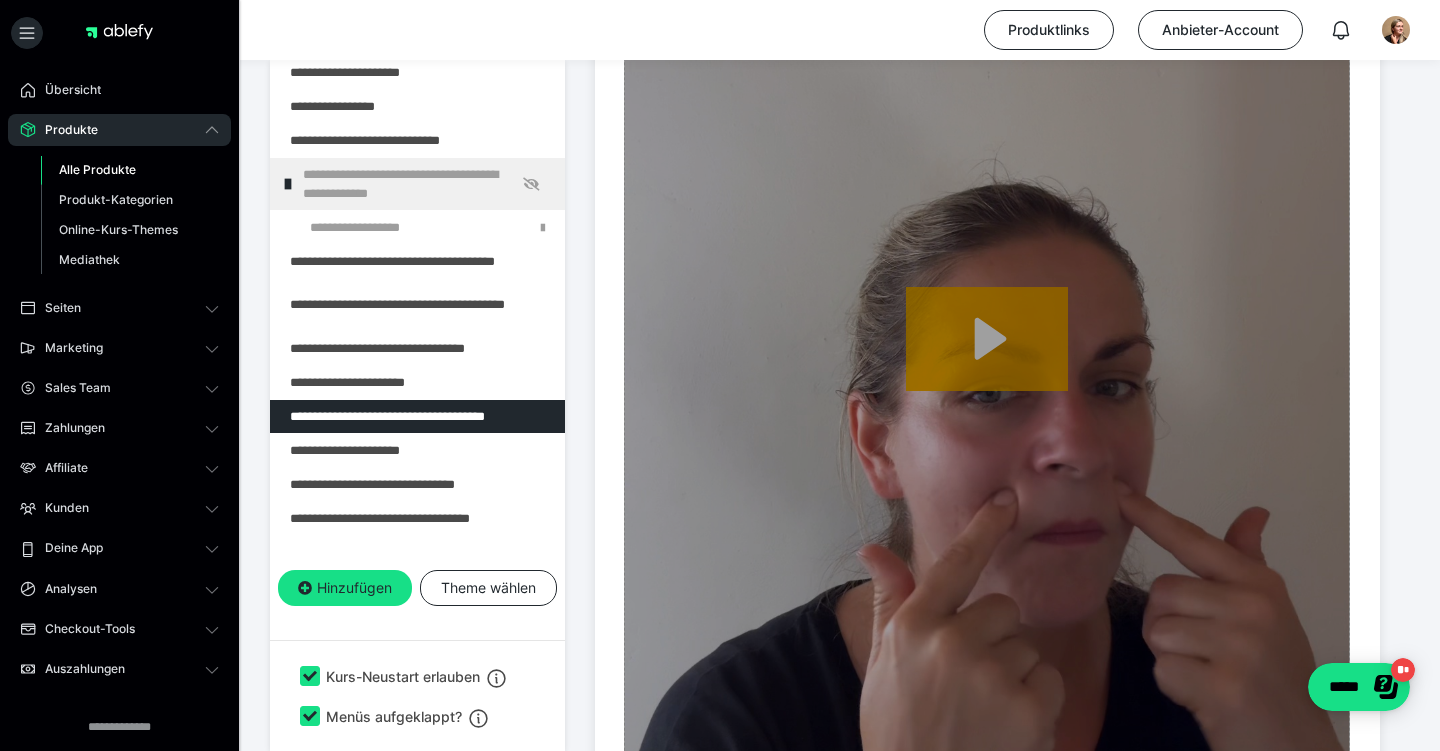 scroll, scrollTop: 1574, scrollLeft: 0, axis: vertical 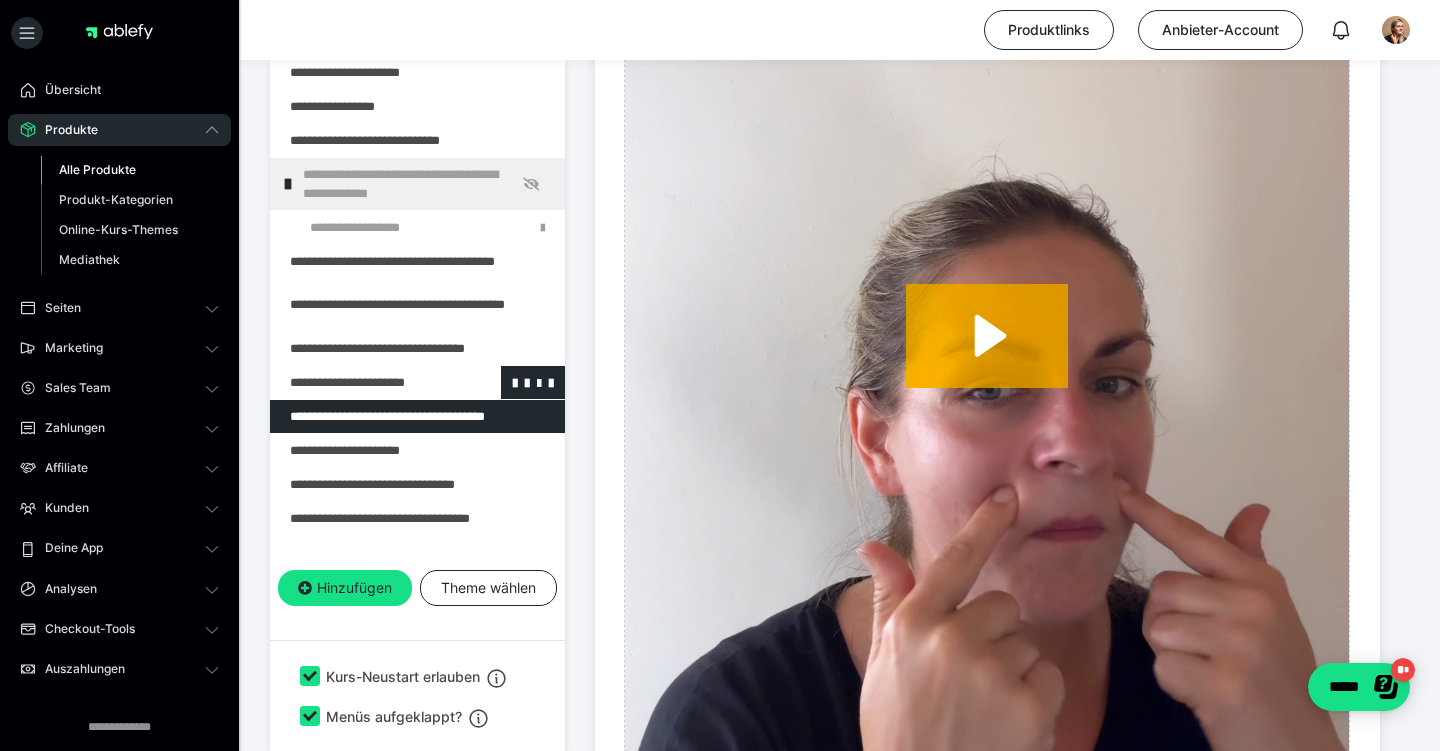 click at bounding box center (365, 382) 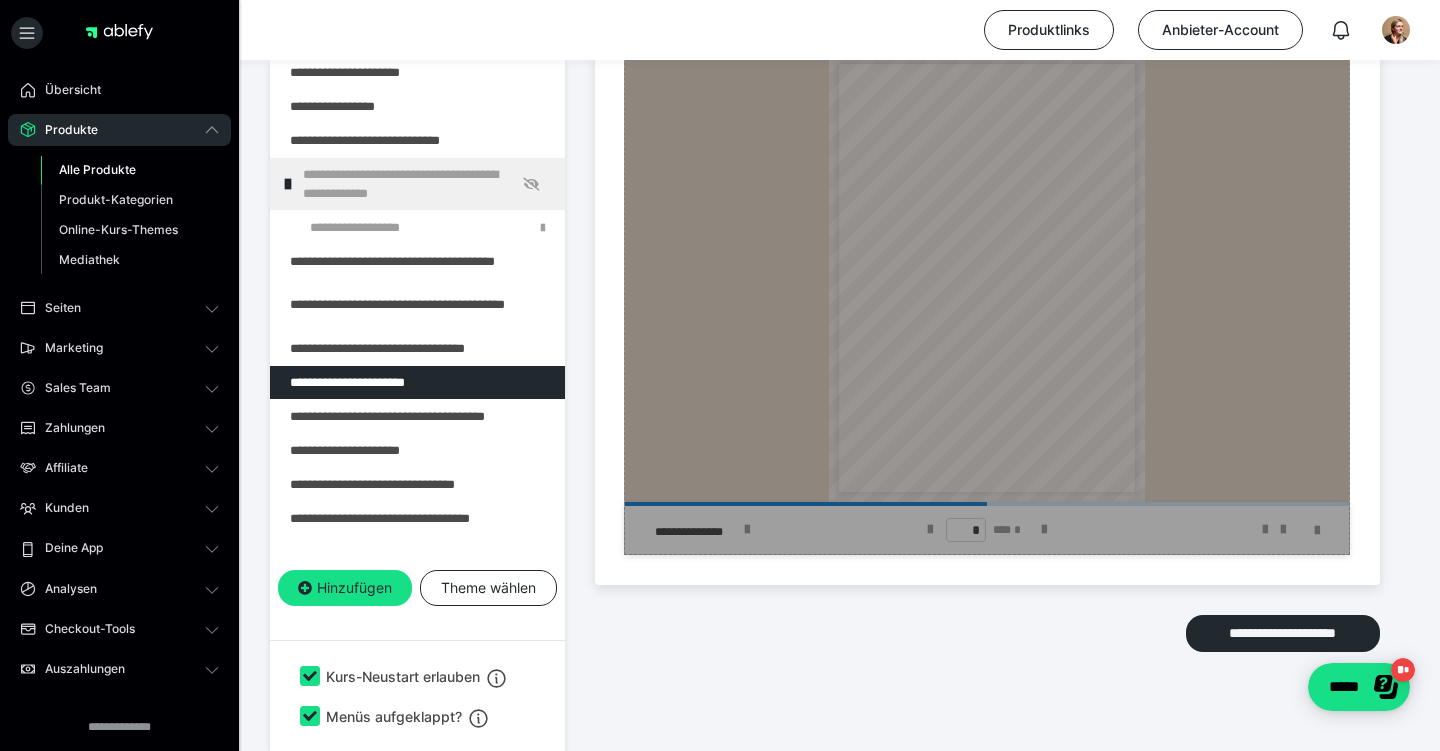 scroll, scrollTop: 1234, scrollLeft: 0, axis: vertical 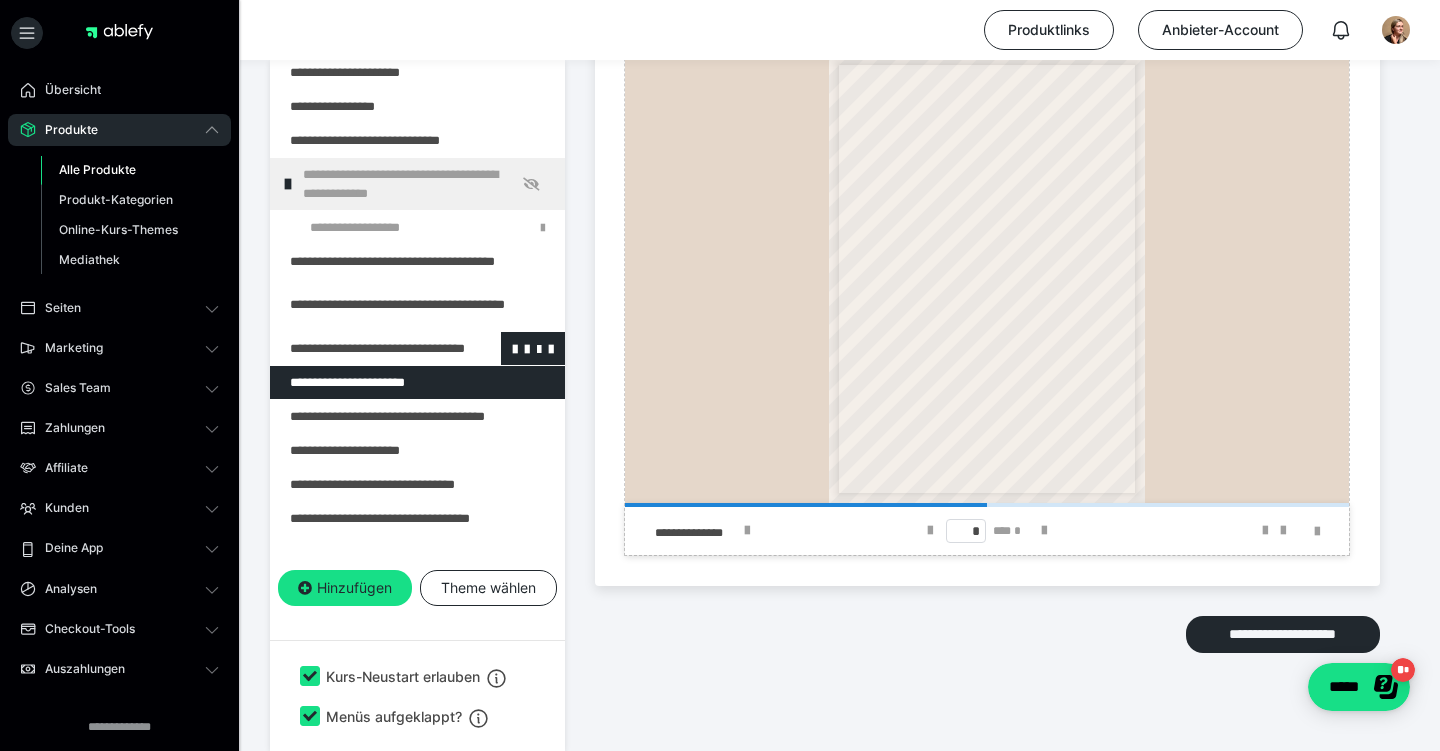 click at bounding box center [365, 348] 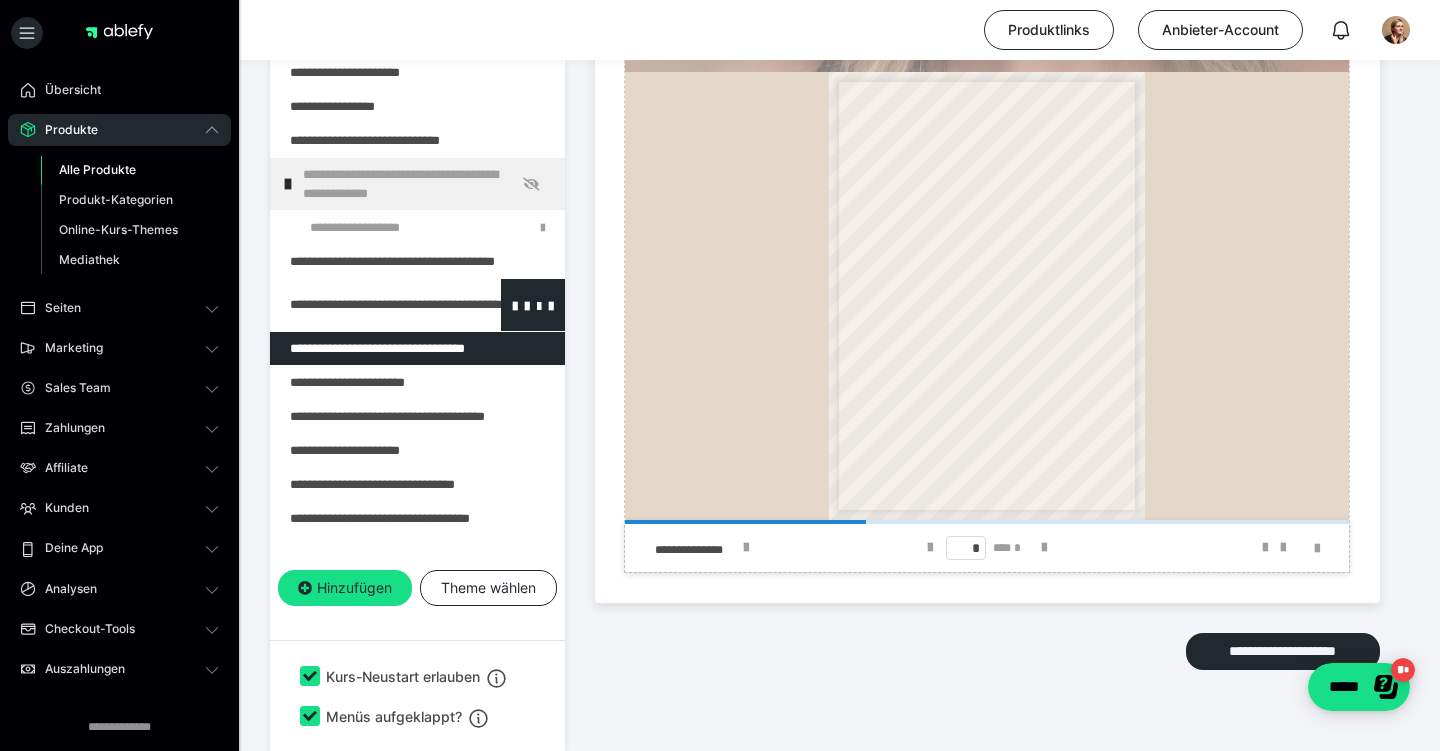 scroll, scrollTop: 1234, scrollLeft: 0, axis: vertical 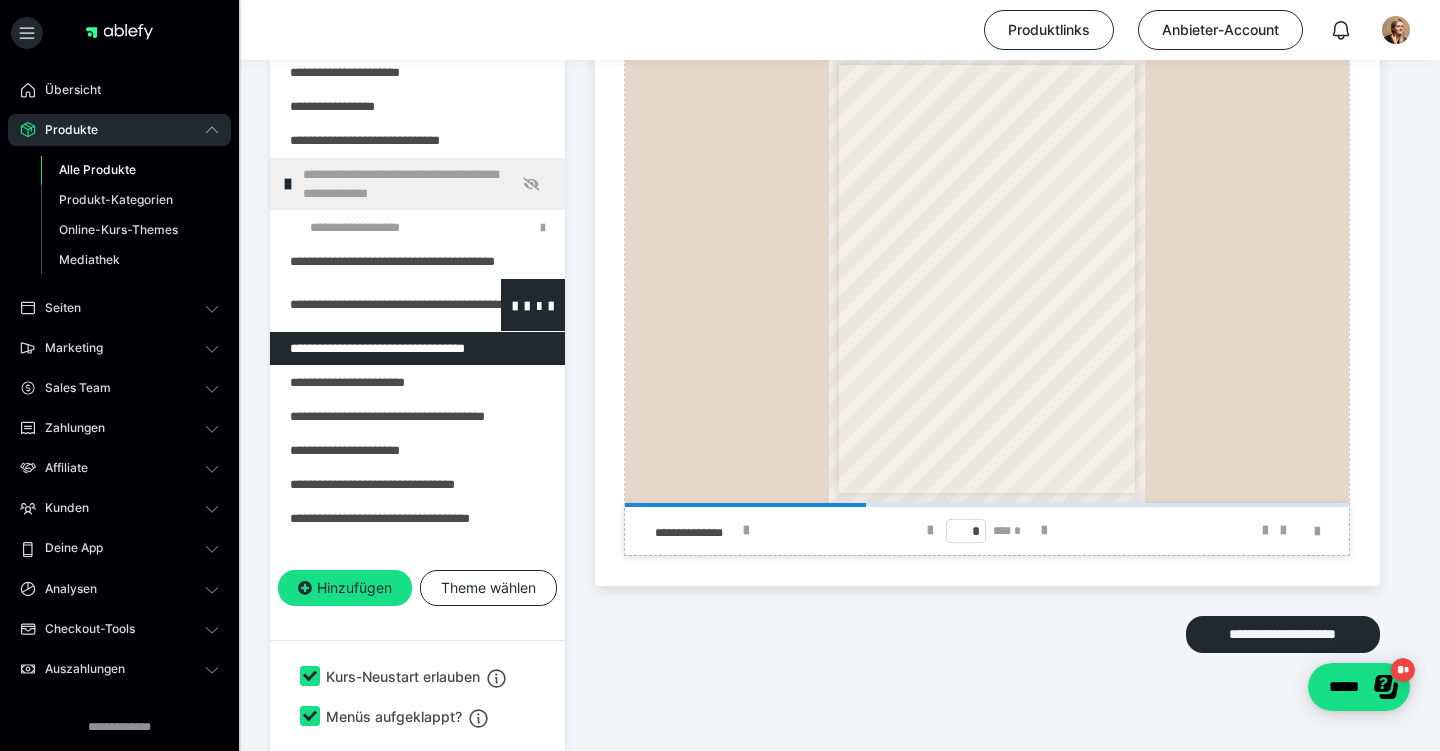 click at bounding box center [365, 305] 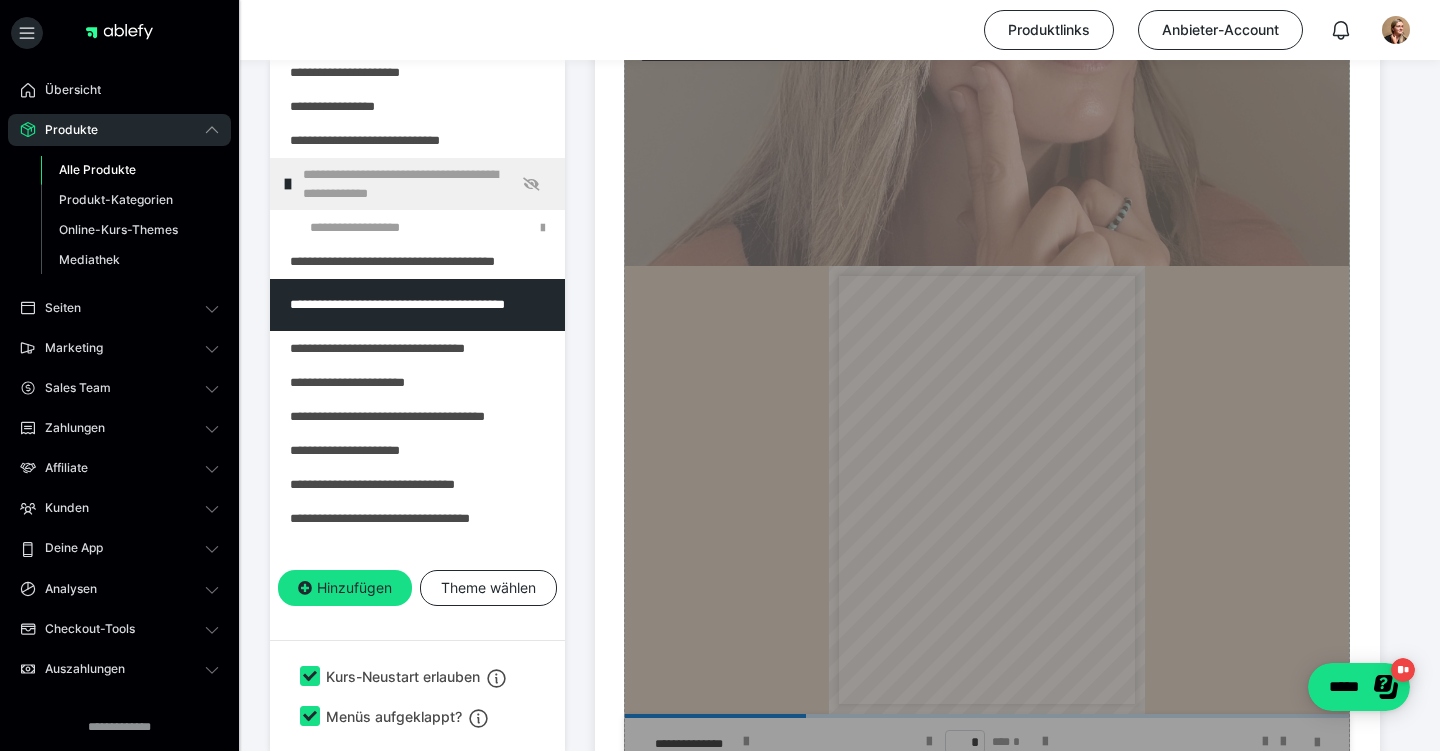 scroll, scrollTop: 1118, scrollLeft: 0, axis: vertical 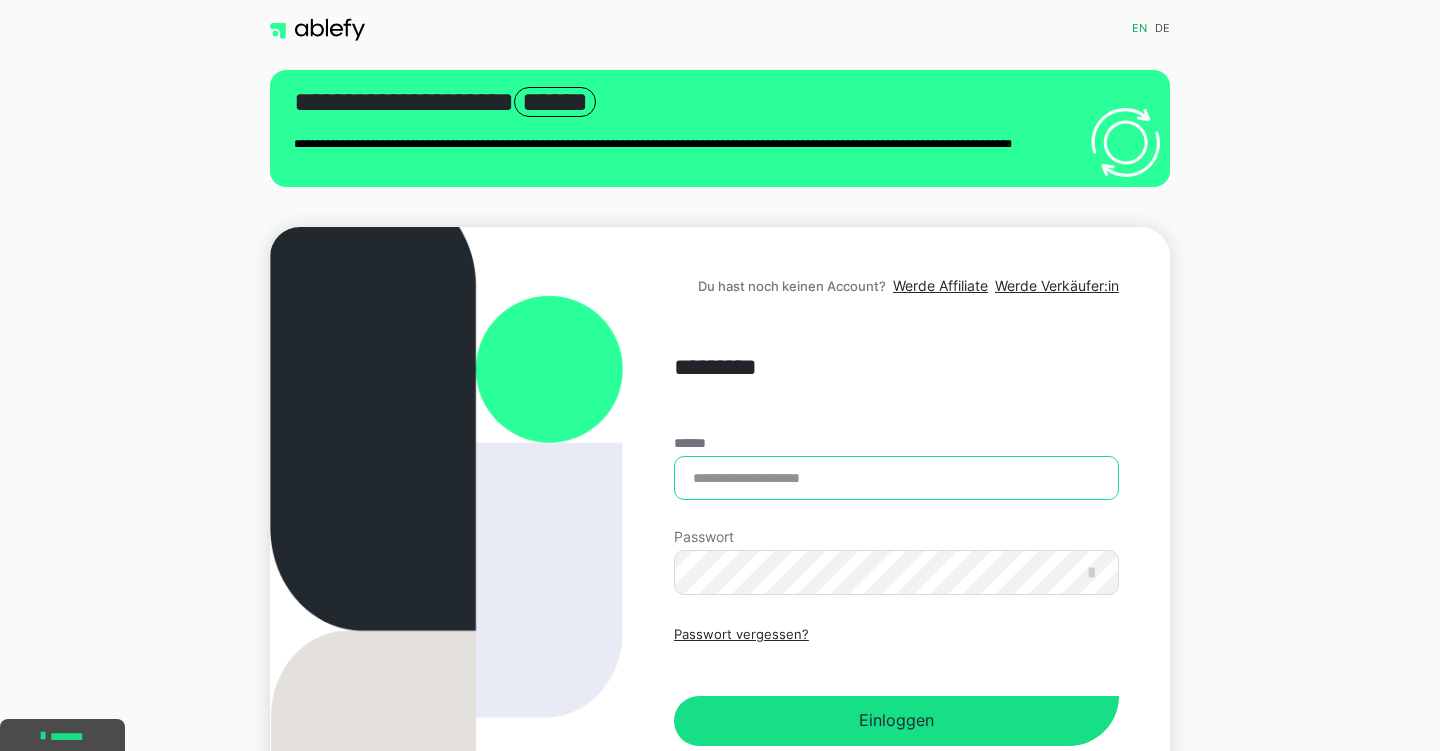 type on "**********" 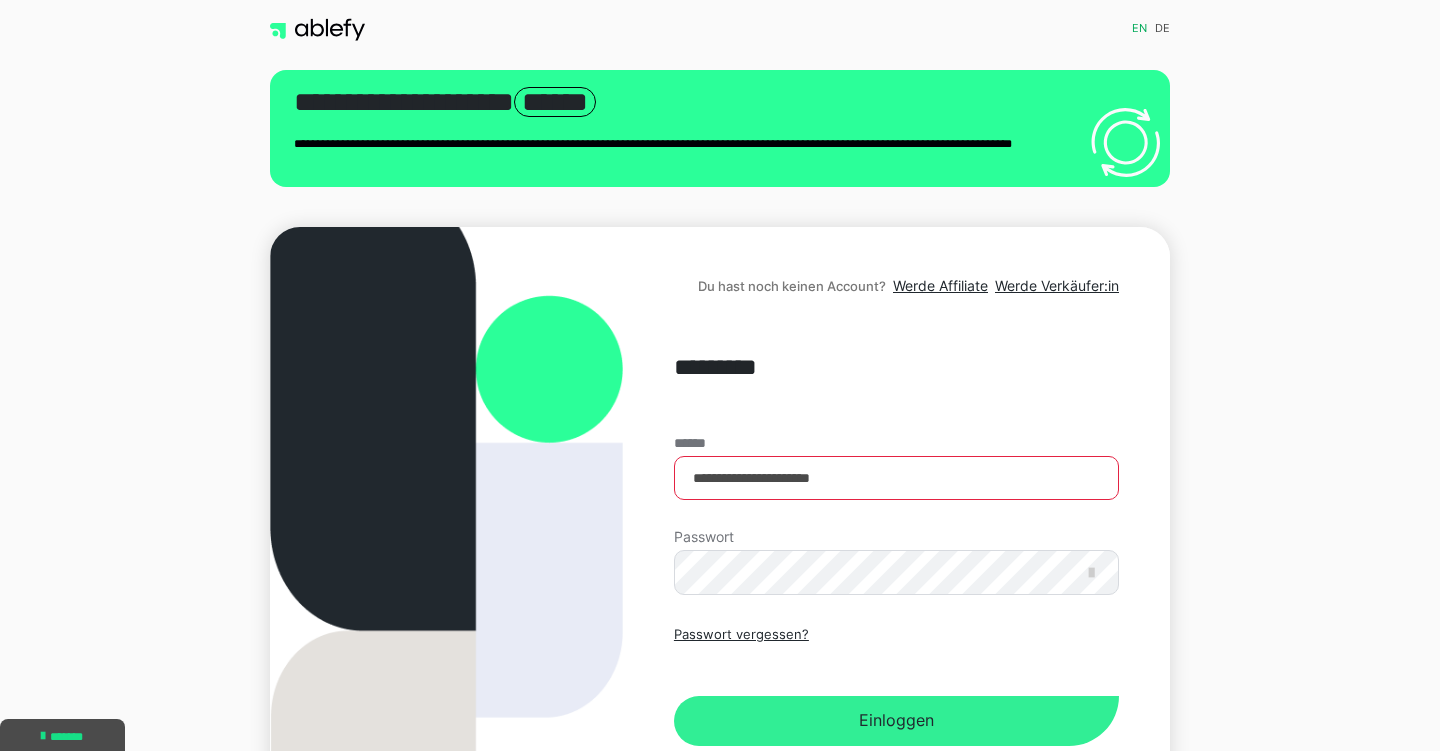 click on "Einloggen" at bounding box center (896, 721) 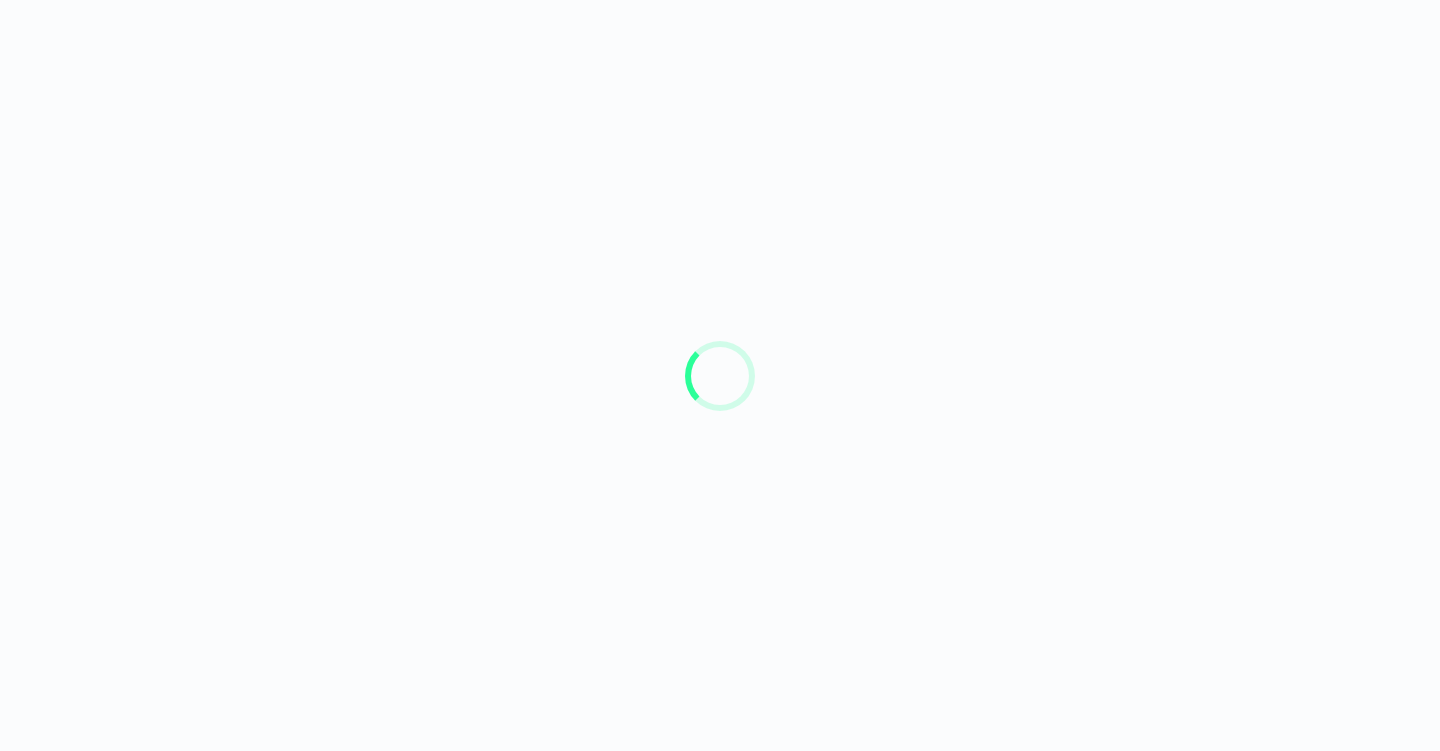 scroll, scrollTop: 0, scrollLeft: 0, axis: both 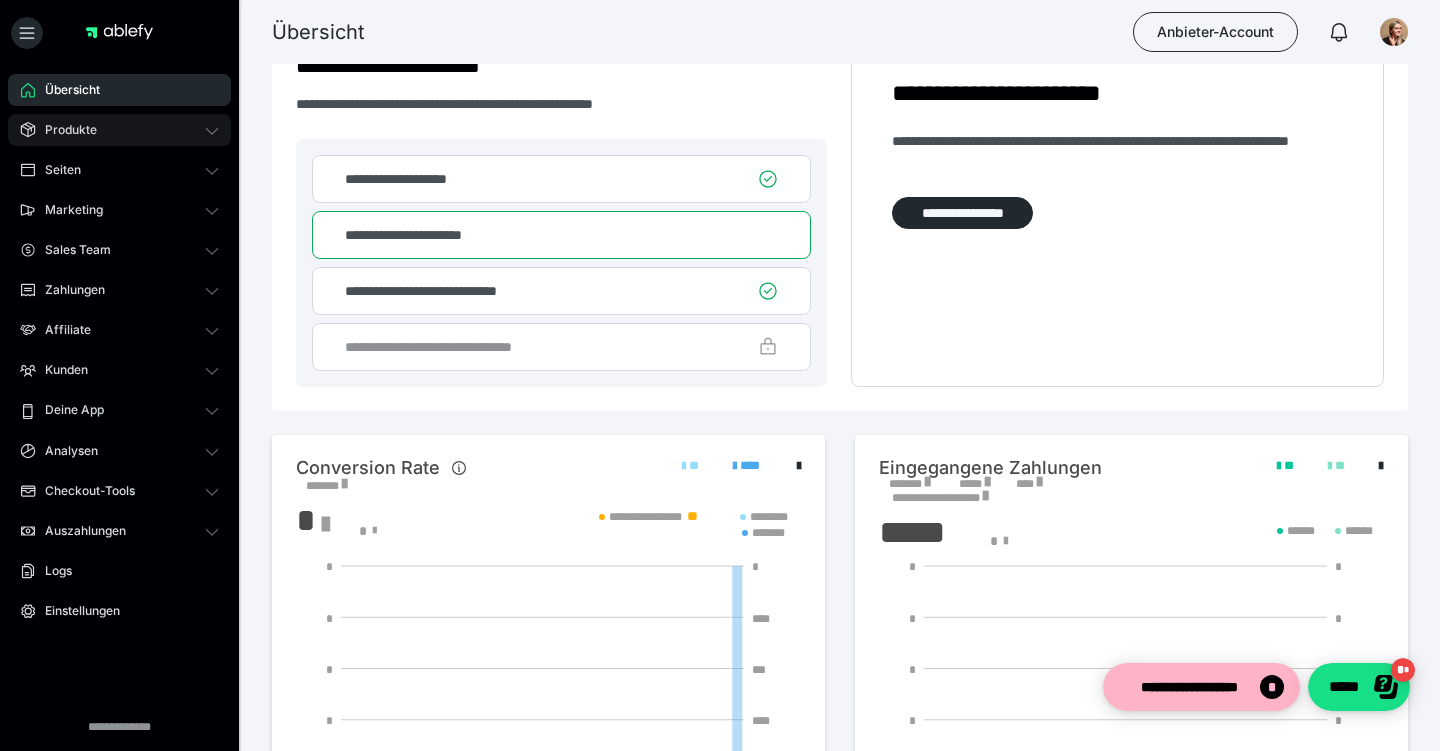 click on "Produkte" at bounding box center (64, 130) 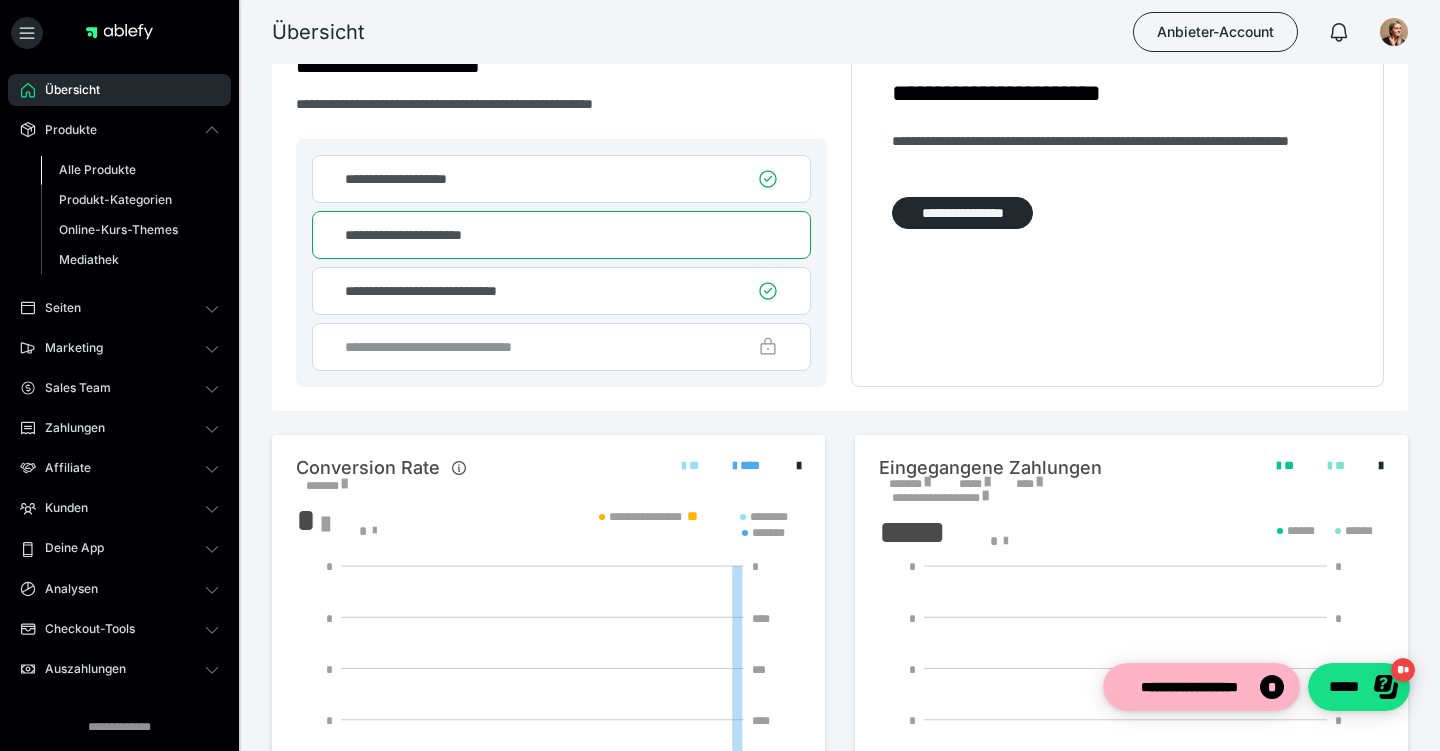 click on "Alle Produkte" at bounding box center [97, 169] 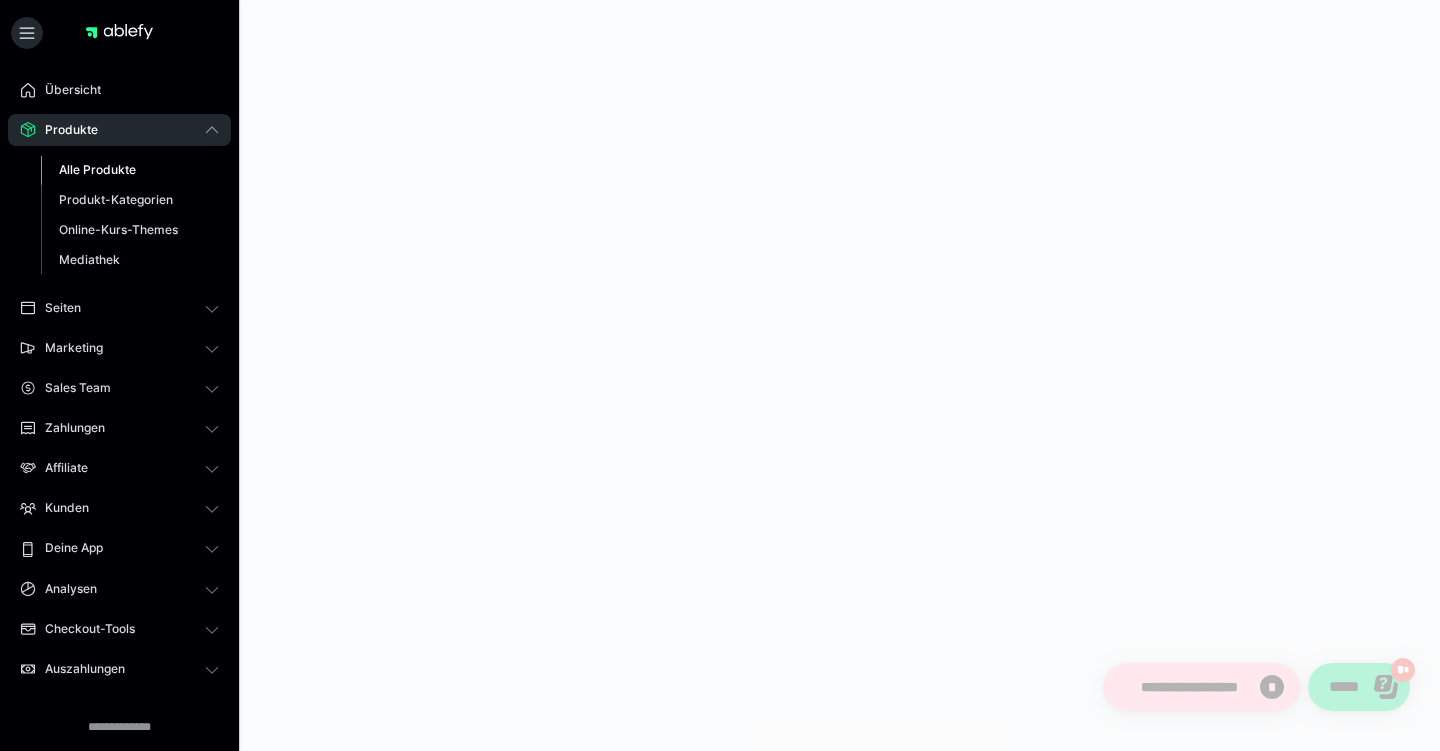scroll, scrollTop: 0, scrollLeft: 0, axis: both 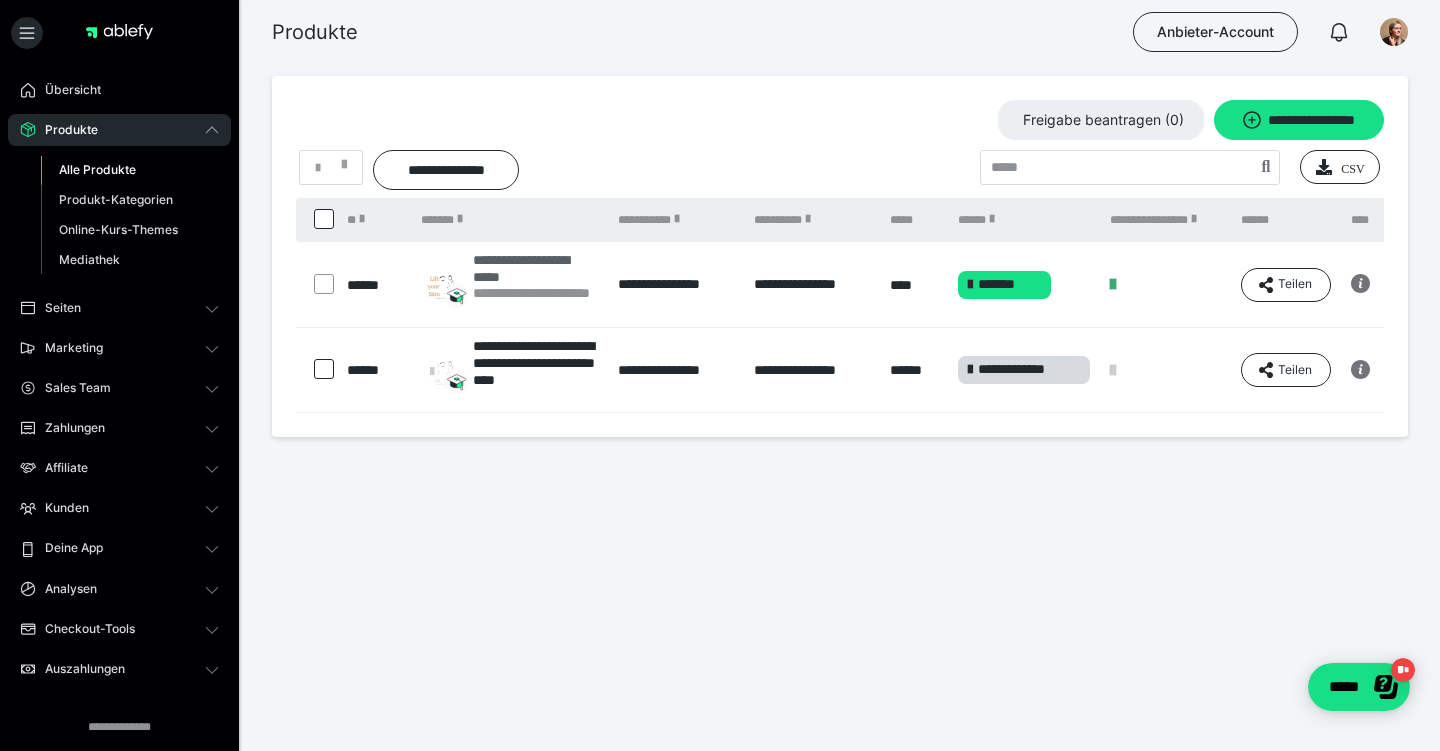 click on "**********" at bounding box center [535, 268] 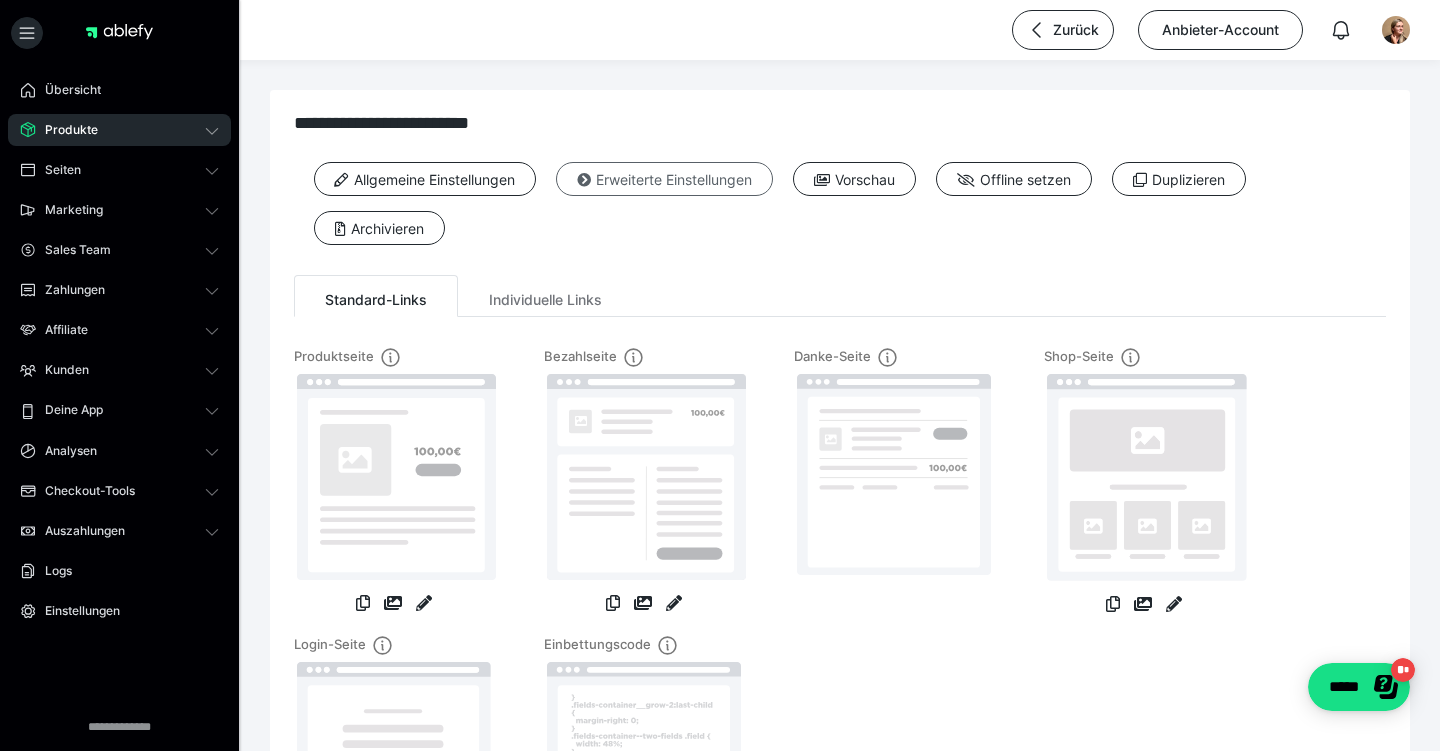 click on "Erweiterte Einstellungen" at bounding box center [664, 179] 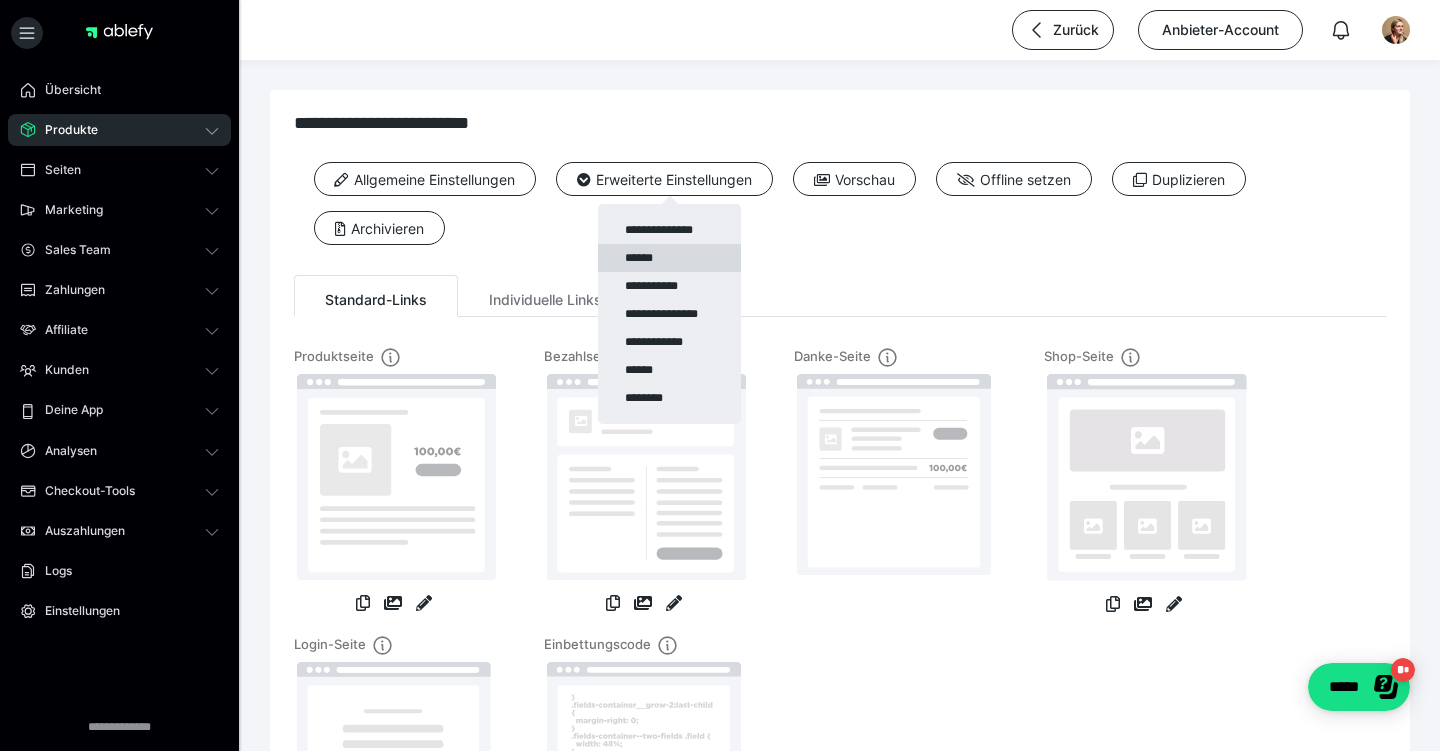 click on "******" at bounding box center [669, 258] 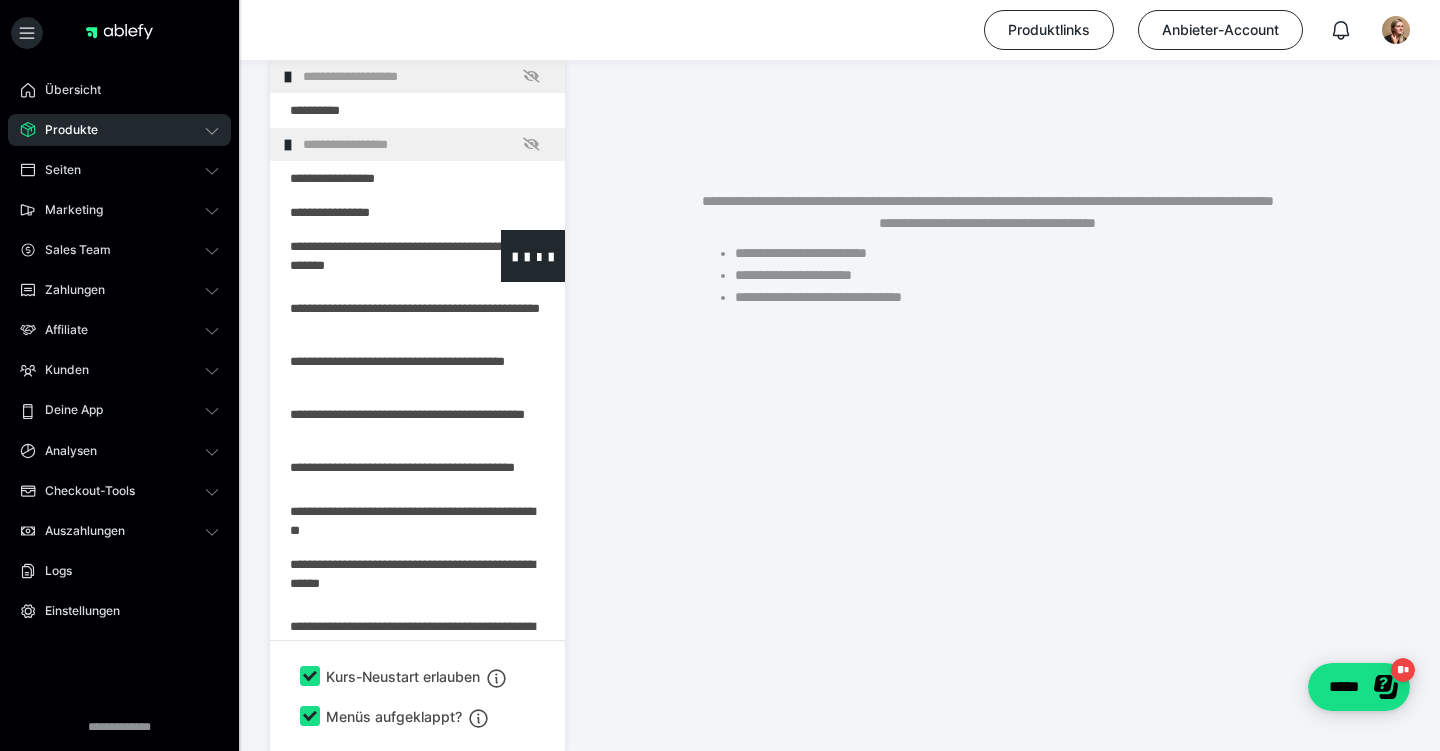 scroll, scrollTop: 349, scrollLeft: 0, axis: vertical 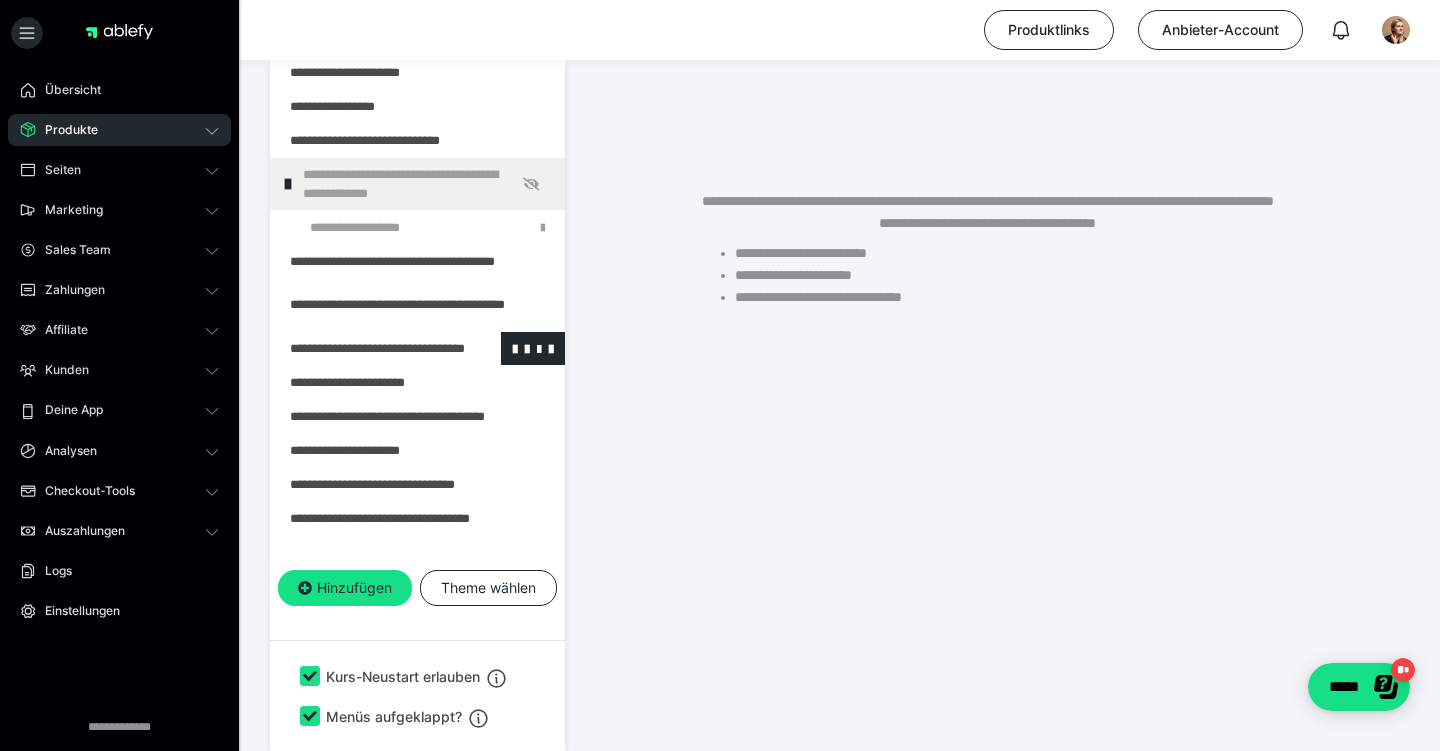click at bounding box center [365, 348] 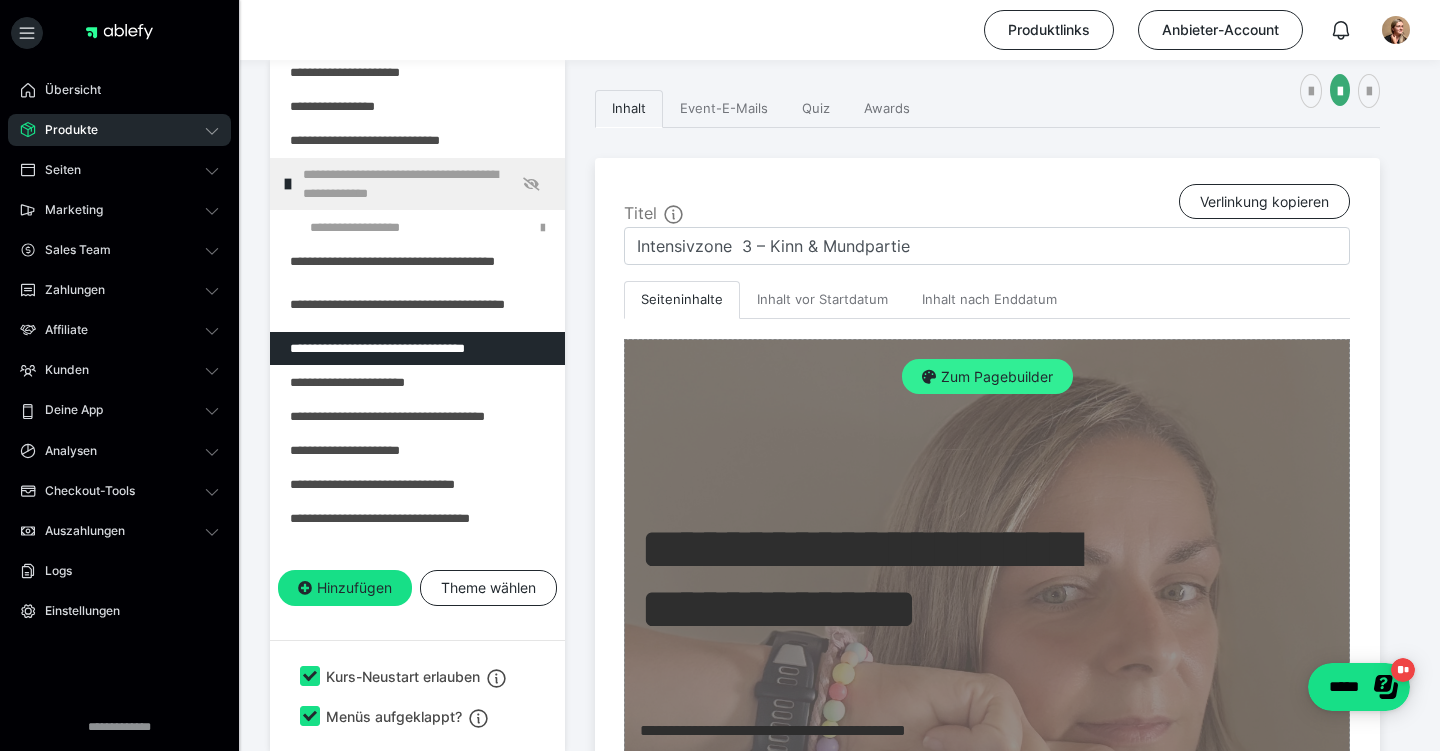 click on "Zum Pagebuilder" at bounding box center (987, 377) 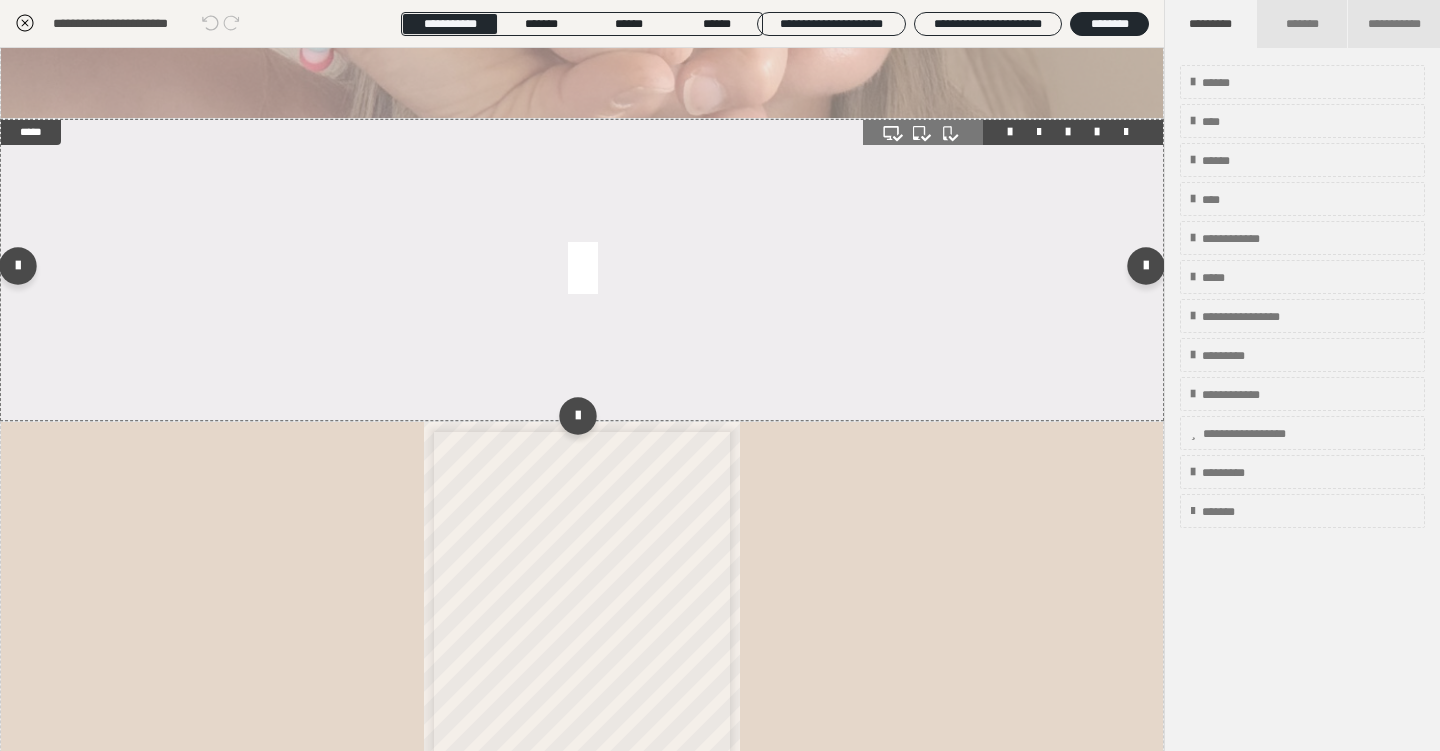scroll, scrollTop: 532, scrollLeft: 0, axis: vertical 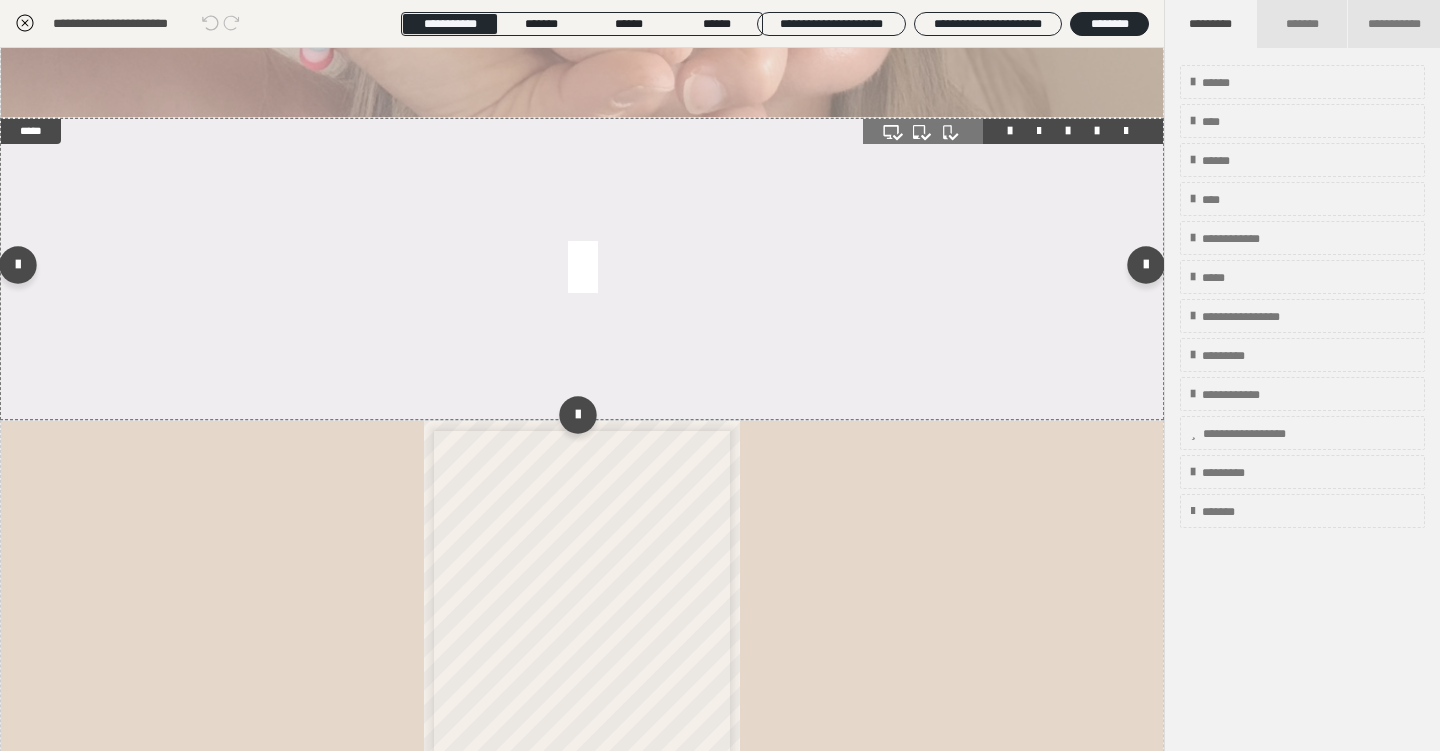 click at bounding box center (582, 269) 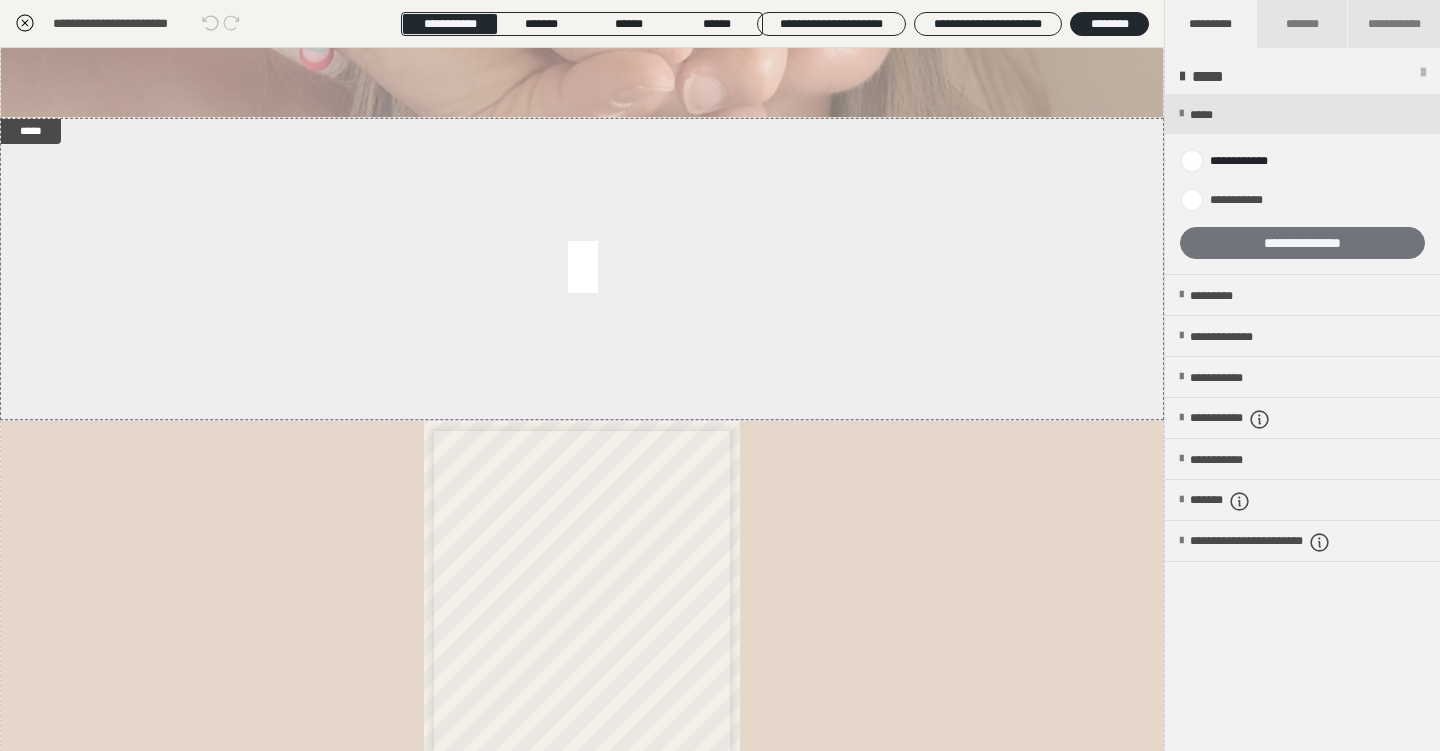 click on "**********" at bounding box center [1302, 243] 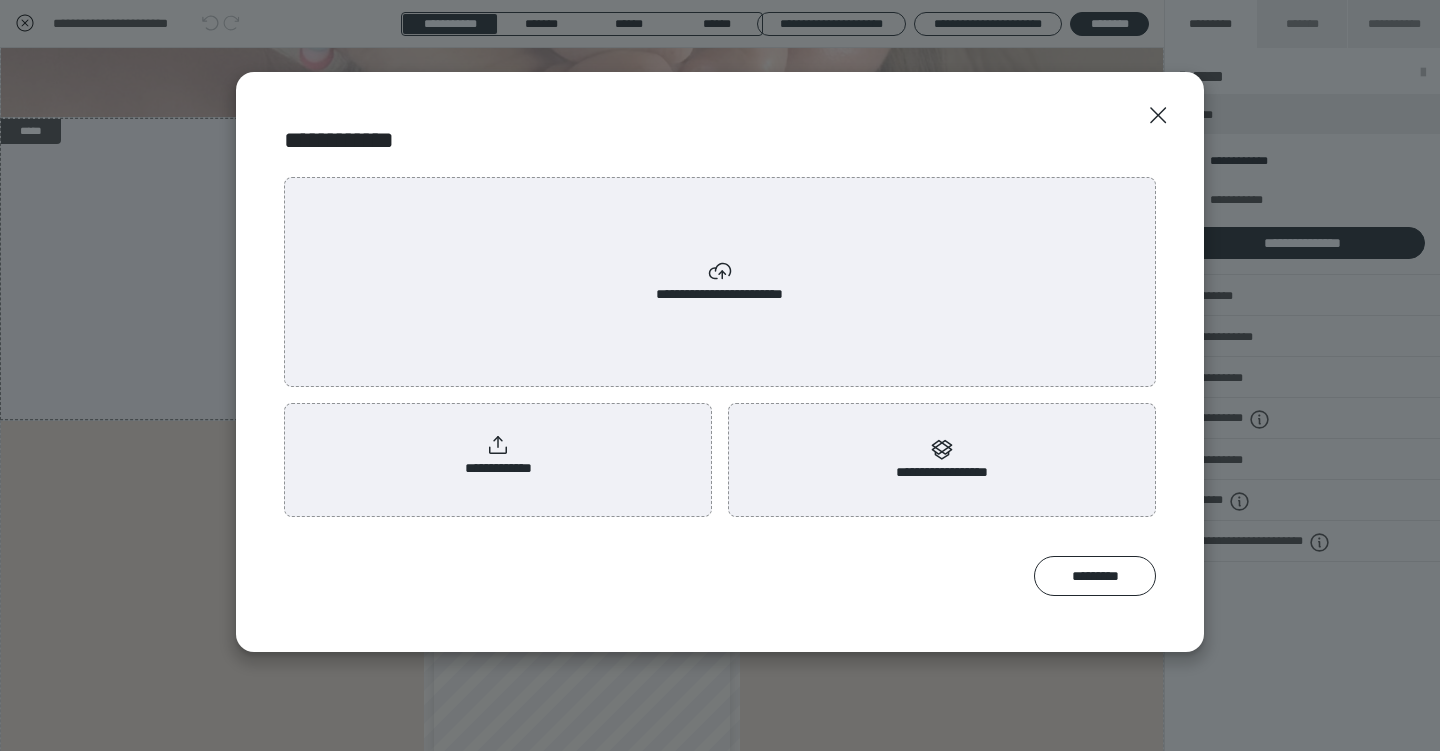 click on "**********" at bounding box center [498, 456] 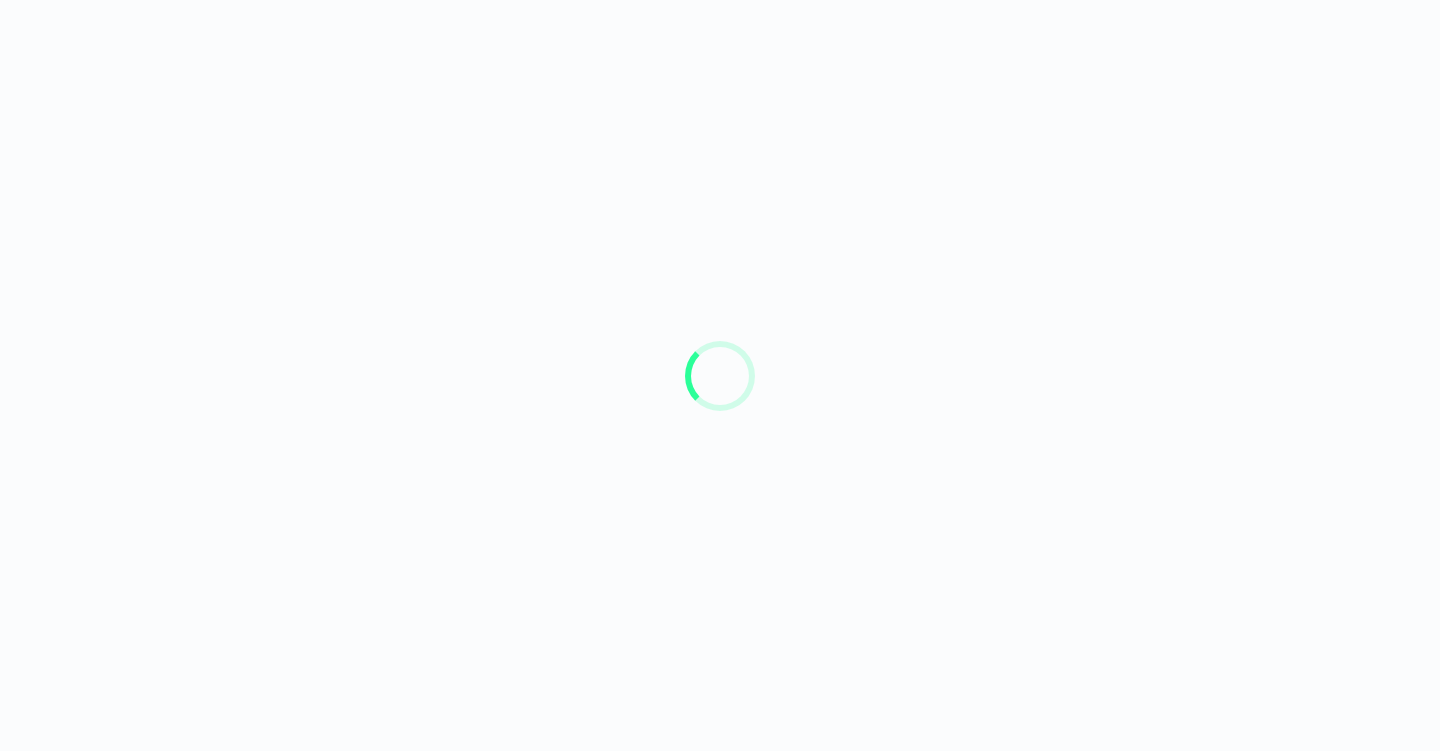 scroll, scrollTop: 0, scrollLeft: 0, axis: both 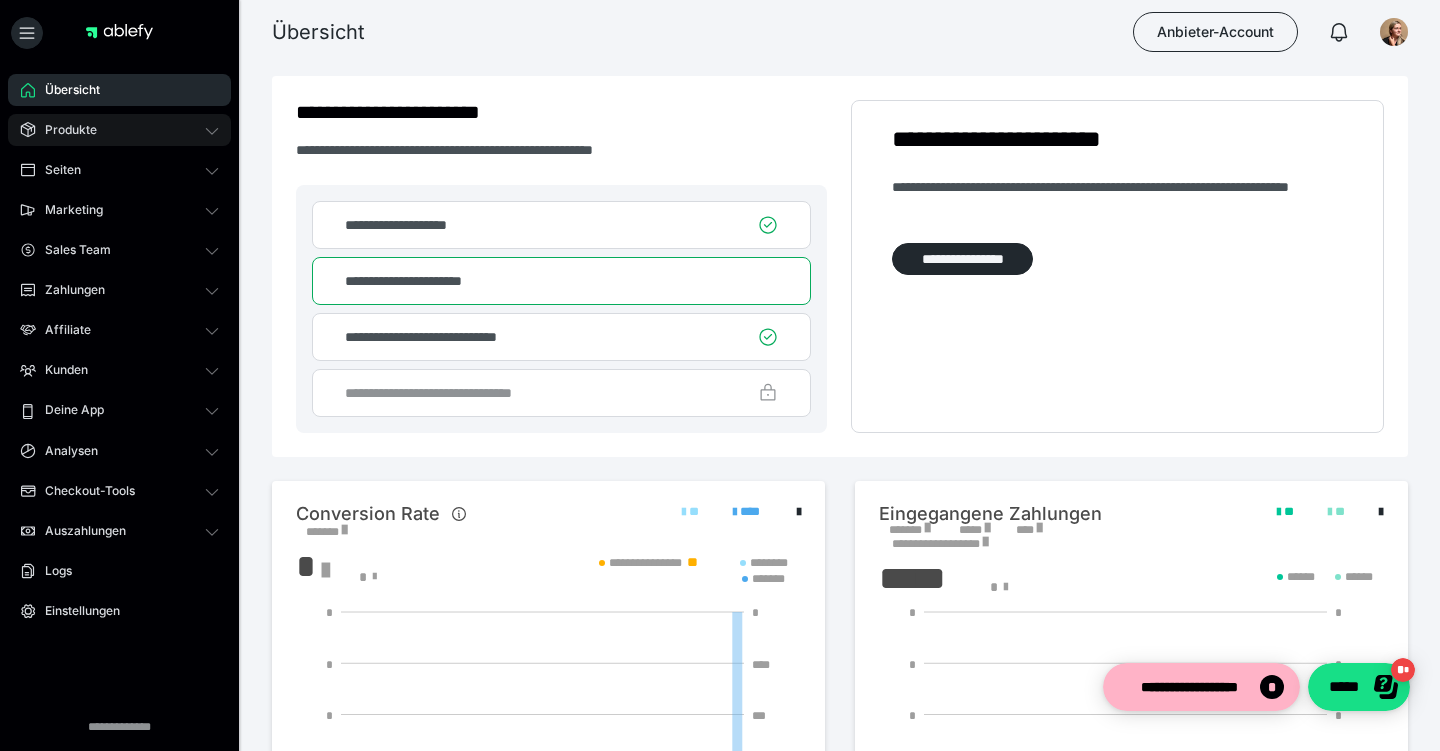 click on "Produkte" at bounding box center [119, 130] 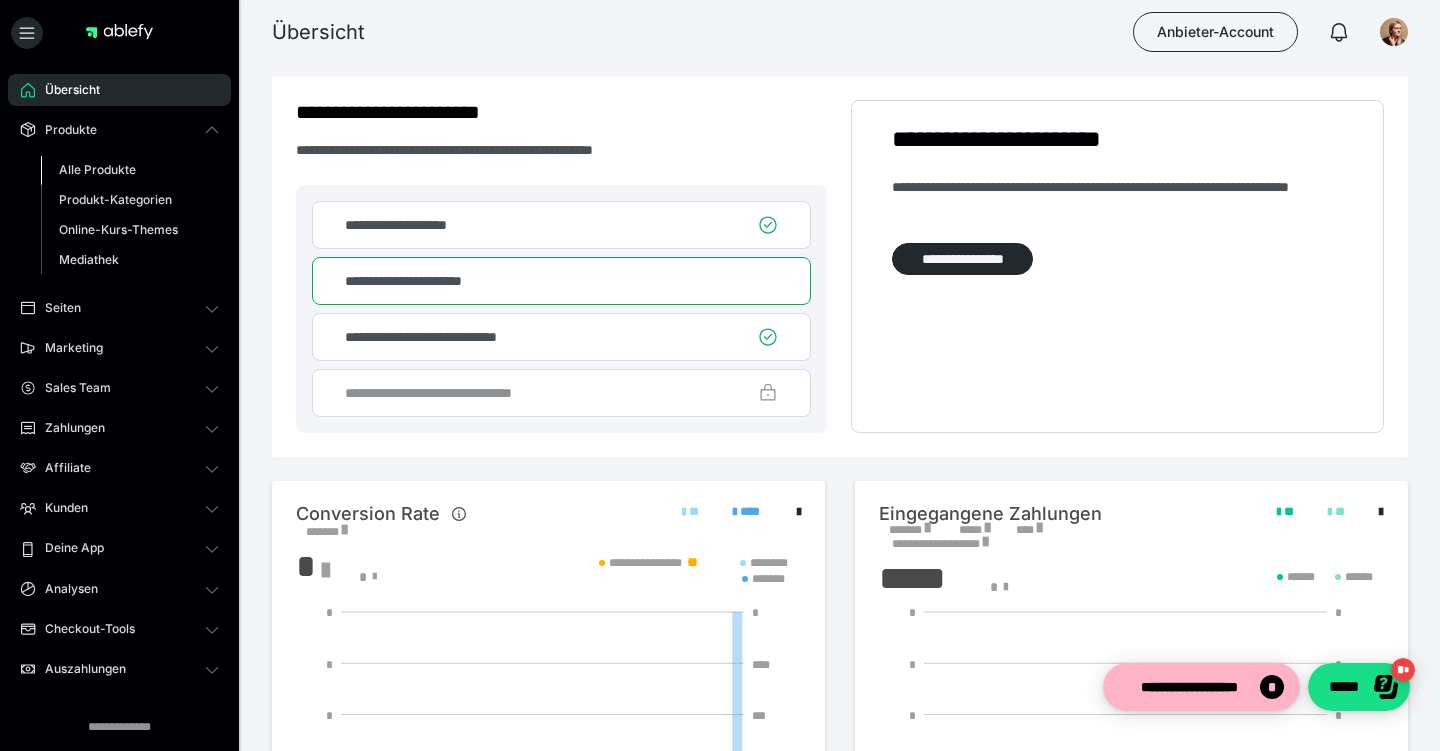 click on "Alle Produkte" at bounding box center [97, 169] 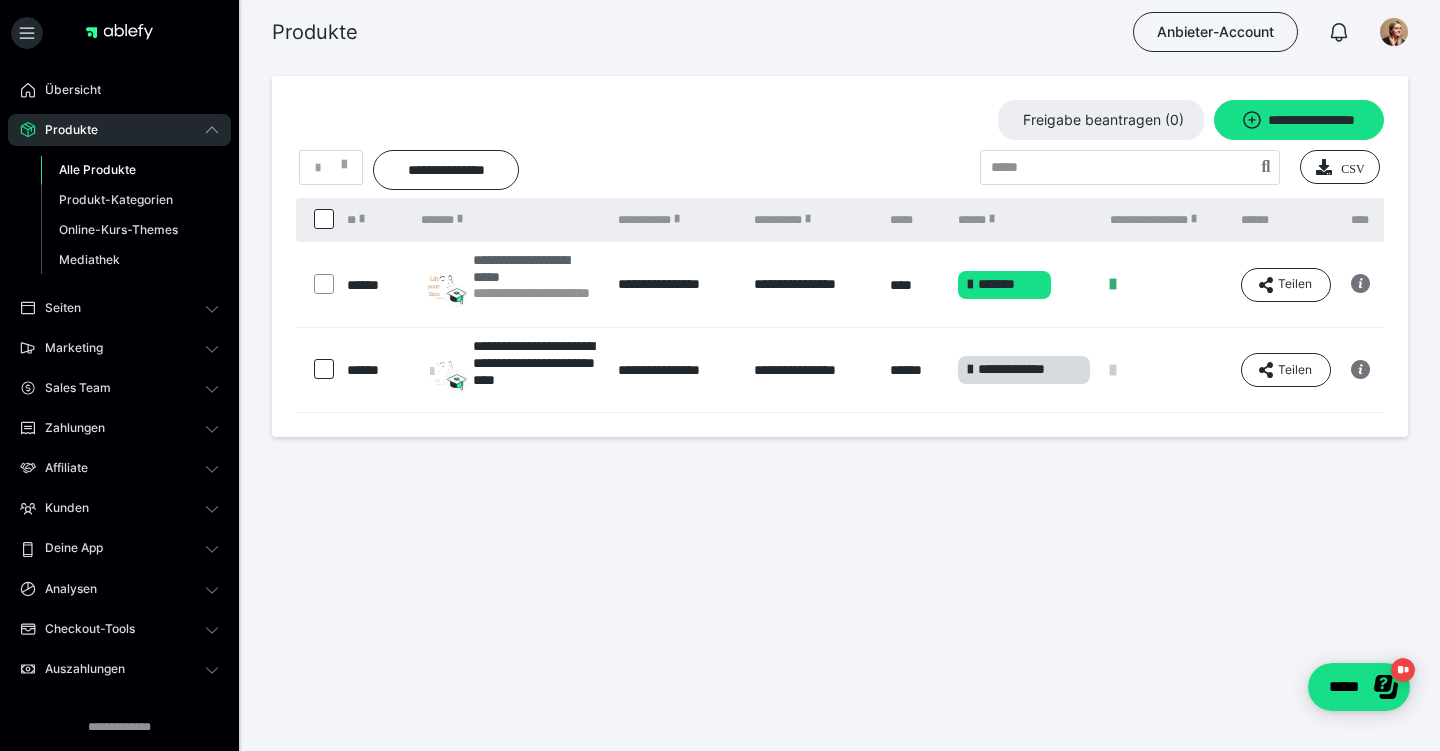 click on "**********" at bounding box center [535, 268] 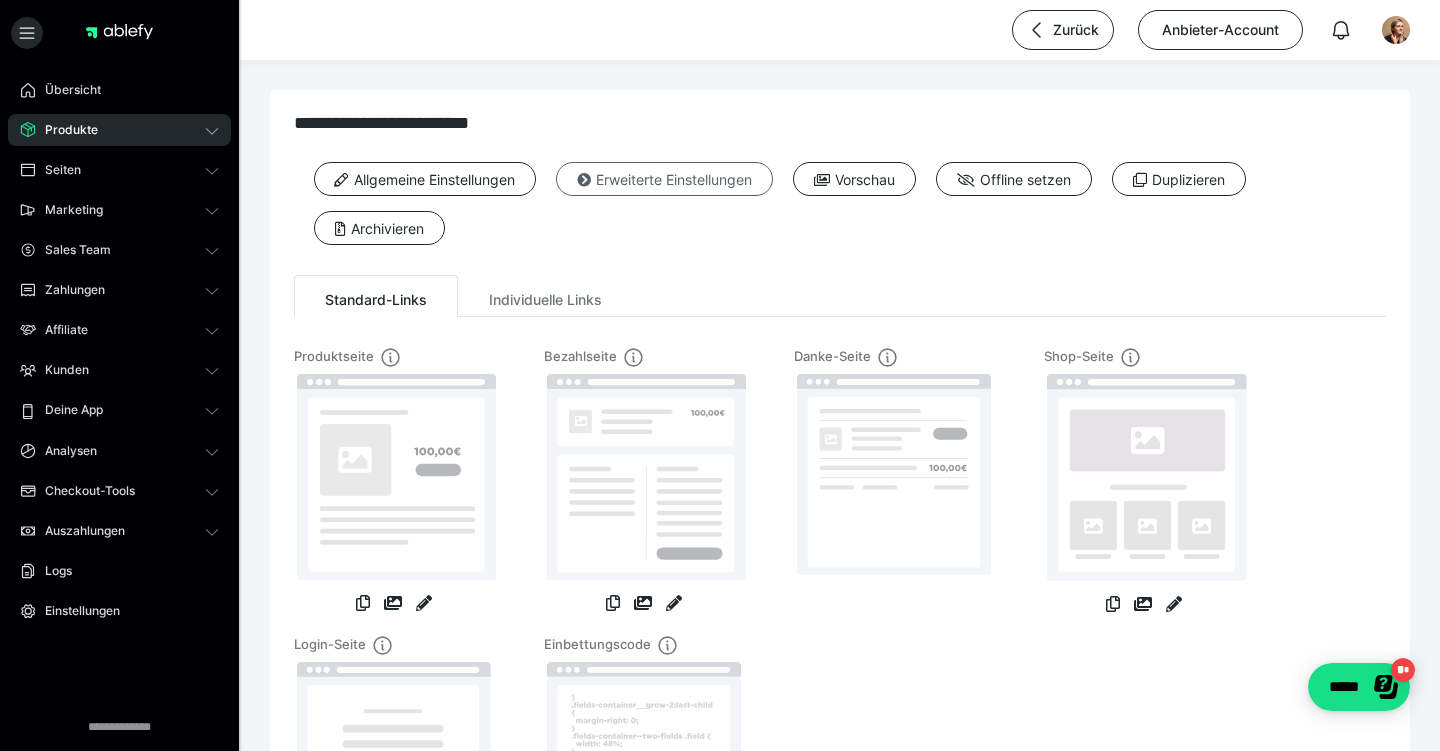 click on "Erweiterte Einstellungen" at bounding box center (664, 179) 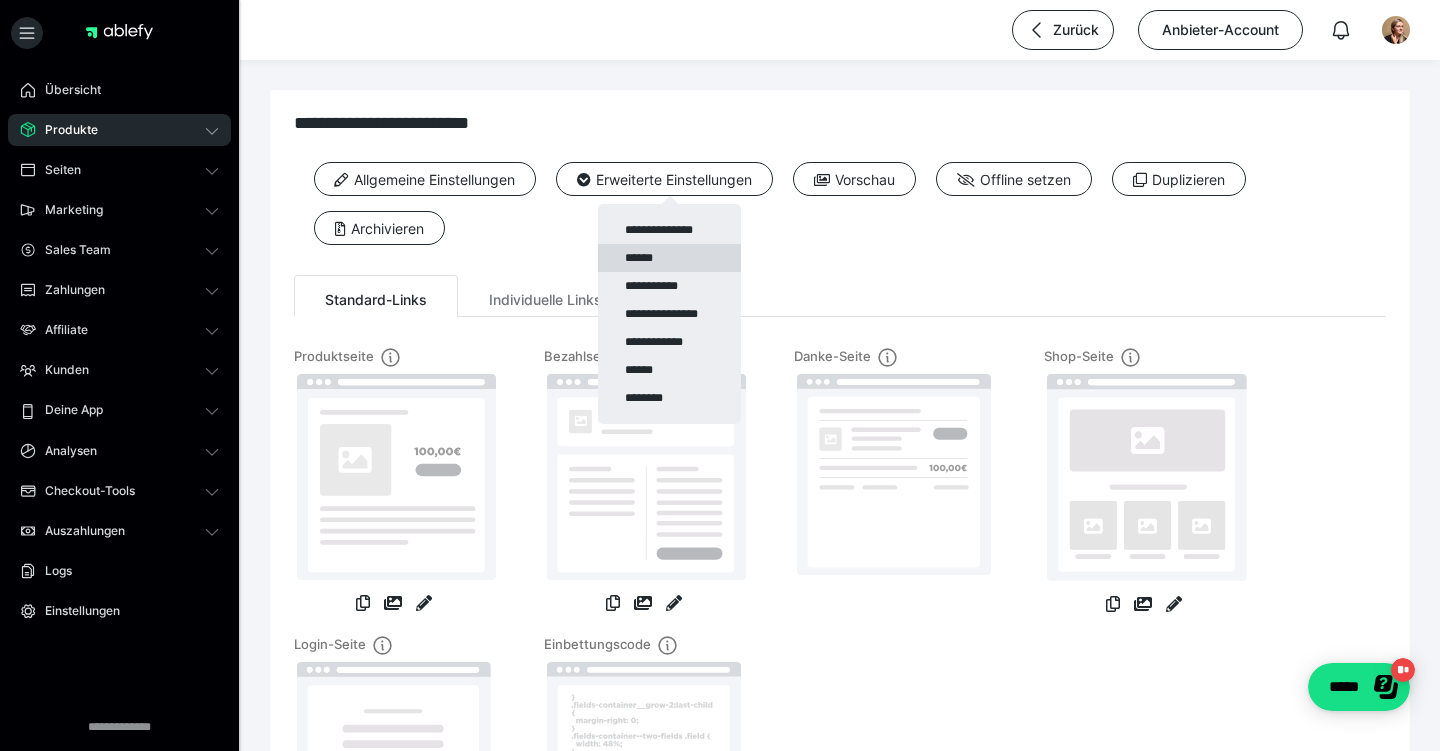 click on "******" at bounding box center [669, 258] 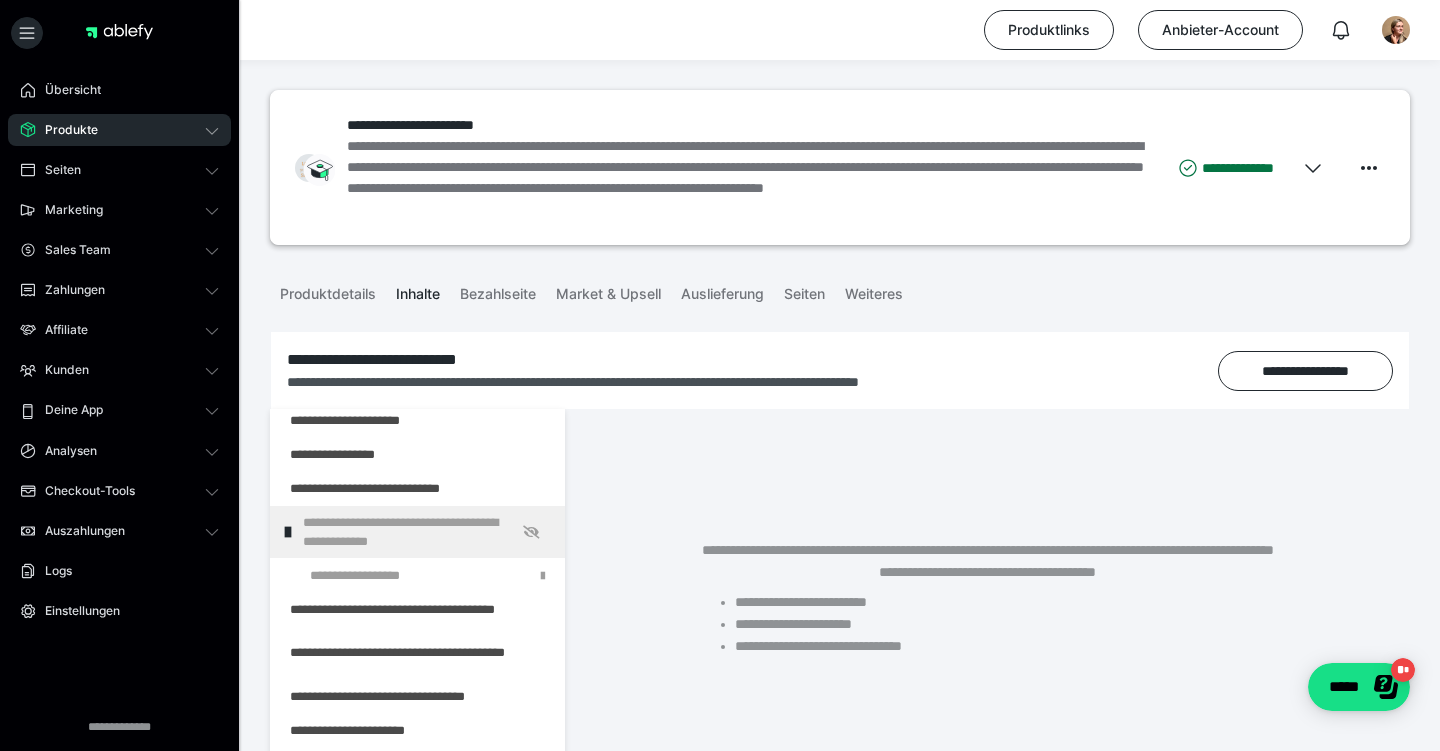 scroll, scrollTop: 1124, scrollLeft: 0, axis: vertical 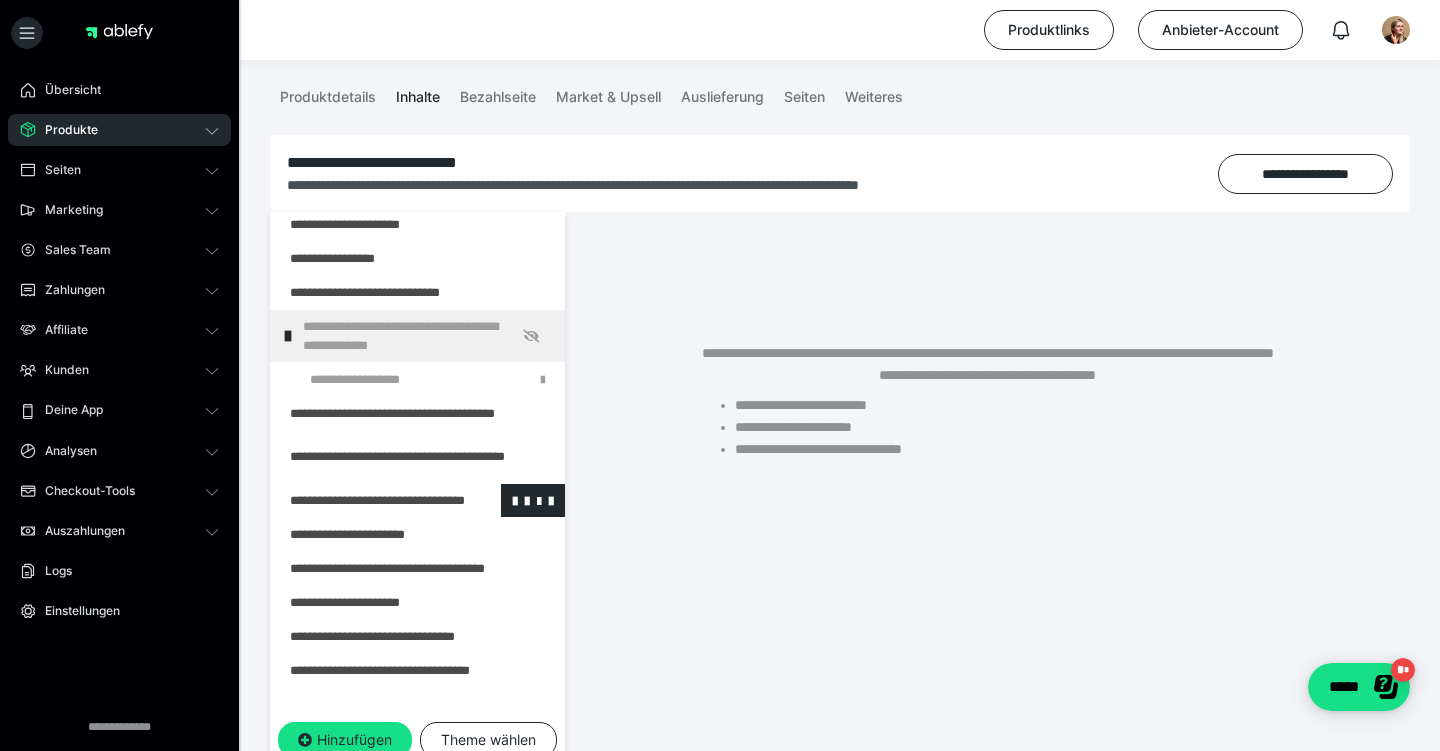 click at bounding box center [365, 500] 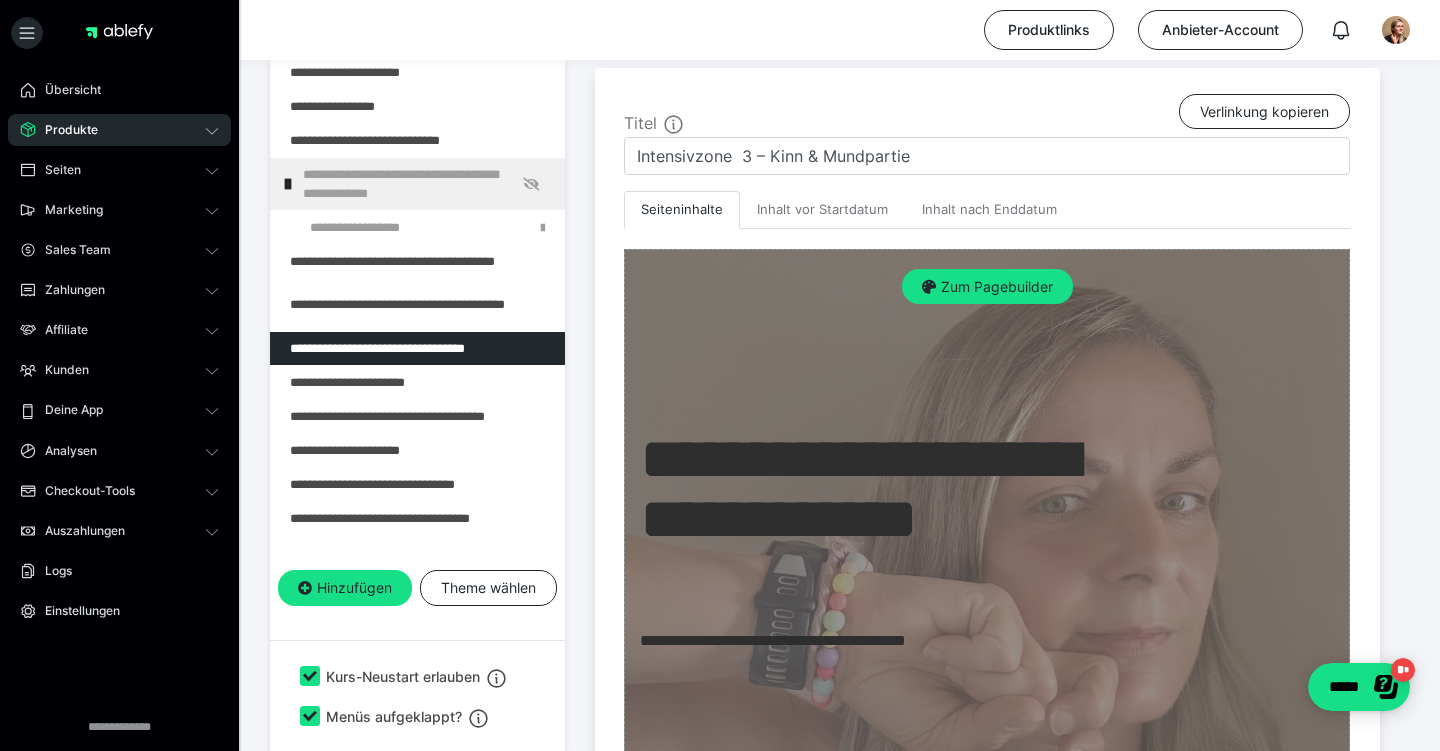 scroll, scrollTop: 380, scrollLeft: 0, axis: vertical 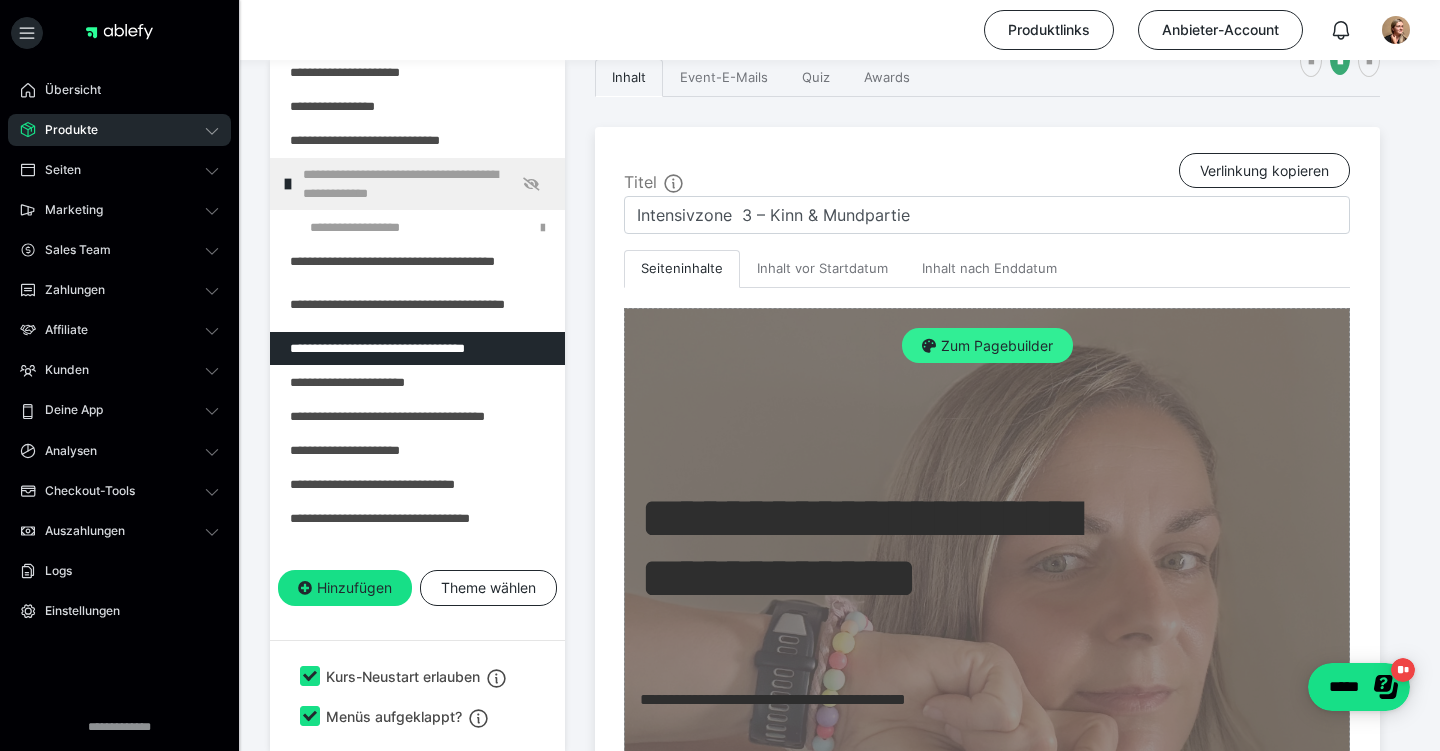 click on "Zum Pagebuilder" at bounding box center (987, 346) 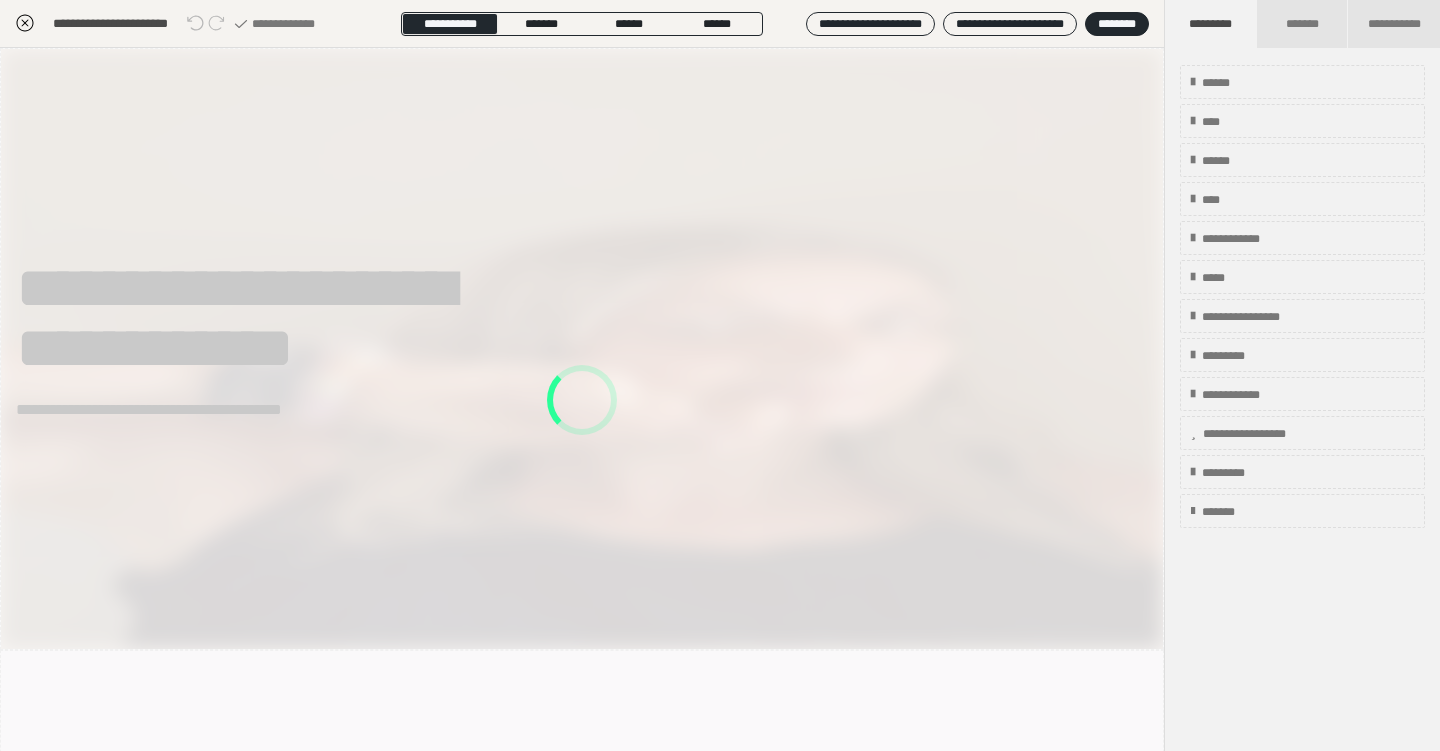 scroll, scrollTop: 349, scrollLeft: 0, axis: vertical 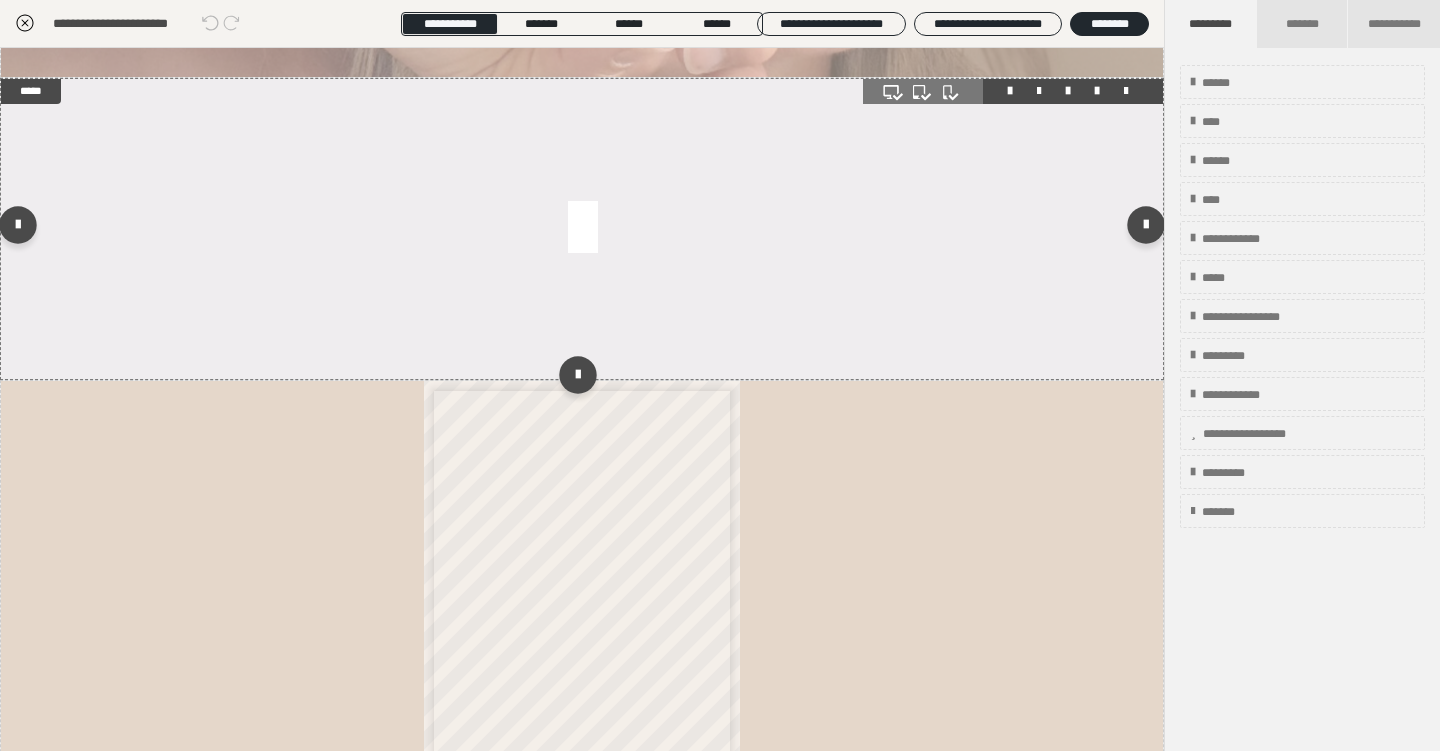 click at bounding box center (582, 229) 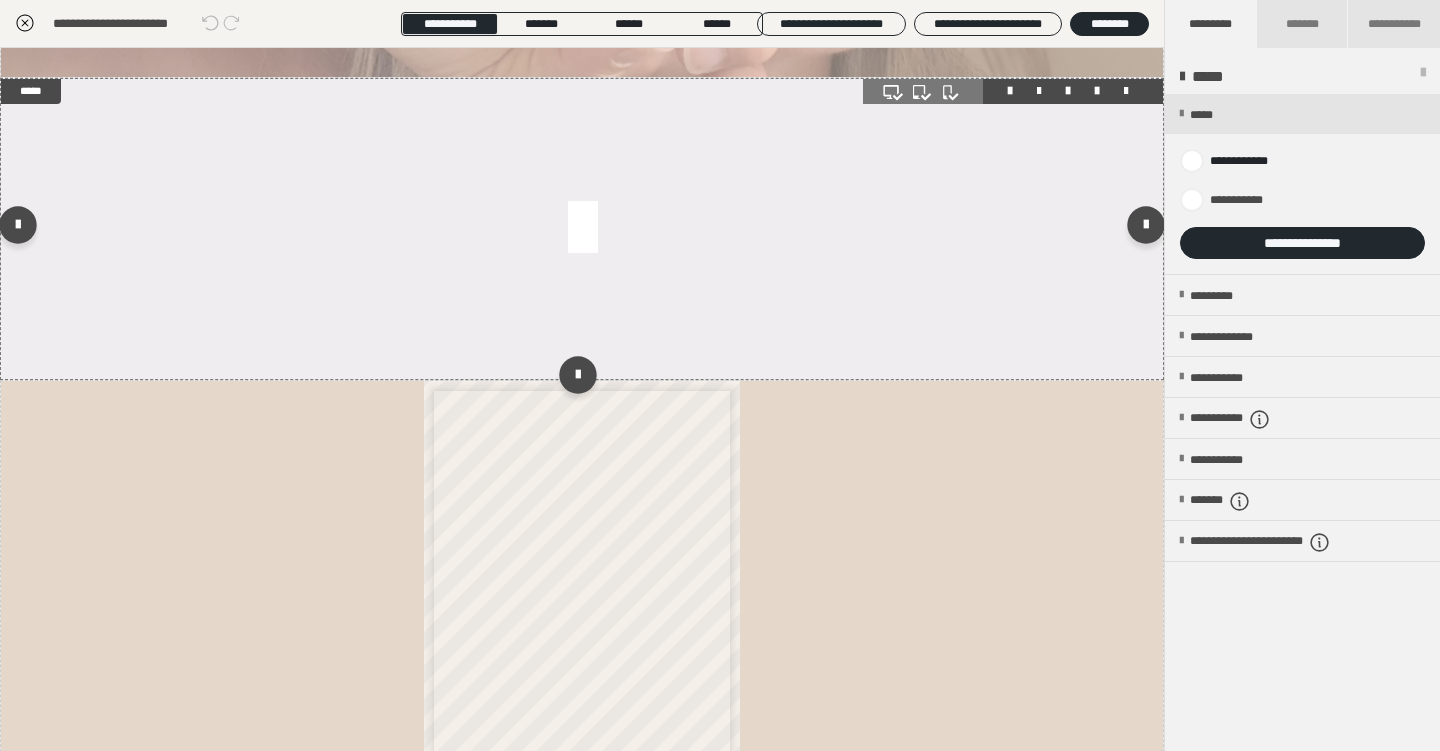 click at bounding box center [582, 229] 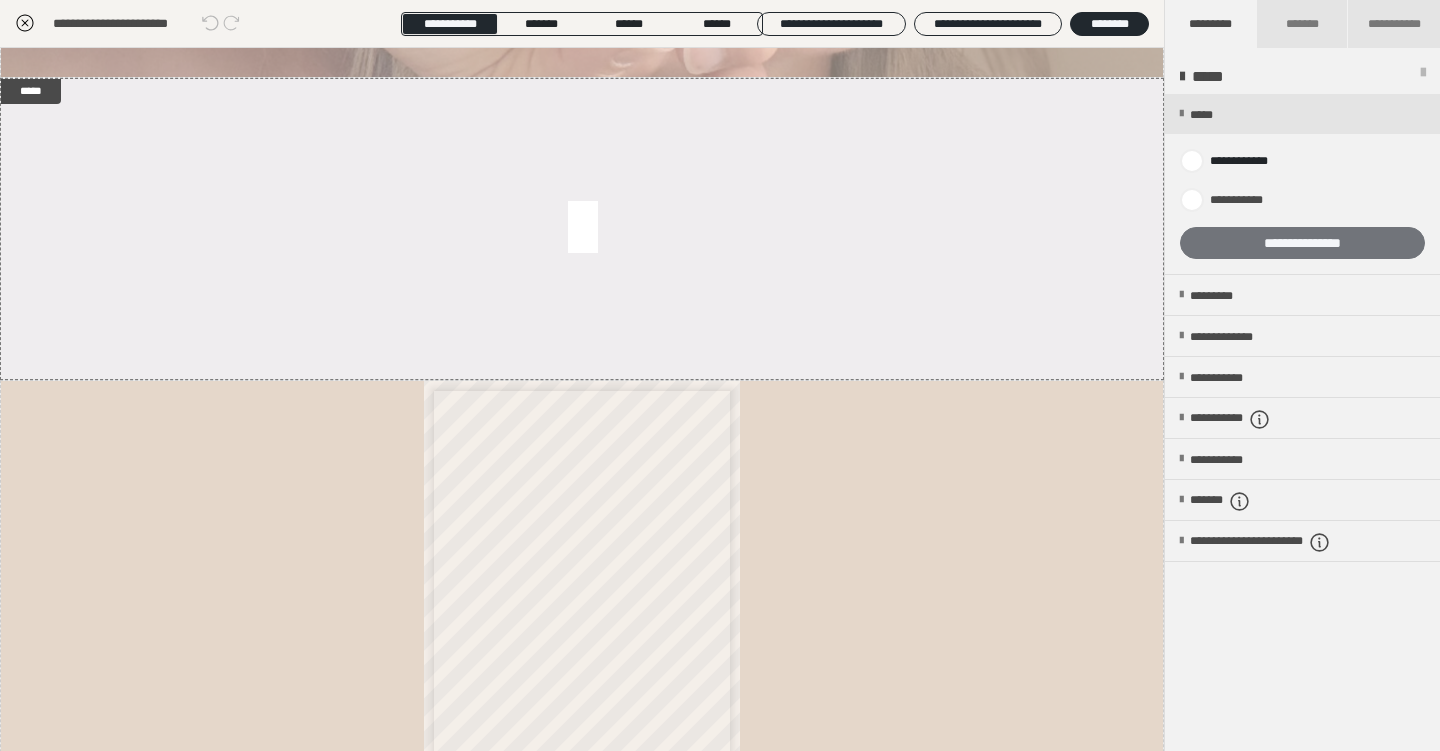 click on "**********" at bounding box center [1302, 243] 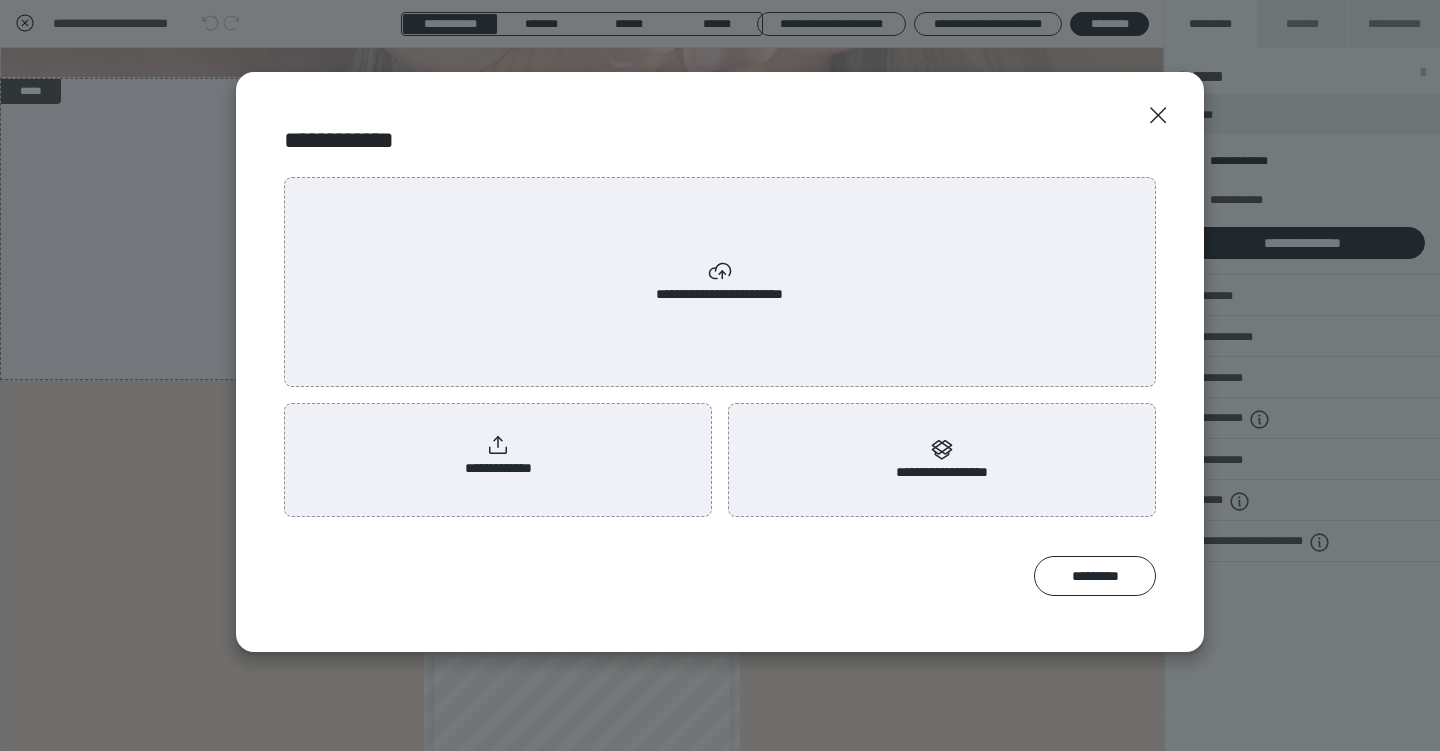 click 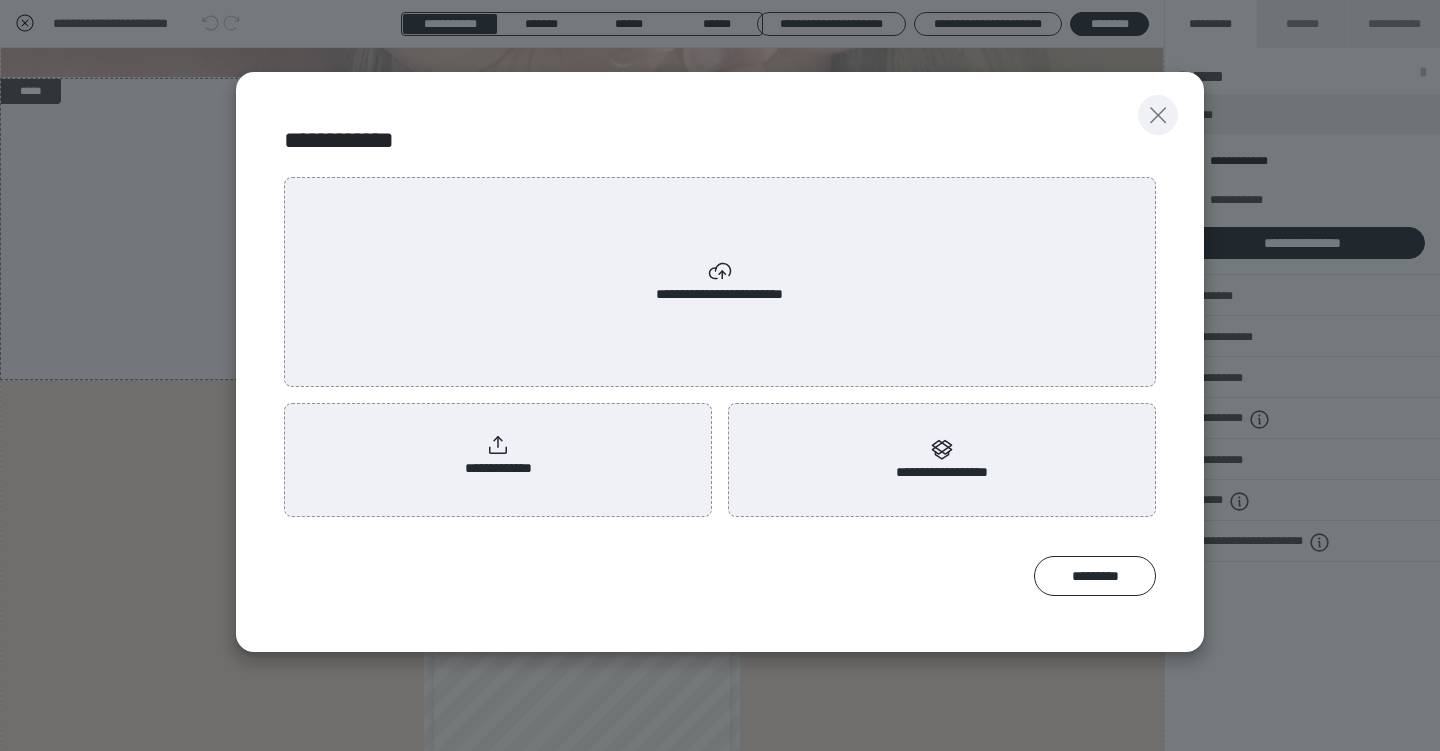 click 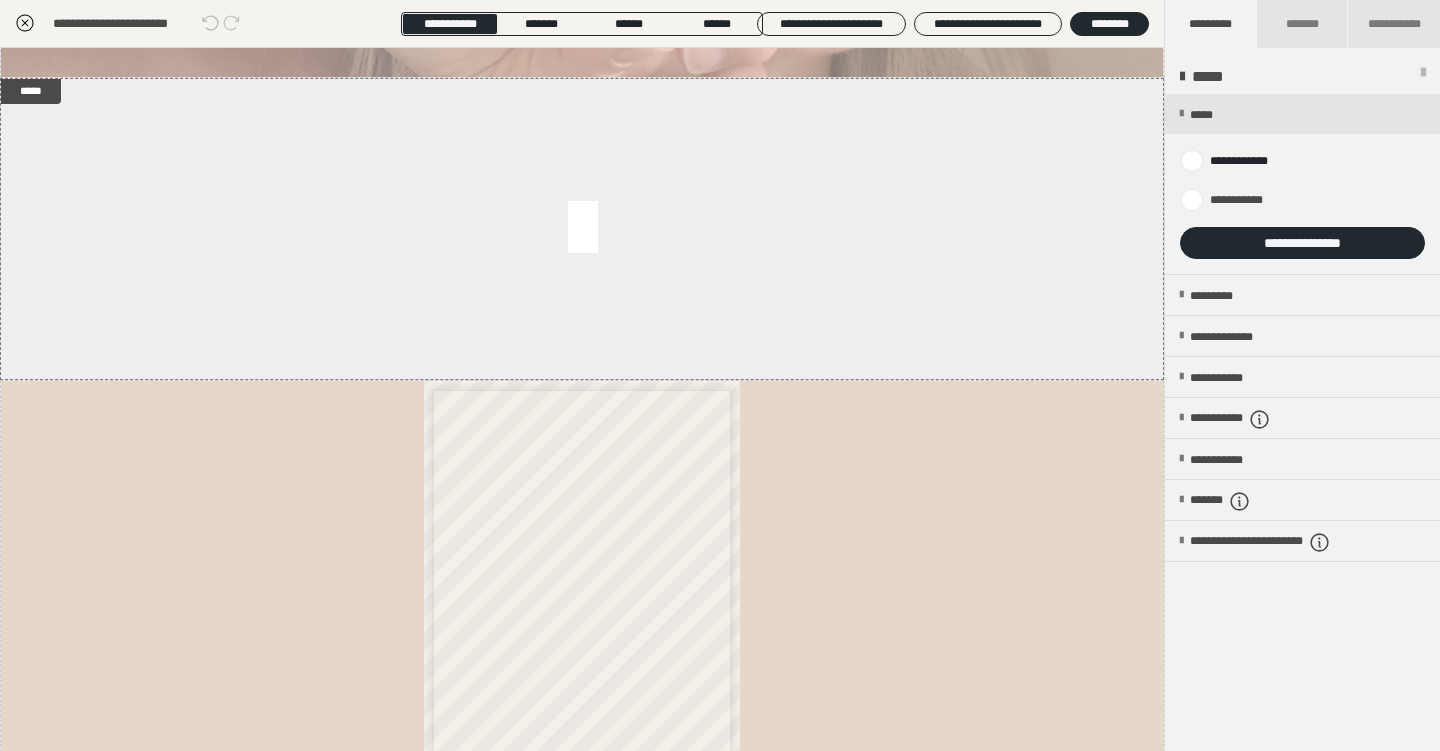 click 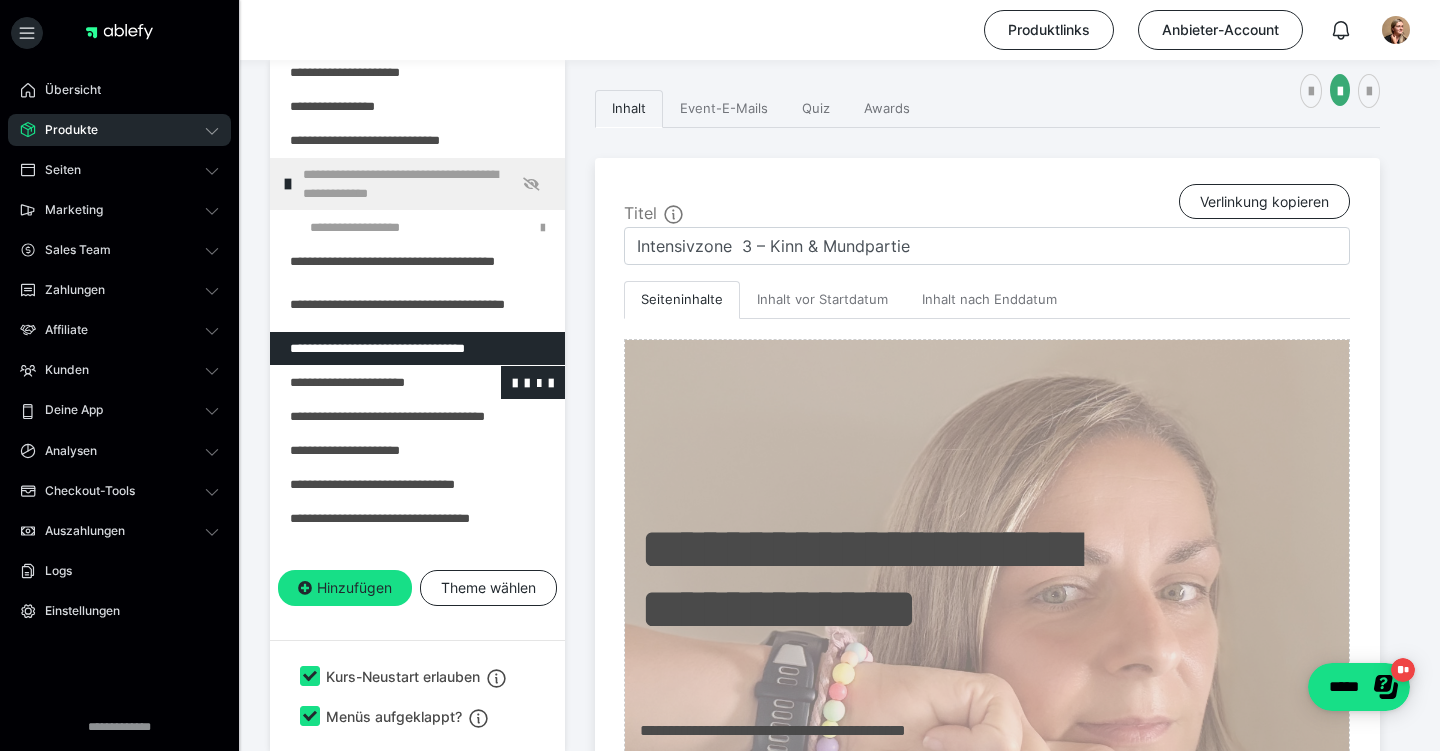 click at bounding box center [365, 382] 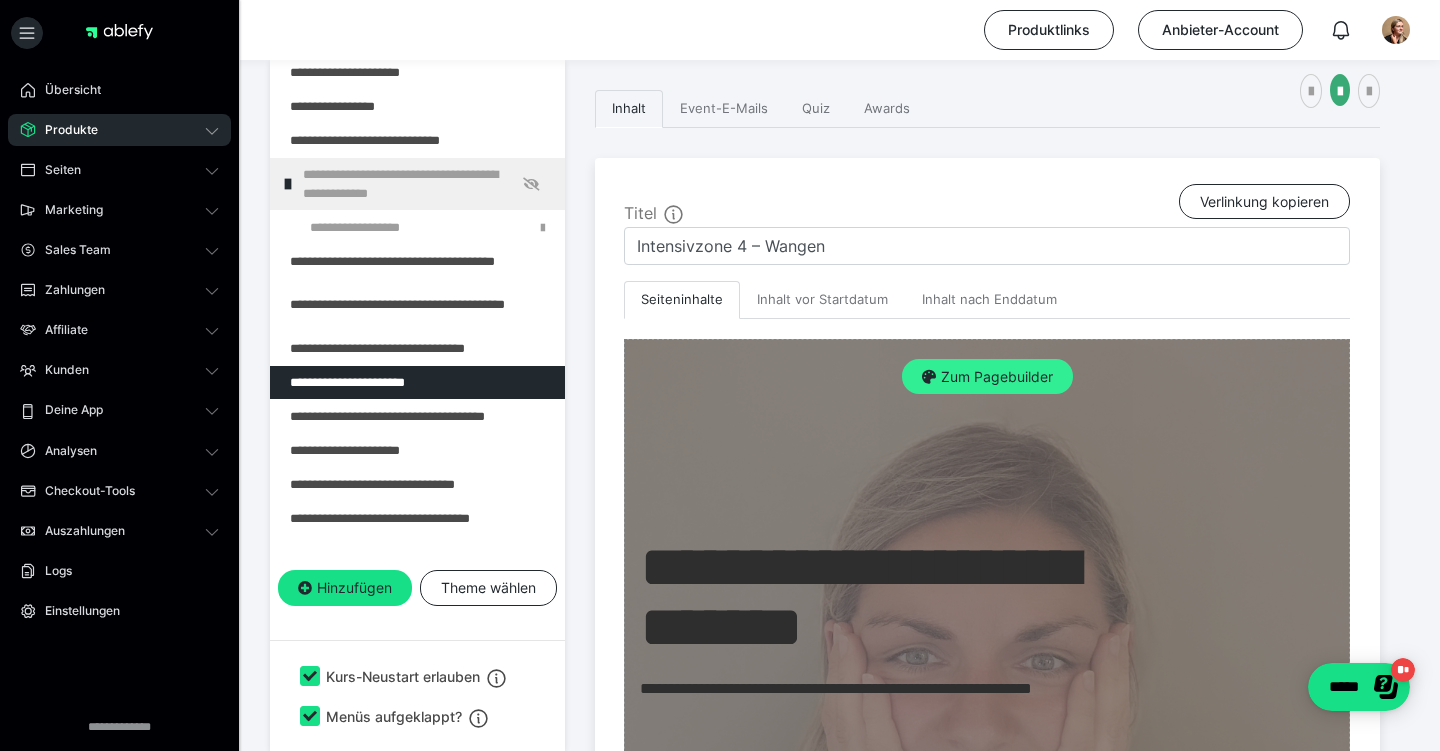 click on "Zum Pagebuilder" at bounding box center [987, 377] 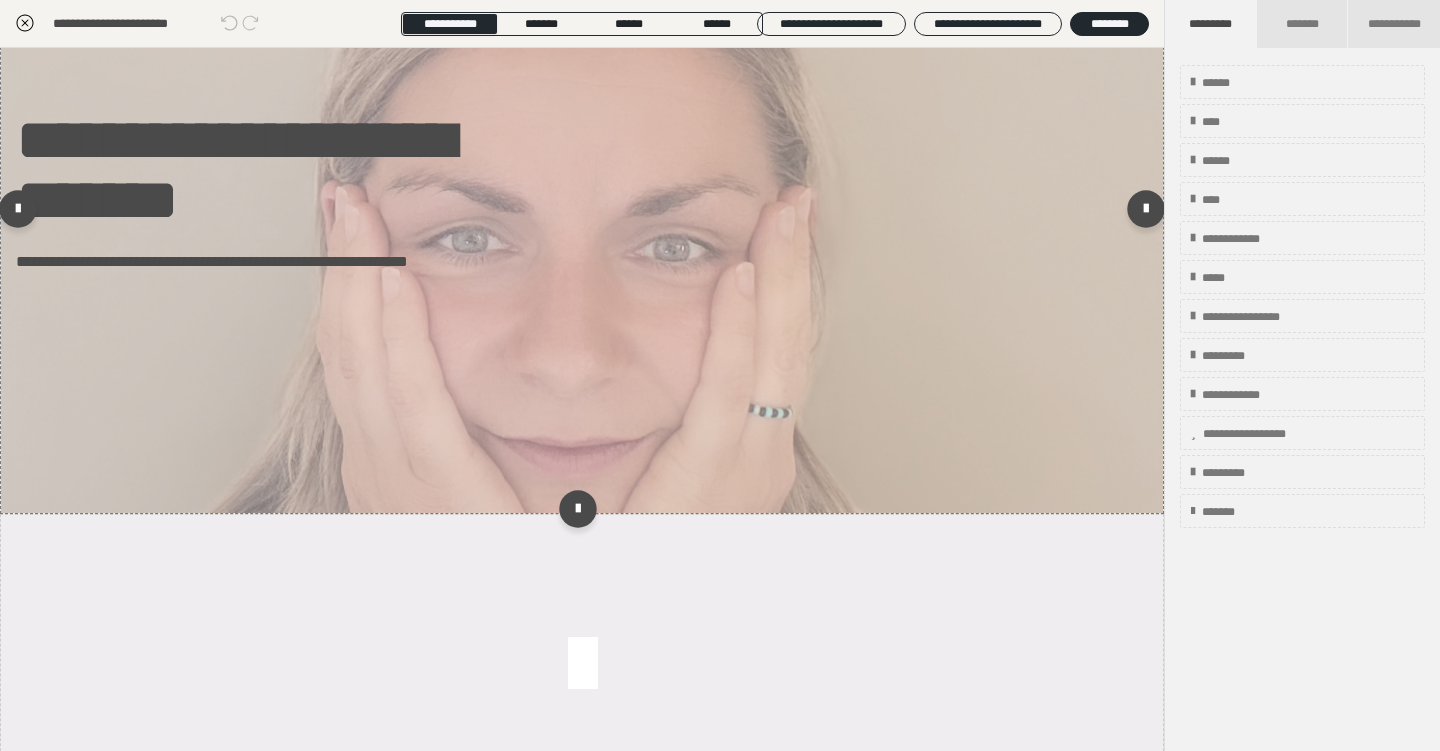 scroll, scrollTop: 167, scrollLeft: 0, axis: vertical 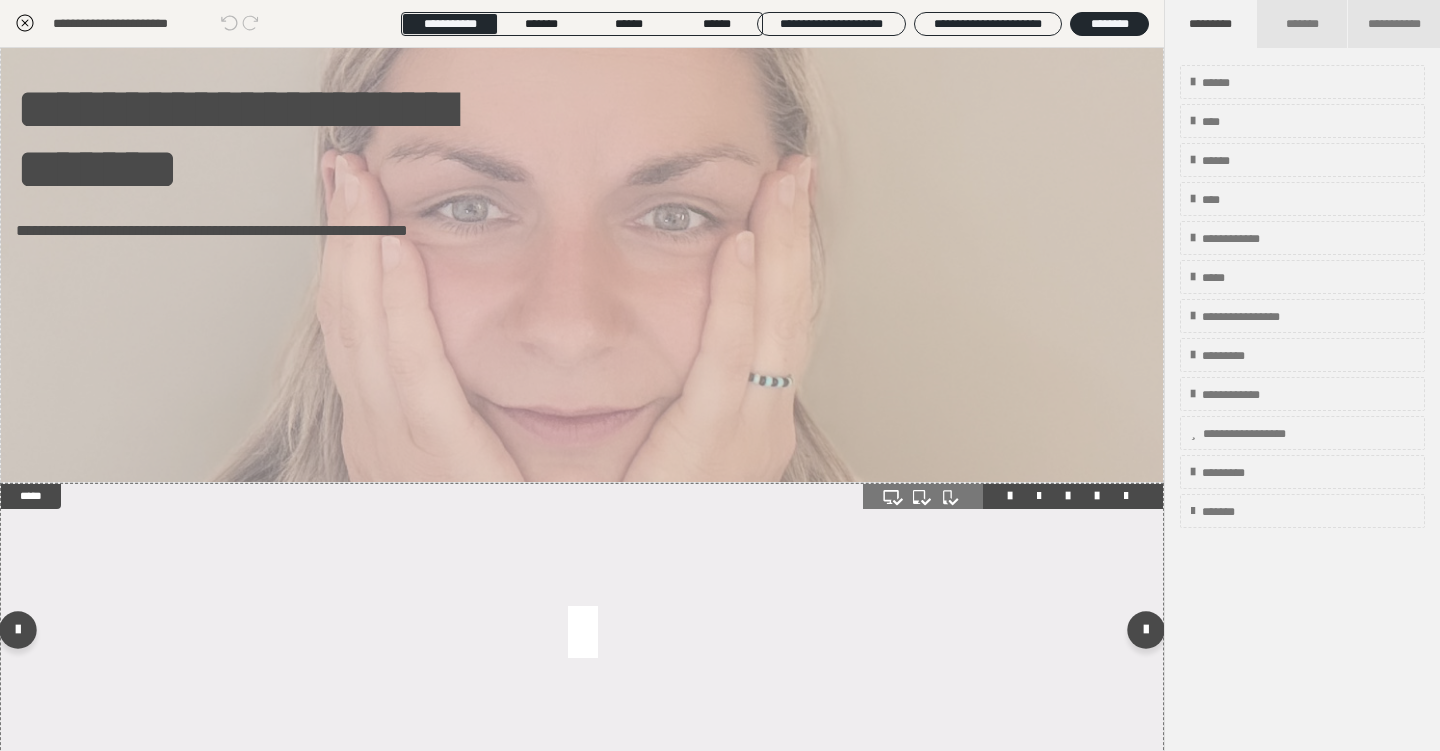 click at bounding box center [582, 634] 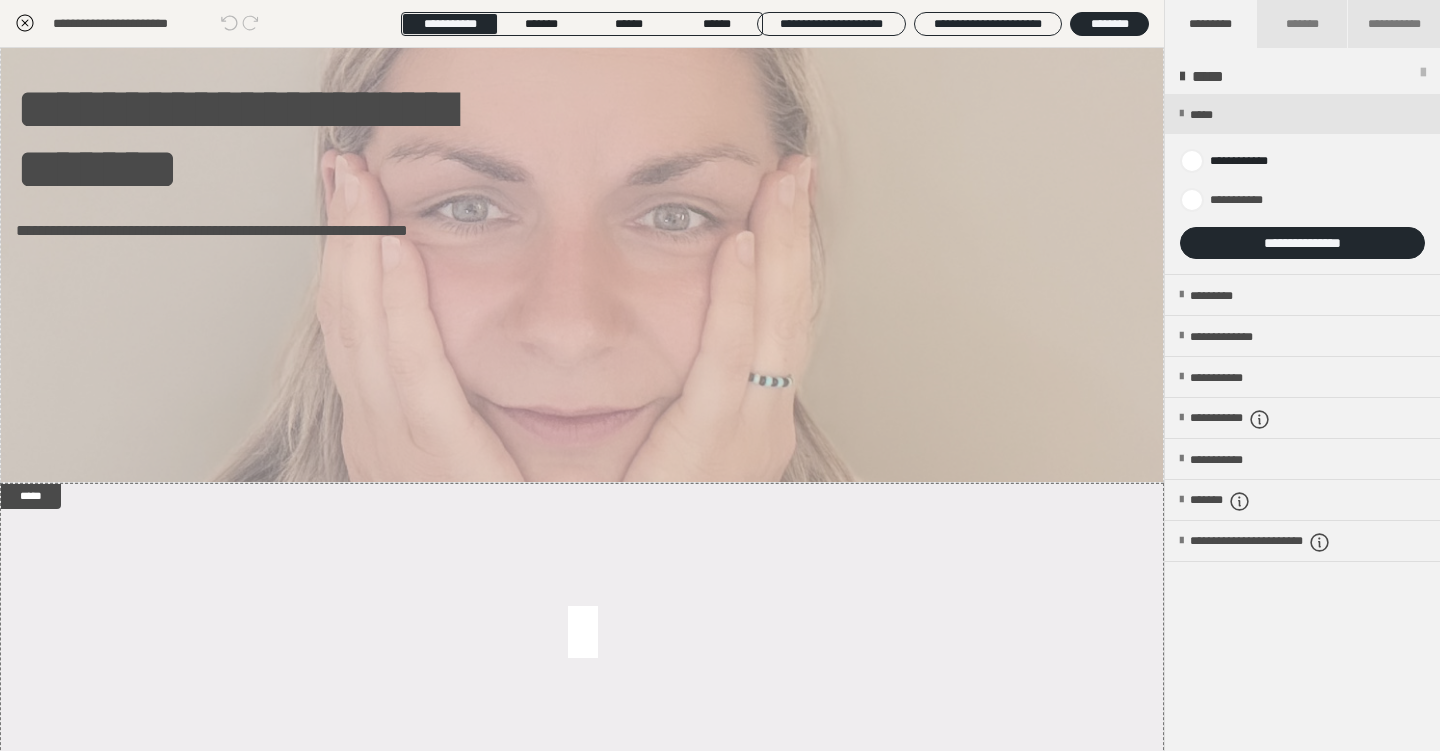 click on "**********" at bounding box center [1302, 184] 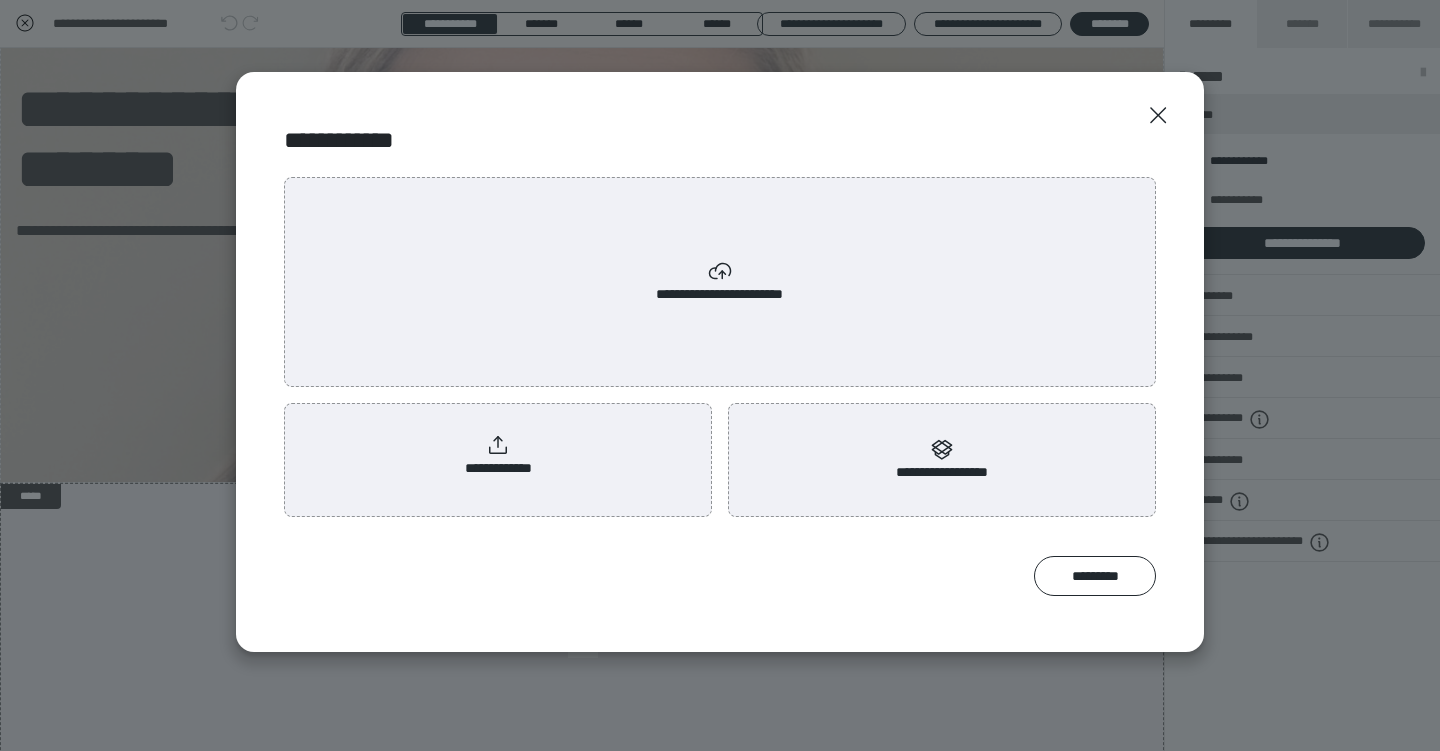 click on "**********" at bounding box center (498, 456) 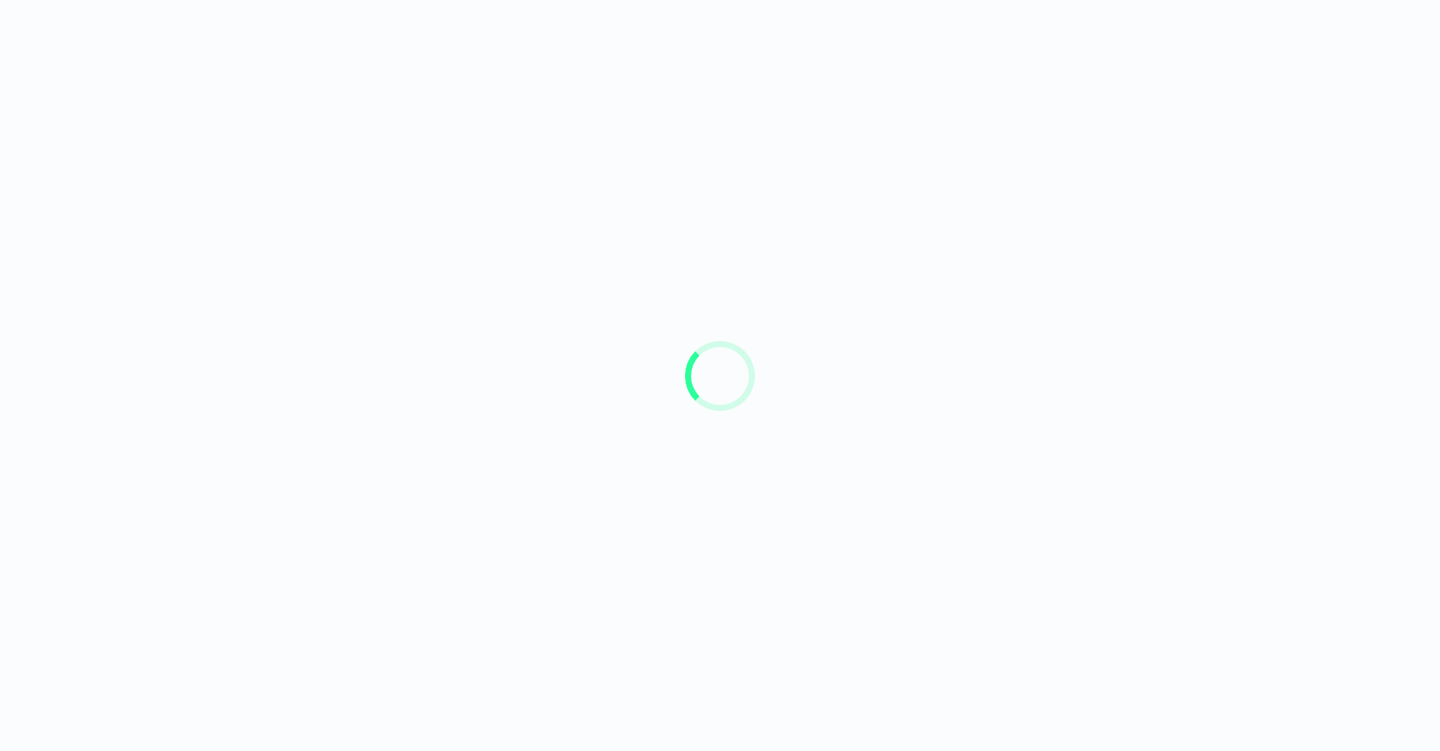 scroll, scrollTop: 0, scrollLeft: 0, axis: both 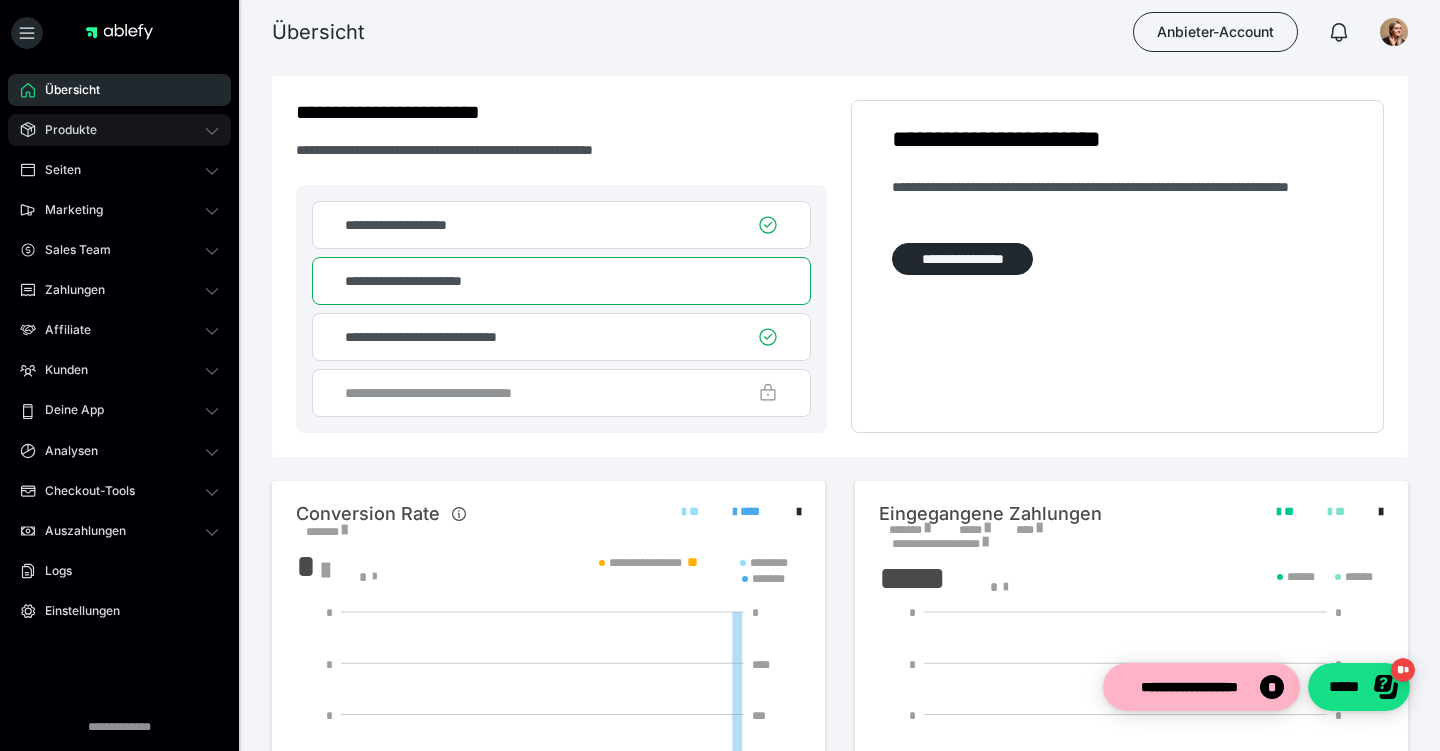click on "Produkte" at bounding box center (119, 130) 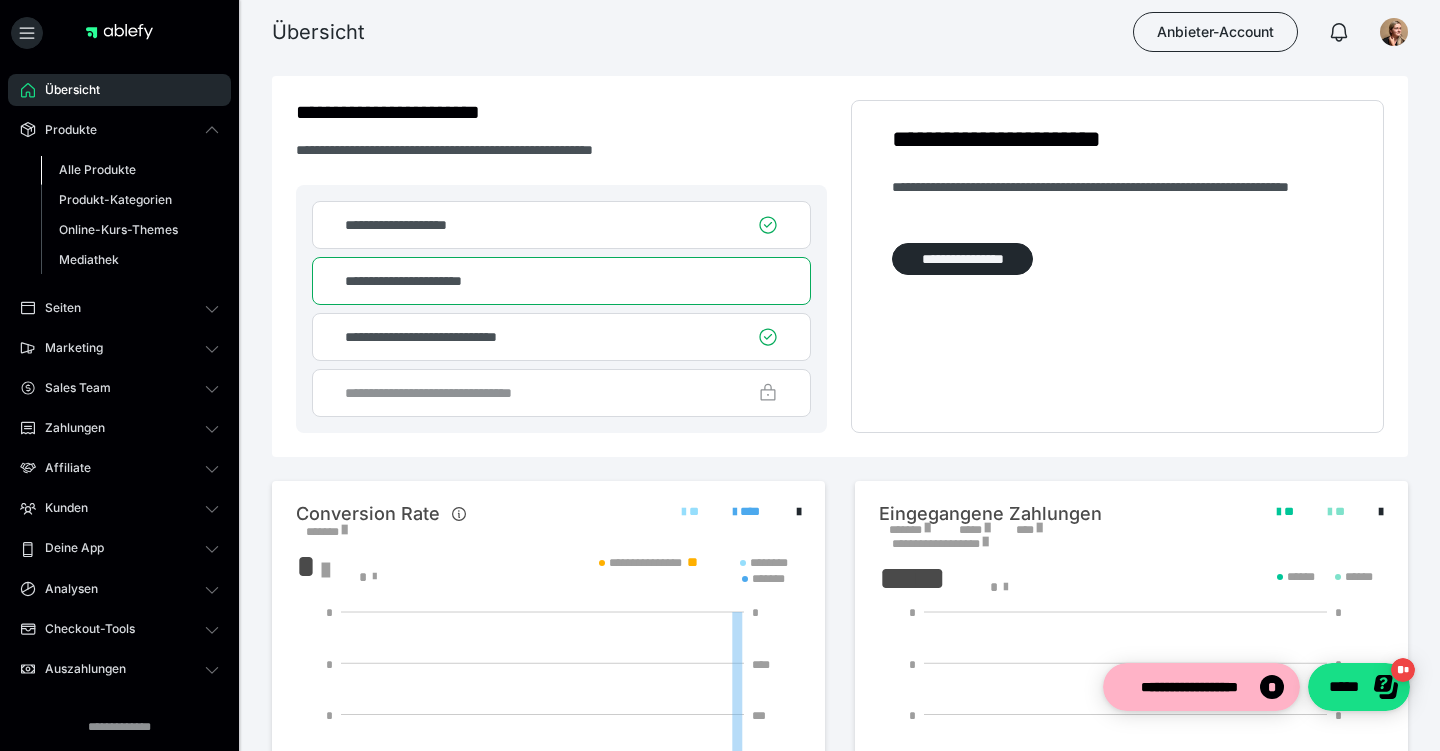 click on "Alle Produkte" at bounding box center (97, 169) 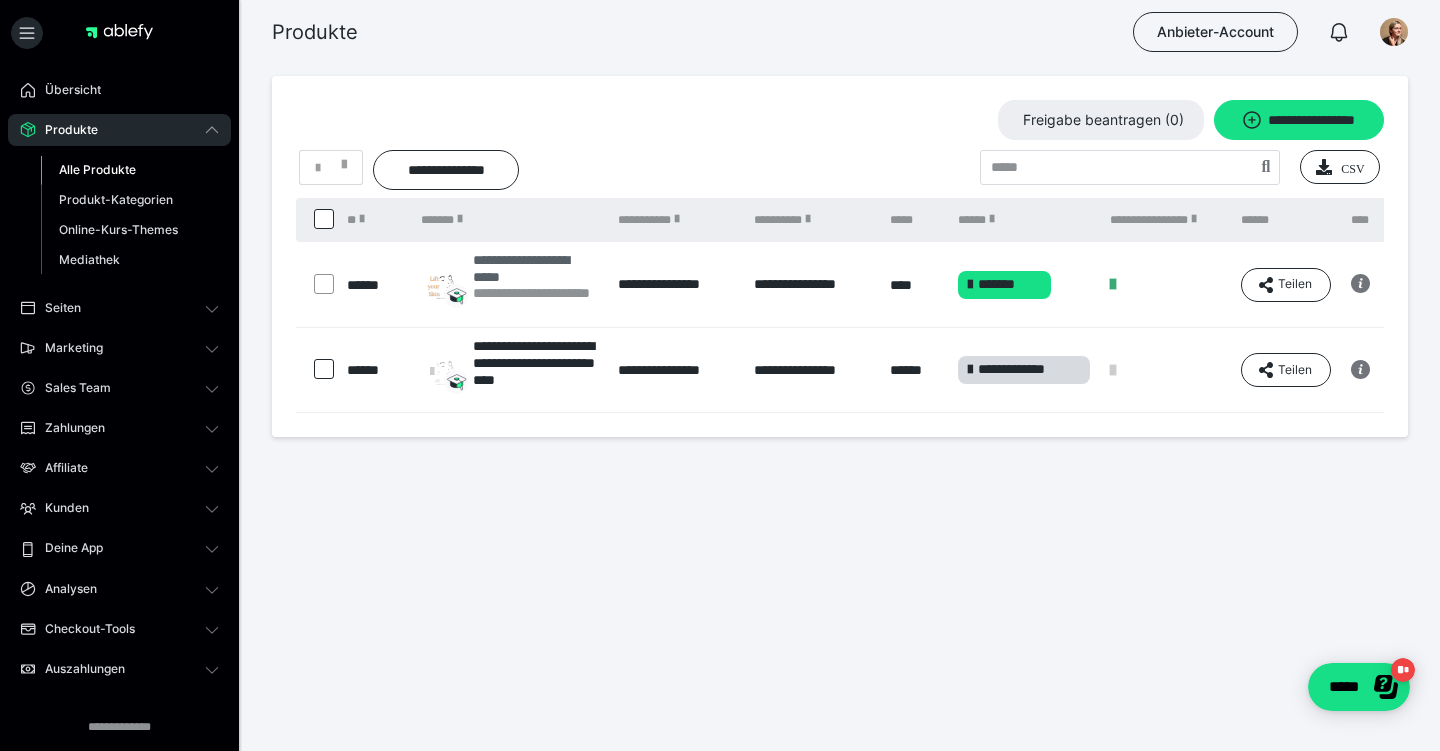 click on "**********" at bounding box center (535, 268) 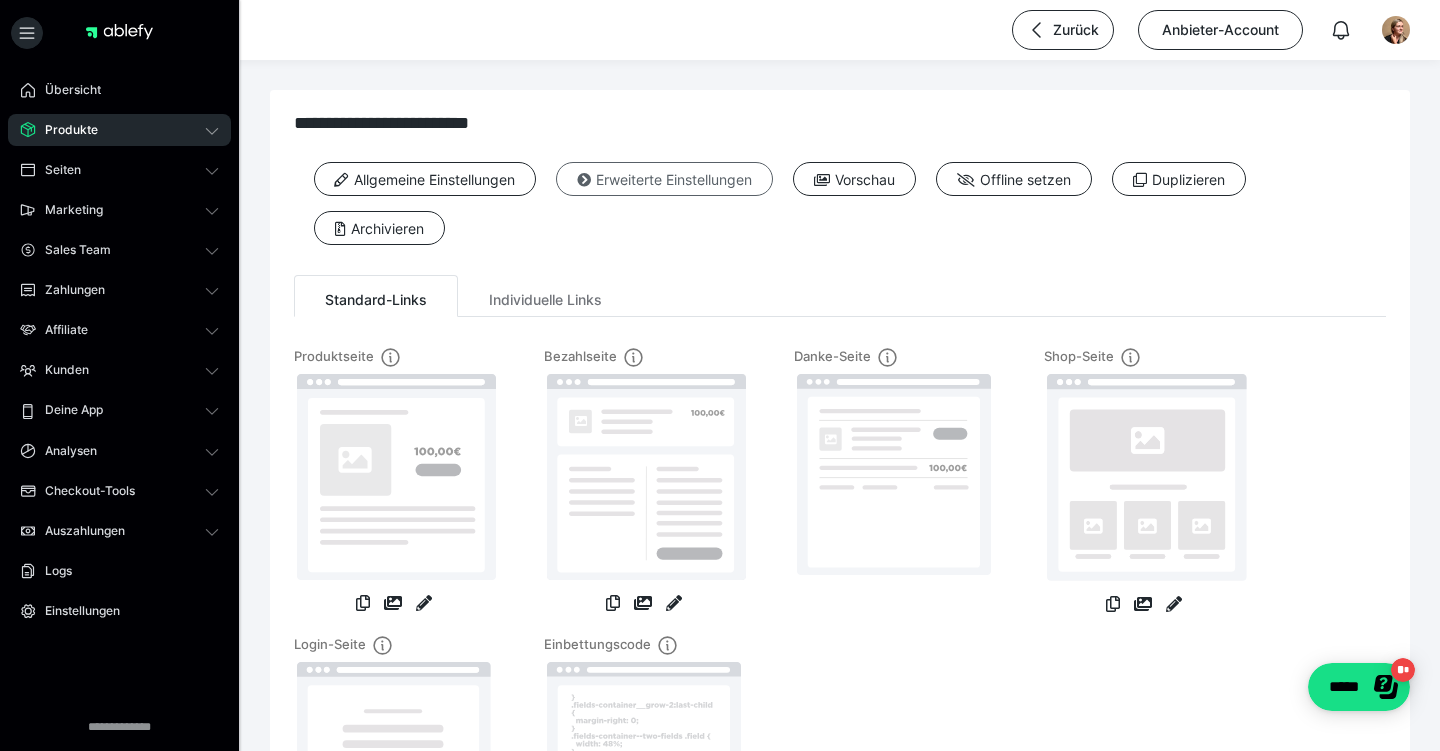 click on "Erweiterte Einstellungen" at bounding box center [664, 179] 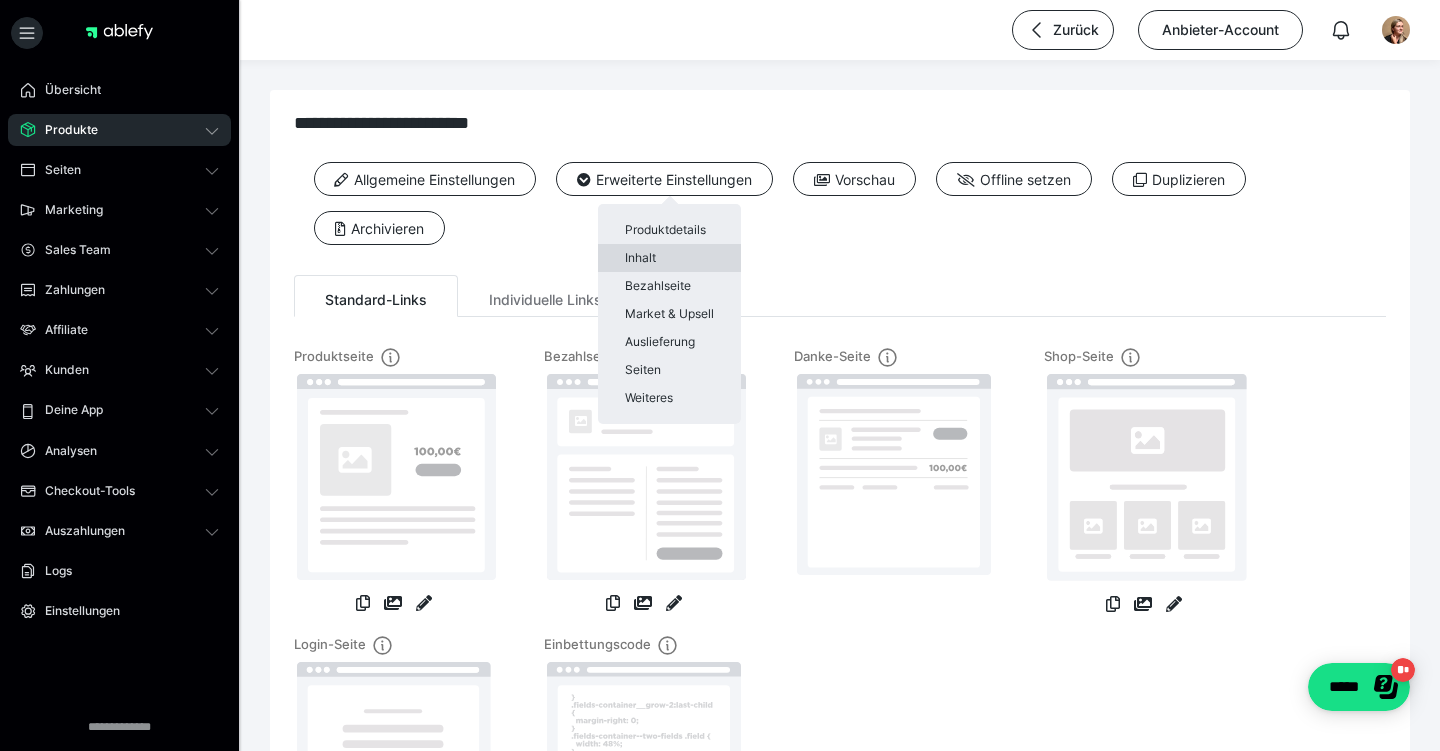 click on "Inhalt" at bounding box center (669, 258) 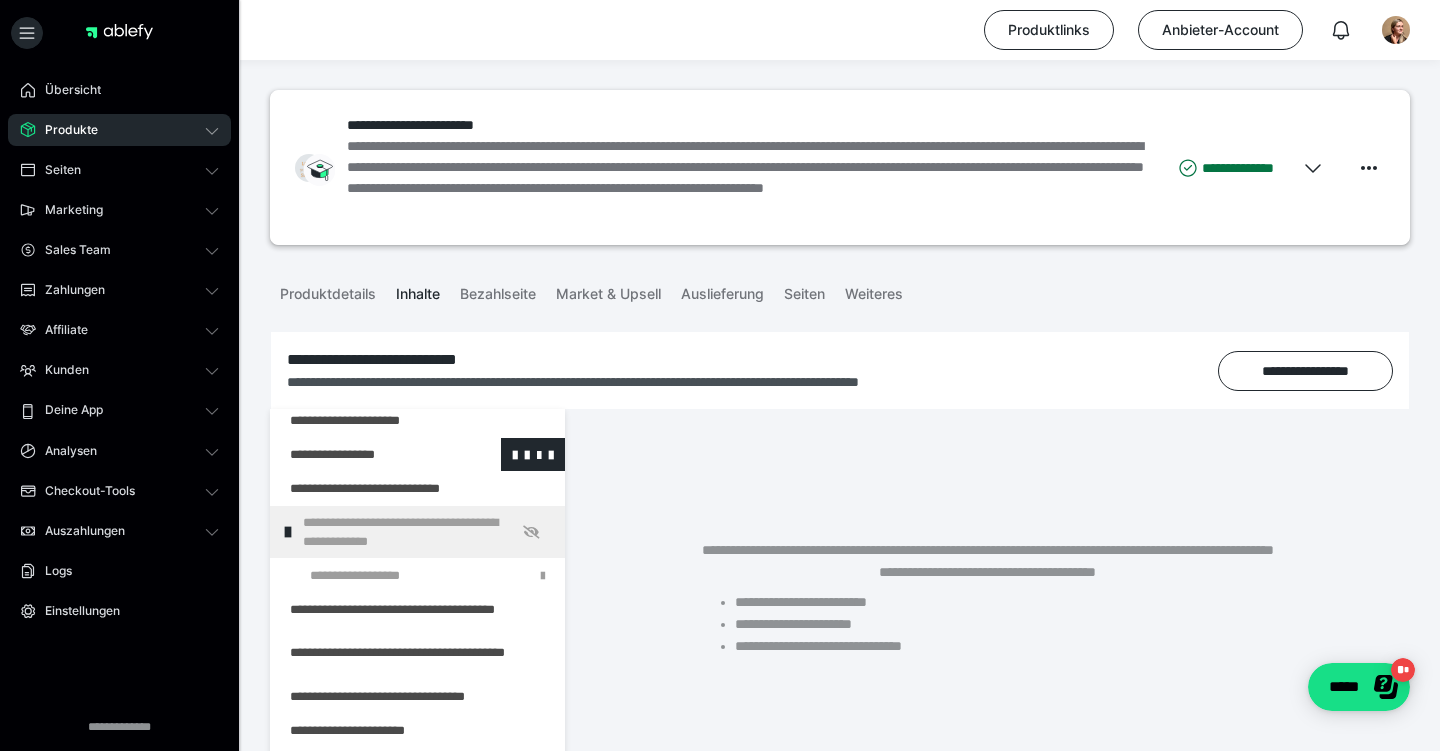 scroll, scrollTop: 1124, scrollLeft: 0, axis: vertical 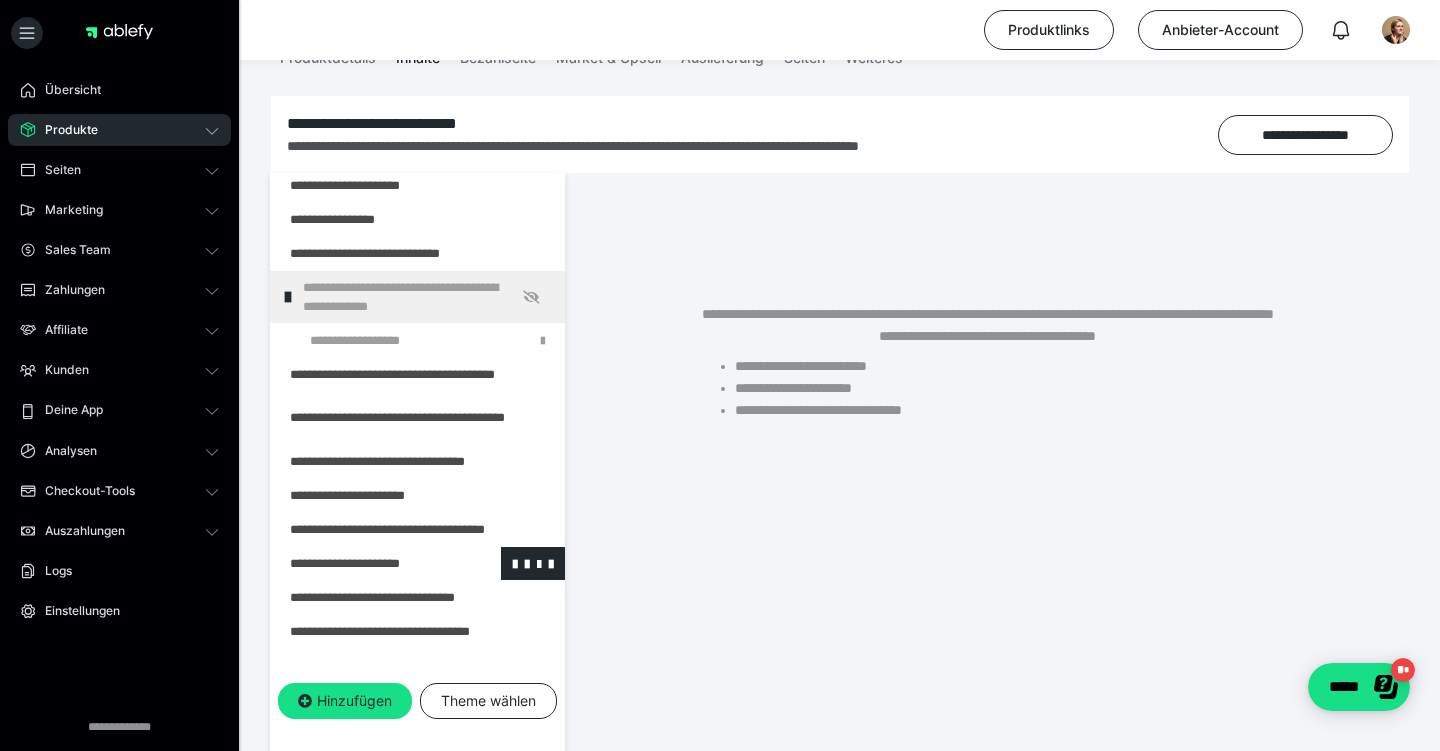 click at bounding box center (365, 563) 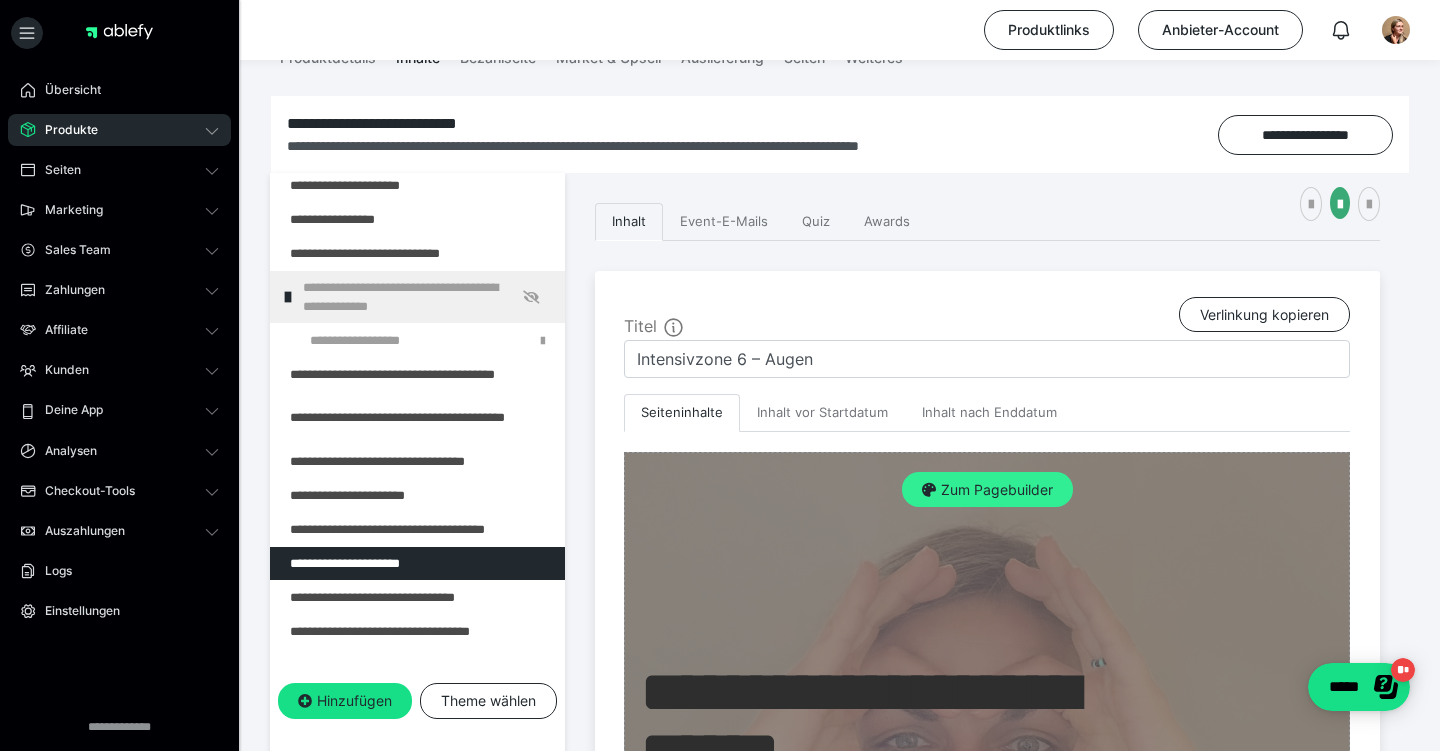 click on "Zum Pagebuilder" at bounding box center (987, 490) 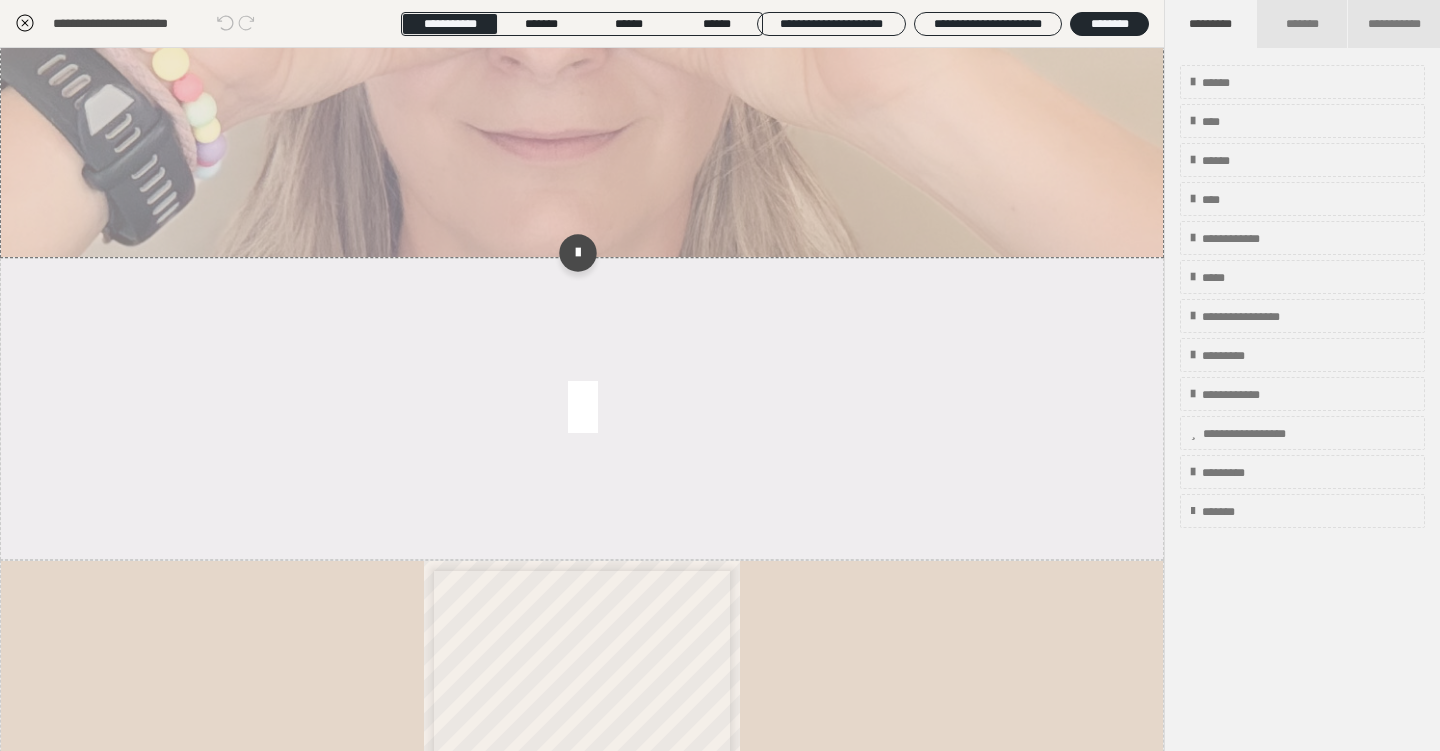 scroll, scrollTop: 438, scrollLeft: 0, axis: vertical 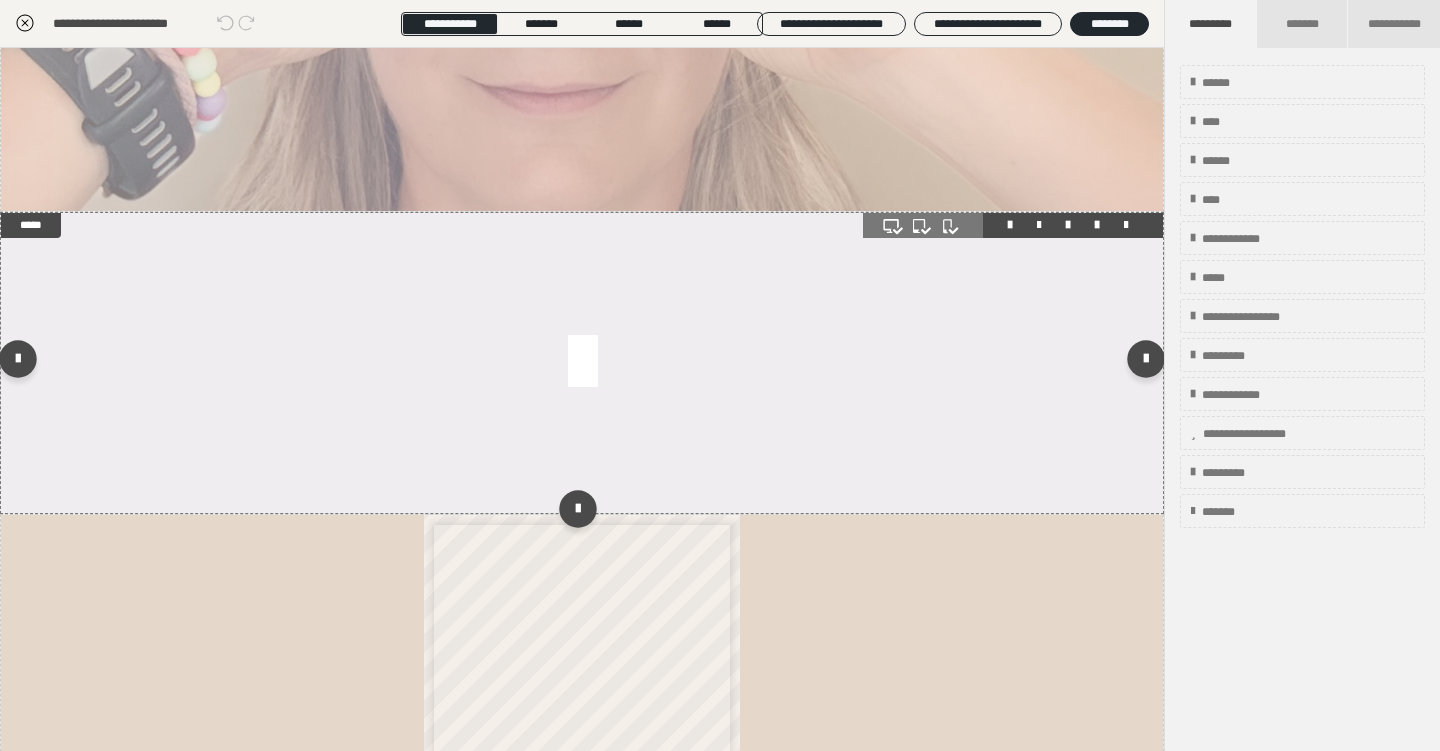 click at bounding box center [582, 363] 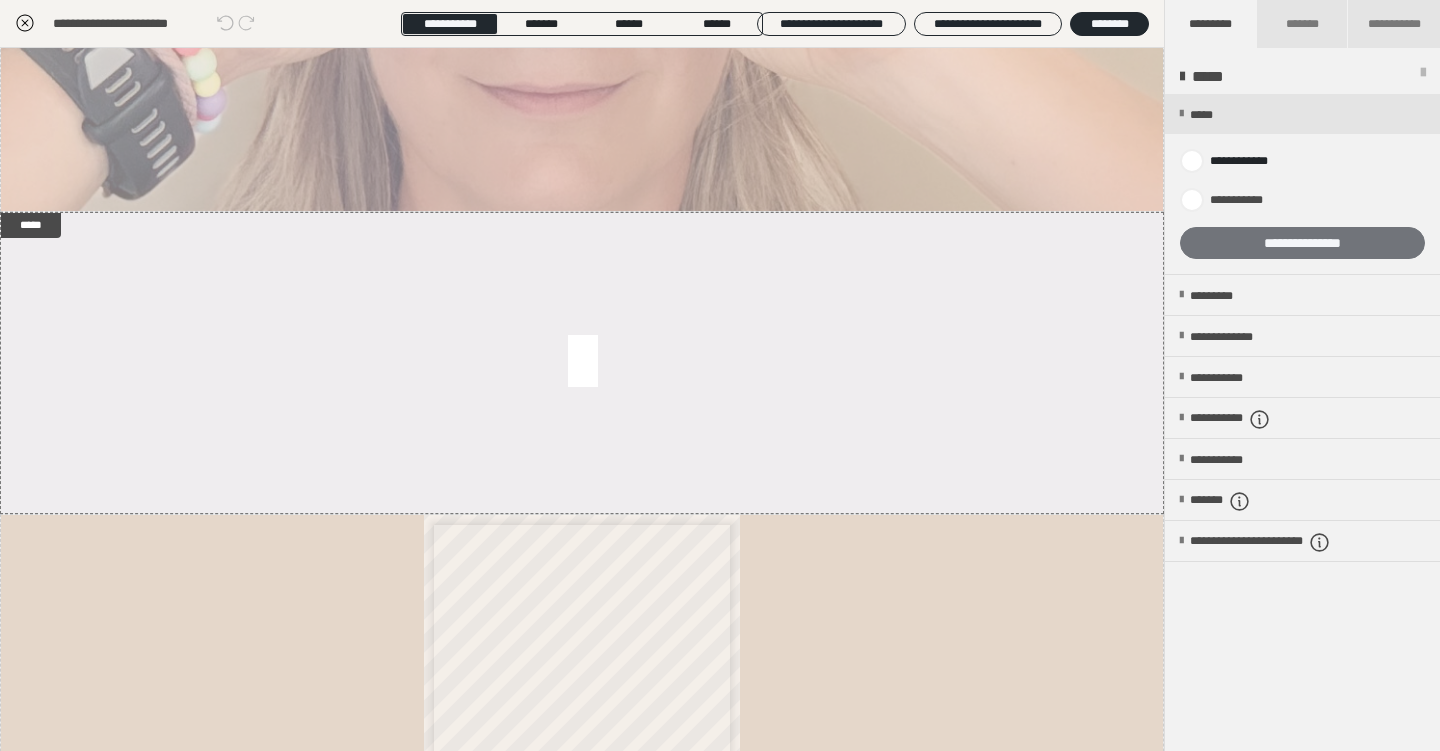 click on "**********" at bounding box center (1302, 243) 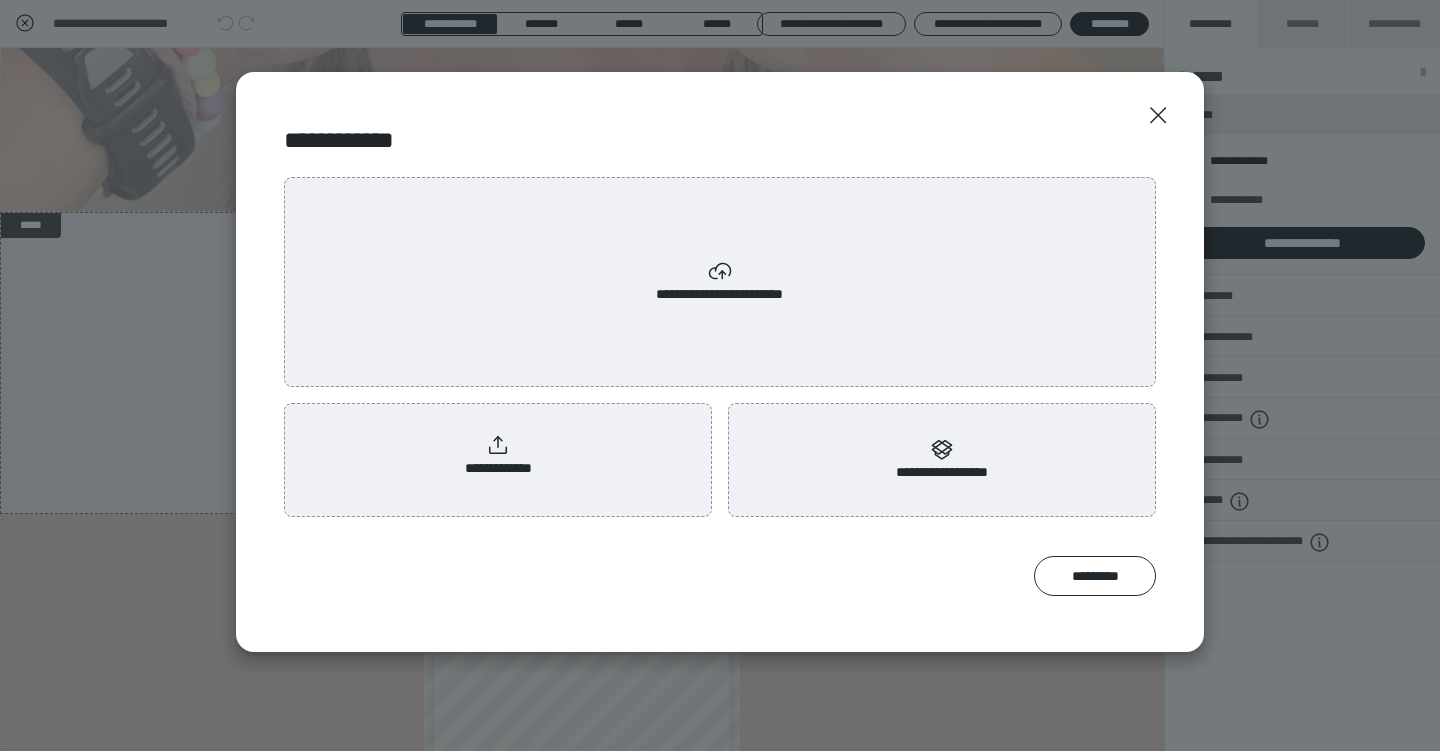 click 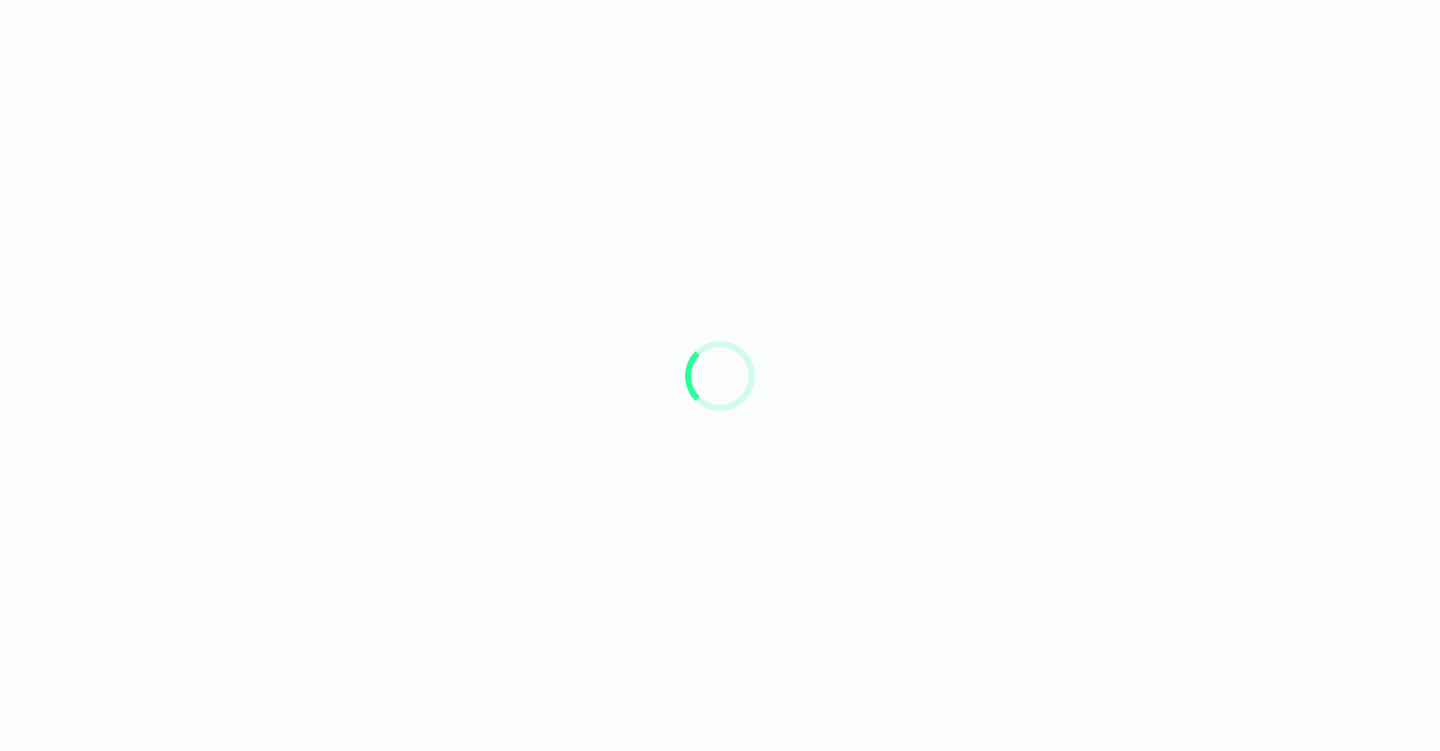 scroll, scrollTop: 0, scrollLeft: 0, axis: both 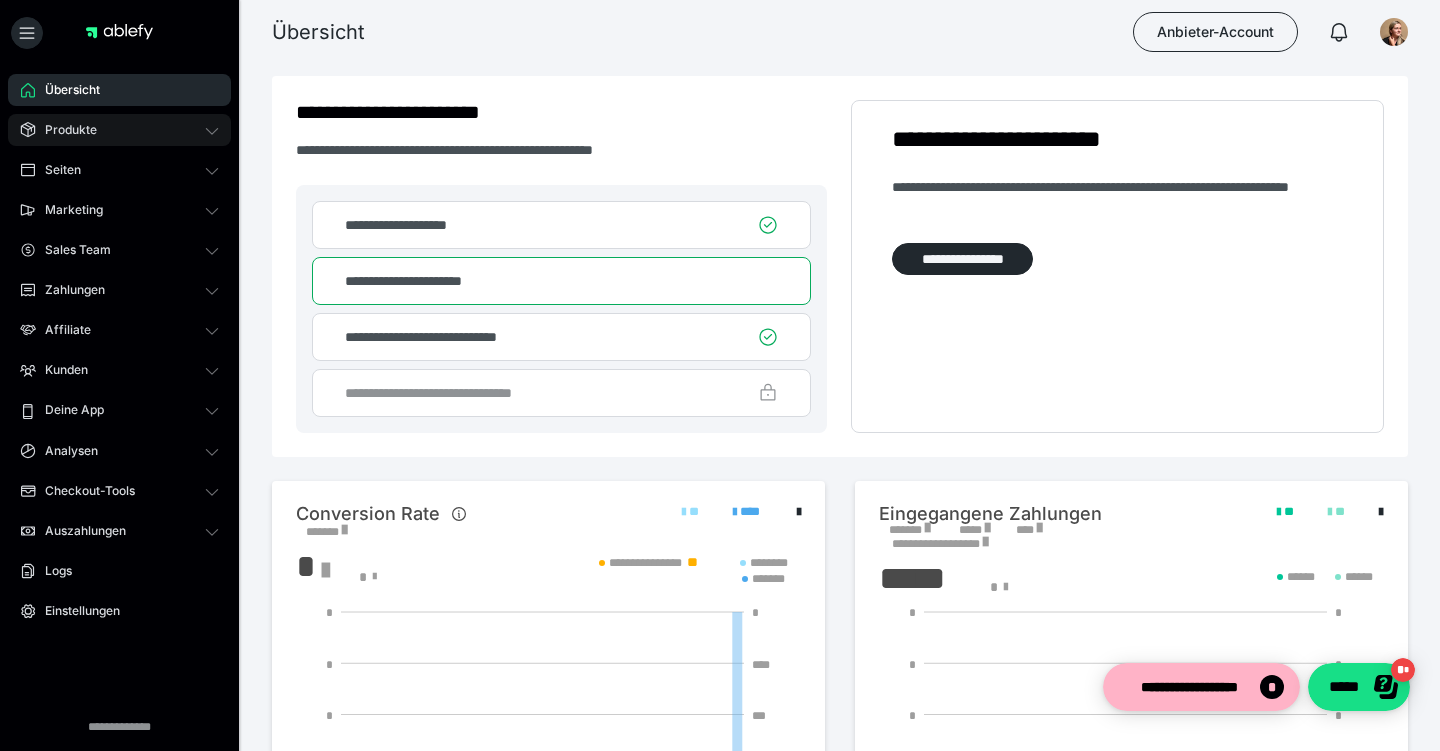 click on "Produkte" at bounding box center (119, 130) 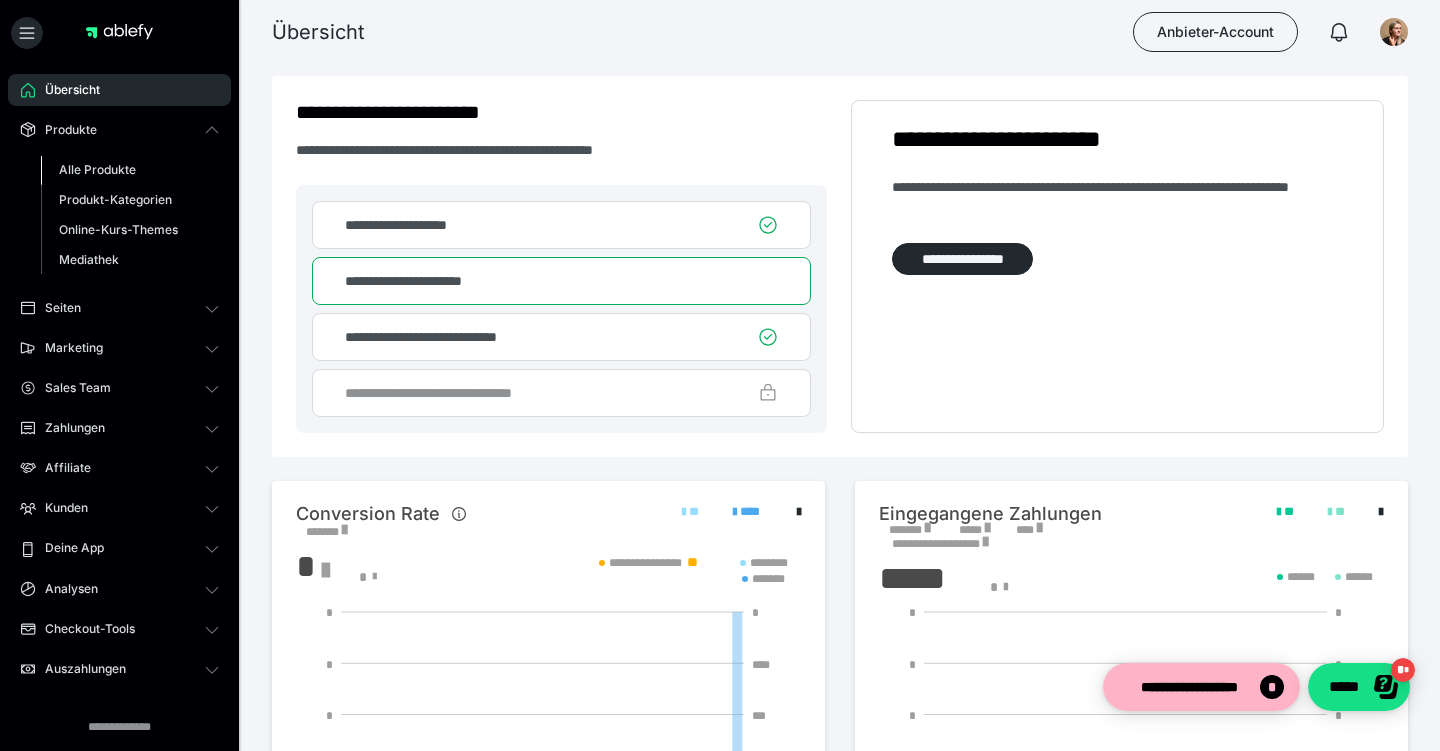 click on "Alle Produkte" at bounding box center (97, 169) 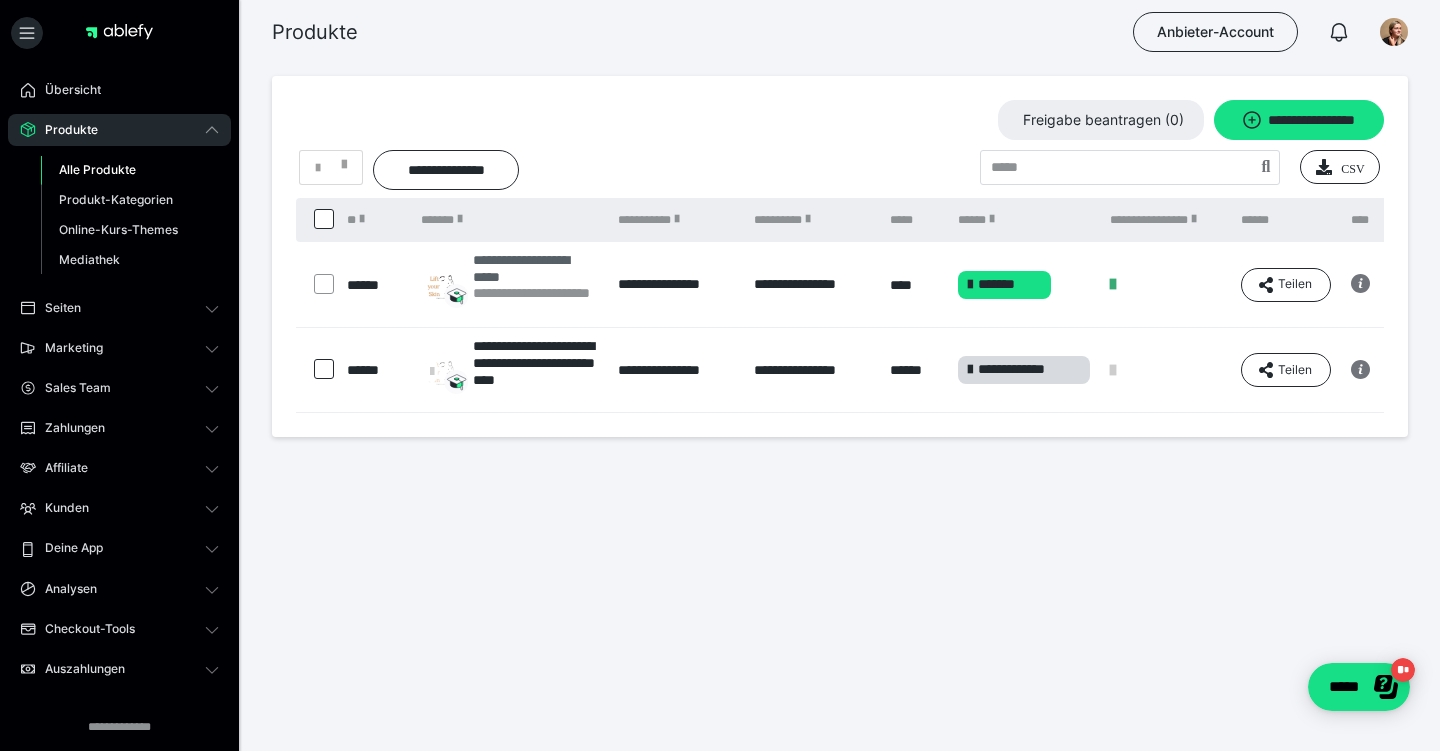 click on "**********" at bounding box center (535, 268) 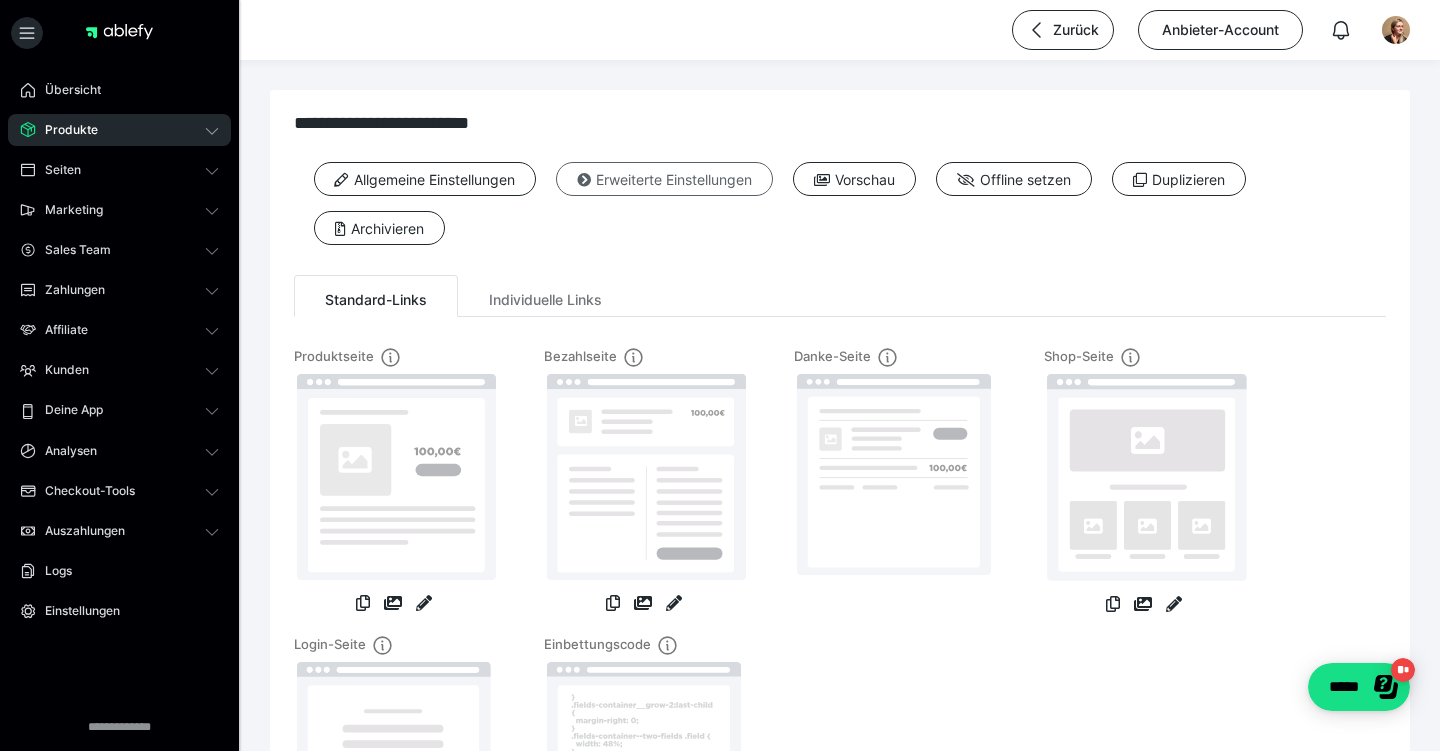 click on "Erweiterte Einstellungen" at bounding box center (664, 179) 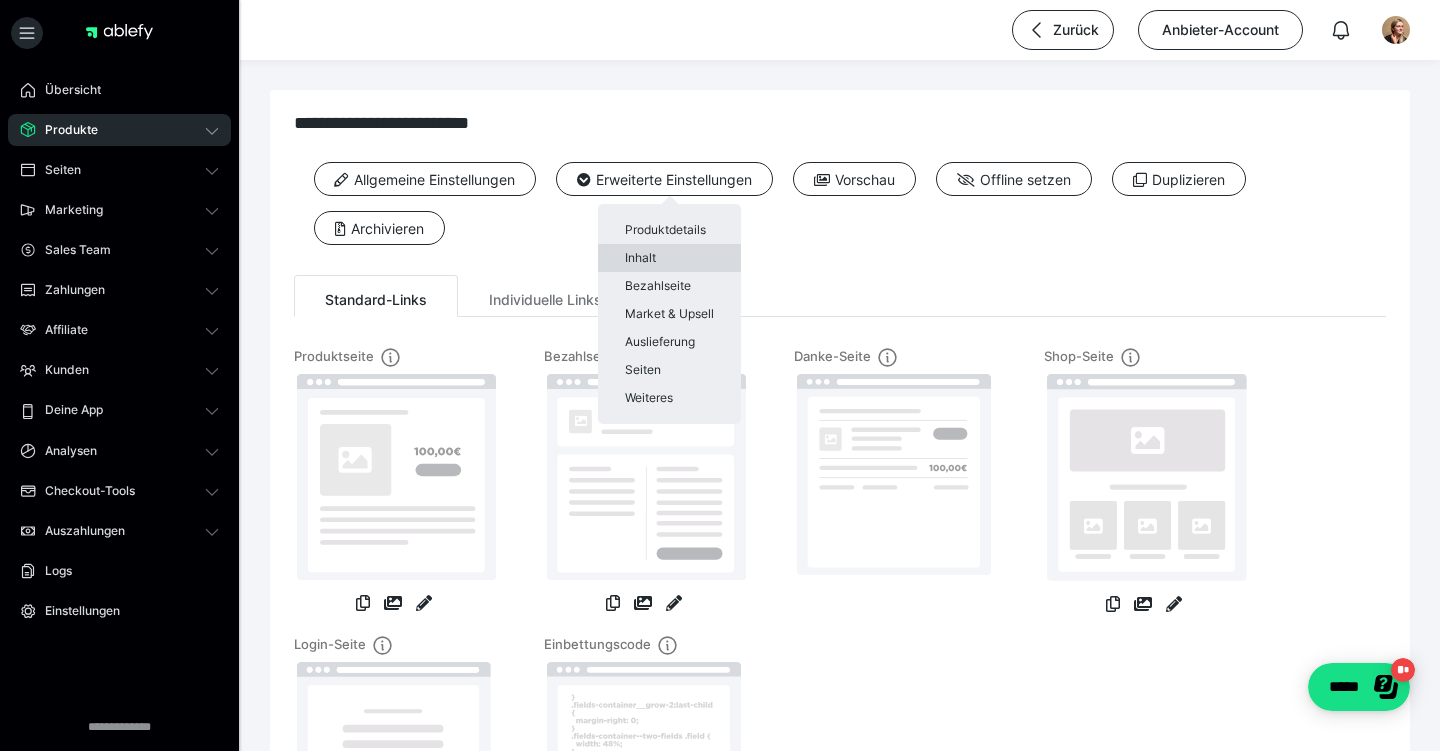 click on "Inhalt" at bounding box center [669, 258] 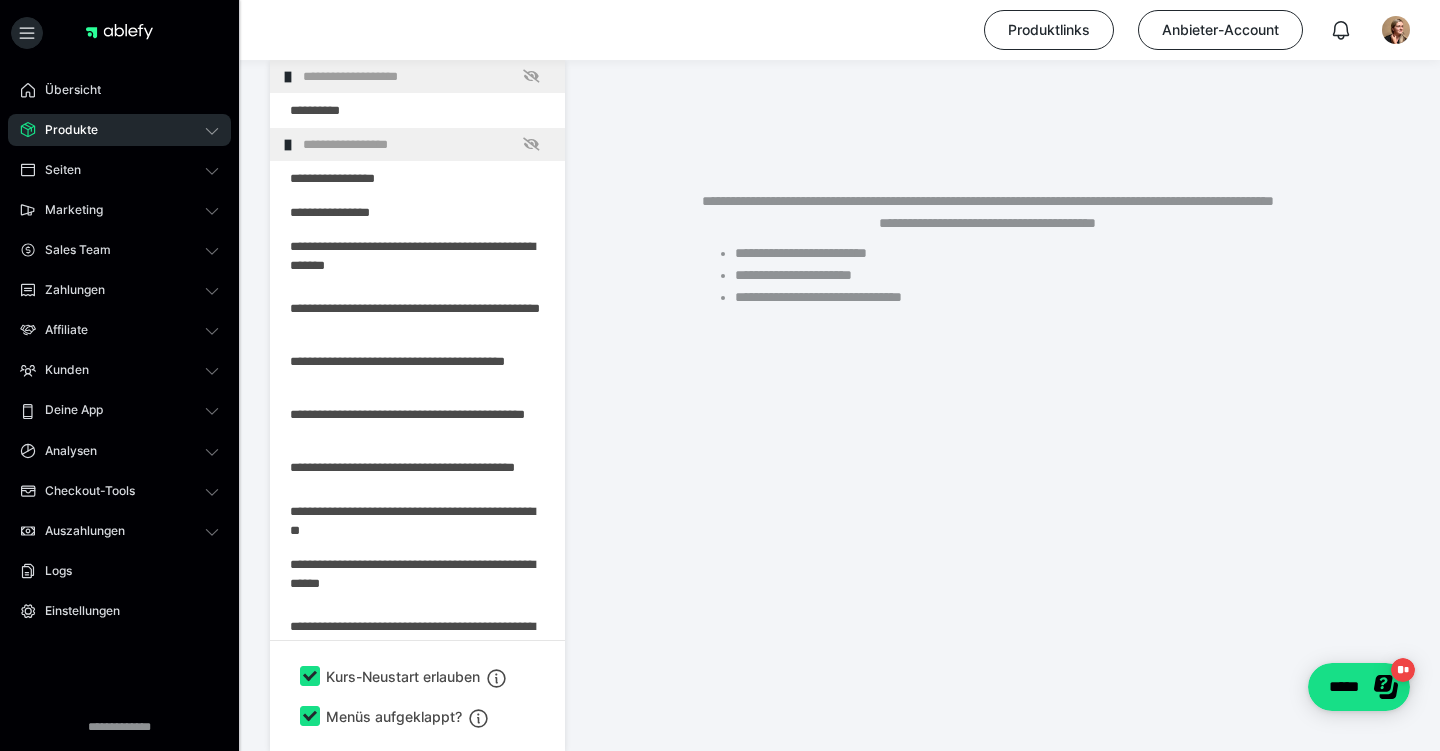 scroll, scrollTop: 350, scrollLeft: 0, axis: vertical 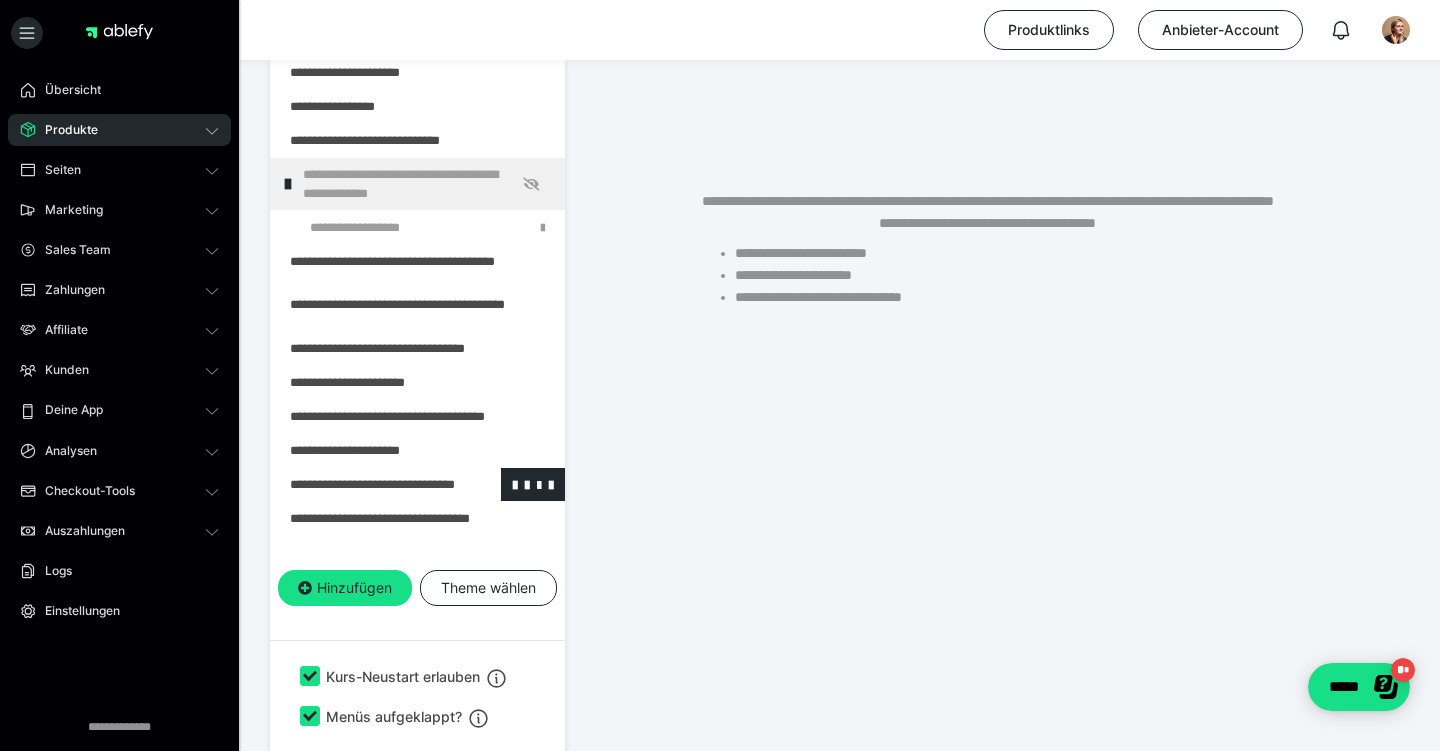 click at bounding box center (365, 484) 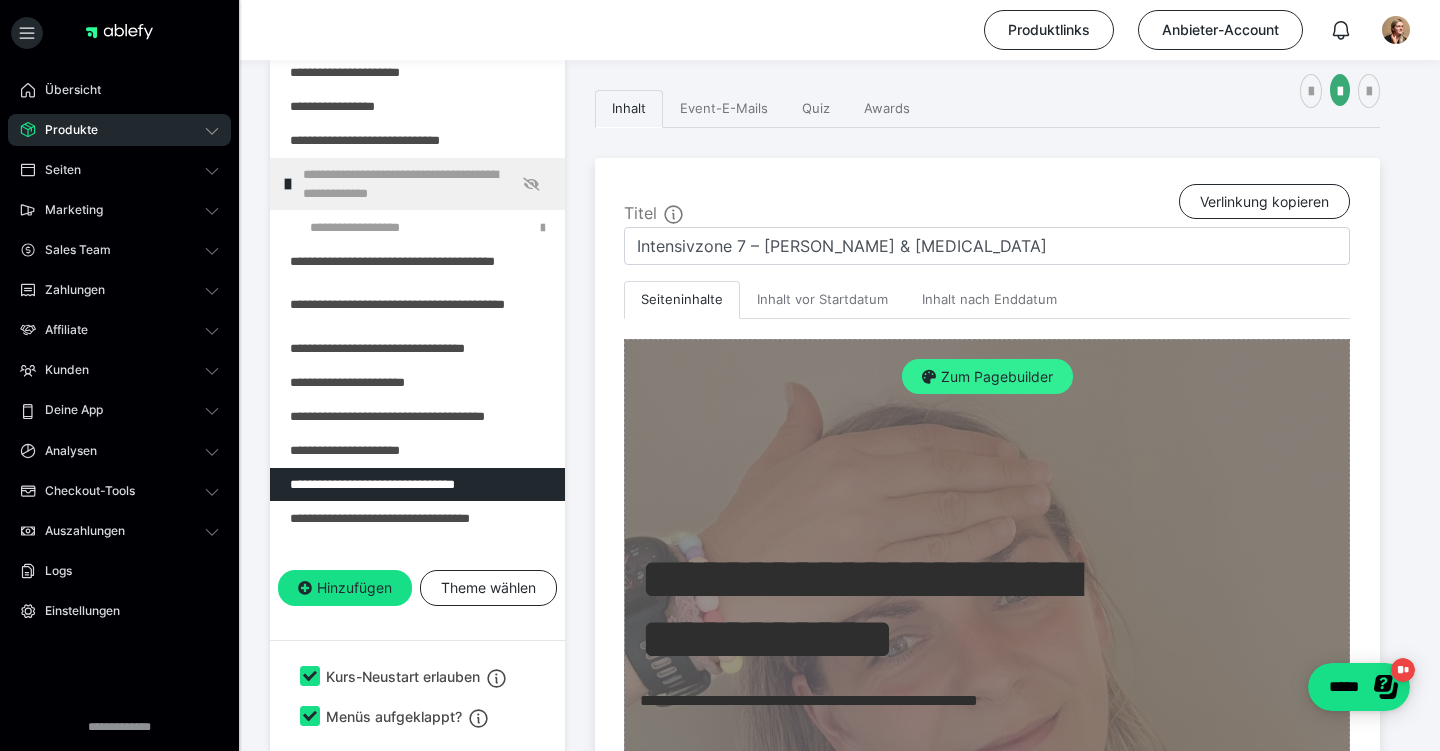 click on "Zum Pagebuilder" at bounding box center [987, 377] 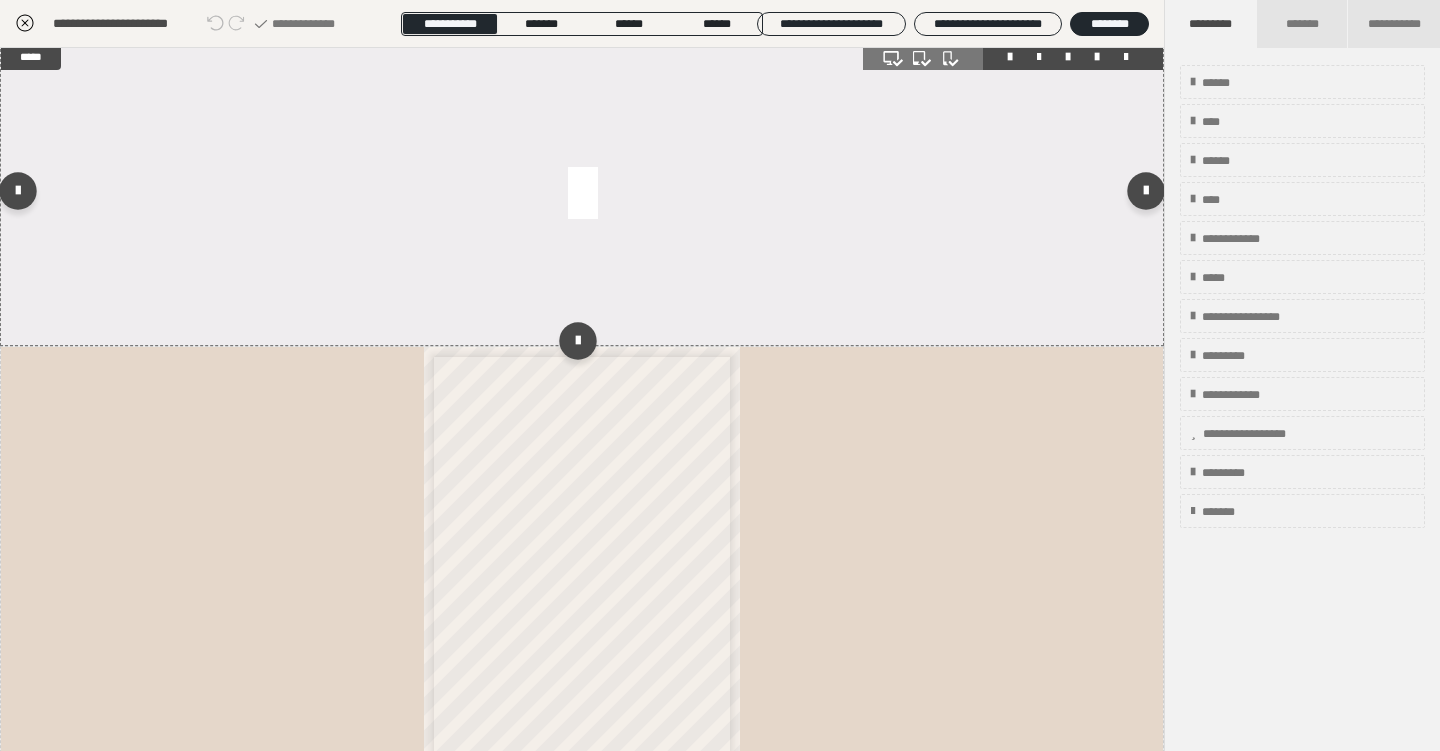 scroll, scrollTop: 602, scrollLeft: 0, axis: vertical 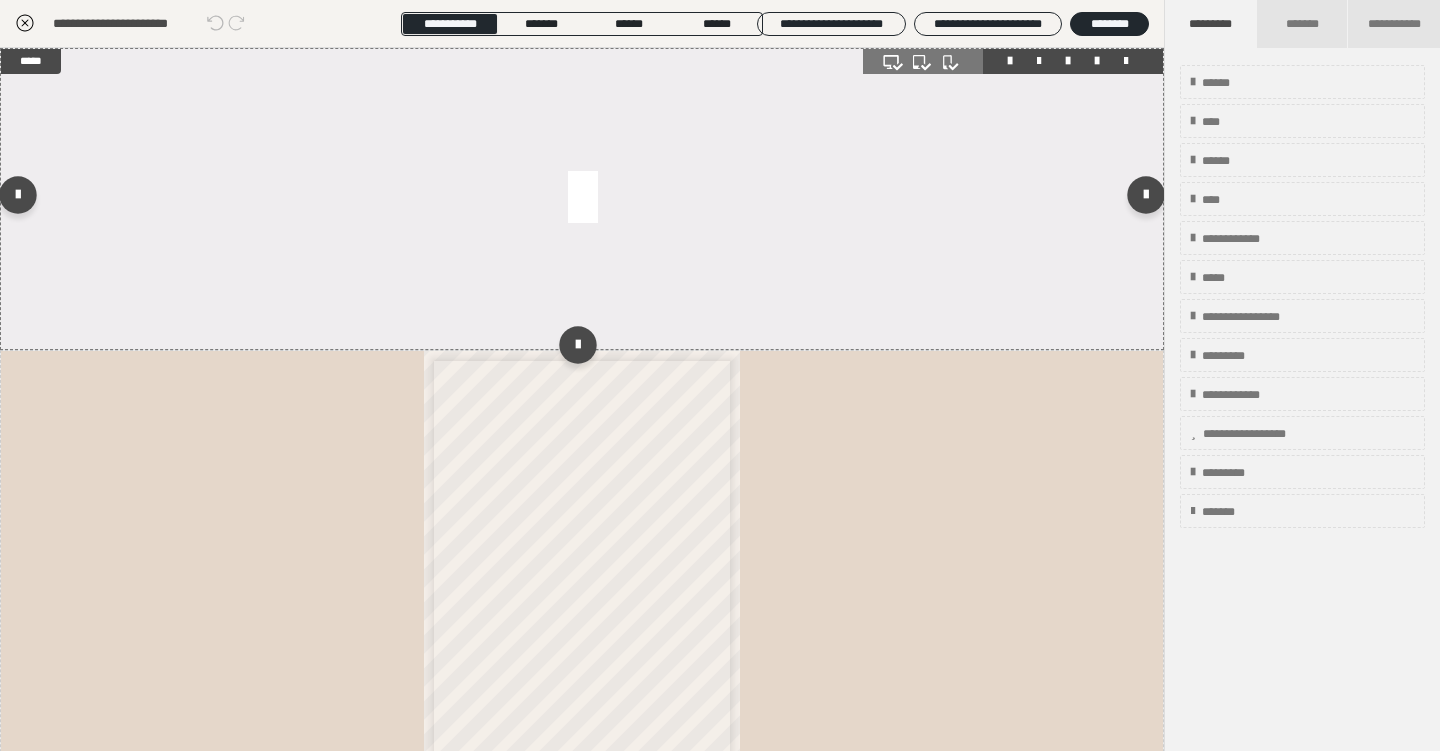 click at bounding box center (582, 199) 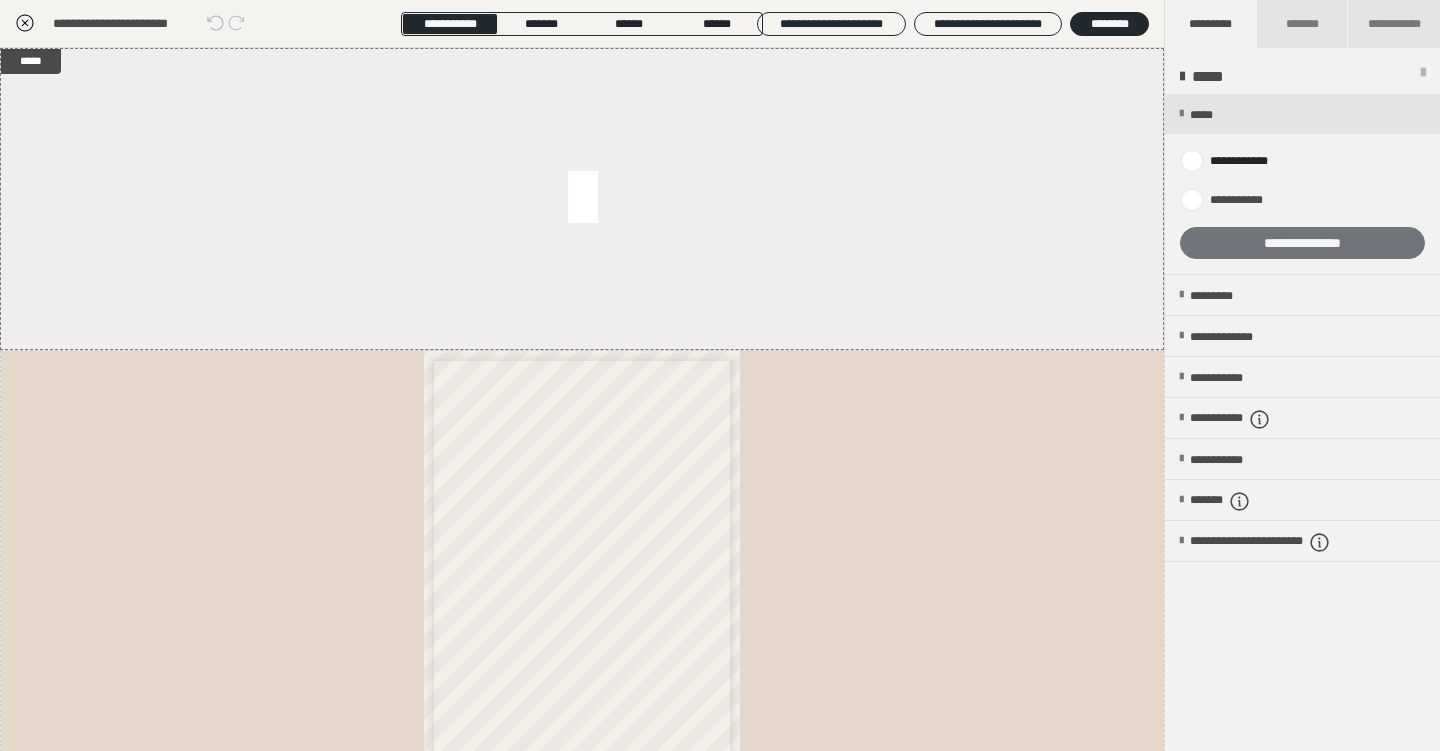 click on "**********" at bounding box center [1302, 243] 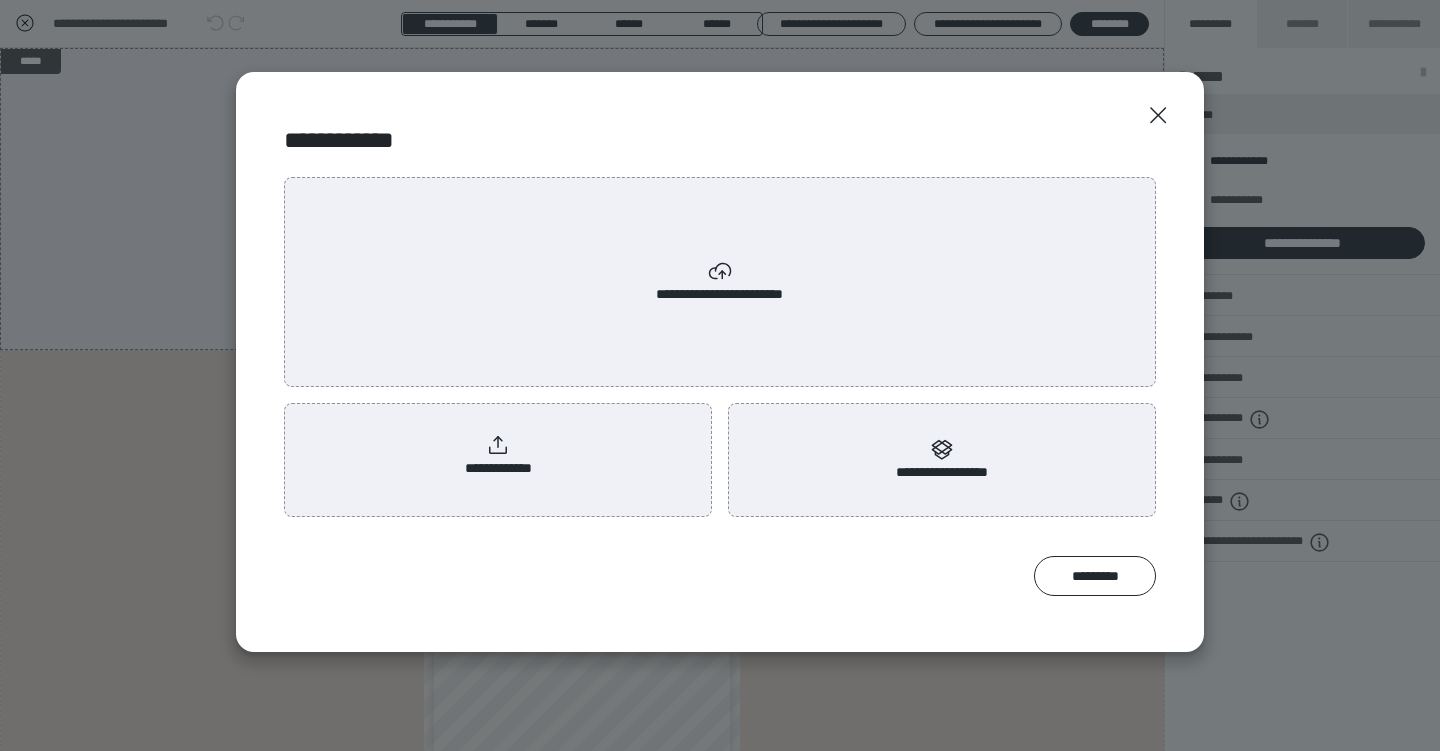 click on "**********" at bounding box center [498, 456] 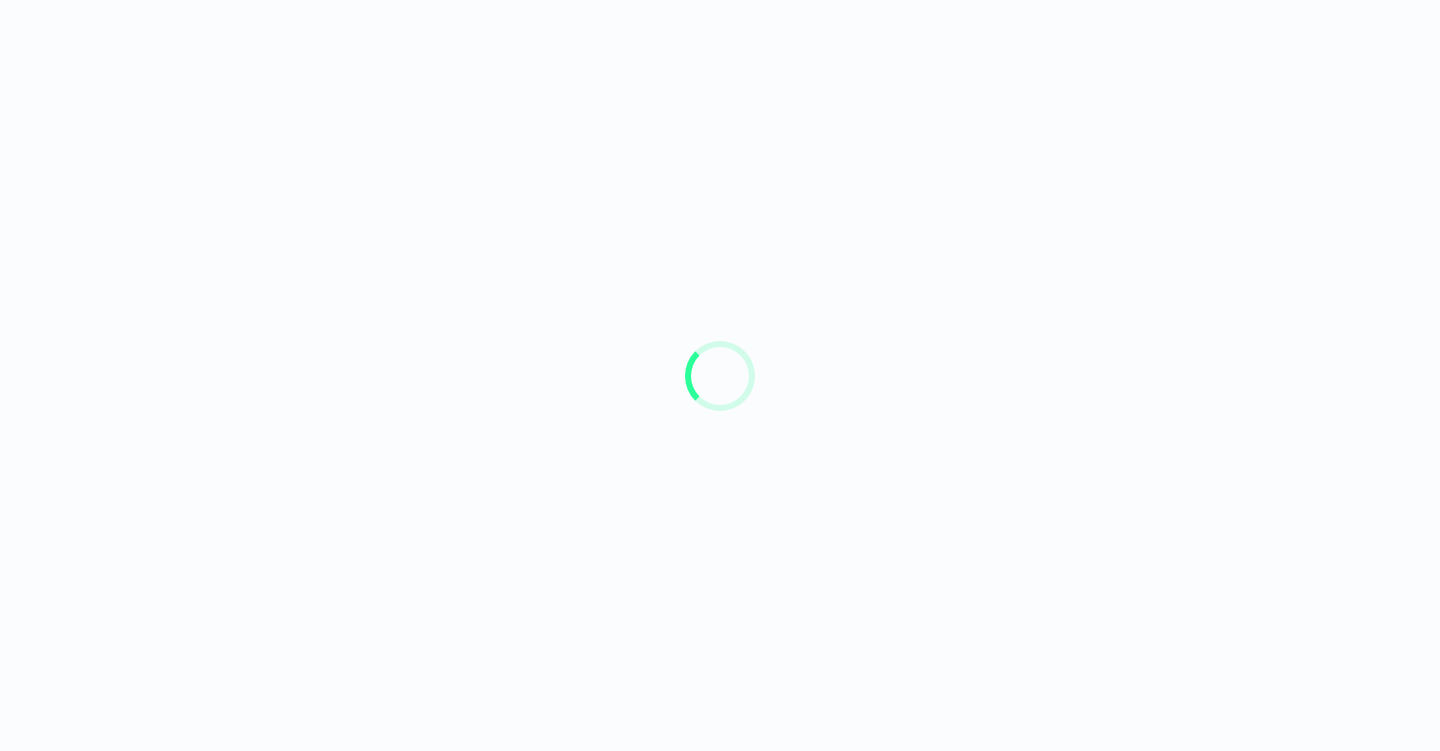 scroll, scrollTop: 0, scrollLeft: 0, axis: both 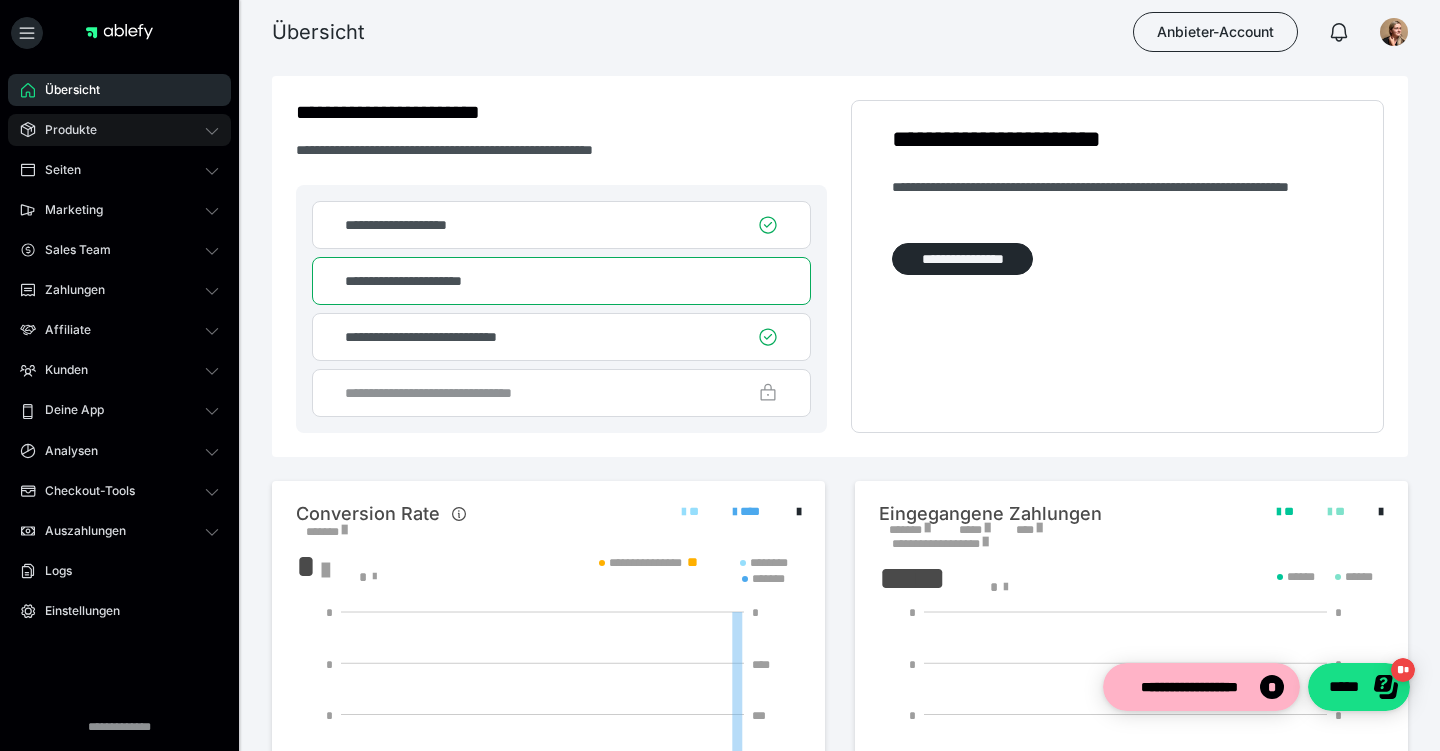 click on "Produkte" at bounding box center [64, 130] 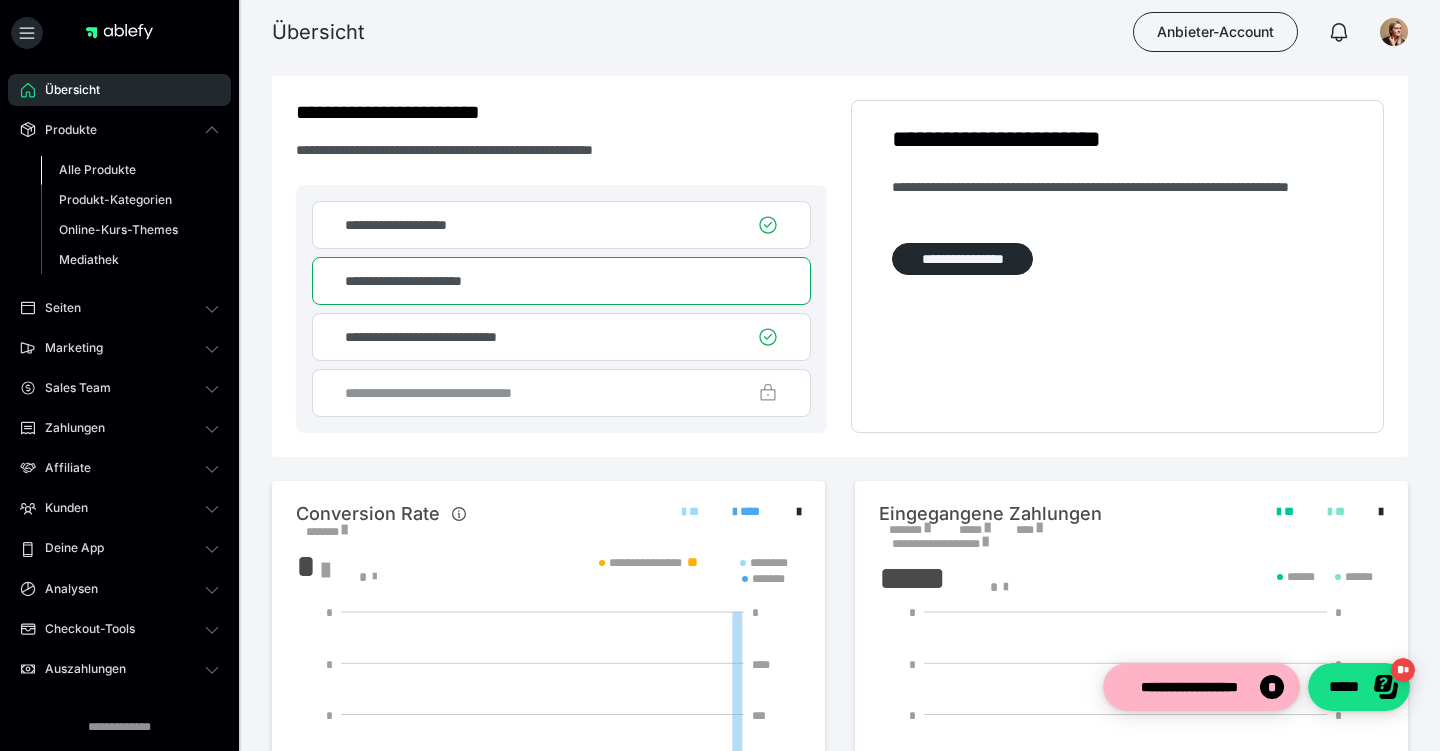 click on "Alle Produkte" at bounding box center [97, 169] 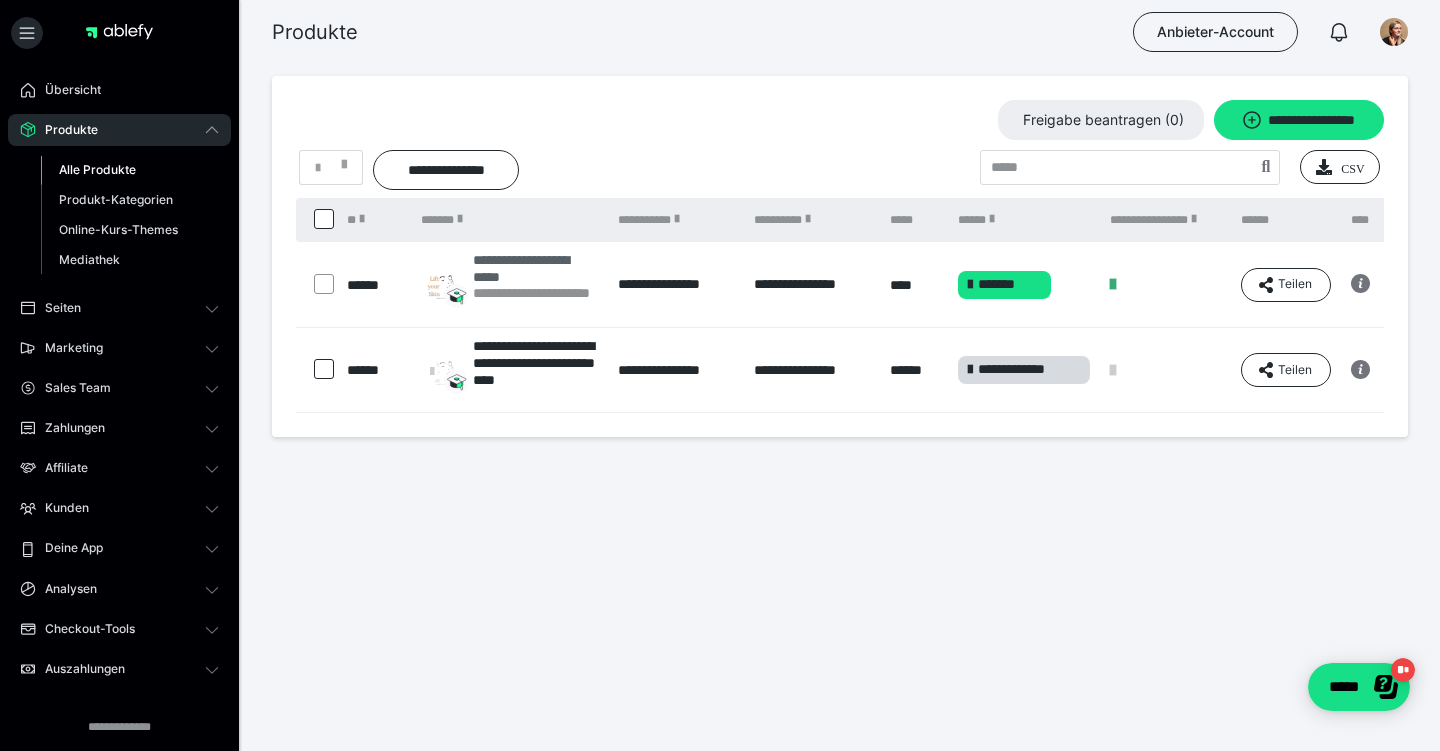 click on "**********" at bounding box center (535, 268) 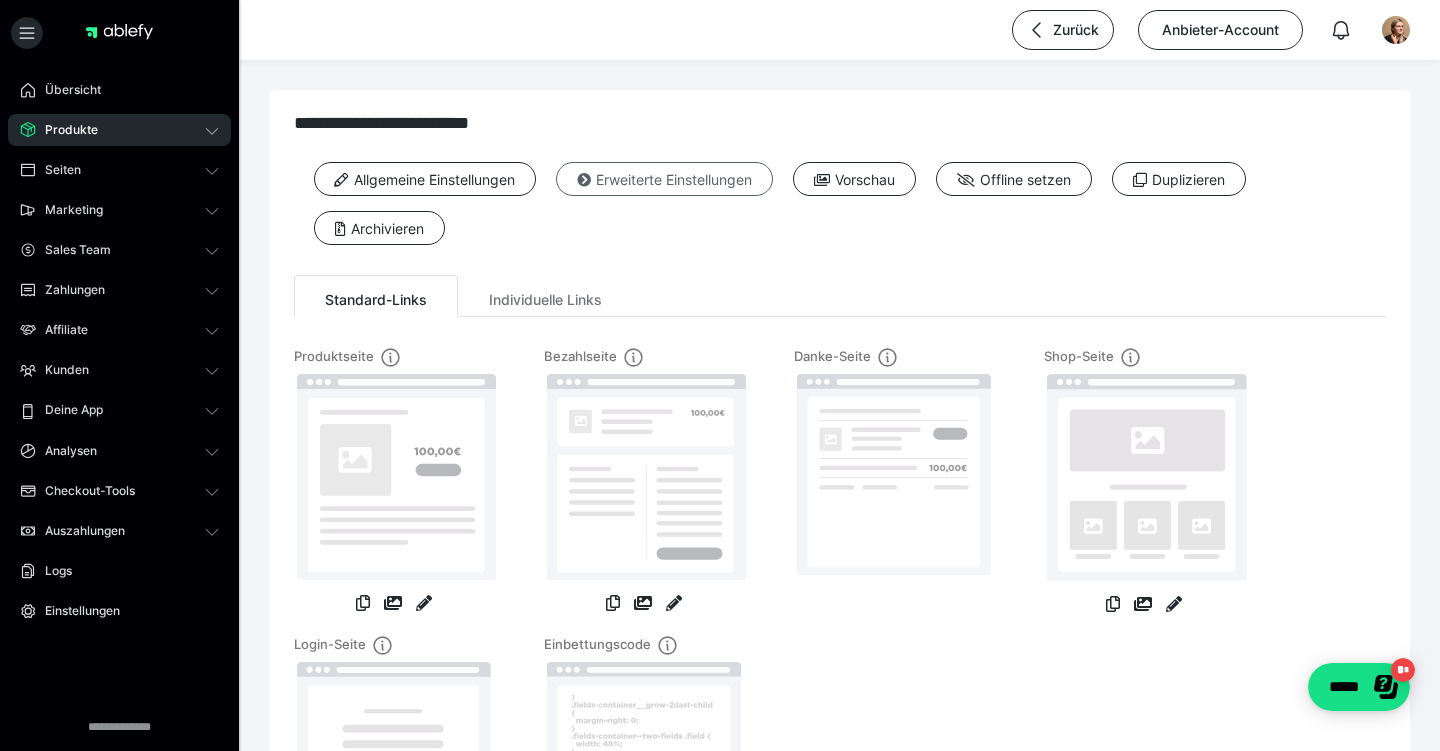 click on "Erweiterte Einstellungen" at bounding box center [664, 179] 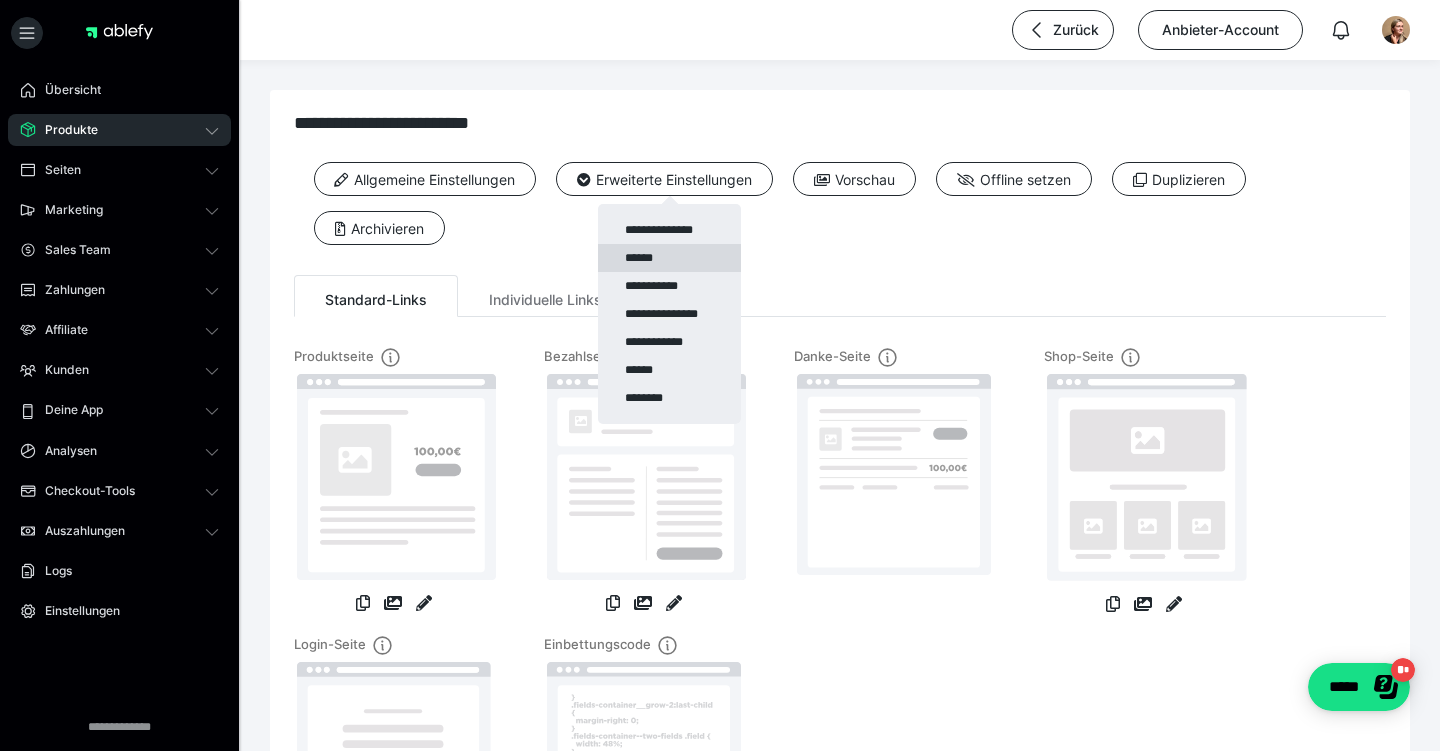 click on "******" at bounding box center [669, 258] 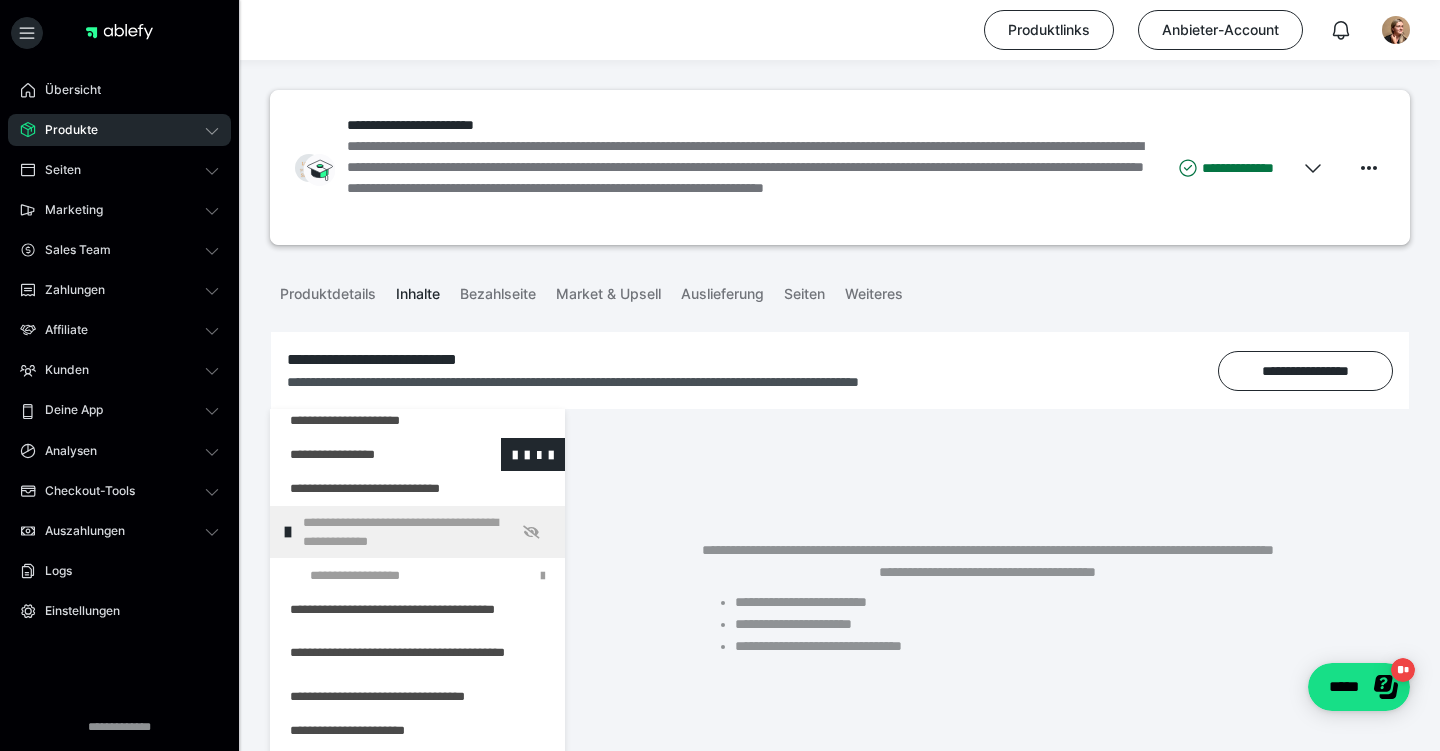 scroll, scrollTop: 1124, scrollLeft: 0, axis: vertical 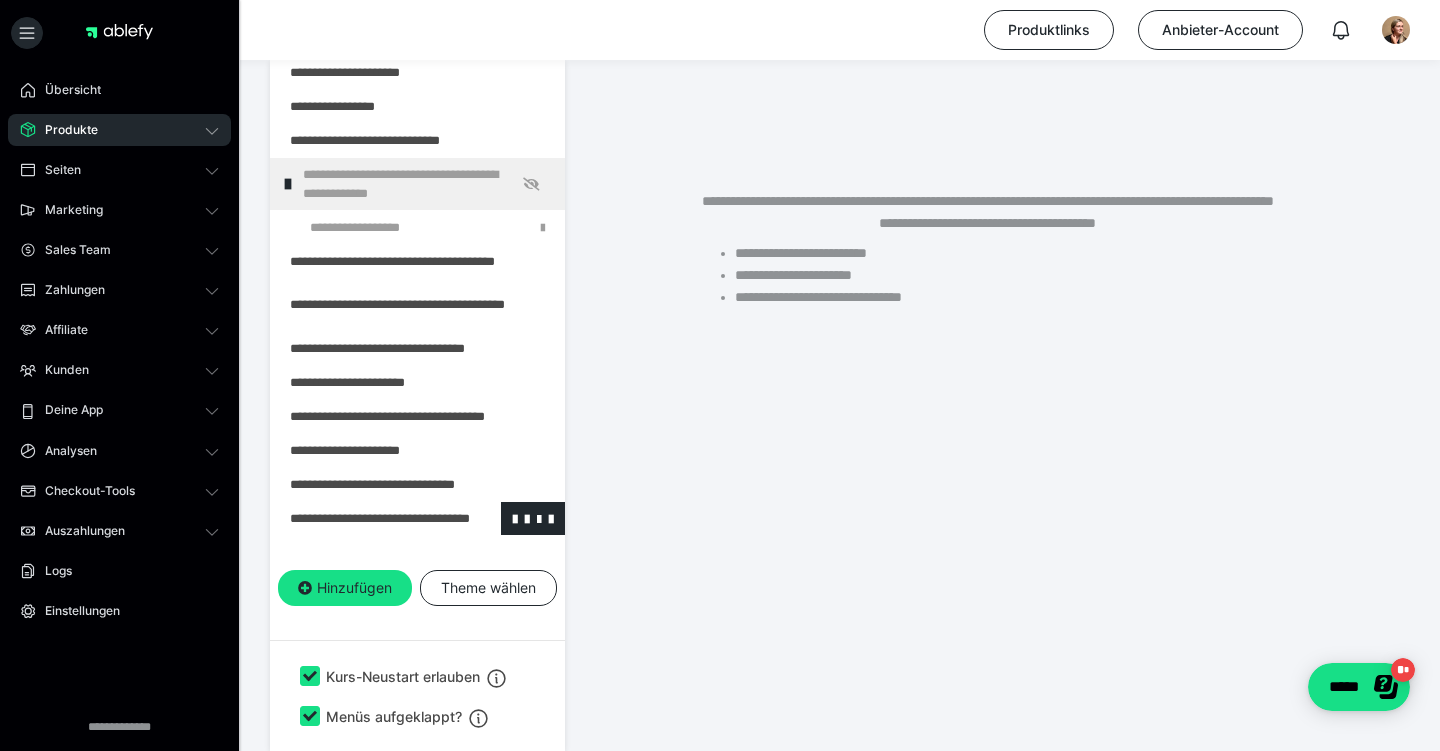 click at bounding box center [365, 518] 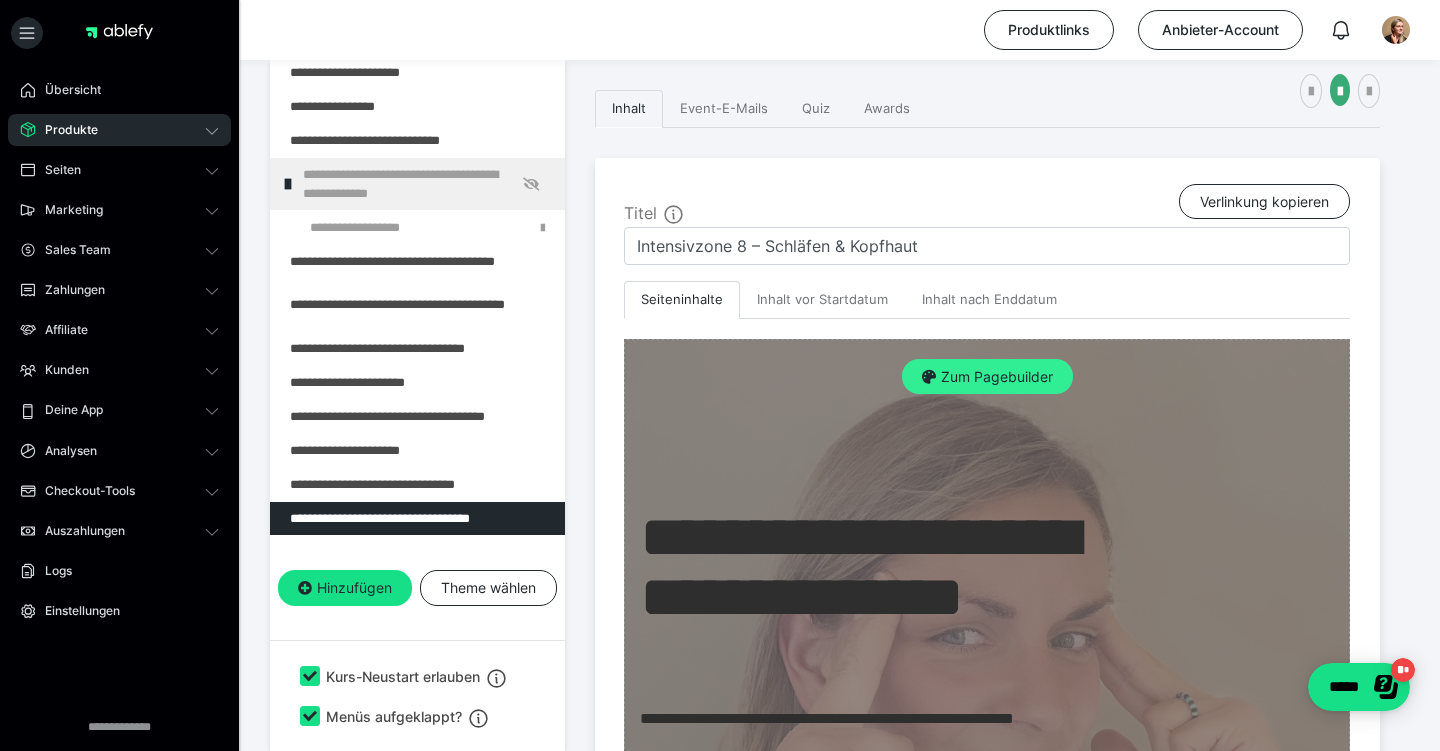click on "Zum Pagebuilder" at bounding box center [987, 377] 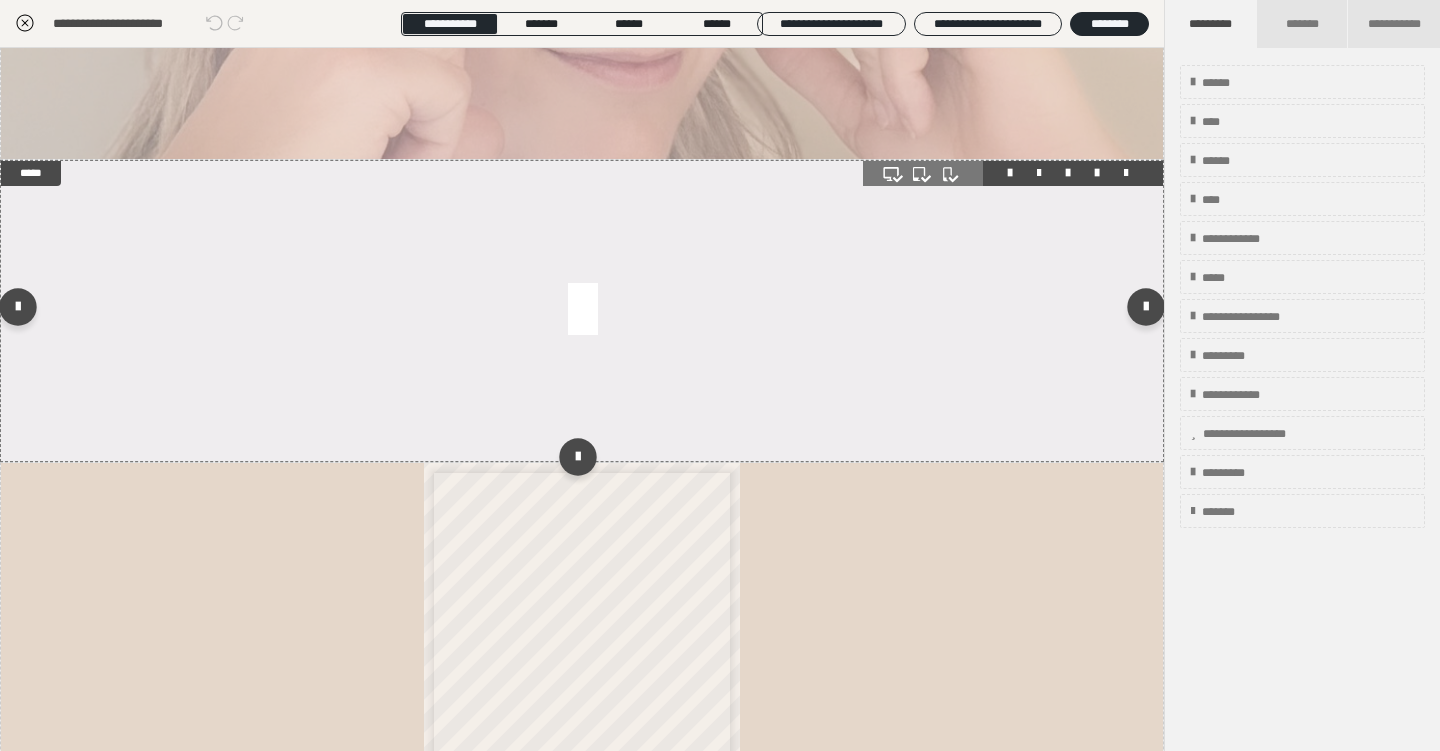 scroll, scrollTop: 492, scrollLeft: 0, axis: vertical 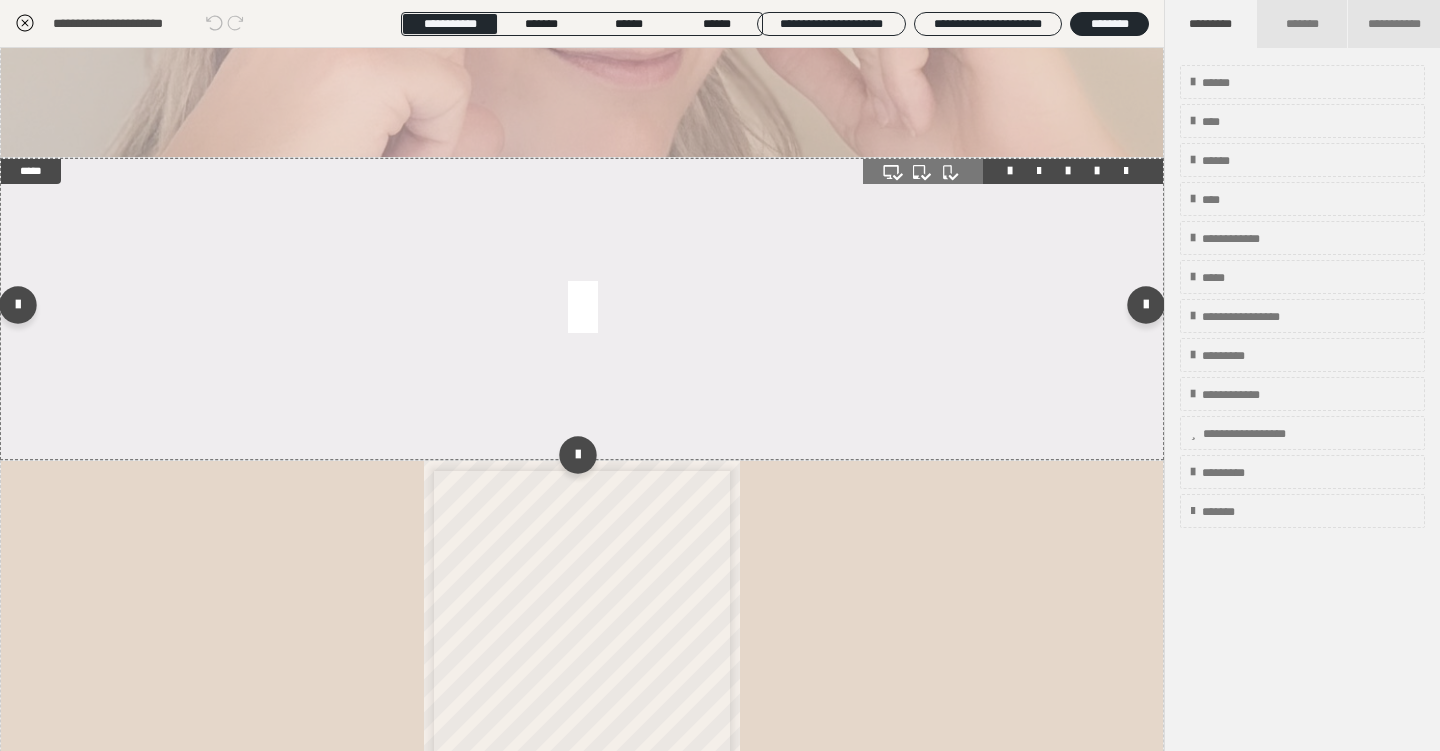 click at bounding box center [582, 309] 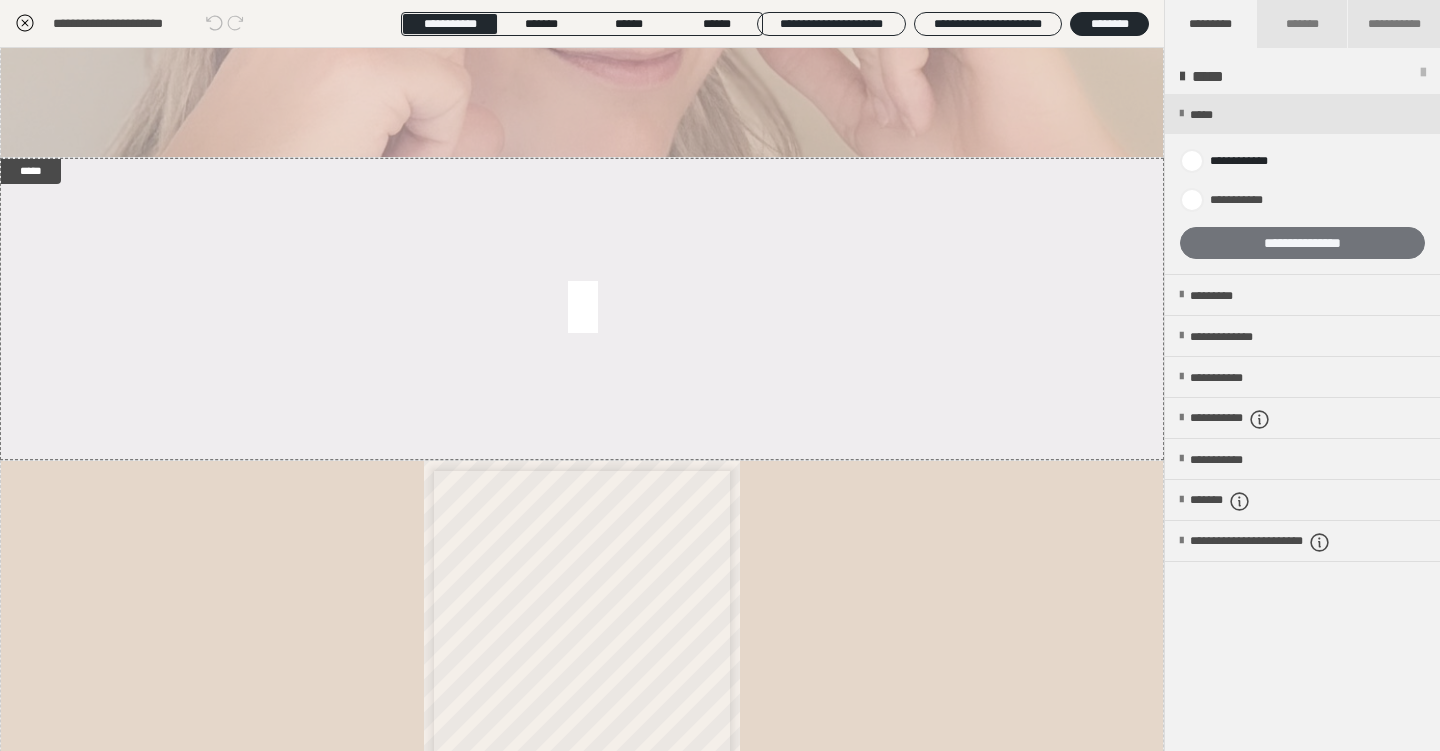 click on "**********" at bounding box center (1302, 243) 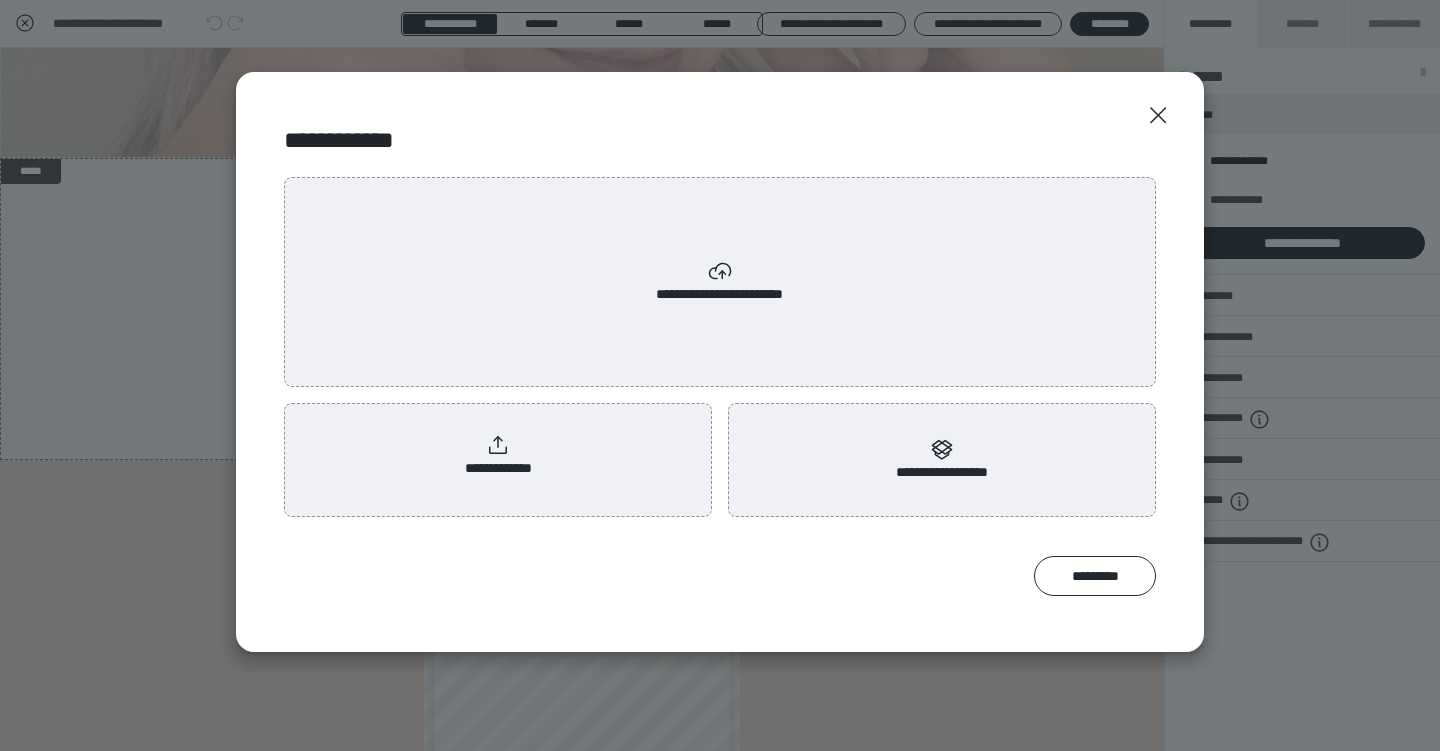 click 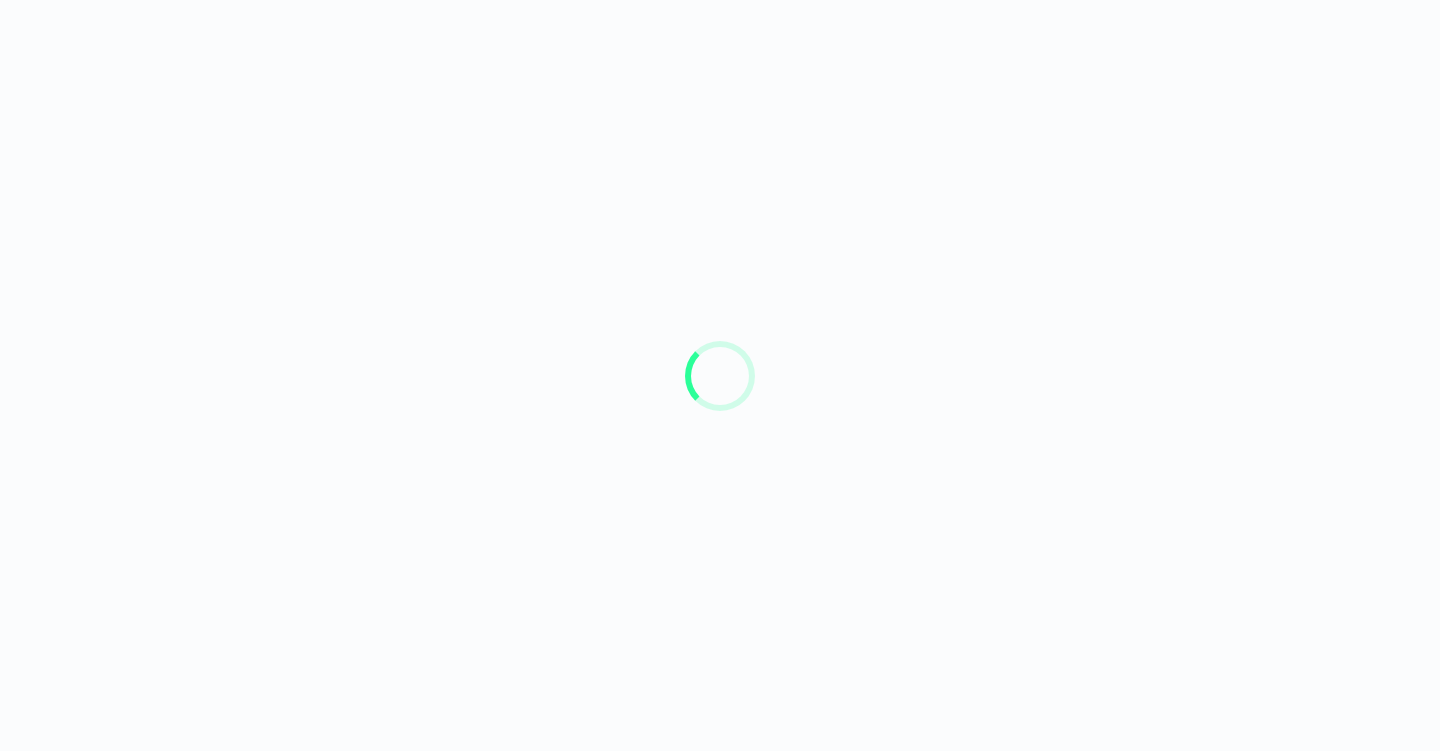 scroll, scrollTop: 0, scrollLeft: 0, axis: both 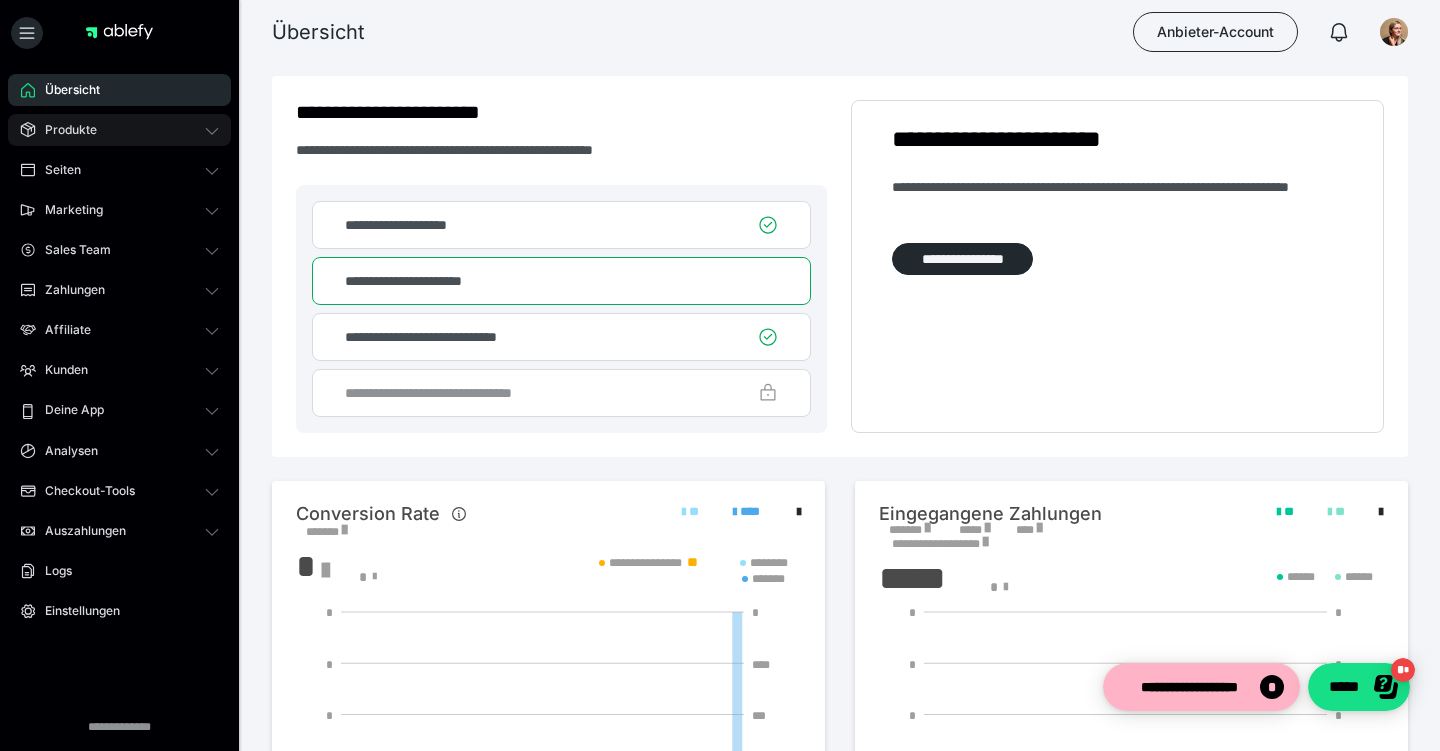 click on "Produkte" at bounding box center (64, 130) 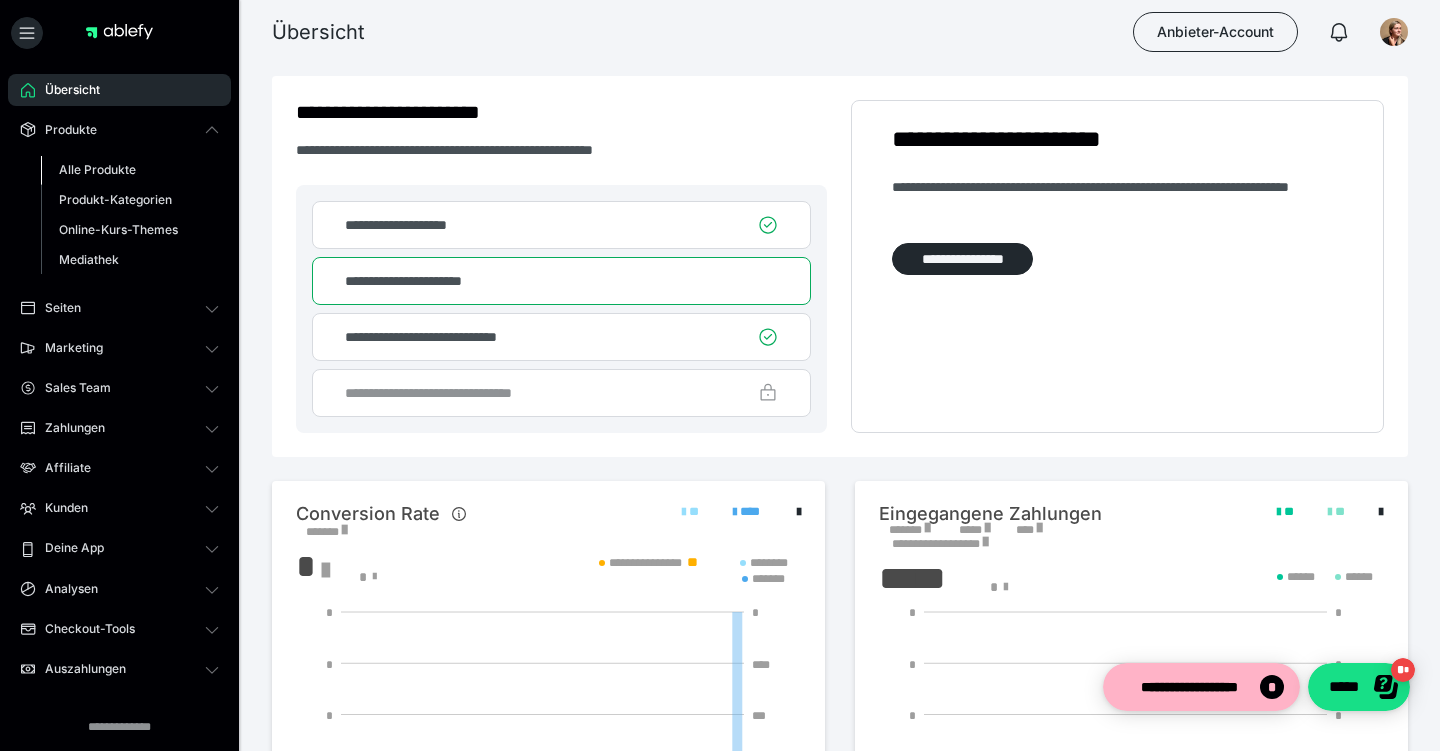 click on "Alle Produkte" at bounding box center (97, 169) 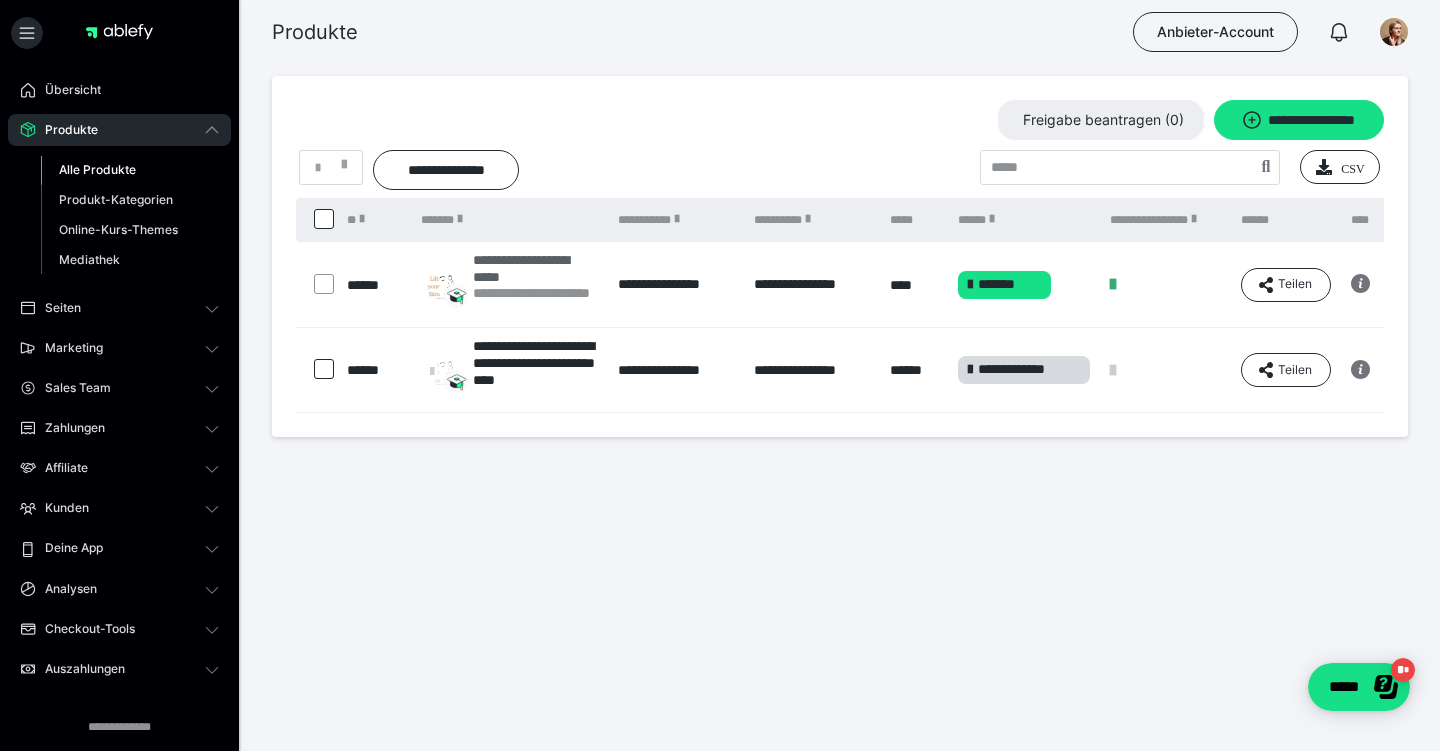 click on "**********" at bounding box center [535, 268] 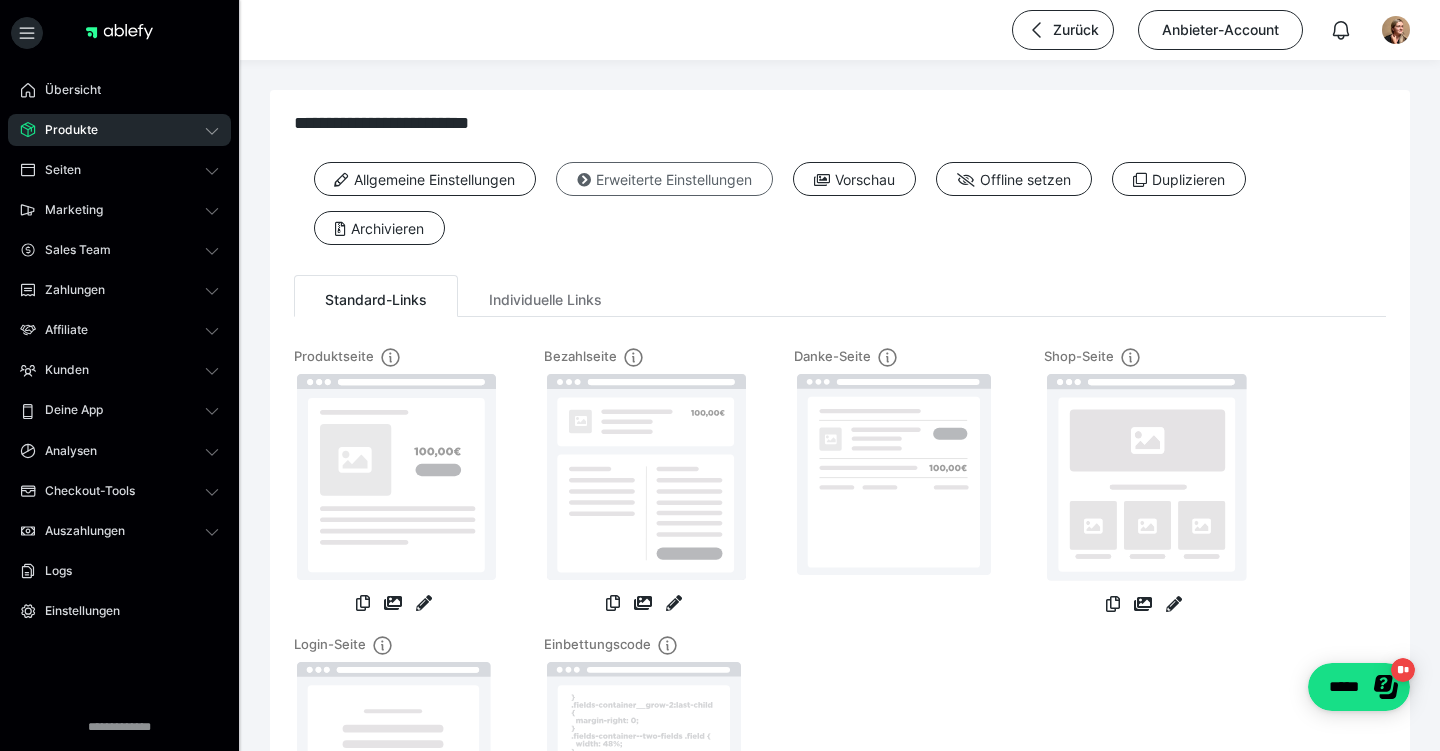 click on "Erweiterte Einstellungen" at bounding box center (664, 179) 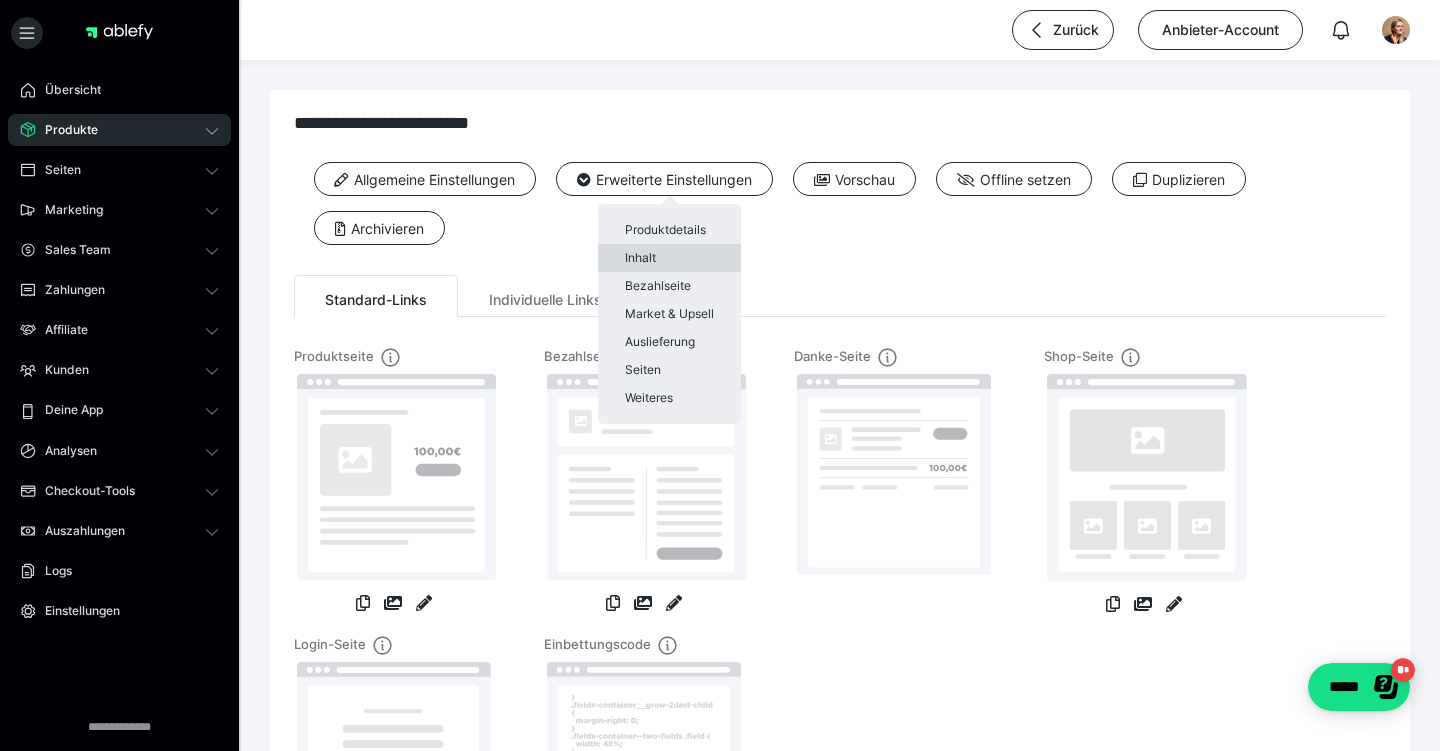 click on "Inhalt" at bounding box center (669, 258) 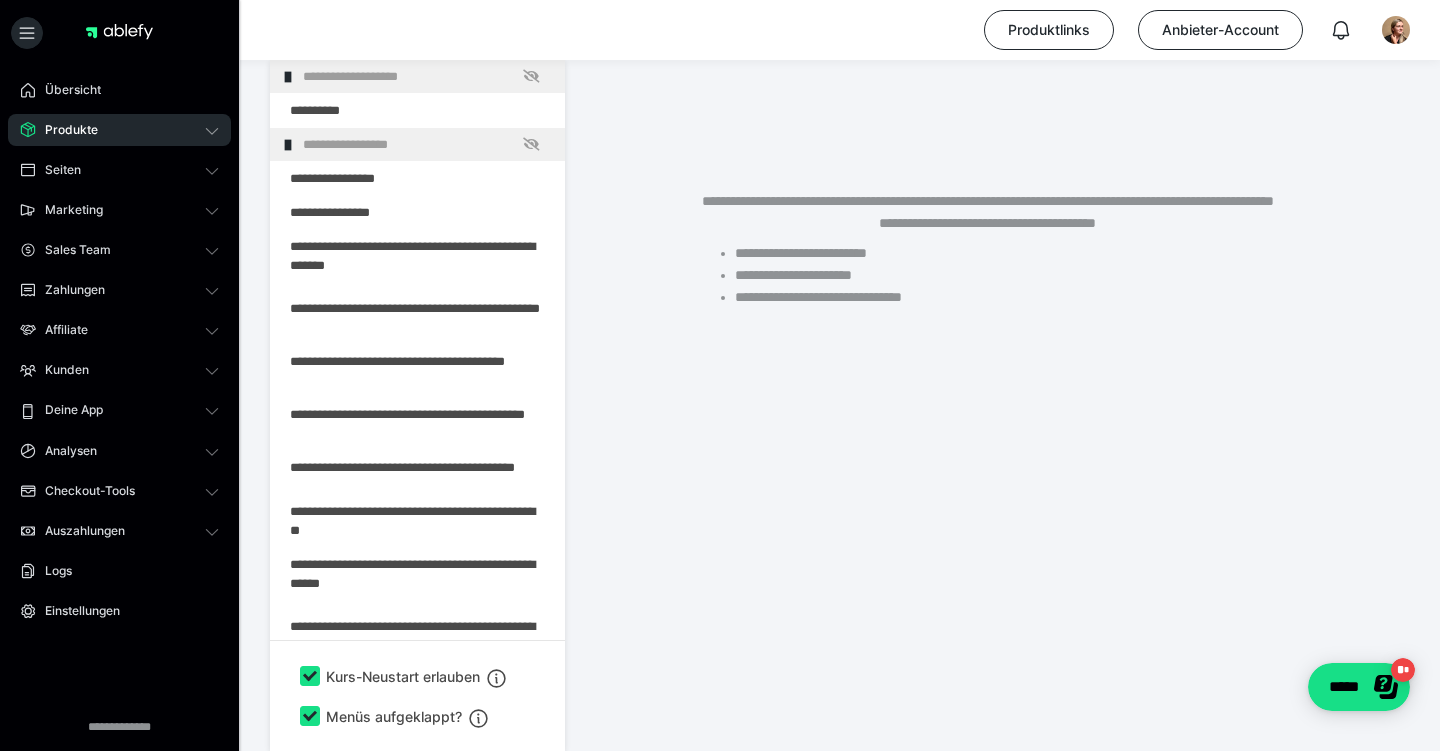 scroll, scrollTop: 350, scrollLeft: 0, axis: vertical 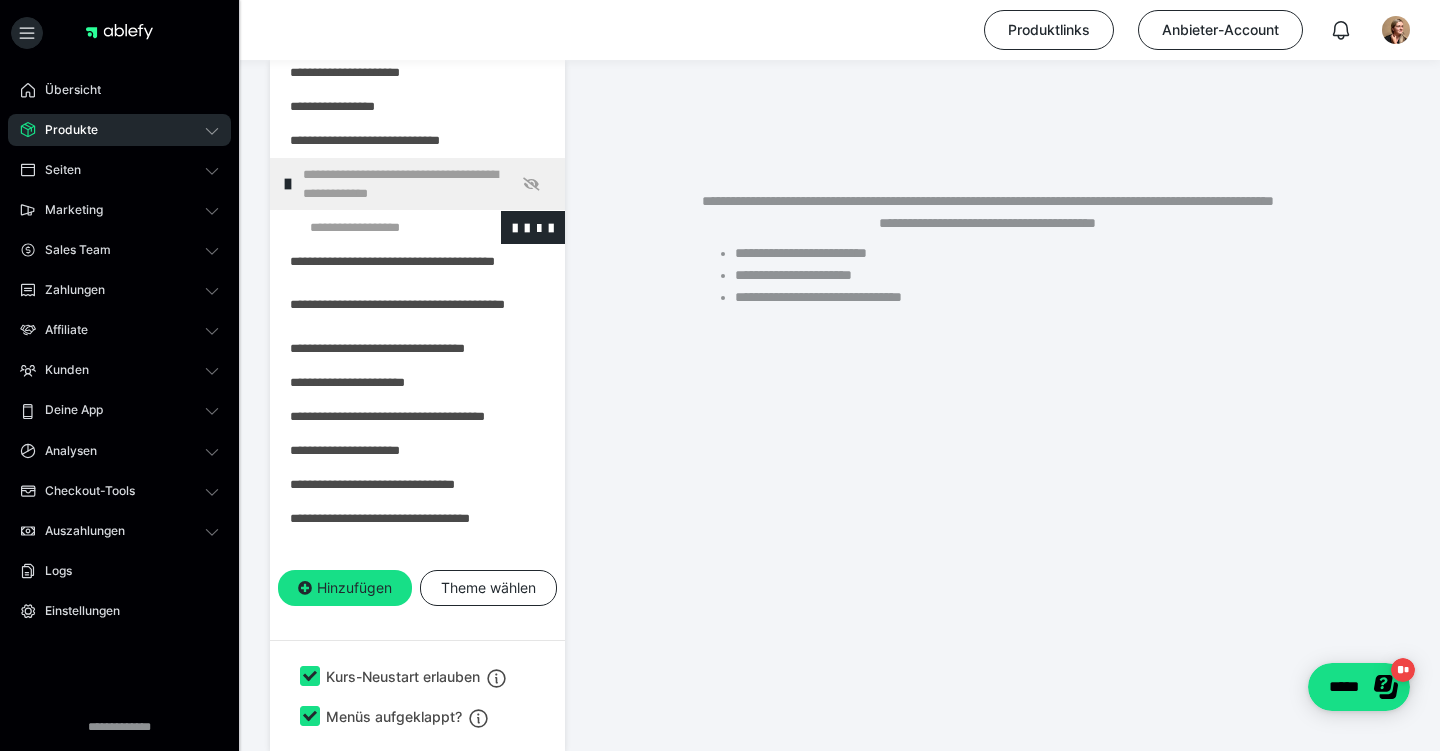 click at bounding box center (375, 227) 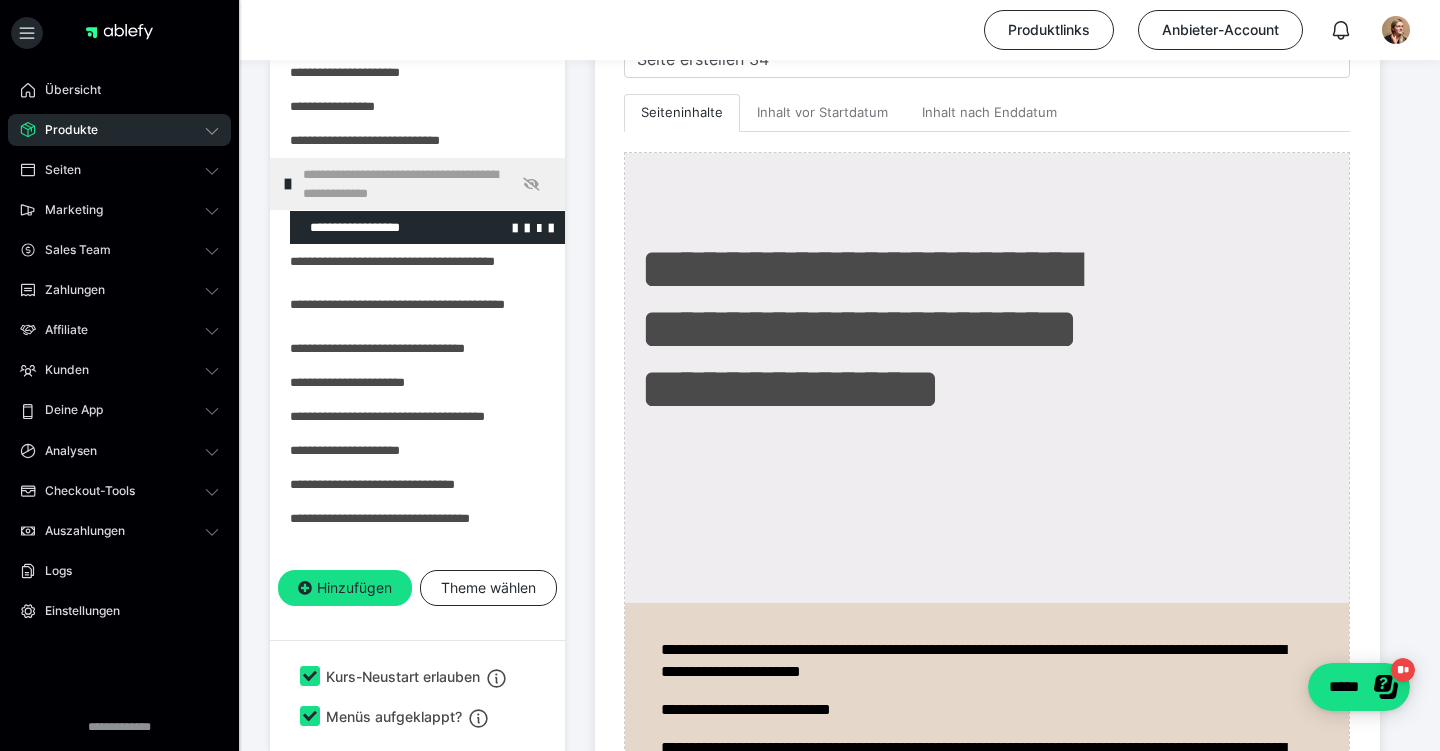 click at bounding box center [375, 227] 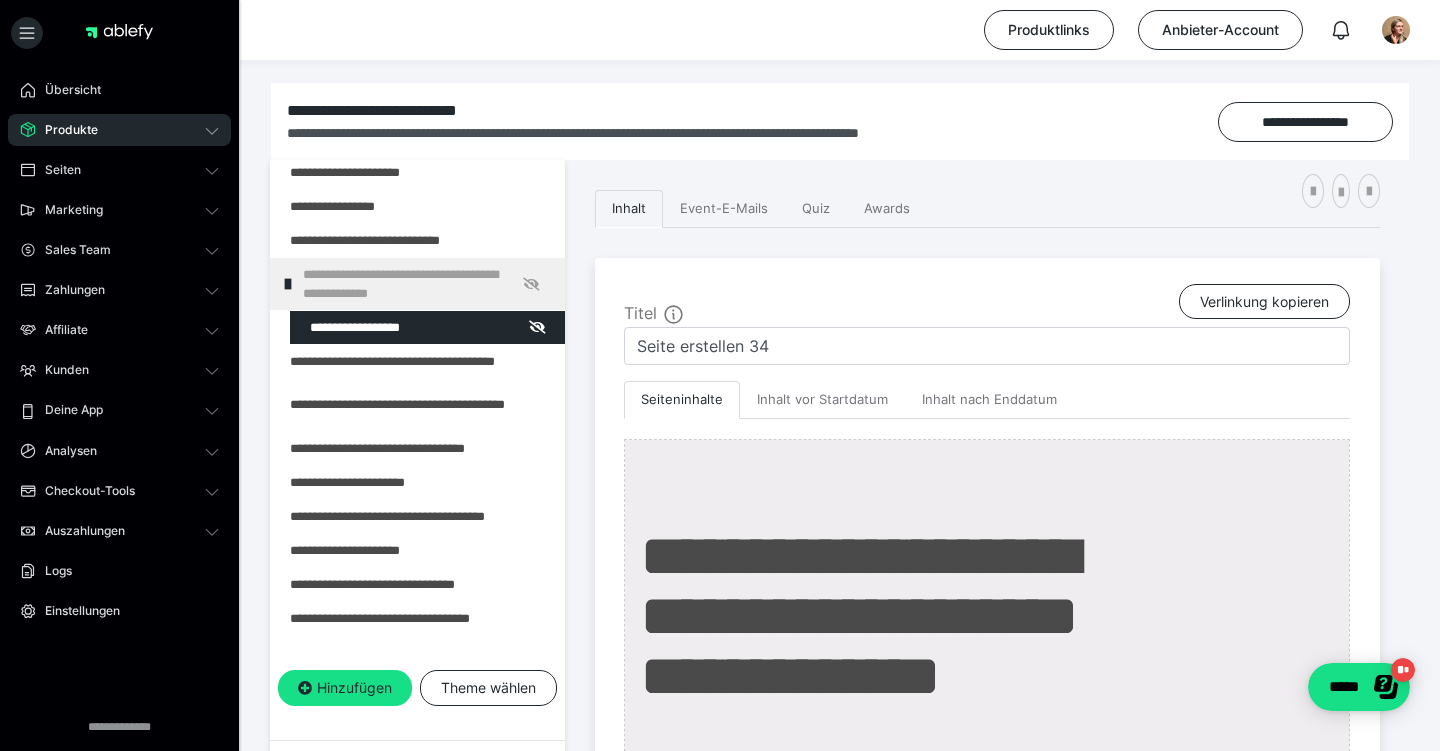 scroll, scrollTop: 249, scrollLeft: 0, axis: vertical 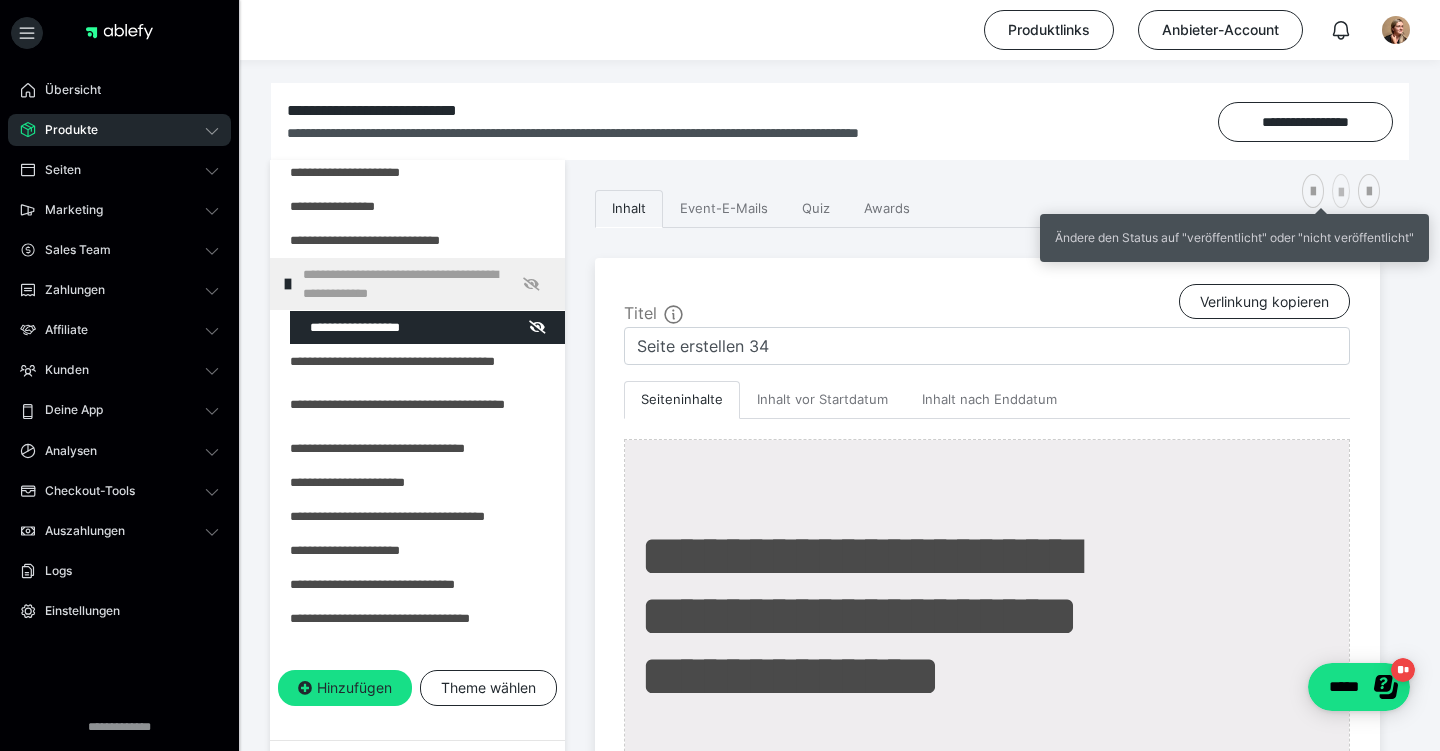 click at bounding box center (1341, 193) 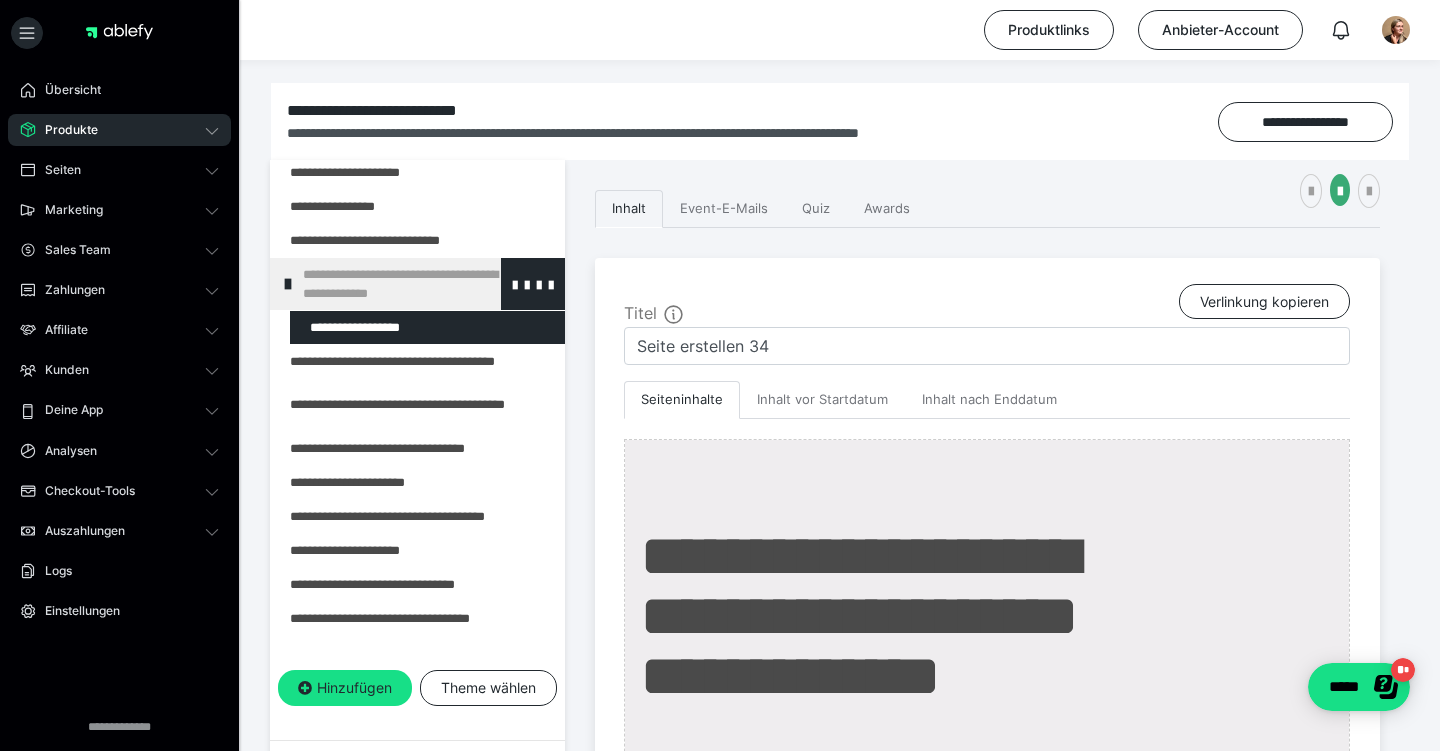 click on "**********" at bounding box center [426, 284] 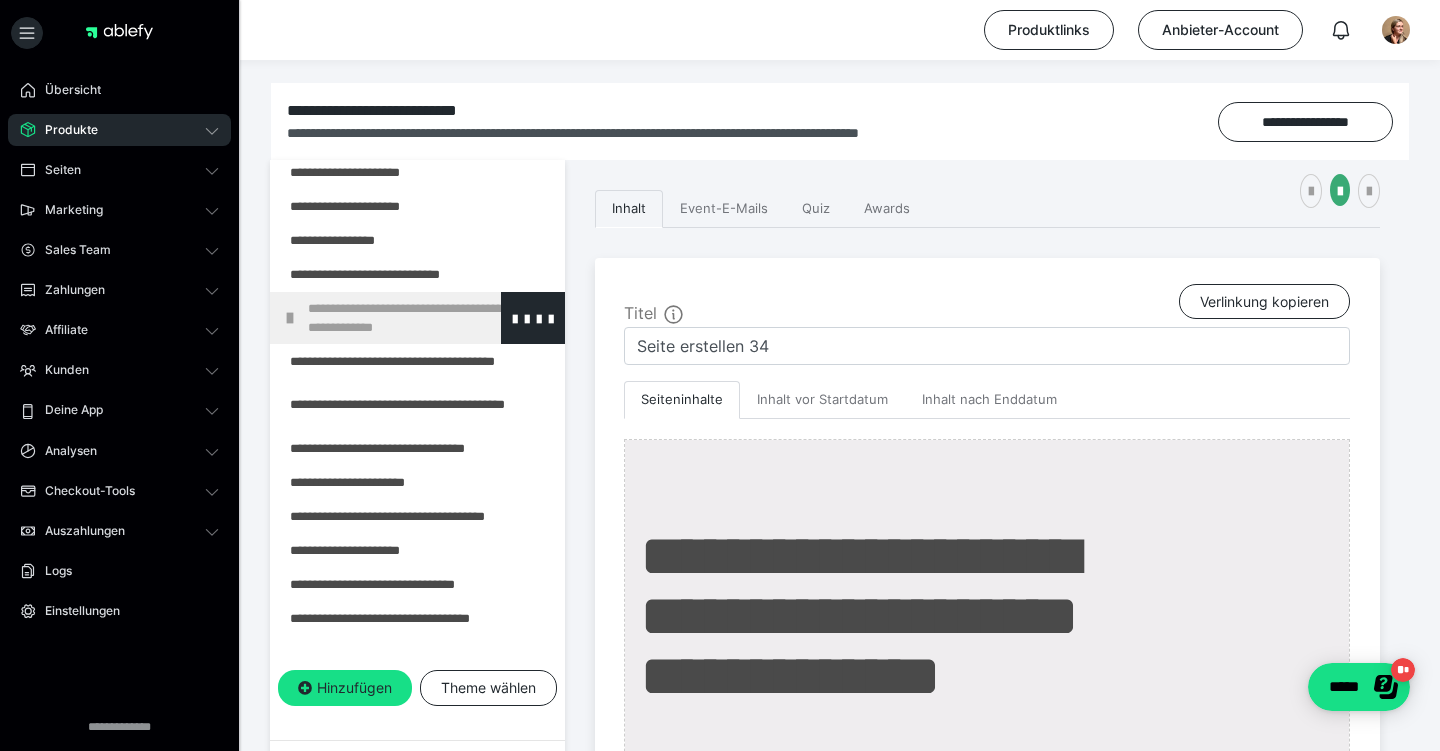 click on "**********" at bounding box center [431, 318] 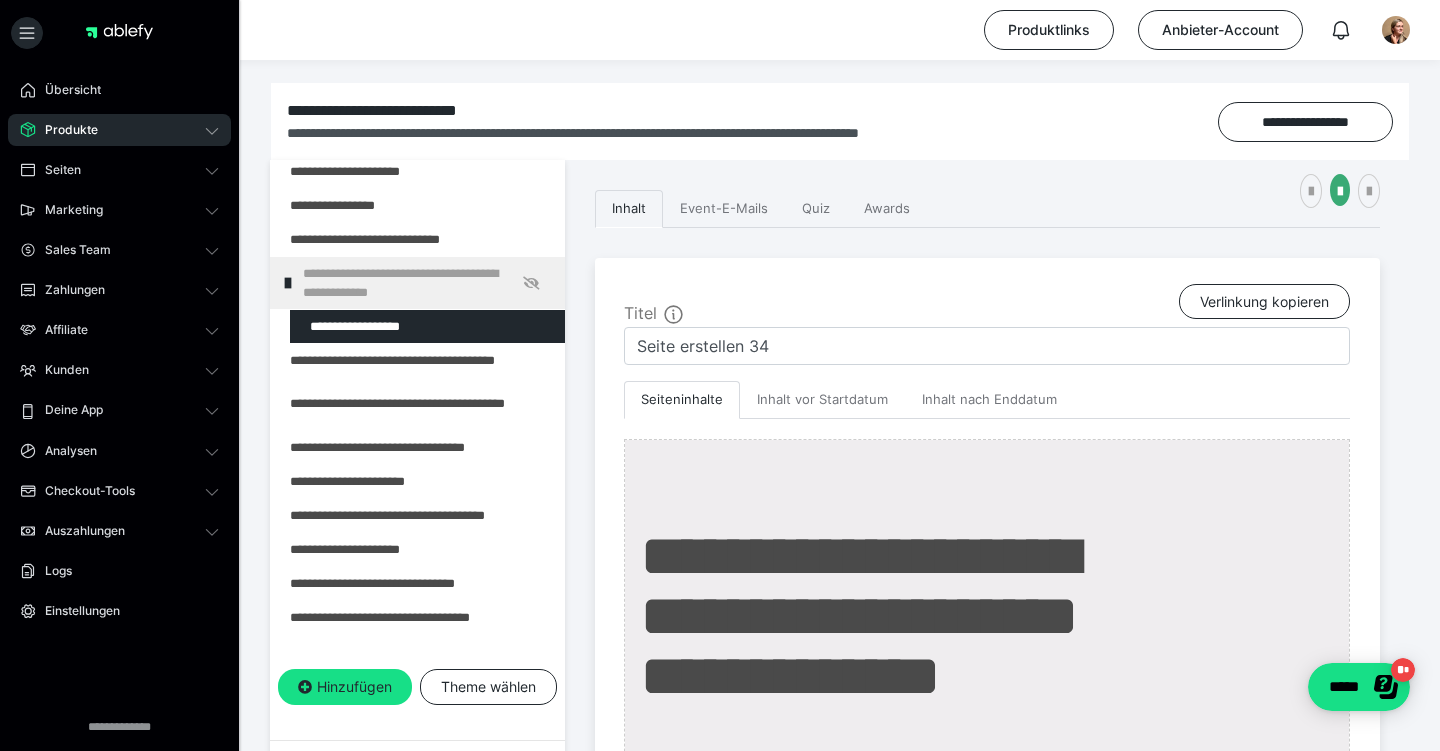scroll, scrollTop: 1124, scrollLeft: 0, axis: vertical 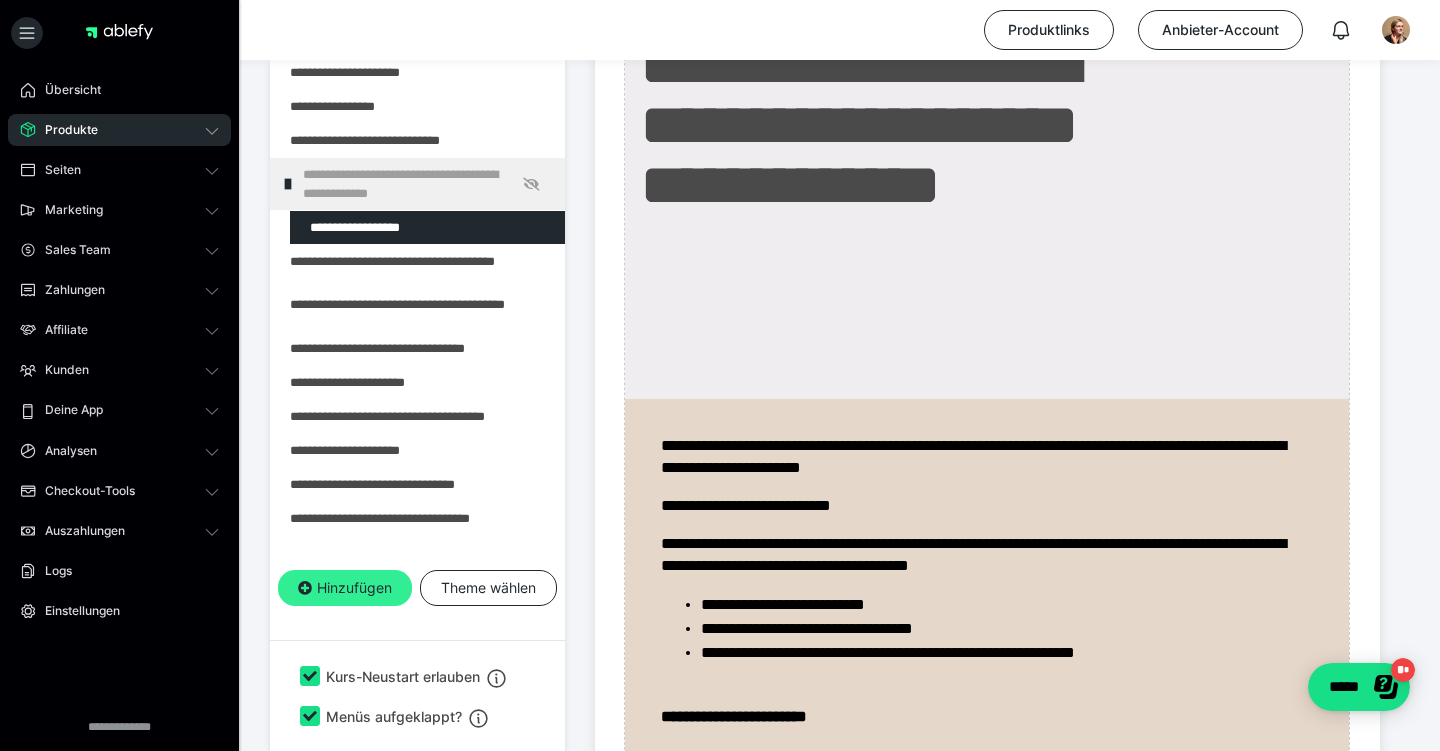 click at bounding box center [305, 588] 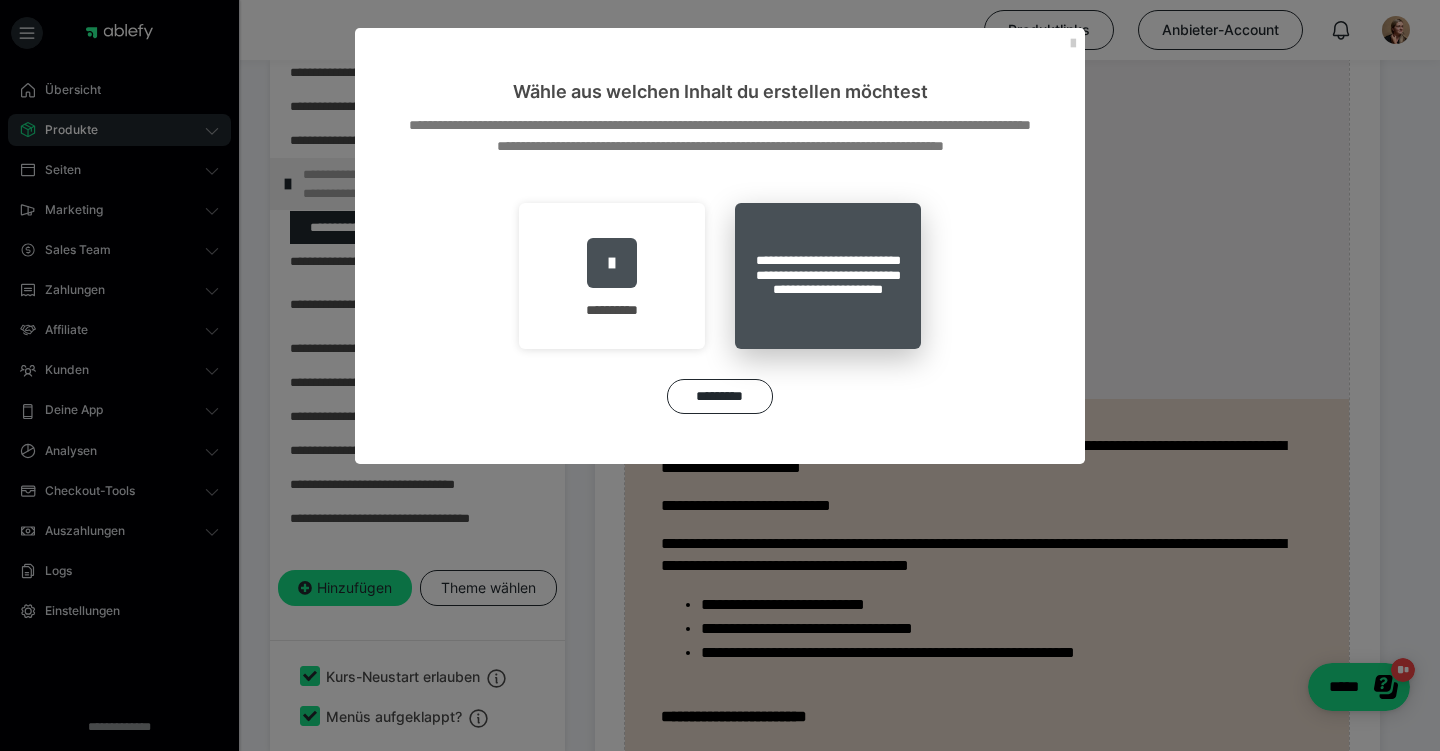 click on "**********" at bounding box center (828, 276) 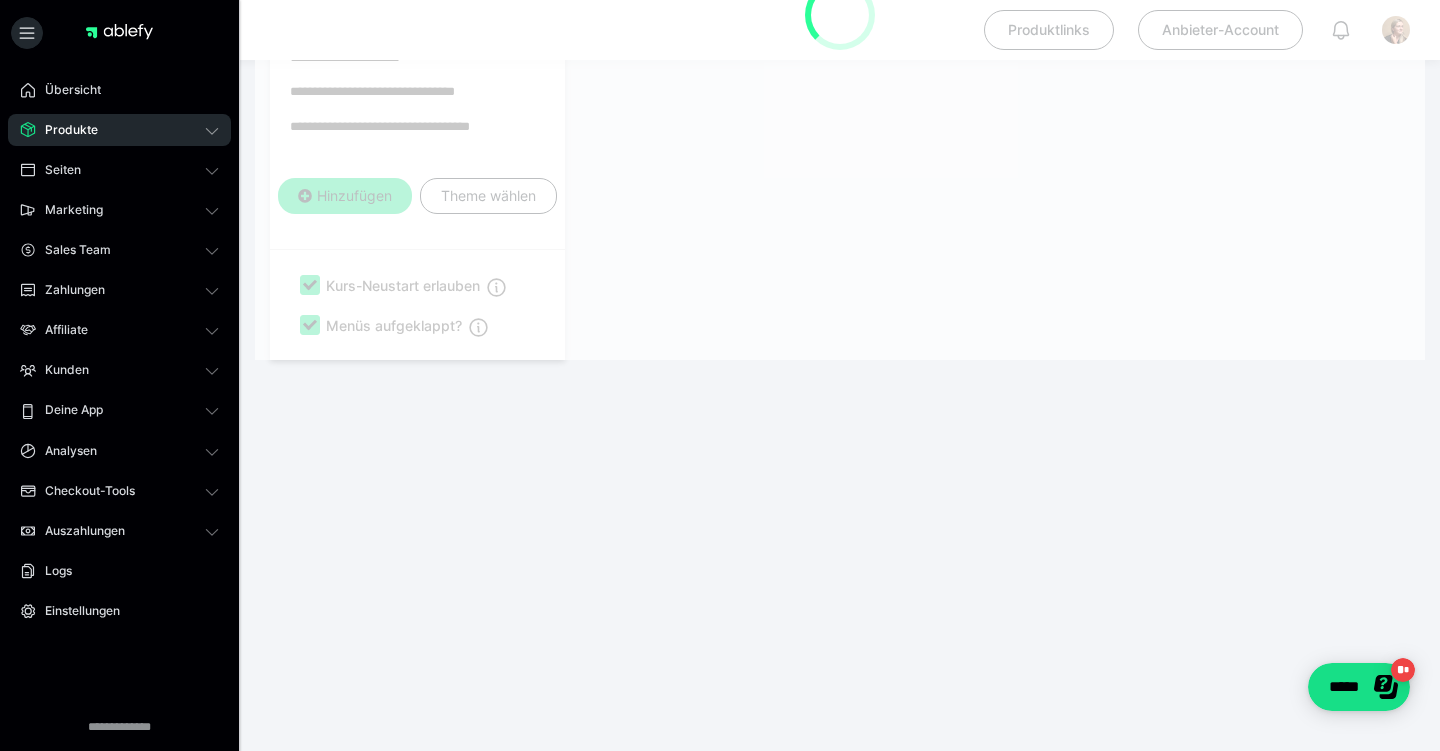 scroll, scrollTop: 349, scrollLeft: 0, axis: vertical 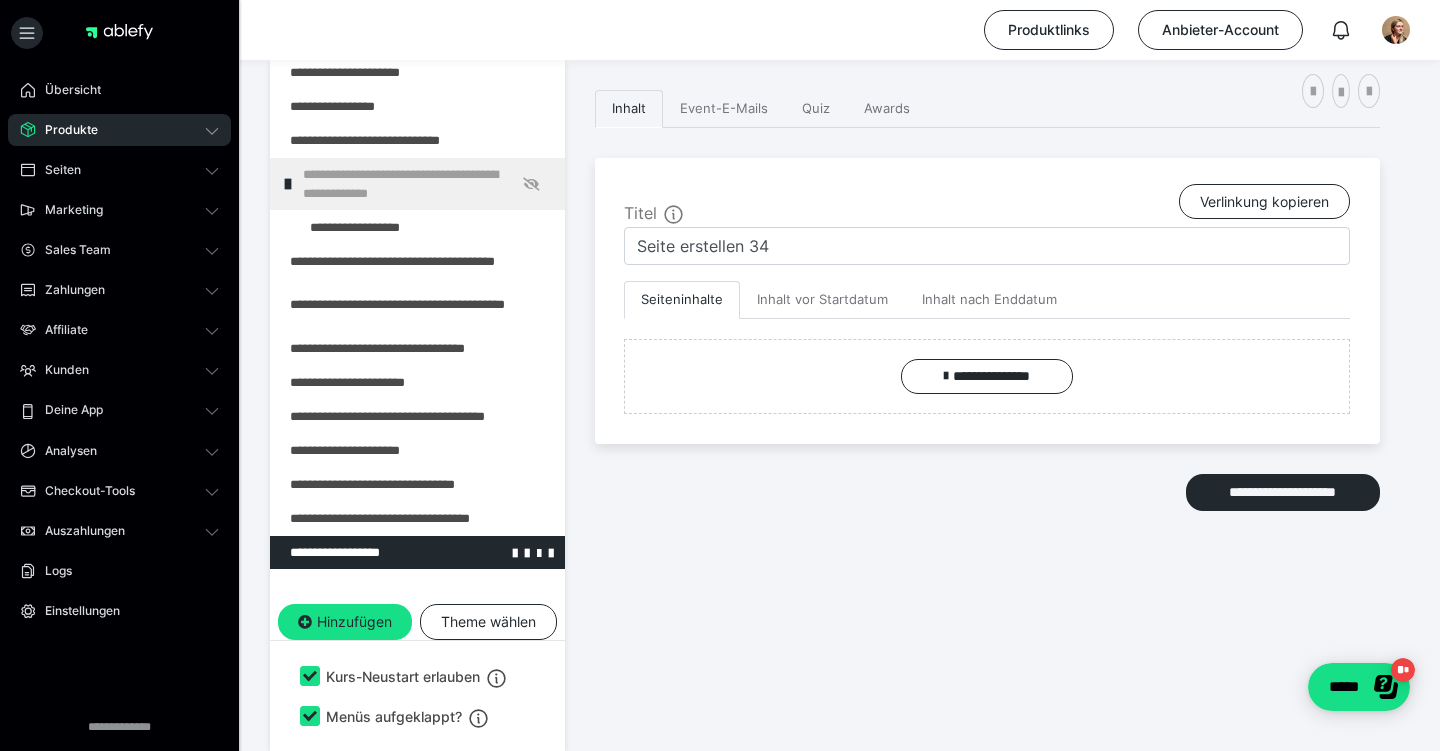 click at bounding box center [365, 552] 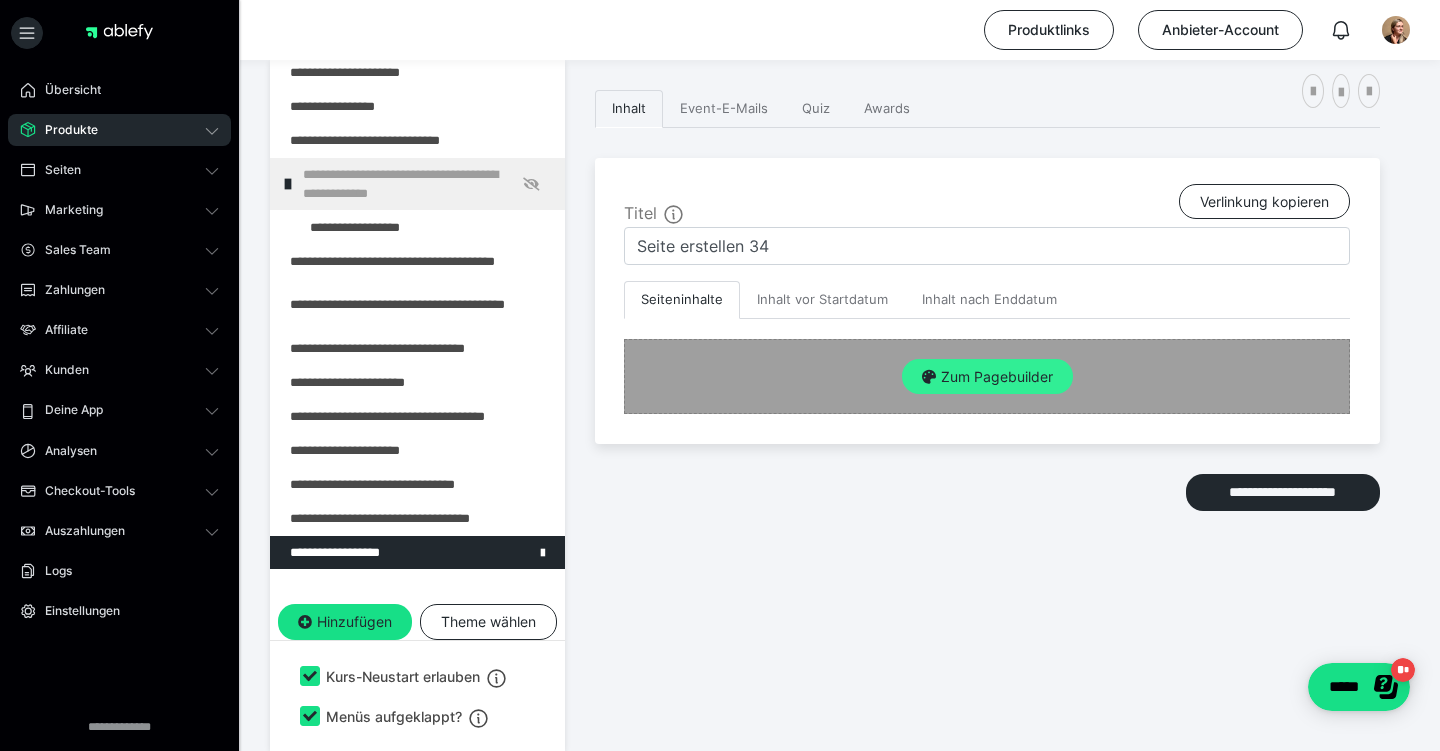 click on "Zum Pagebuilder" at bounding box center (987, 377) 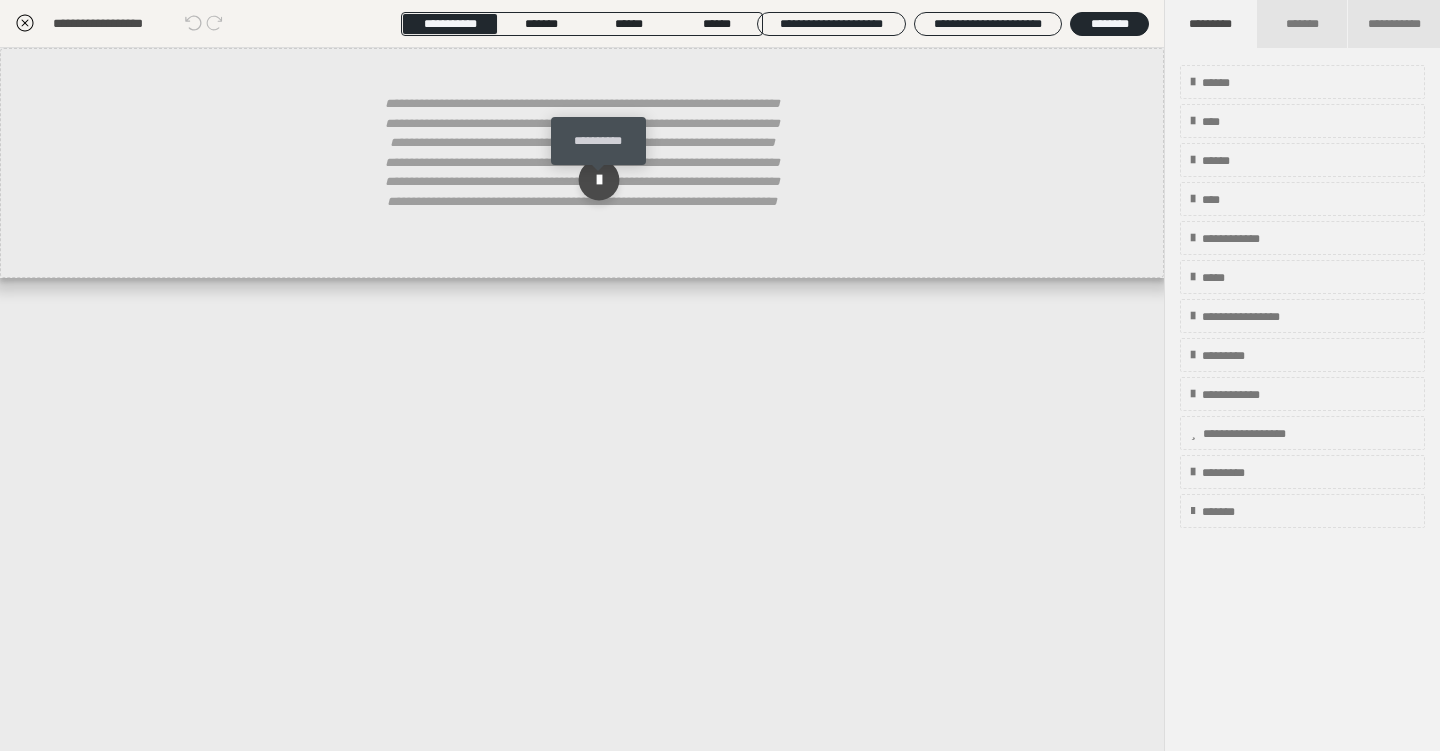 click at bounding box center [599, 180] 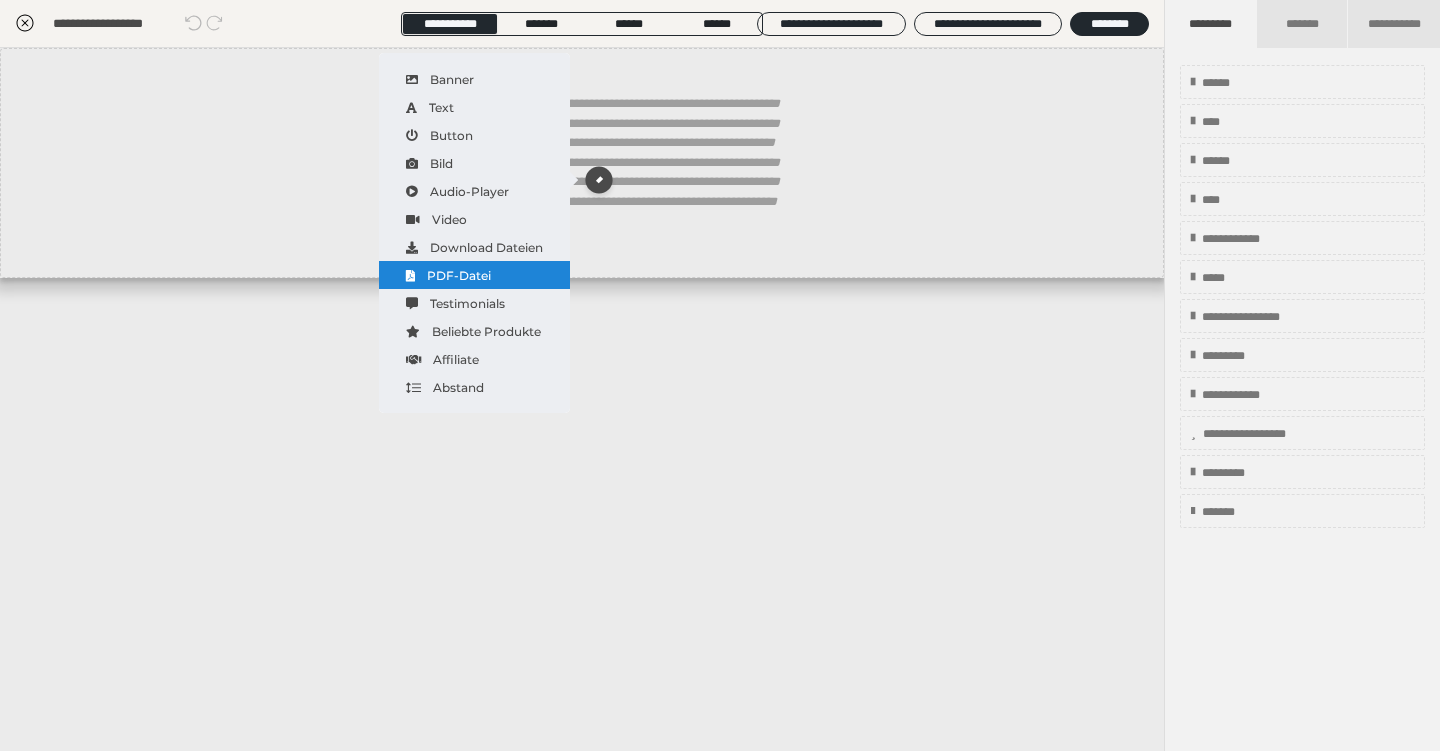 click on "PDF-Datei" at bounding box center [474, 275] 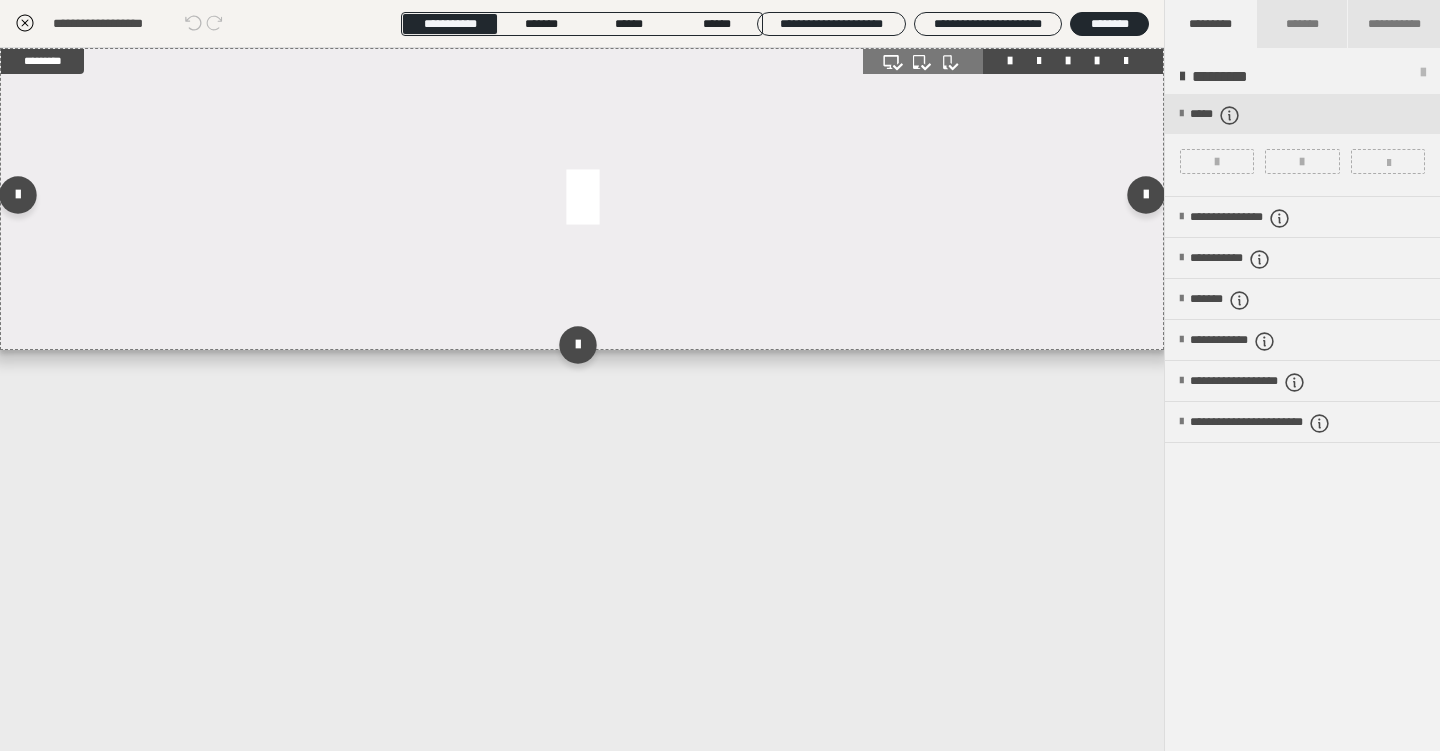 click at bounding box center [582, 199] 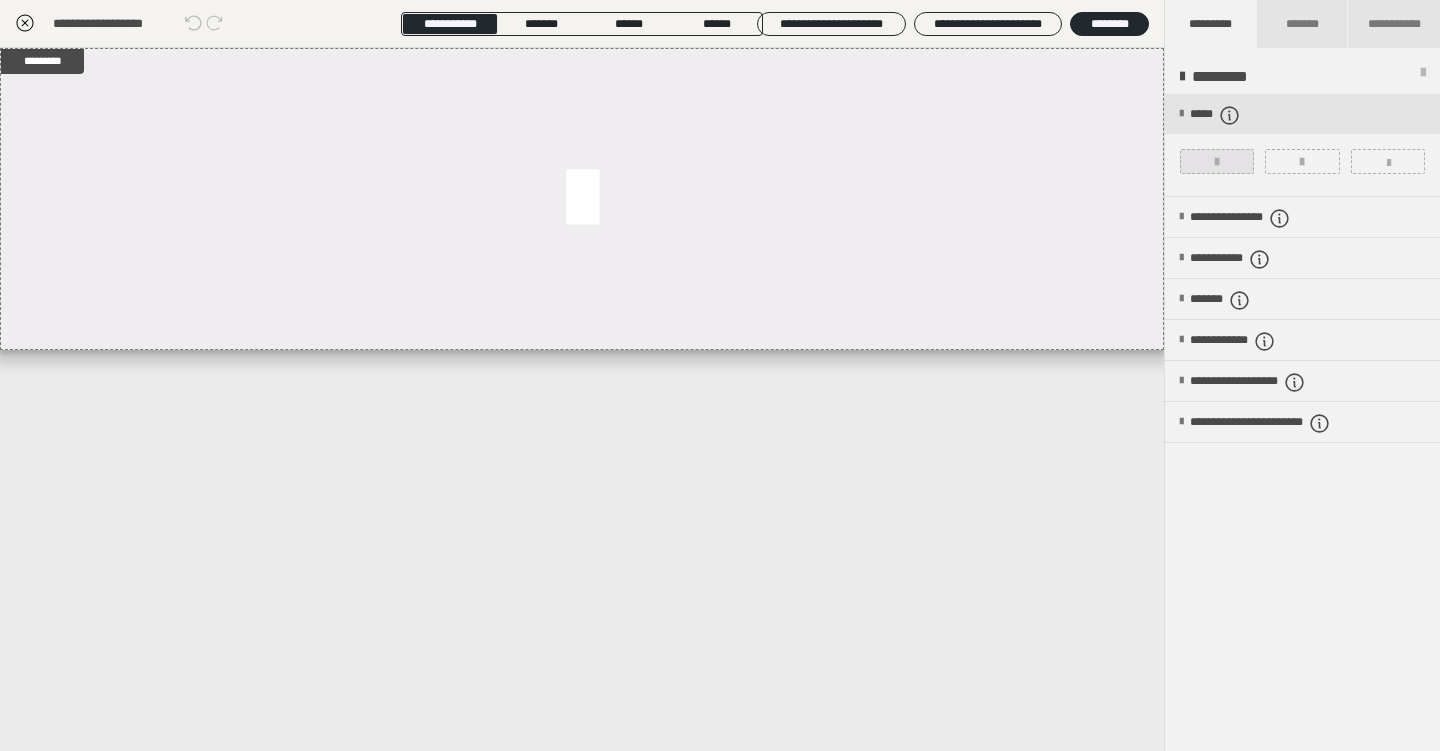 click at bounding box center (1217, 161) 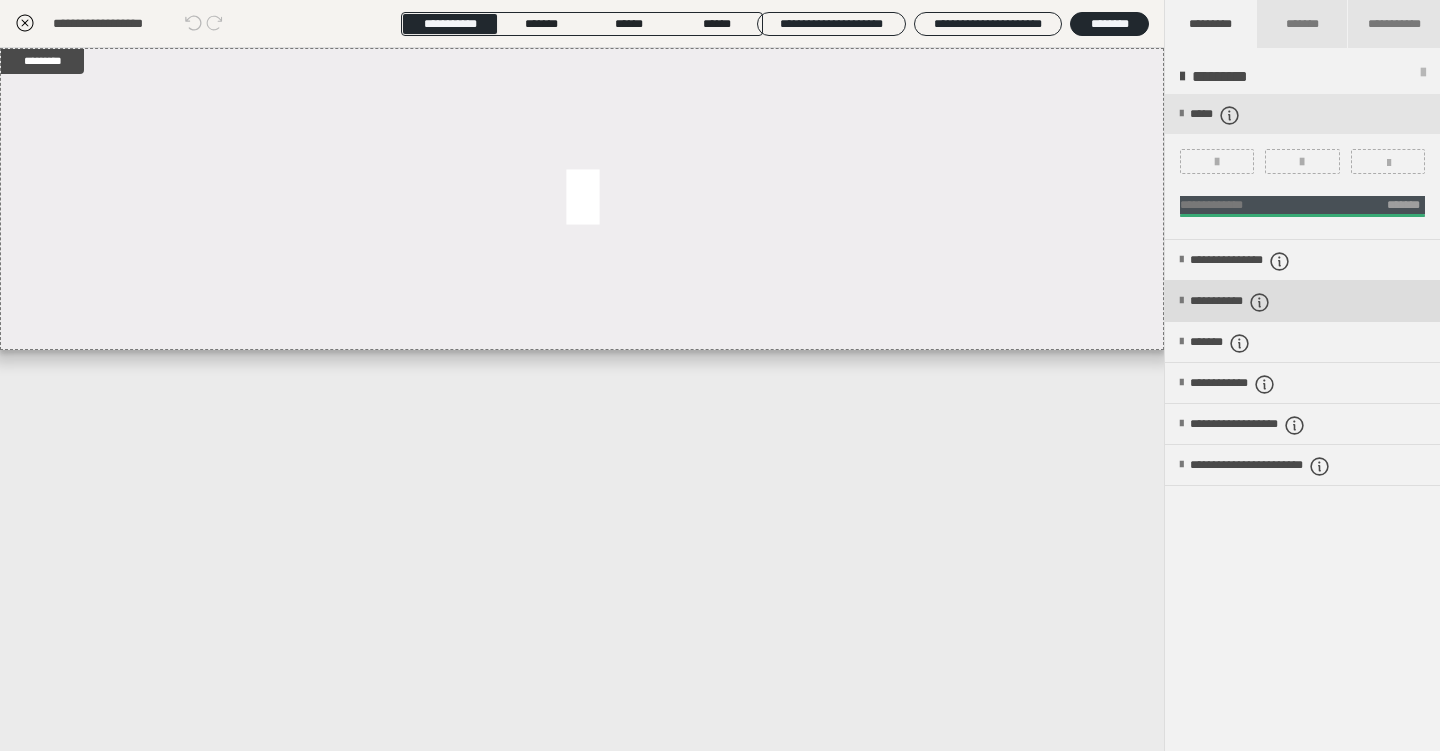 click on "**********" at bounding box center (1254, 302) 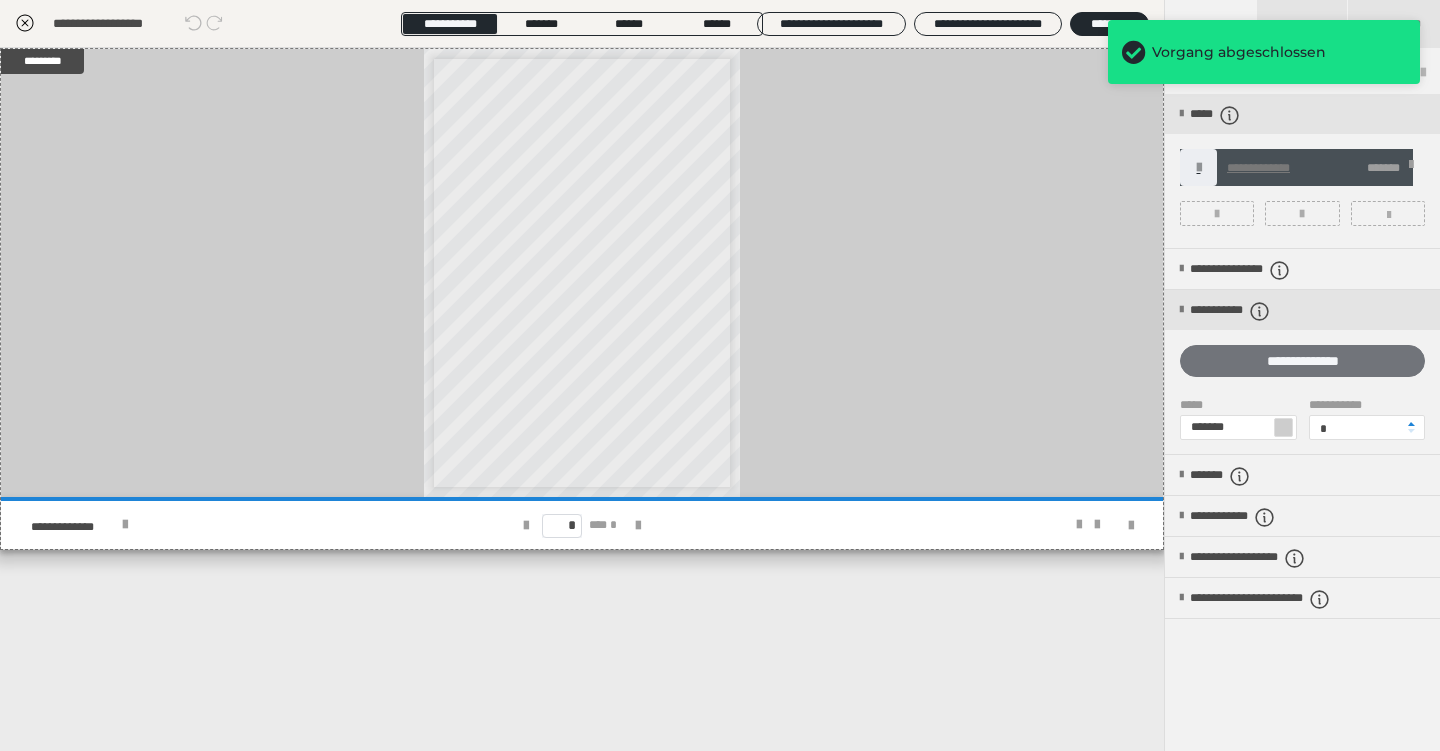 click on "**********" at bounding box center [1302, 361] 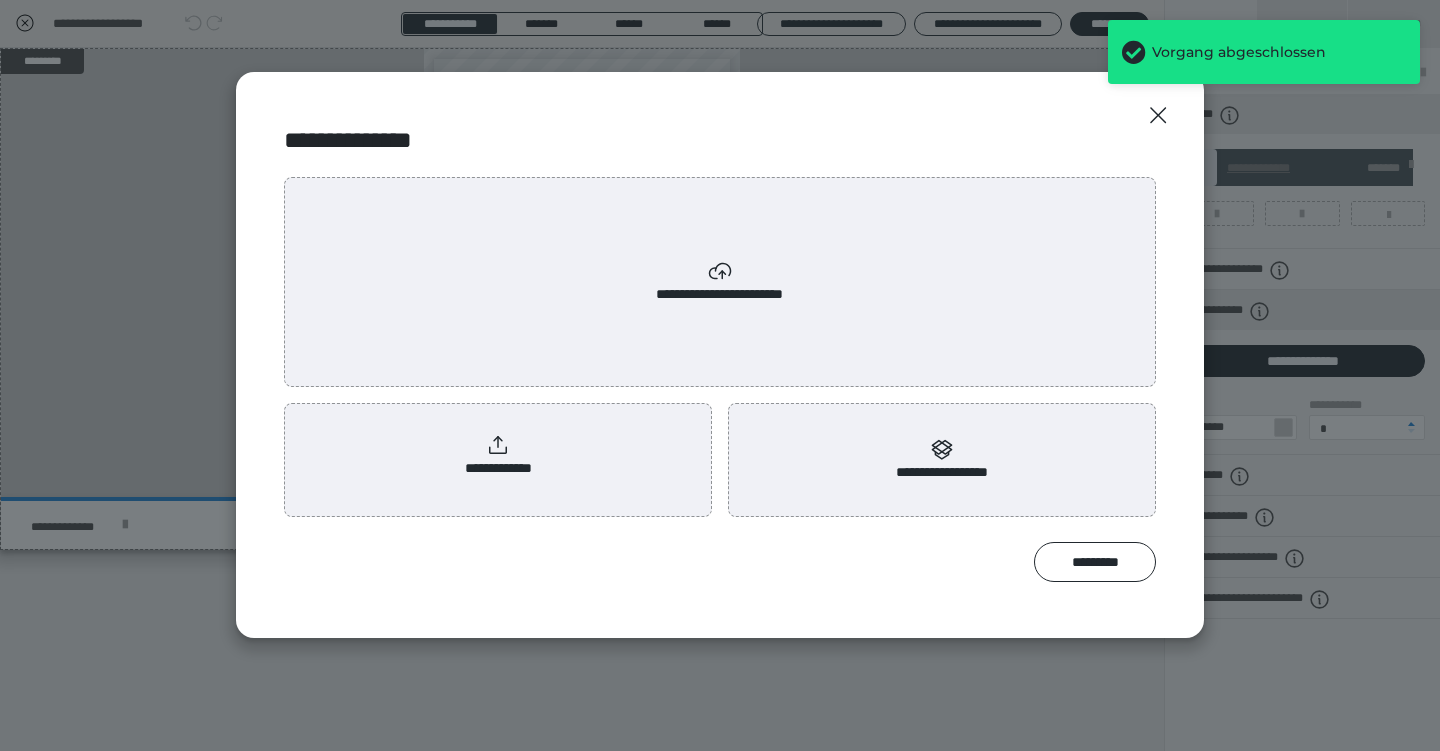 click on "**********" at bounding box center [498, 456] 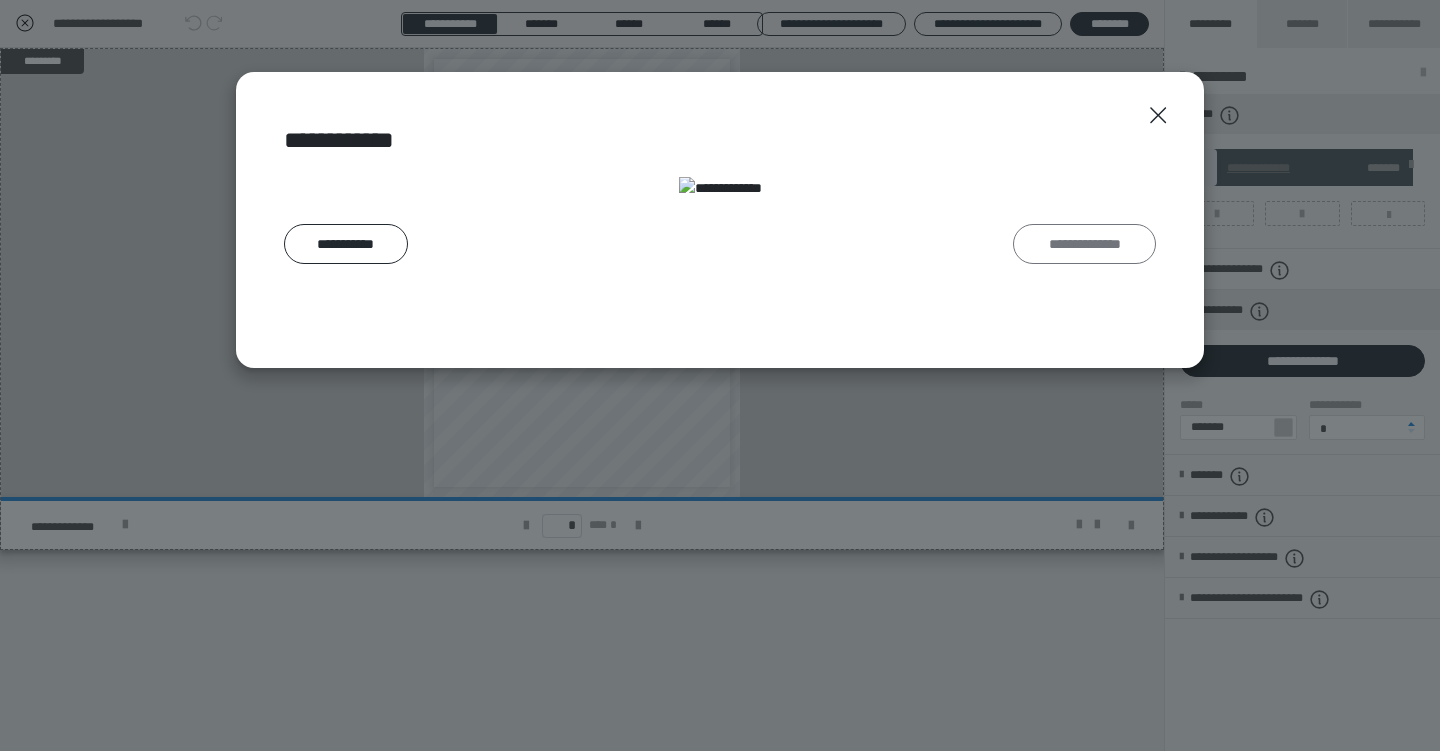 click on "**********" at bounding box center (1084, 244) 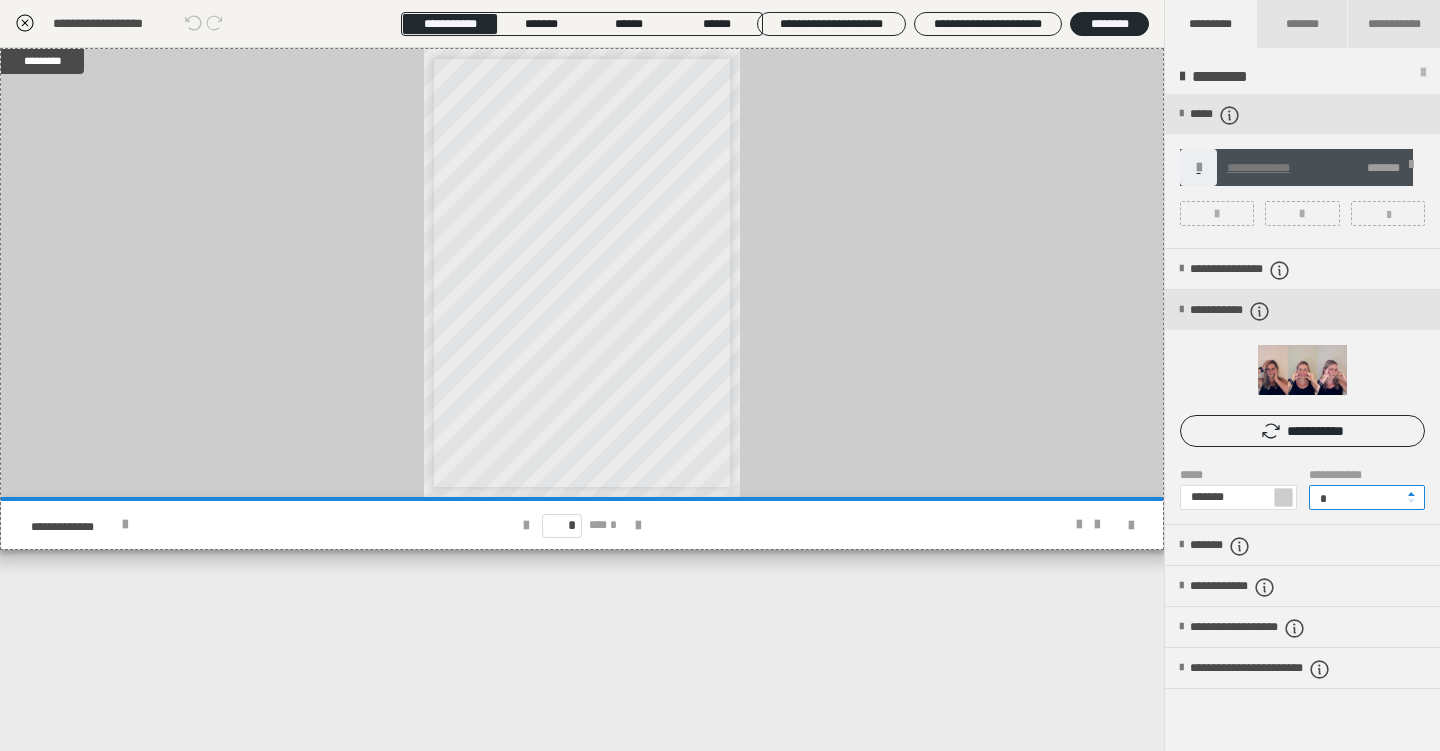 click on "*" at bounding box center [1367, 497] 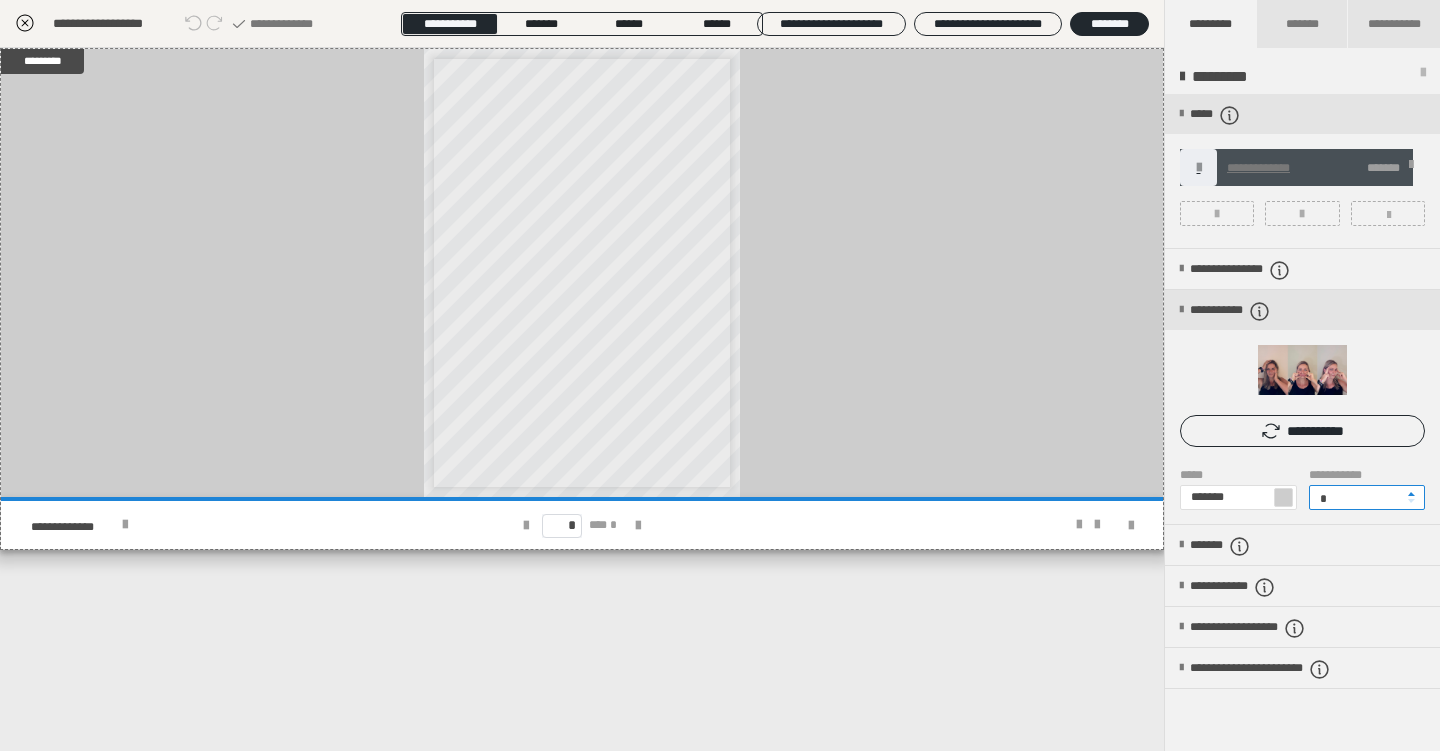 type on "*" 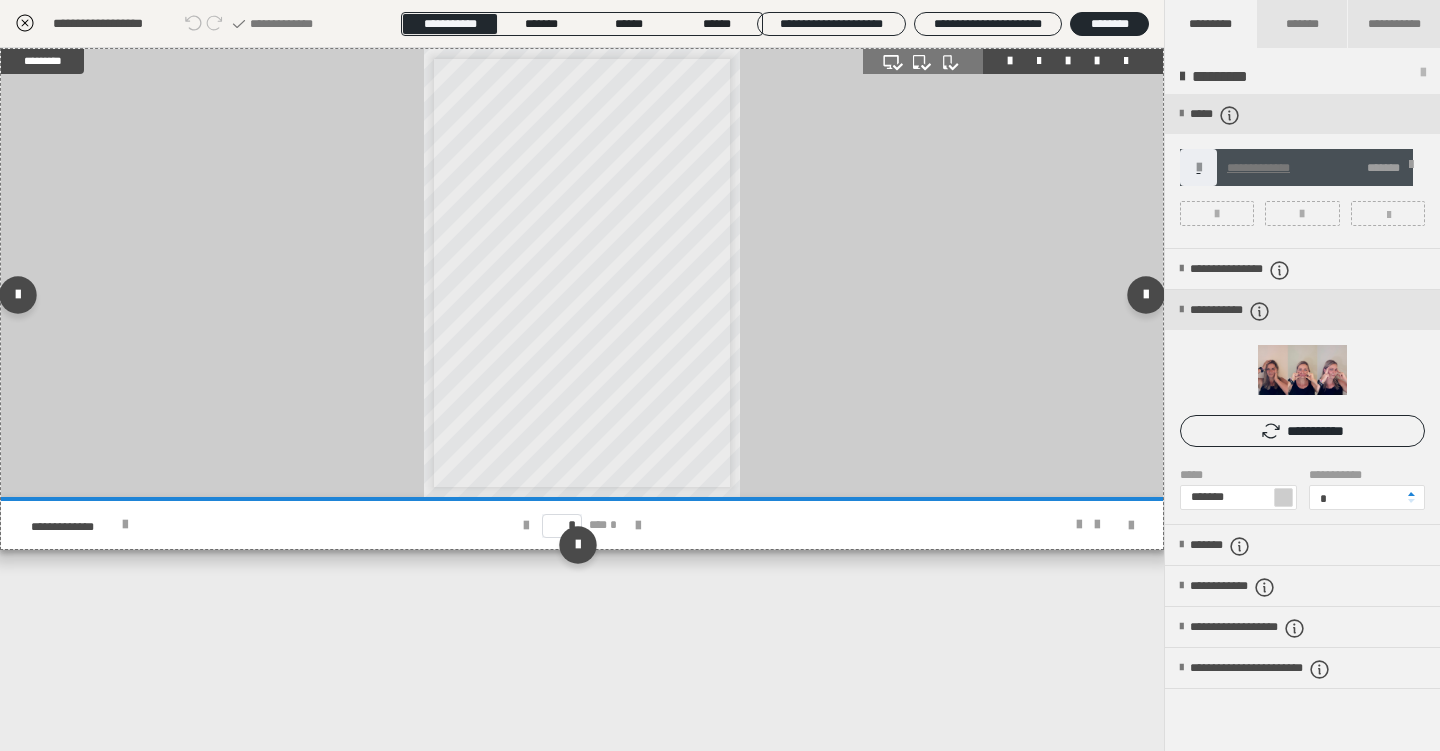 click on "**********" at bounding box center [582, 273] 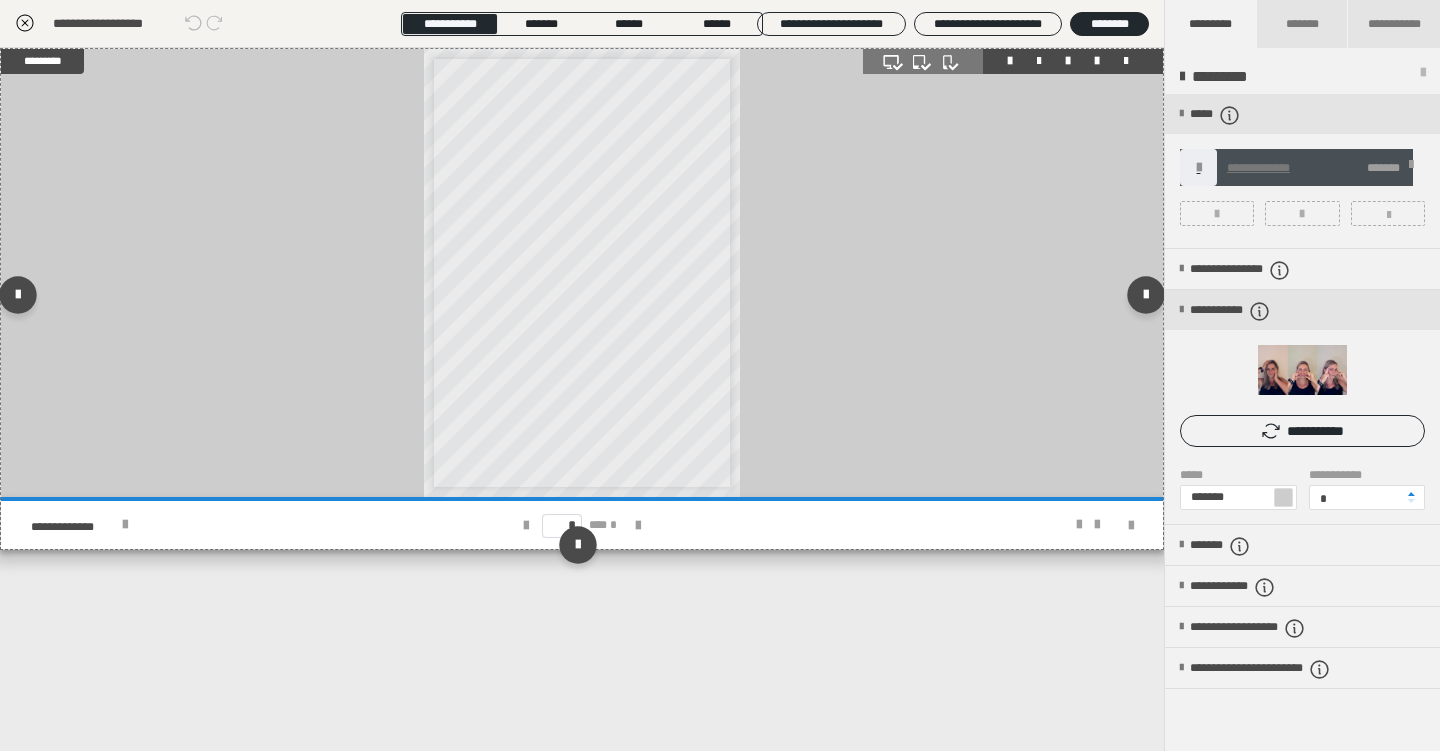 click on "**********" at bounding box center (582, 273) 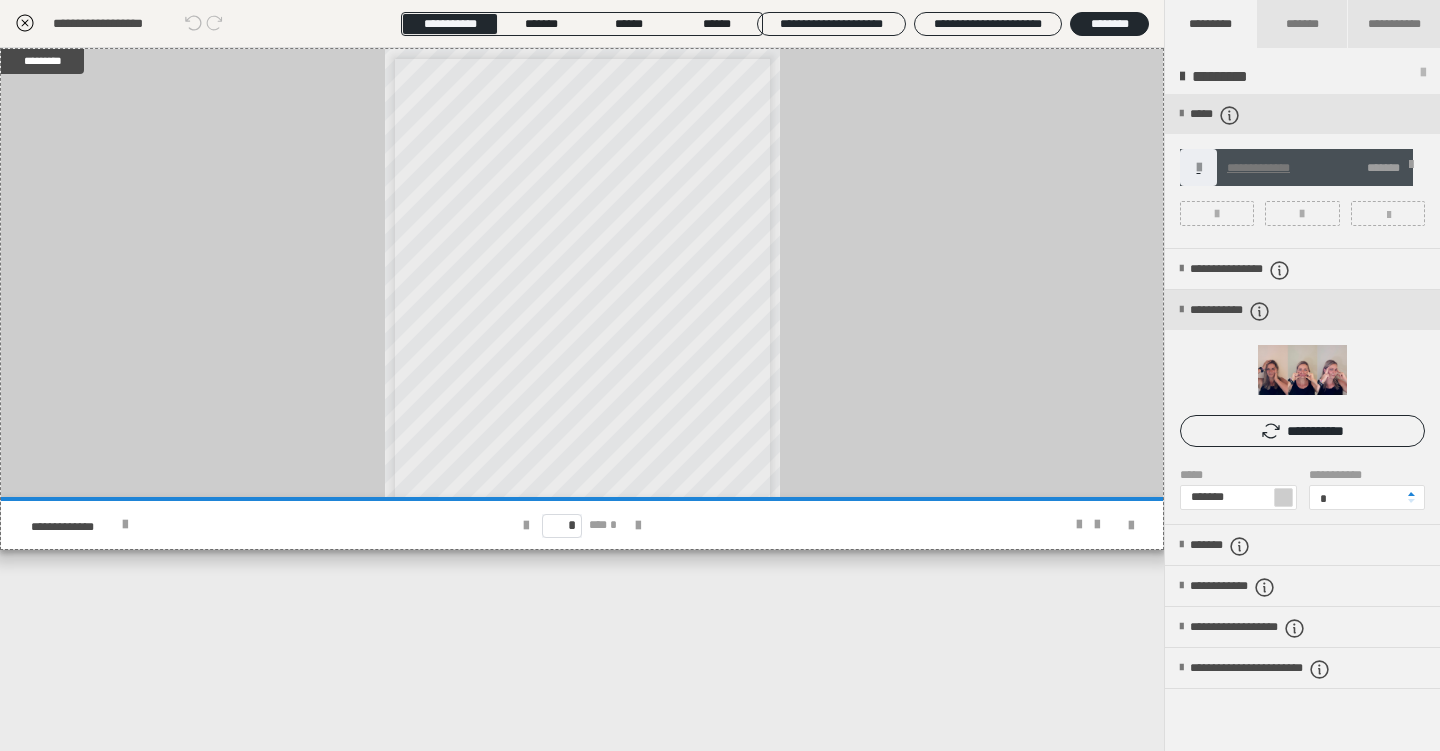 click on "**********" at bounding box center (582, 399) 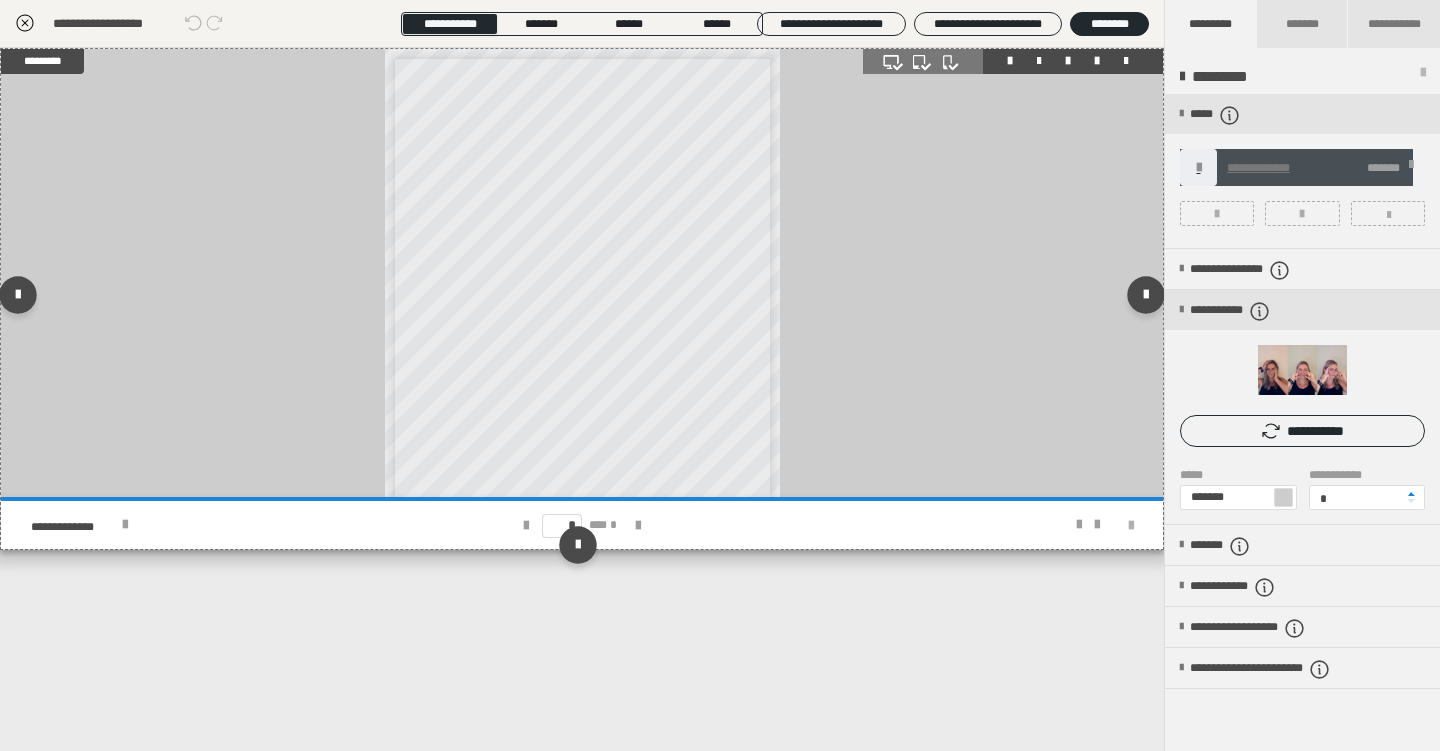 click at bounding box center [1131, 526] 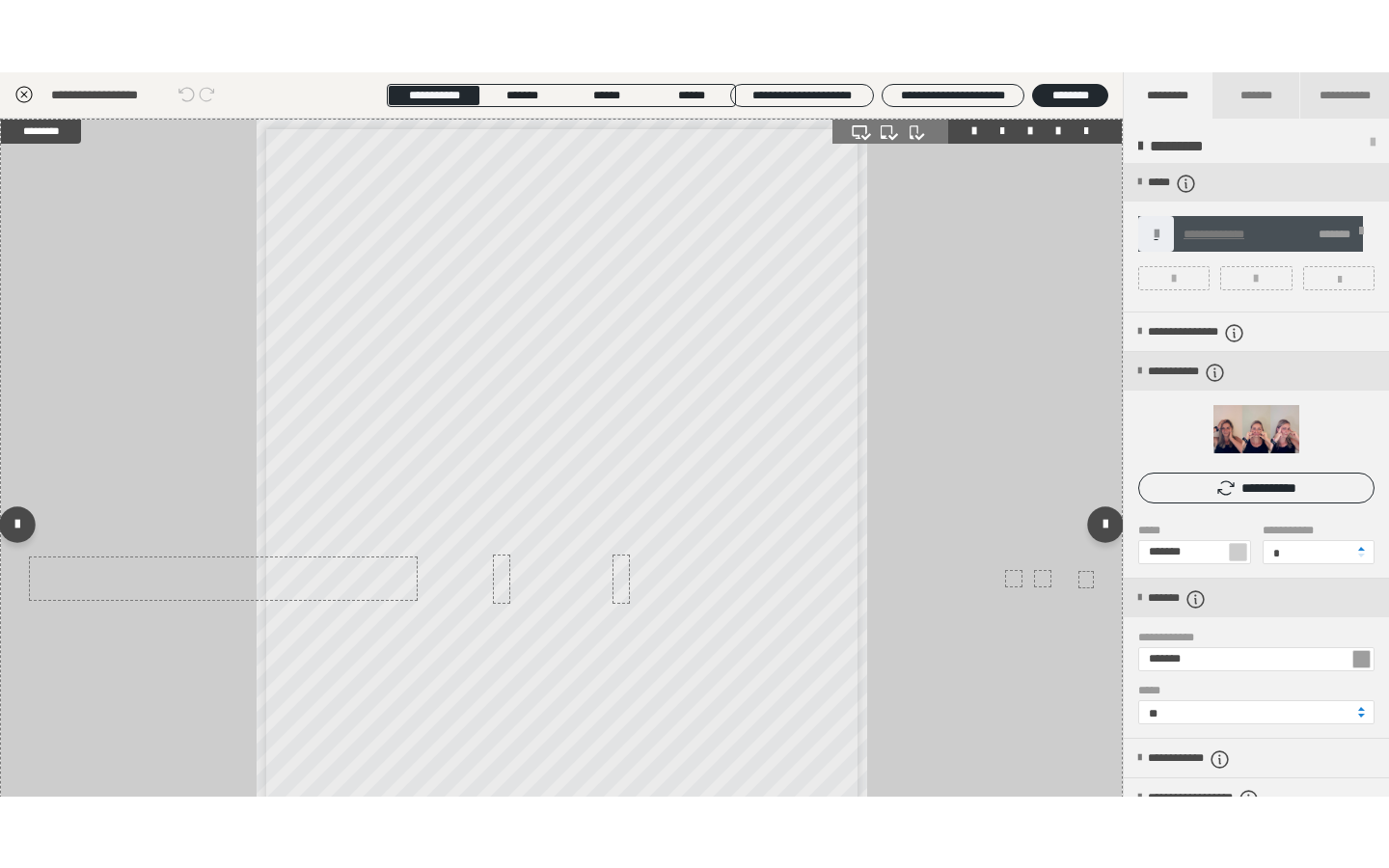 scroll, scrollTop: 193, scrollLeft: 0, axis: vertical 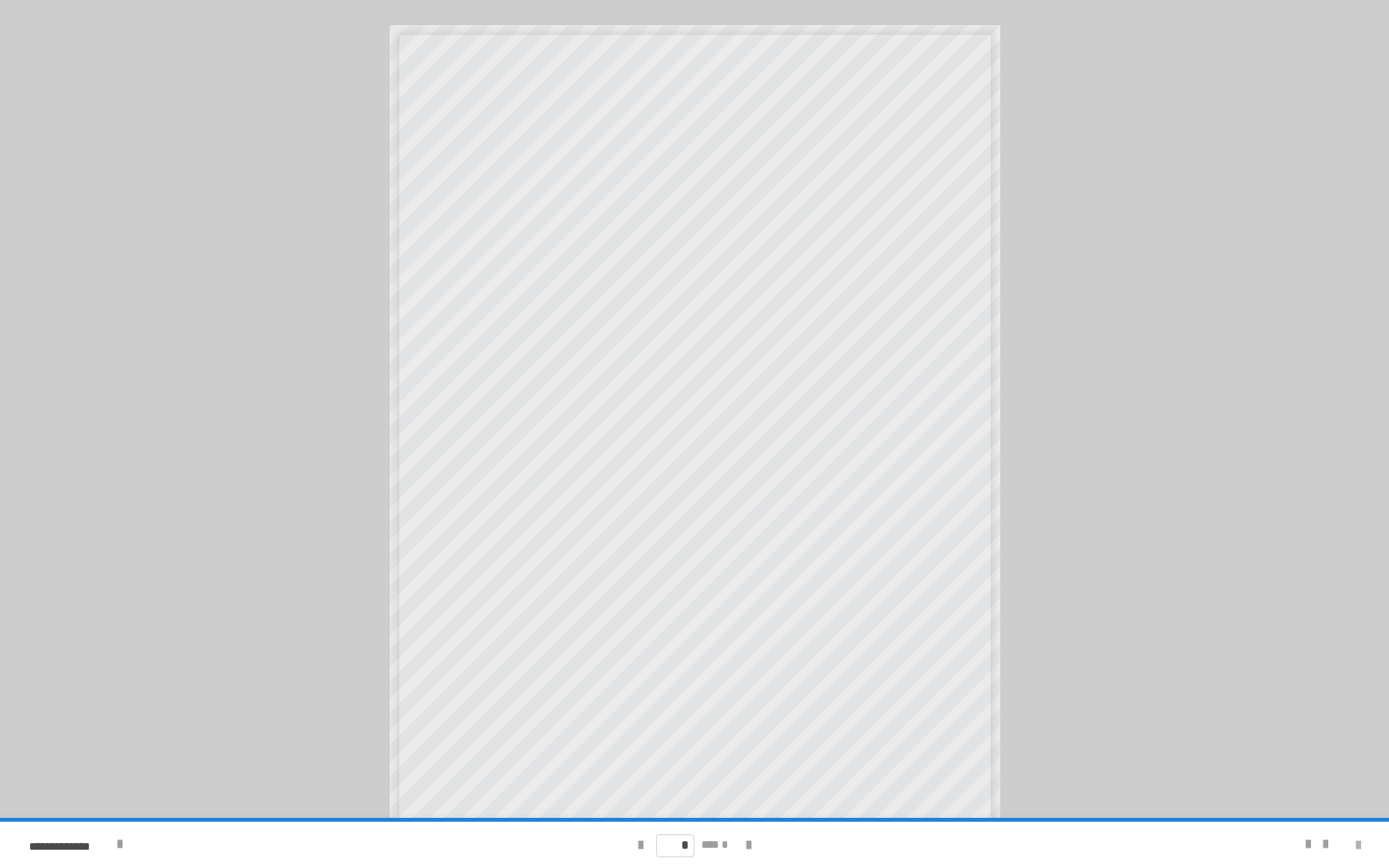click at bounding box center (1358, 846) 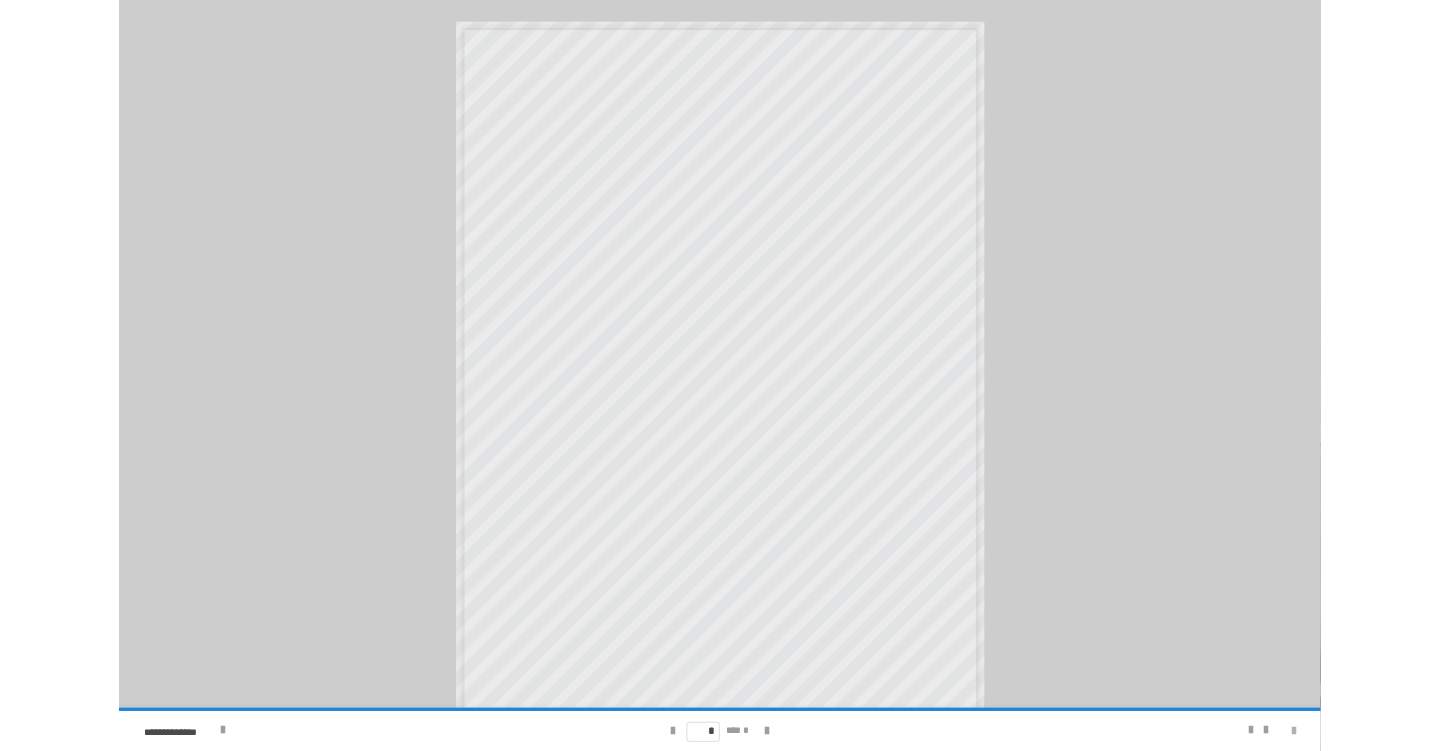 scroll, scrollTop: 349, scrollLeft: 0, axis: vertical 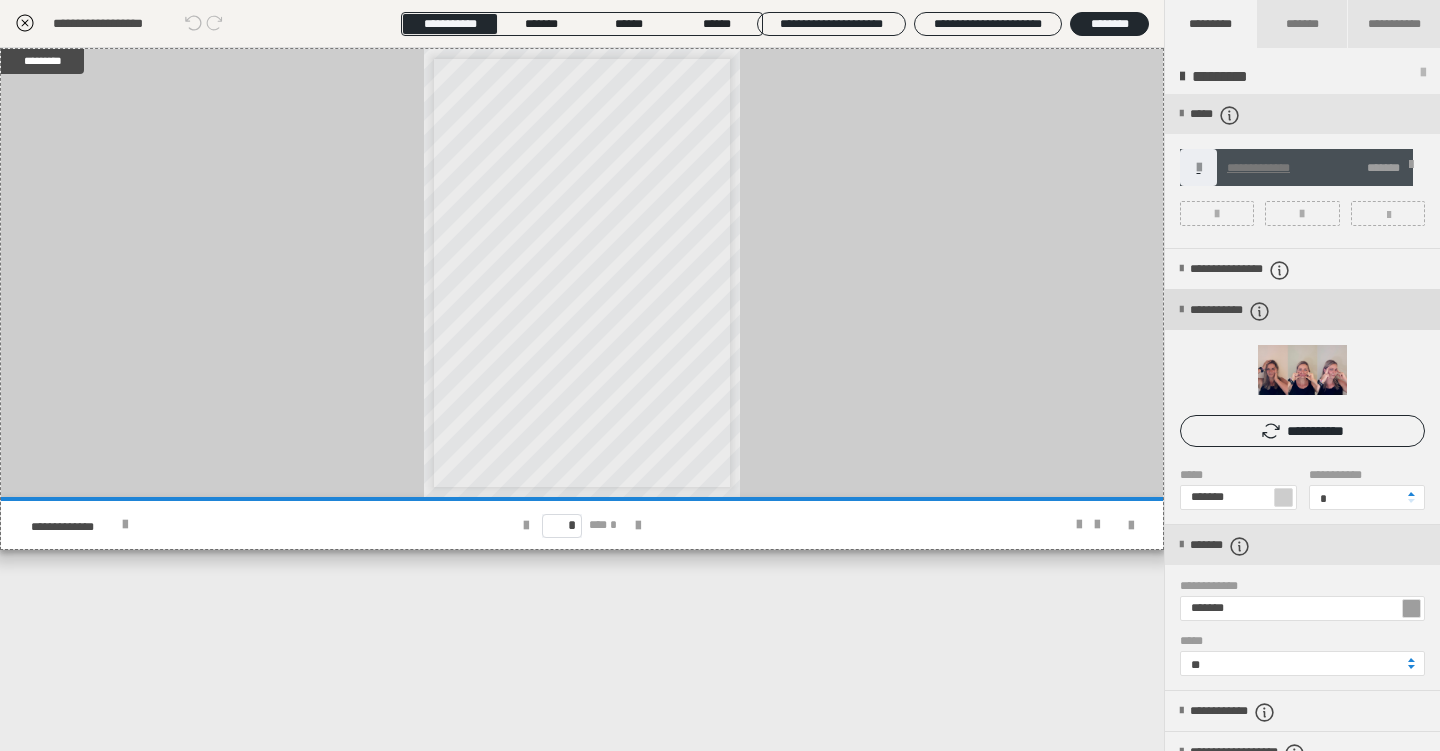 click at bounding box center [1181, 310] 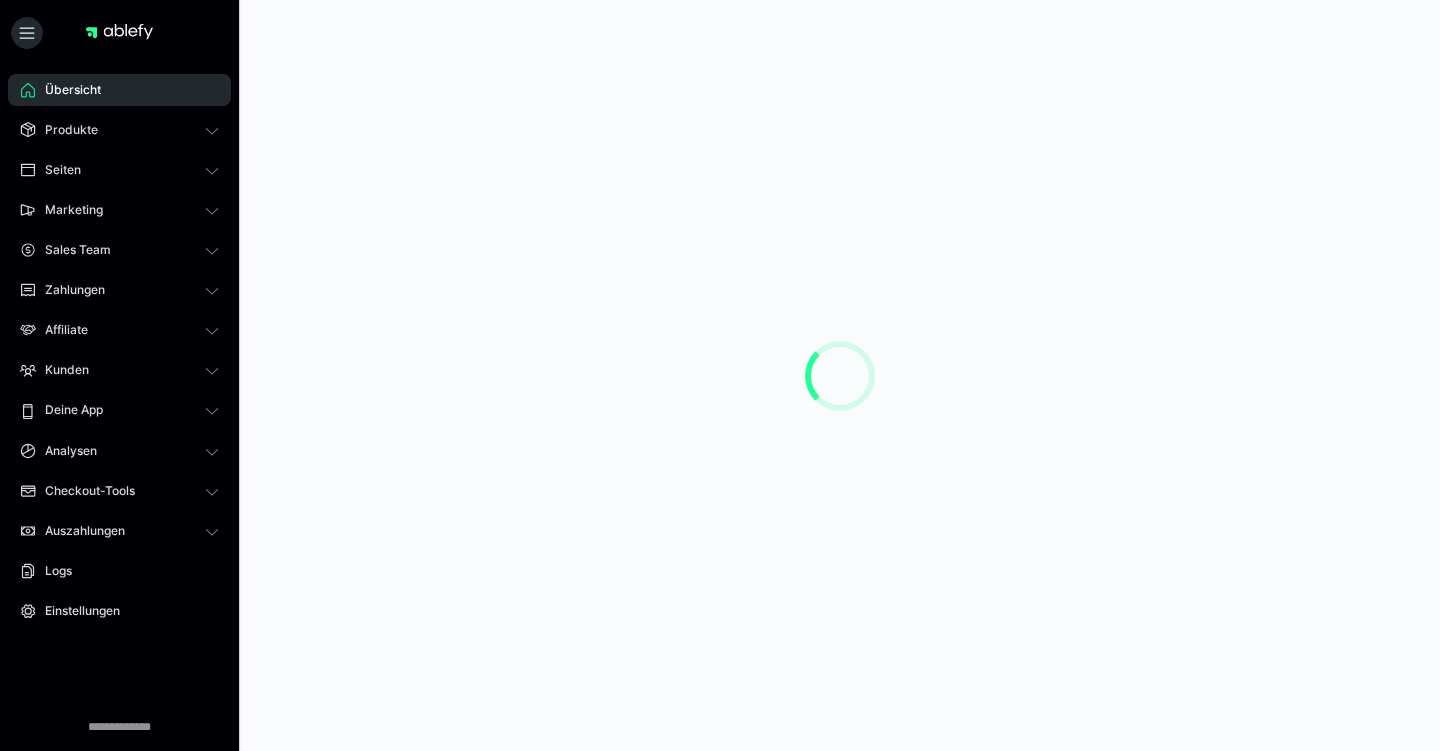 scroll, scrollTop: 0, scrollLeft: 0, axis: both 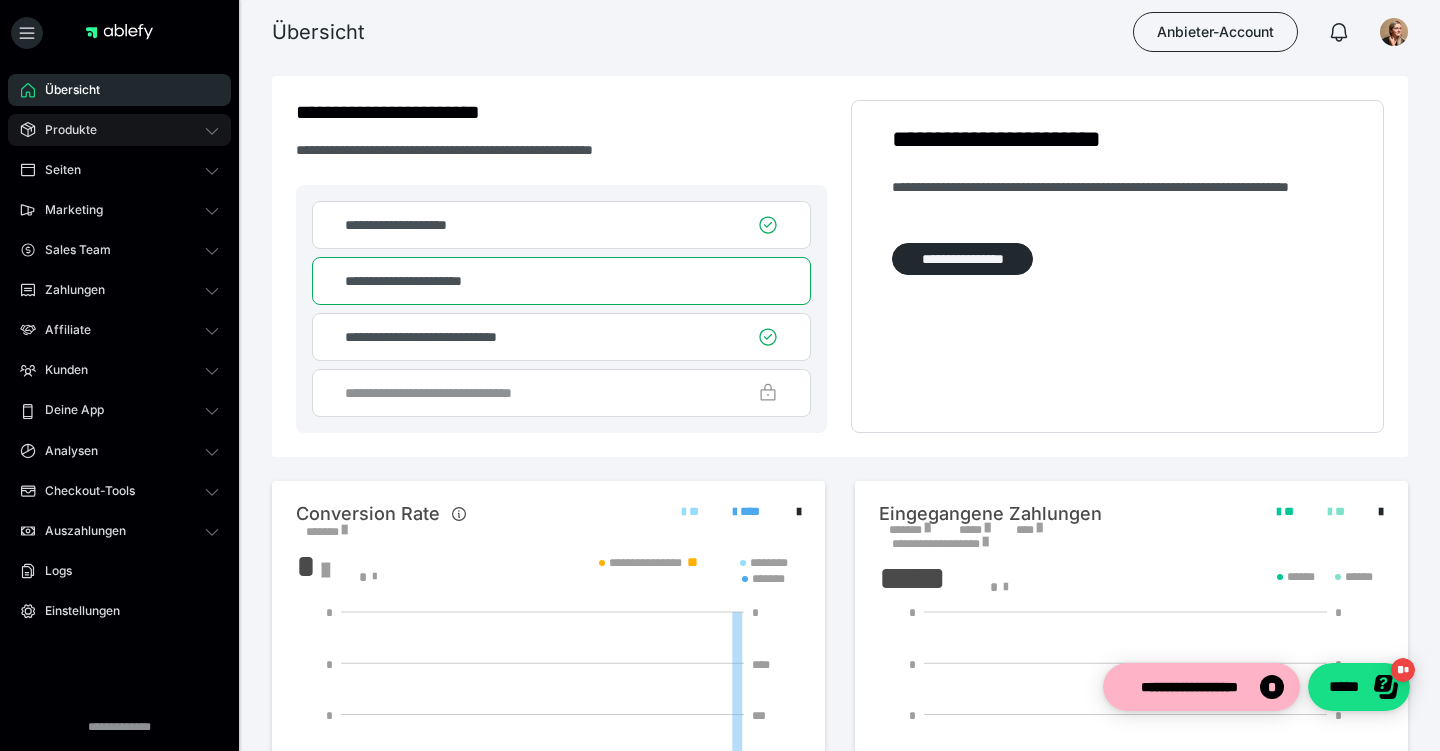 click on "Produkte" at bounding box center [64, 130] 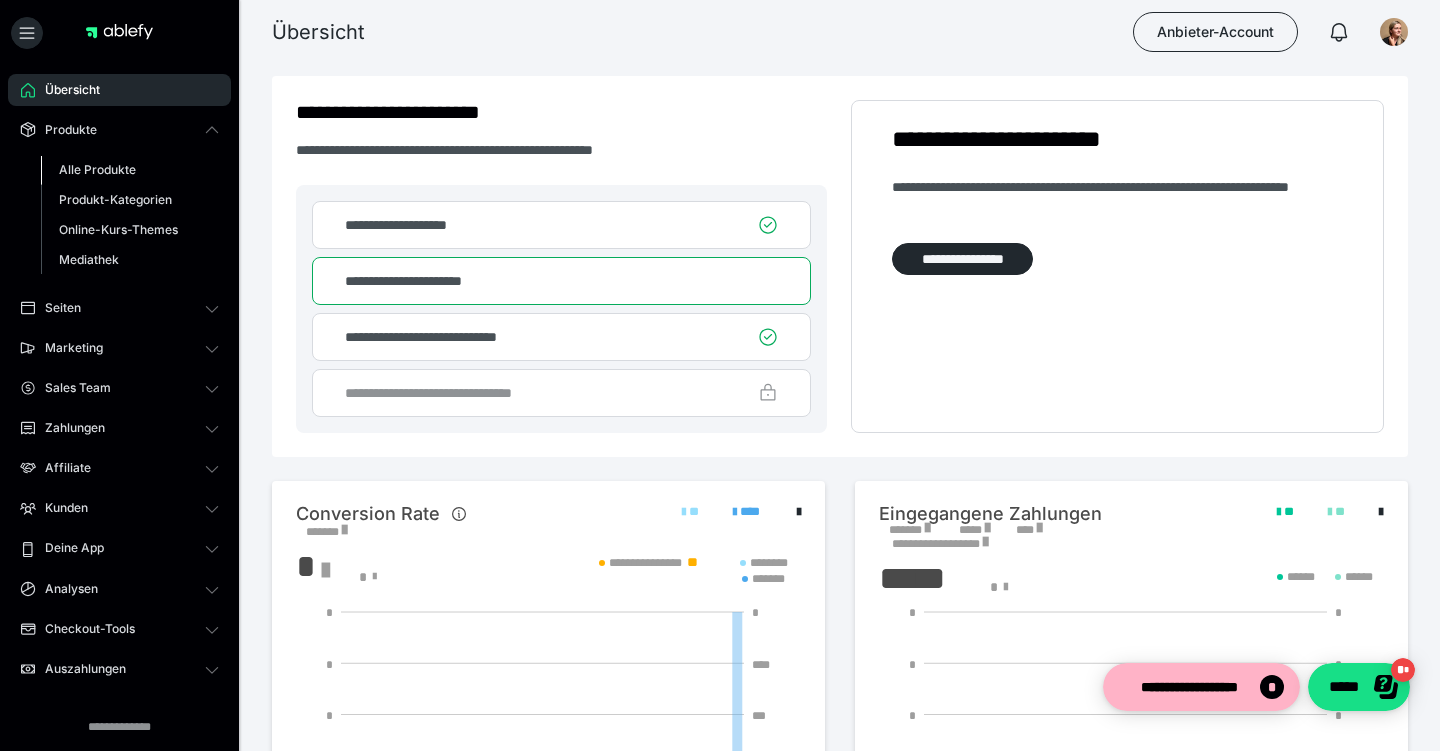 click on "Alle Produkte" at bounding box center (97, 169) 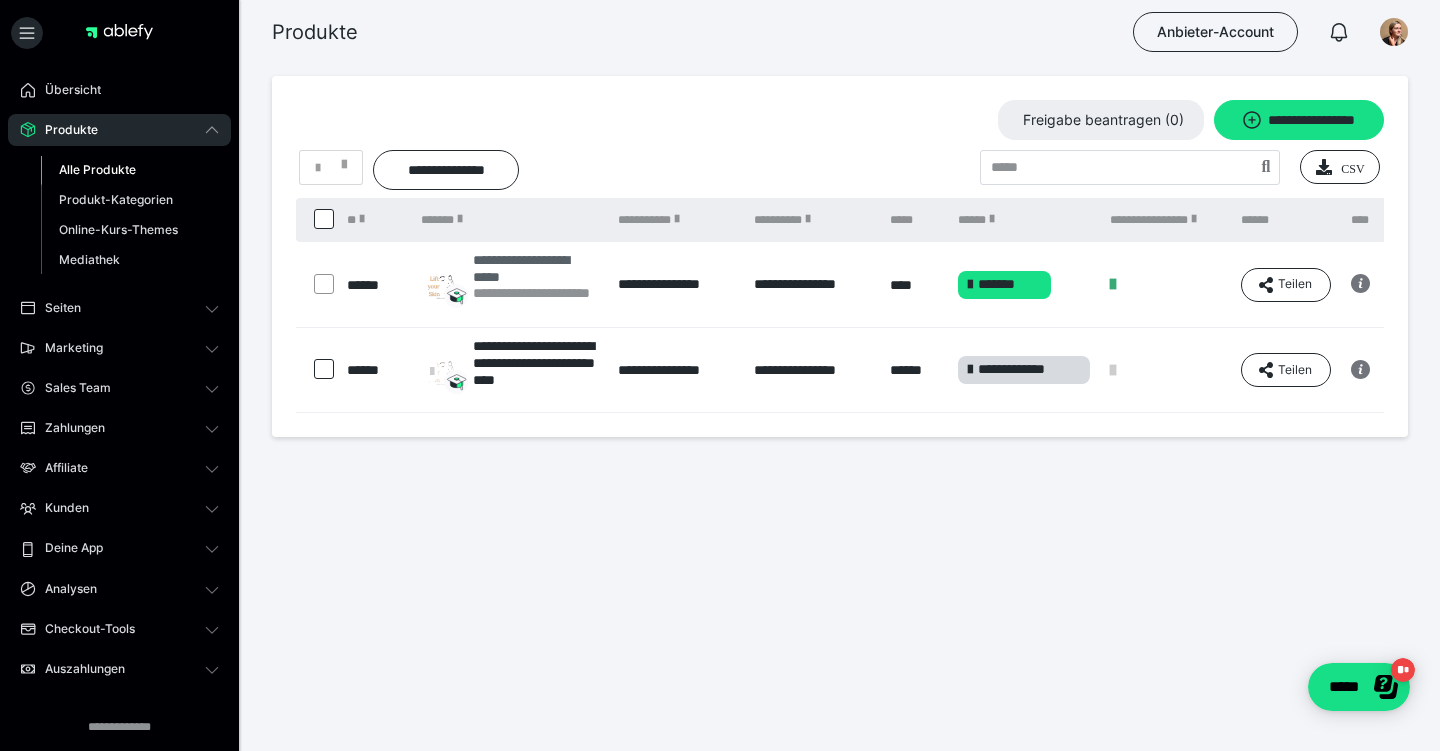 click on "**********" at bounding box center [535, 268] 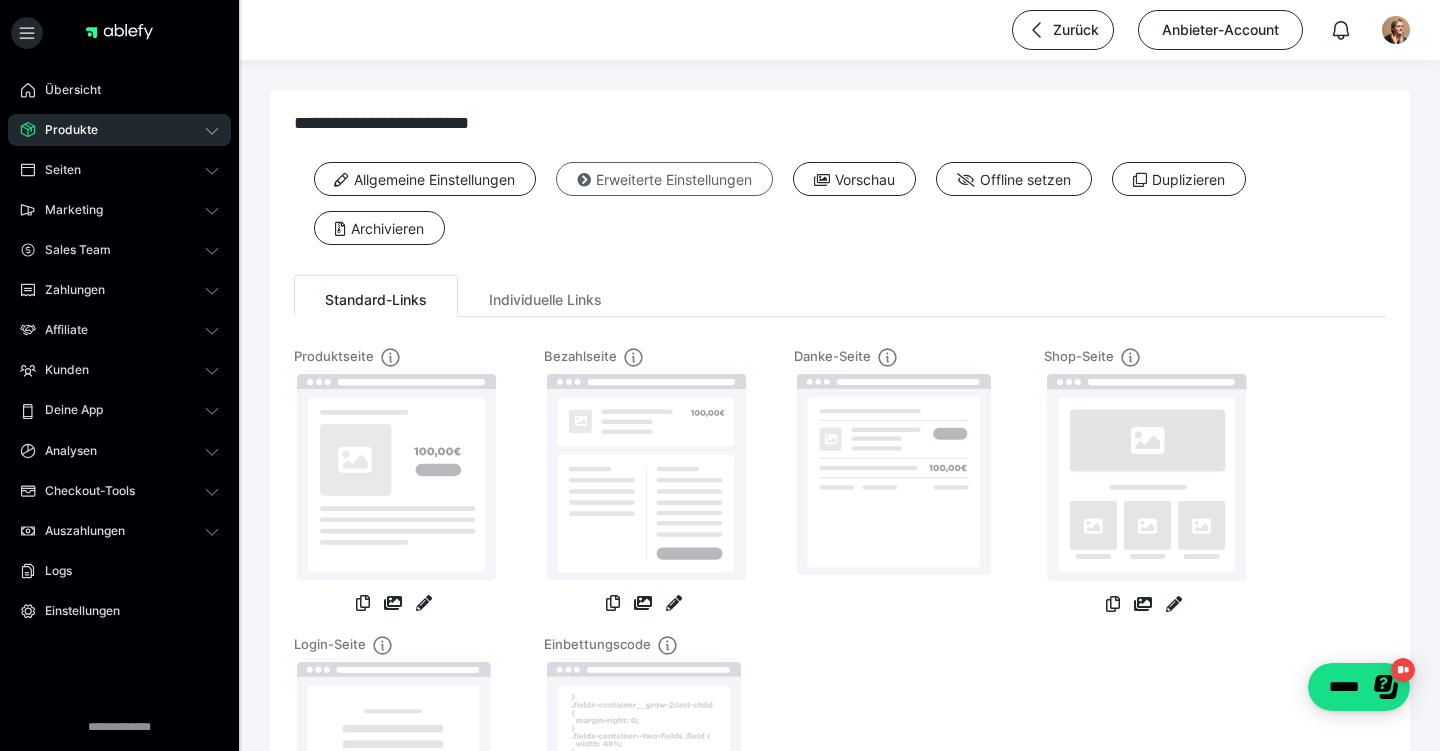 click on "Erweiterte Einstellungen" at bounding box center (664, 179) 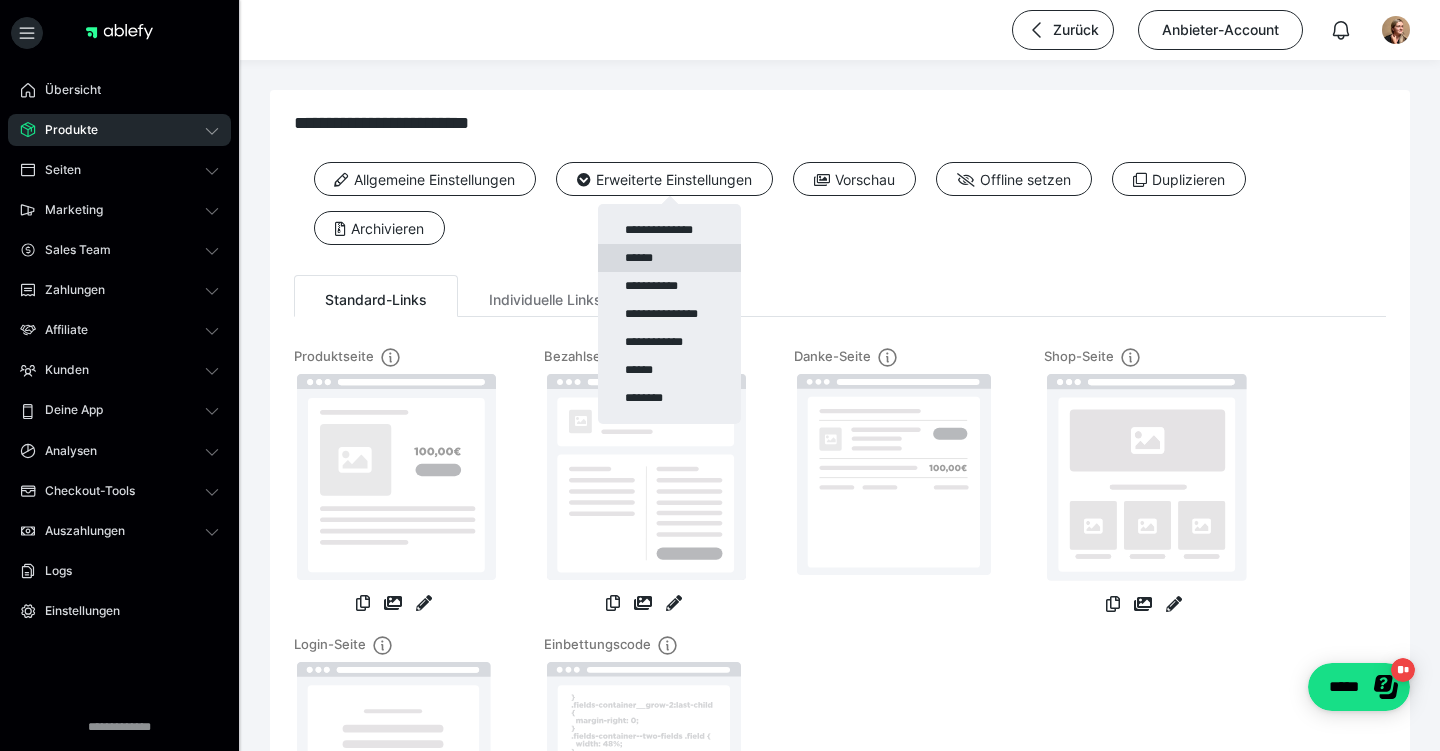 click on "******" at bounding box center (669, 258) 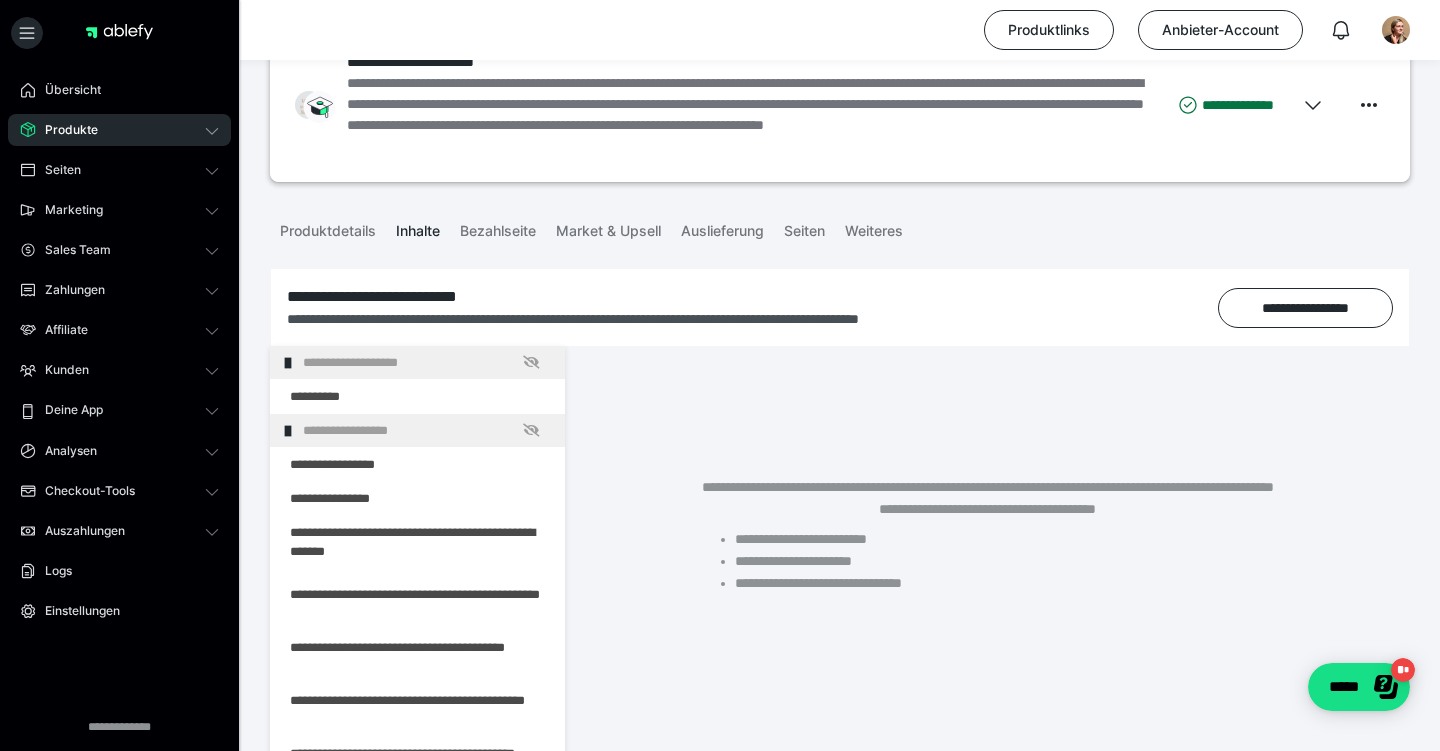 scroll, scrollTop: 83, scrollLeft: 0, axis: vertical 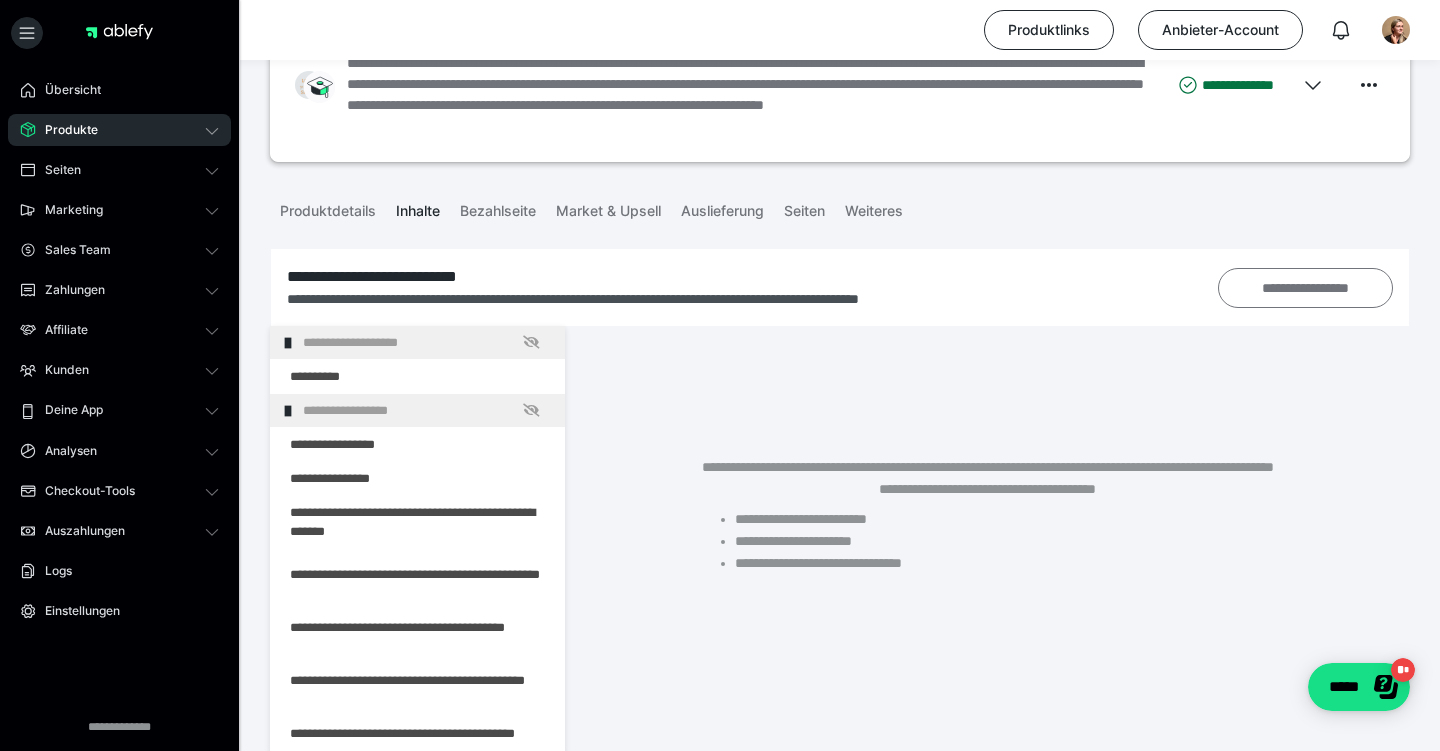 click on "**********" at bounding box center (1306, 288) 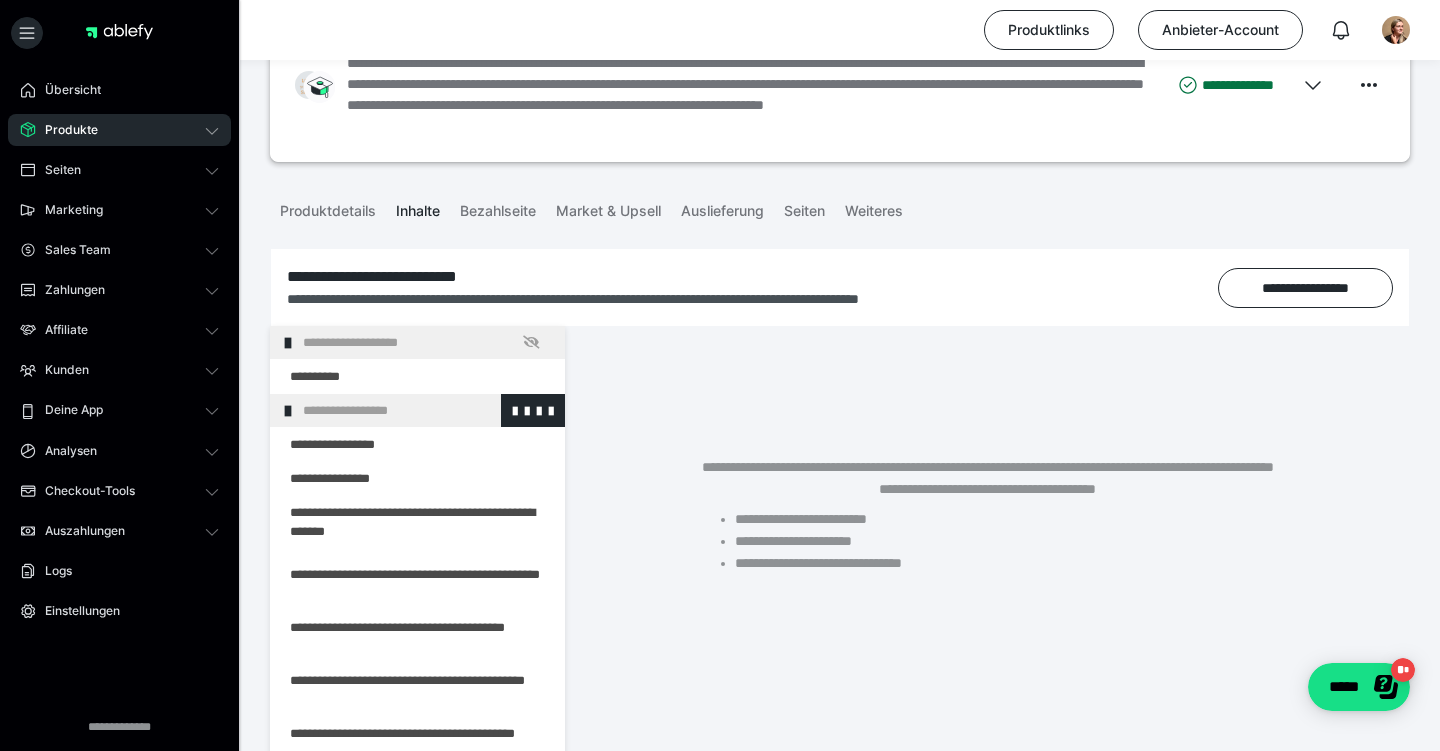 click on "**********" at bounding box center (426, 410) 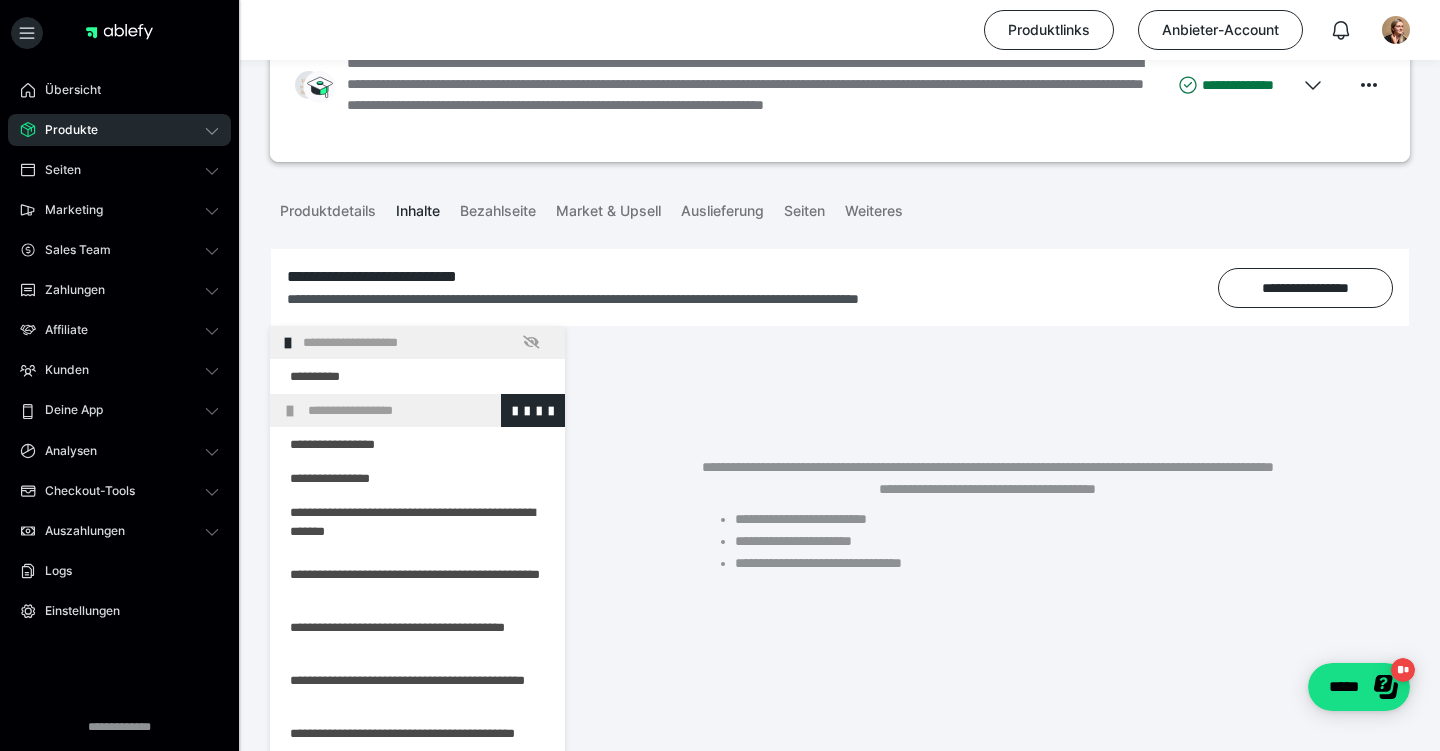 click on "**********" at bounding box center (431, 410) 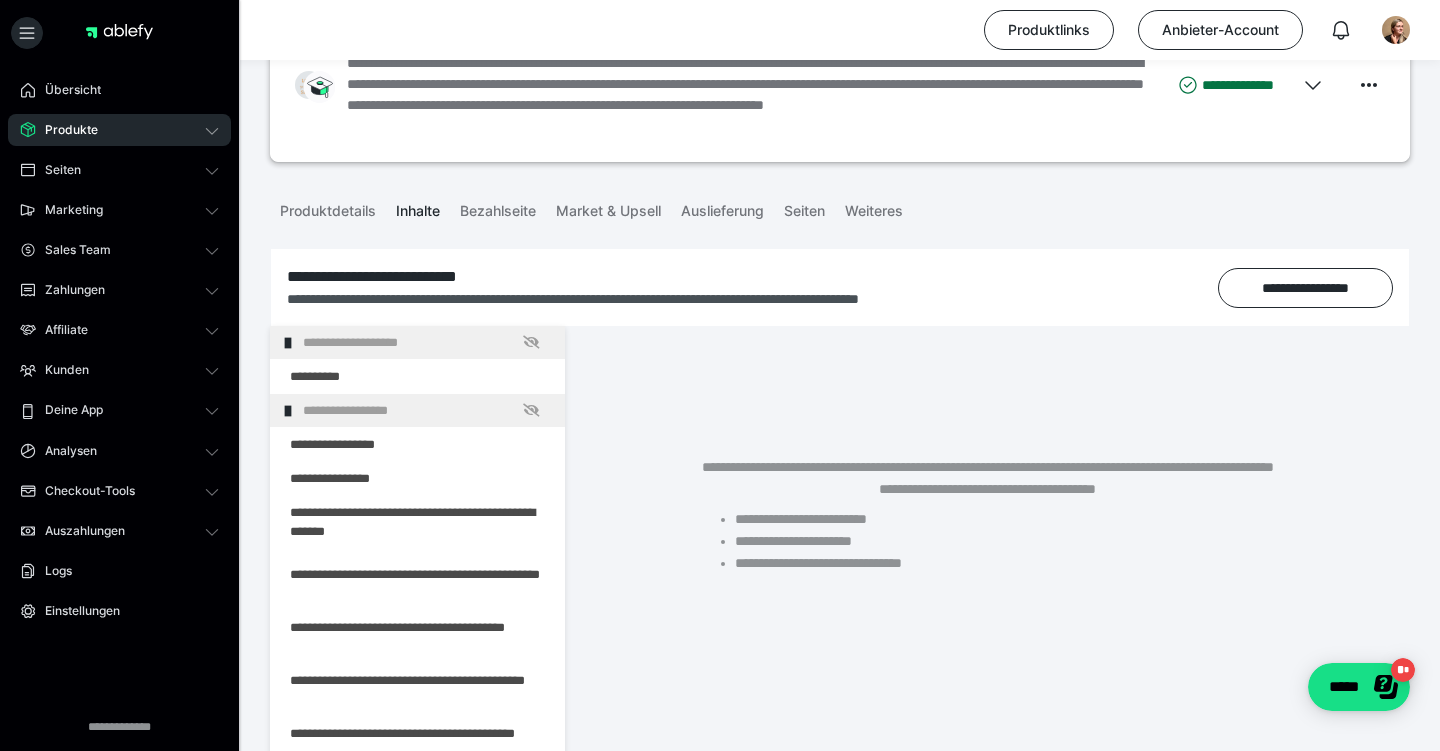 click on "**********" at bounding box center (426, 410) 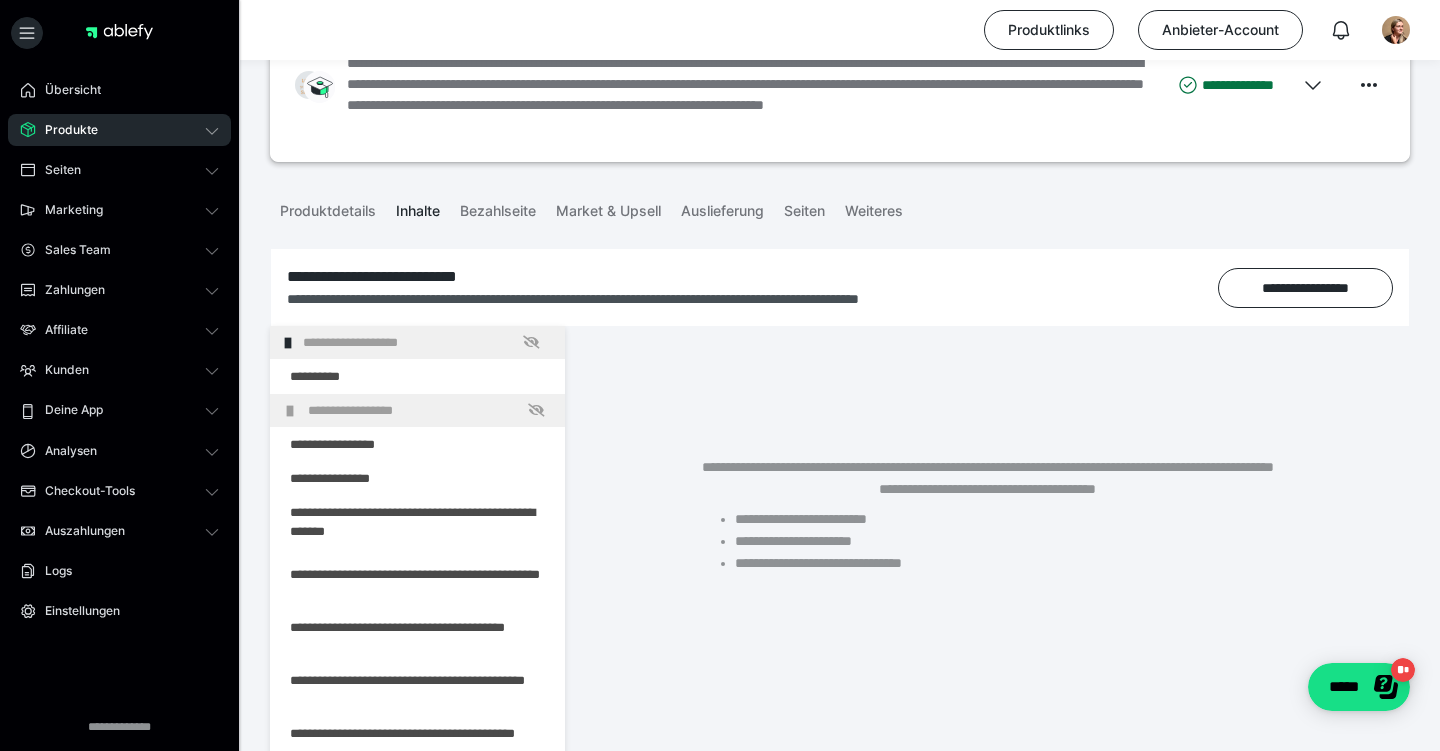 click on "**********" at bounding box center (431, 410) 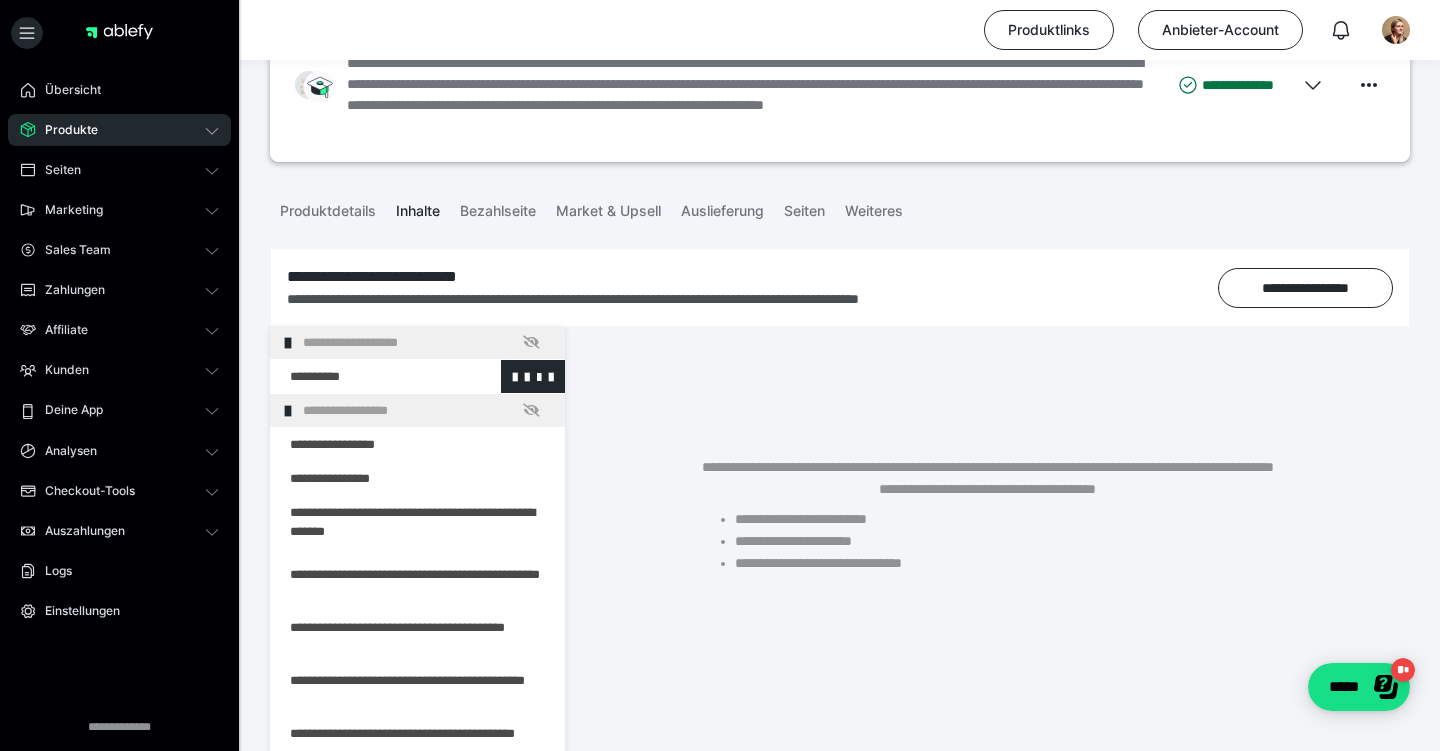 click at bounding box center (365, 376) 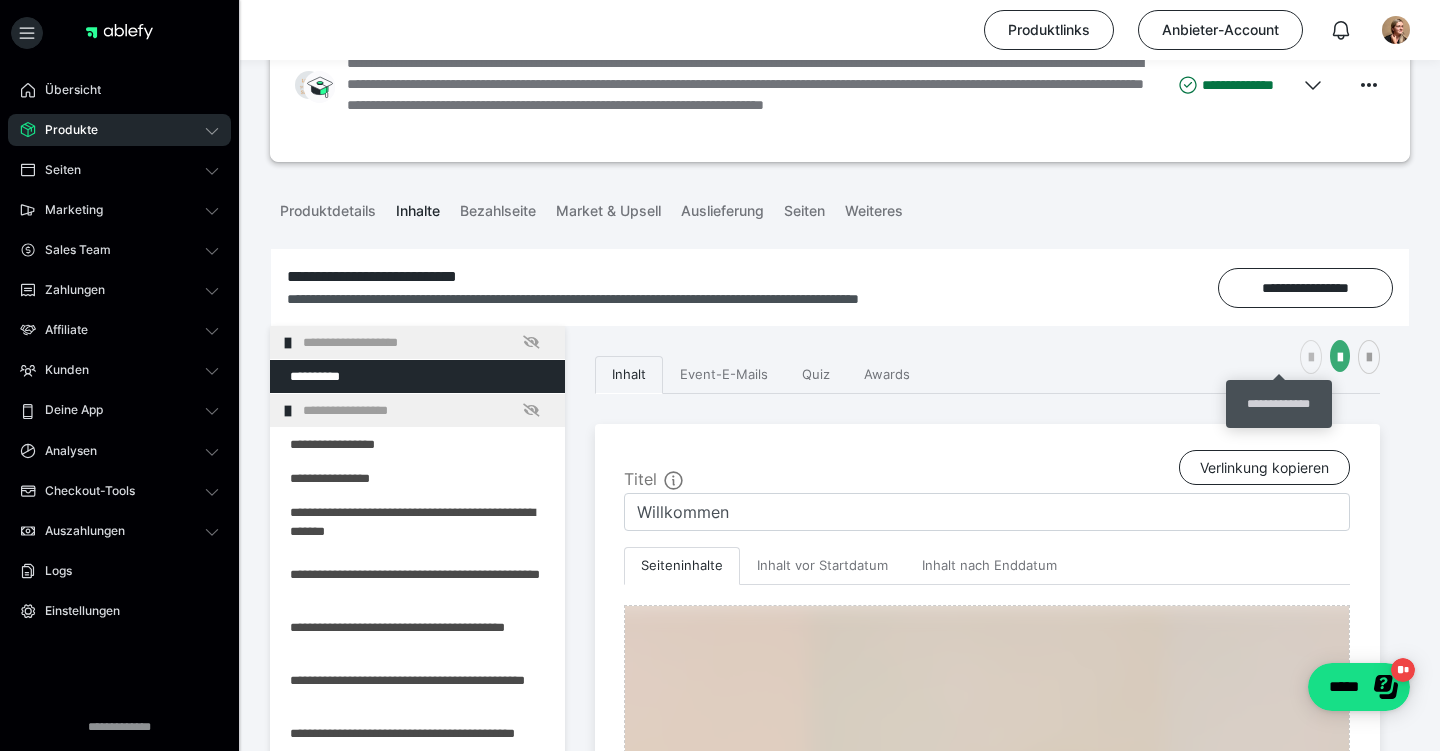 click at bounding box center (1311, 358) 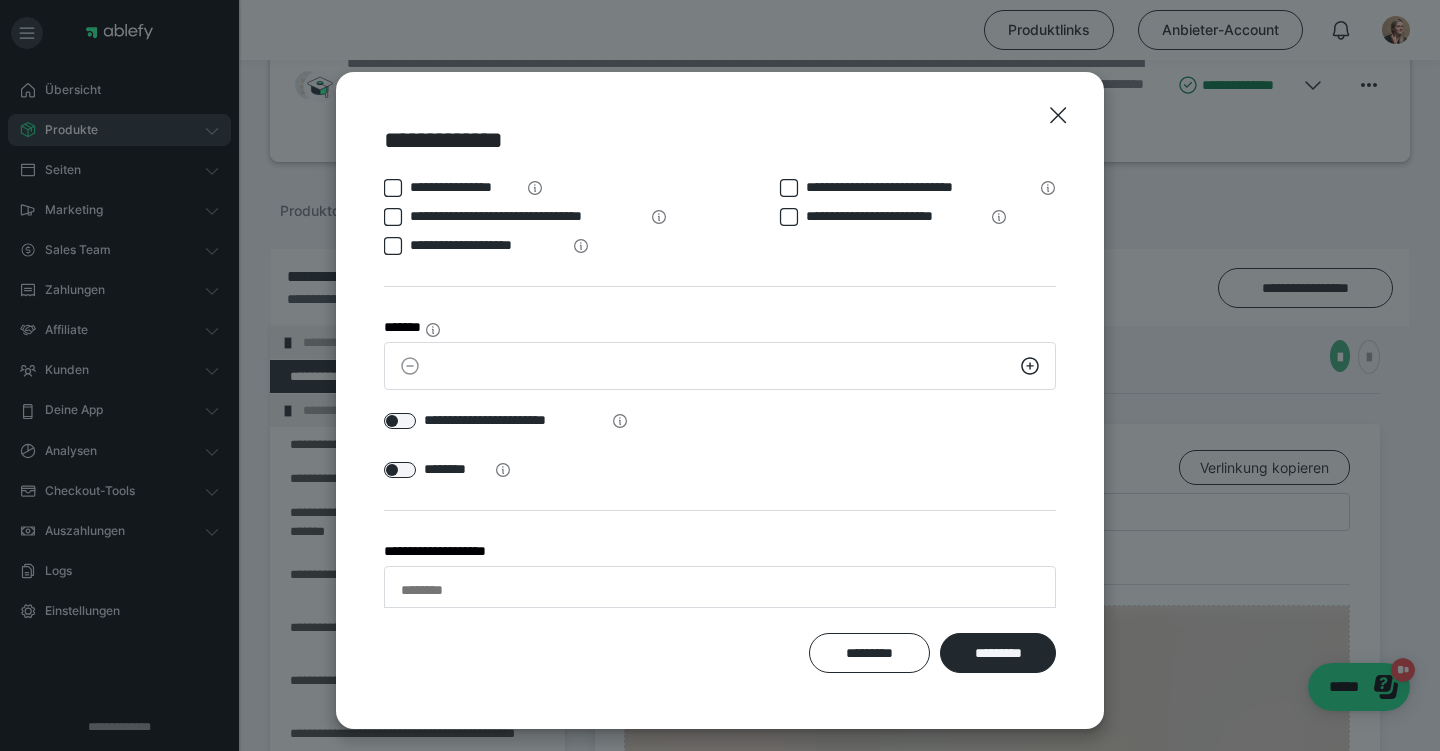 click 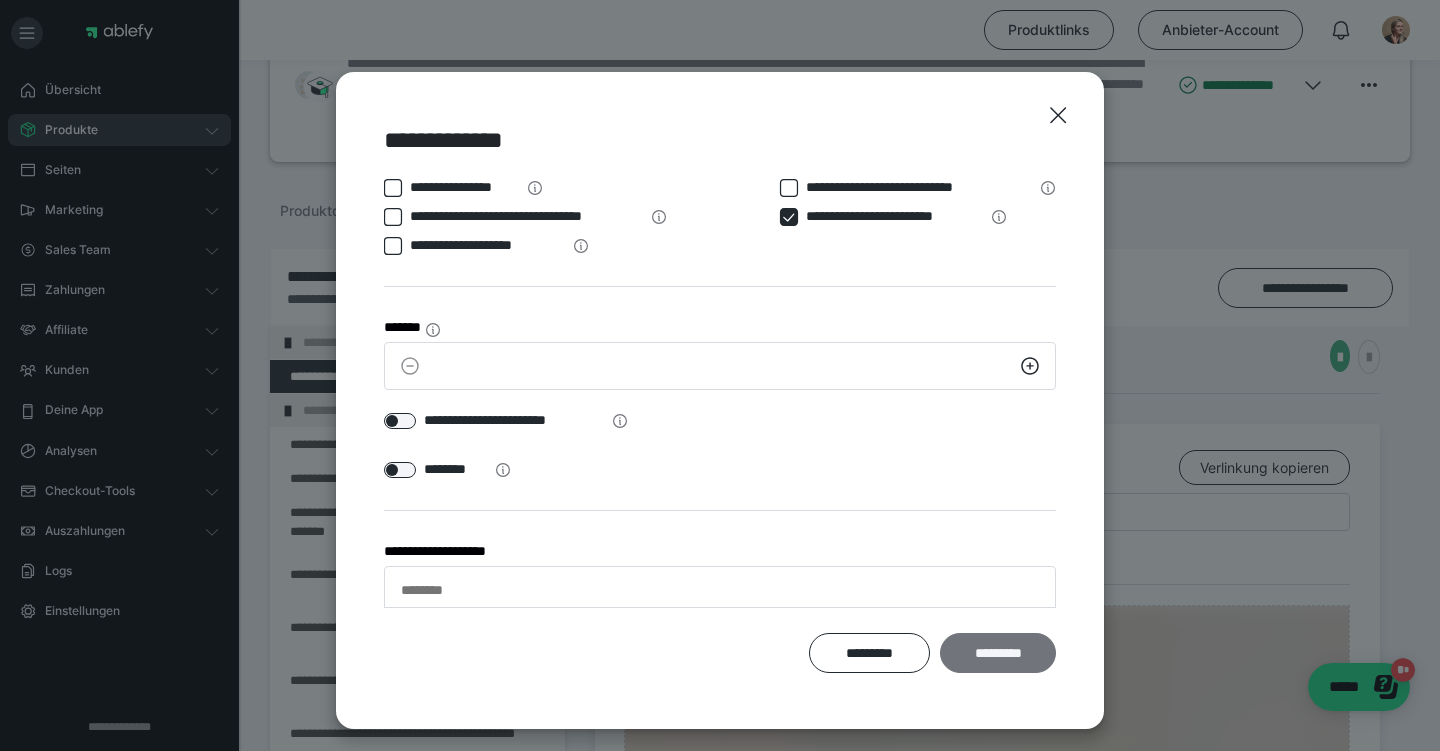 click on "*********" at bounding box center [998, 653] 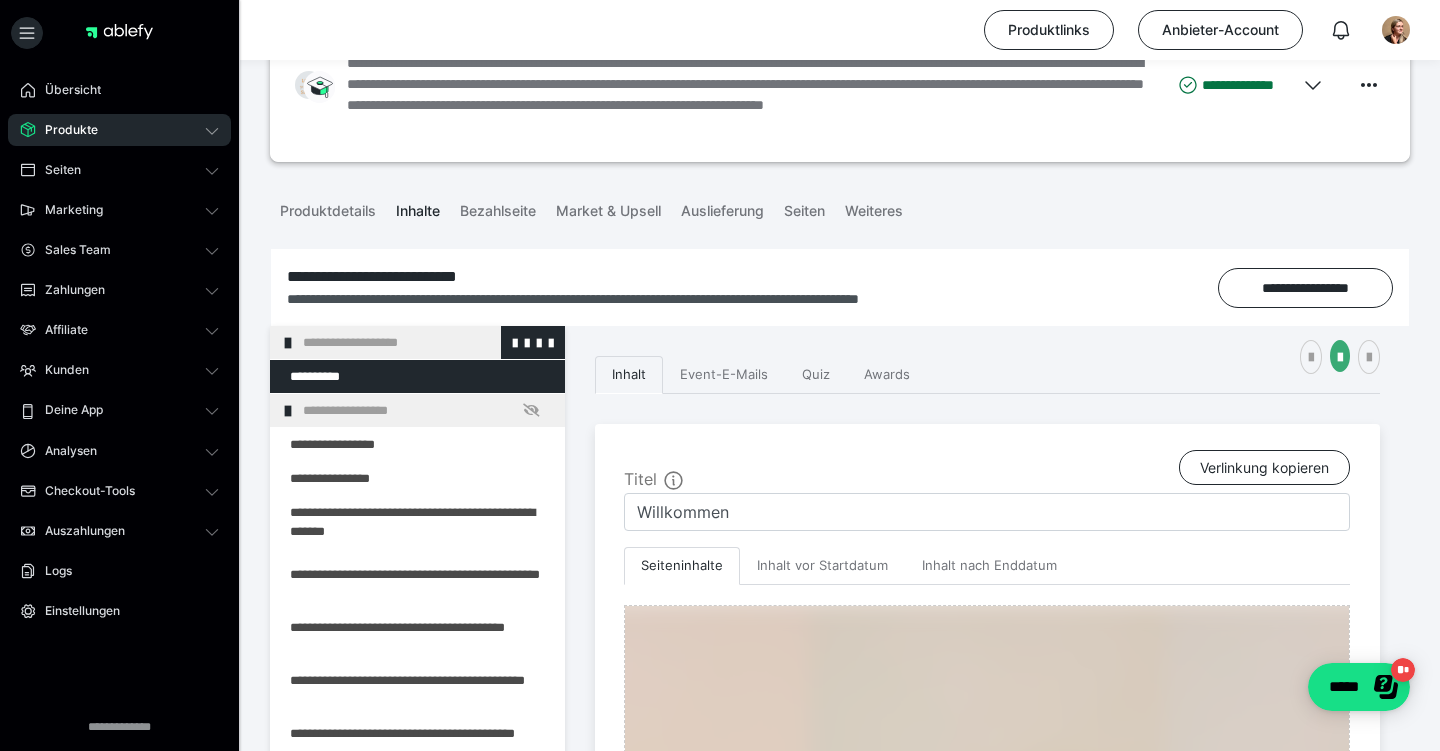 click on "**********" at bounding box center [426, 342] 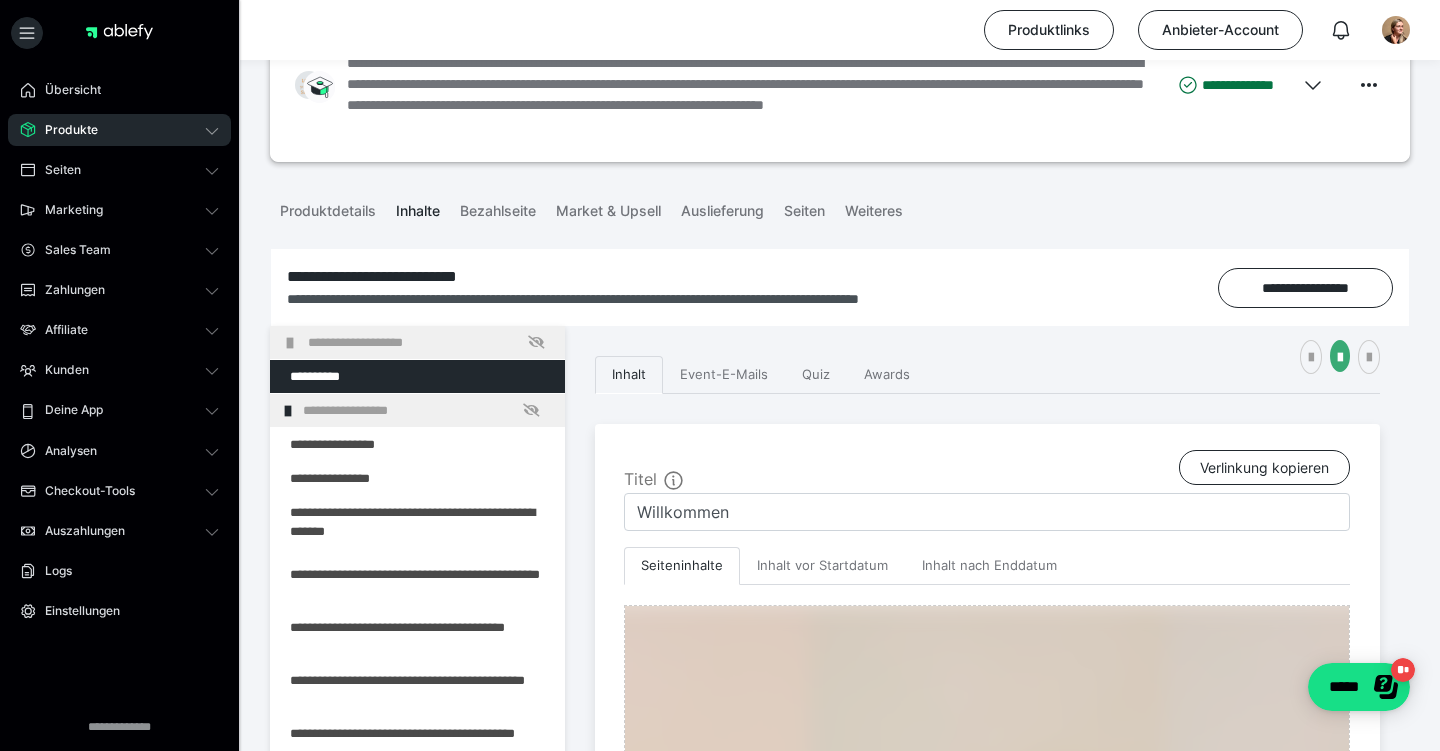 click on "**********" at bounding box center [431, 342] 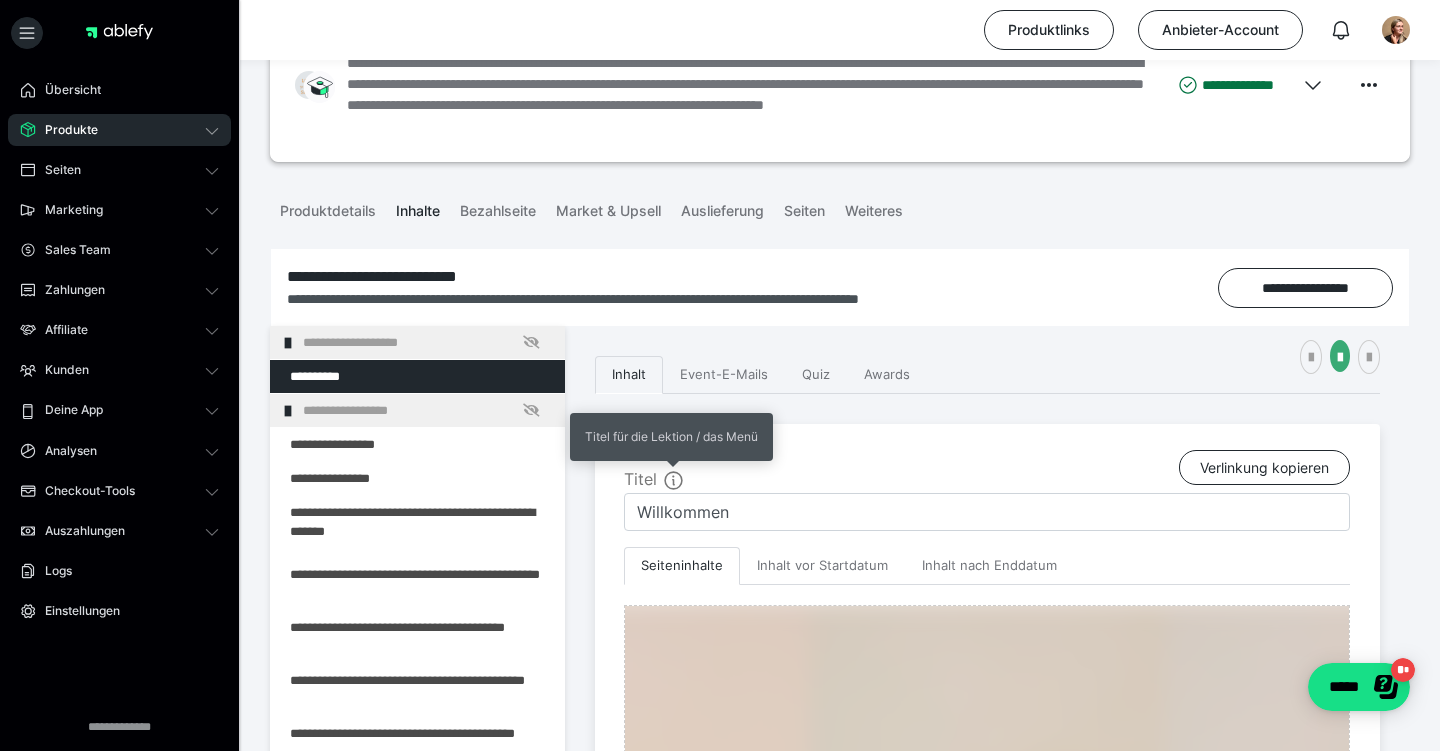 click 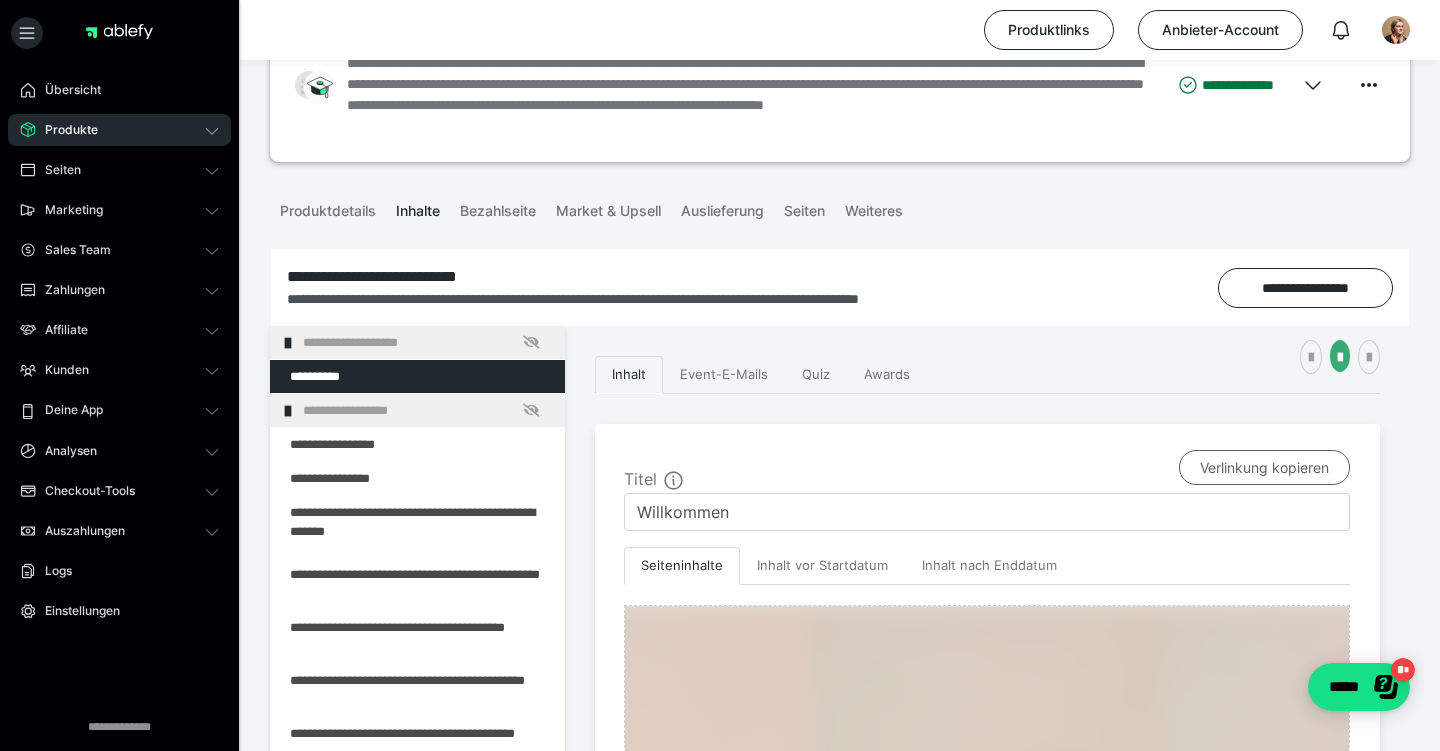 click on "Verlinkung kopieren" at bounding box center [1264, 468] 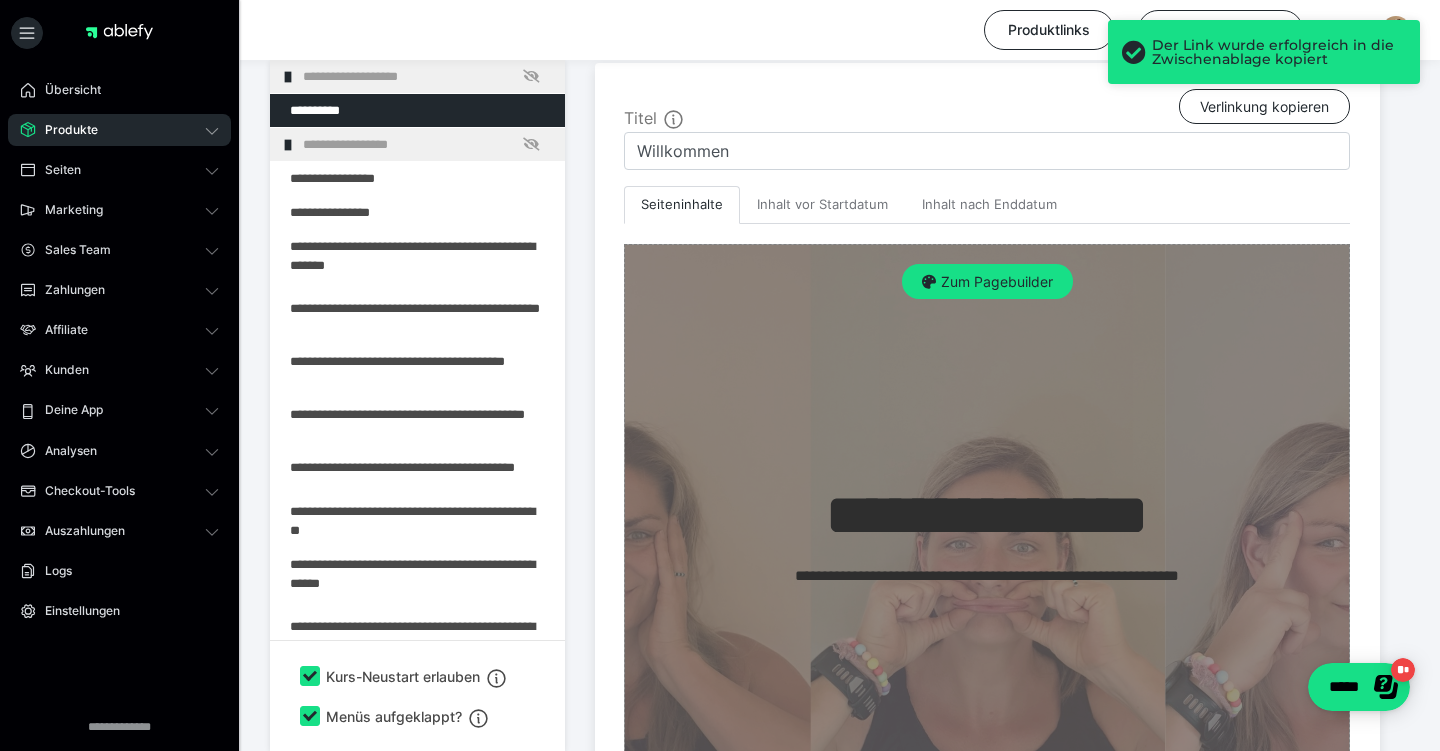 scroll, scrollTop: 439, scrollLeft: 0, axis: vertical 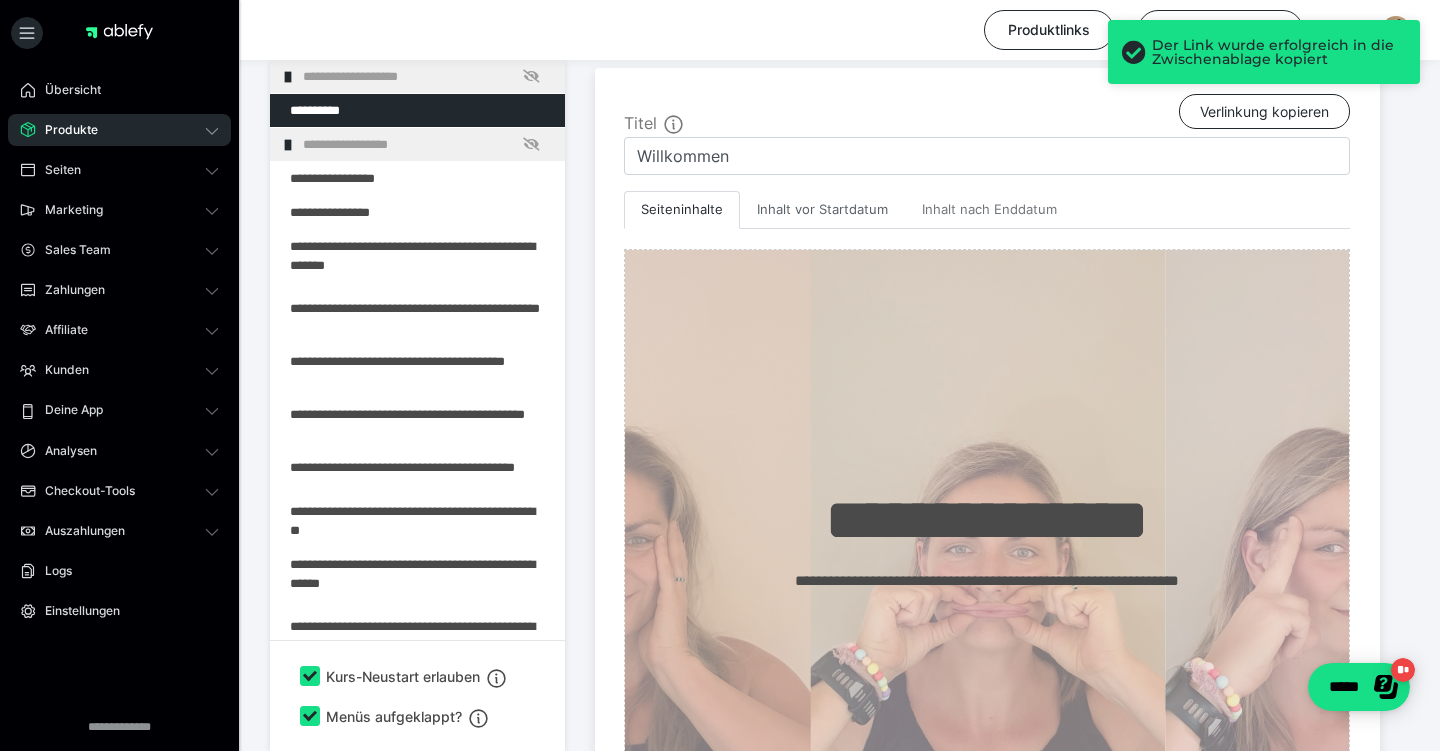 click on "Inhalt vor Startdatum" at bounding box center [822, 210] 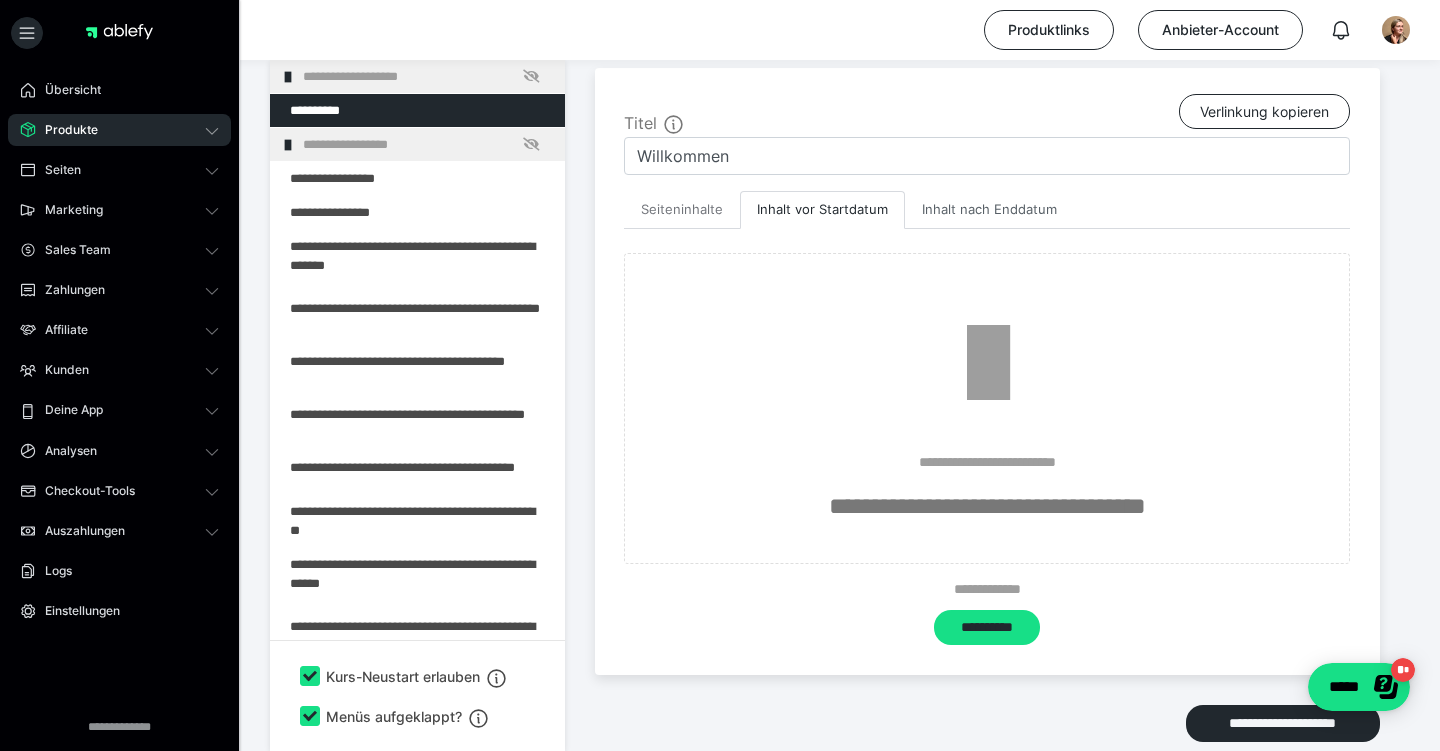click on "Inhalt nach Enddatum" at bounding box center [989, 210] 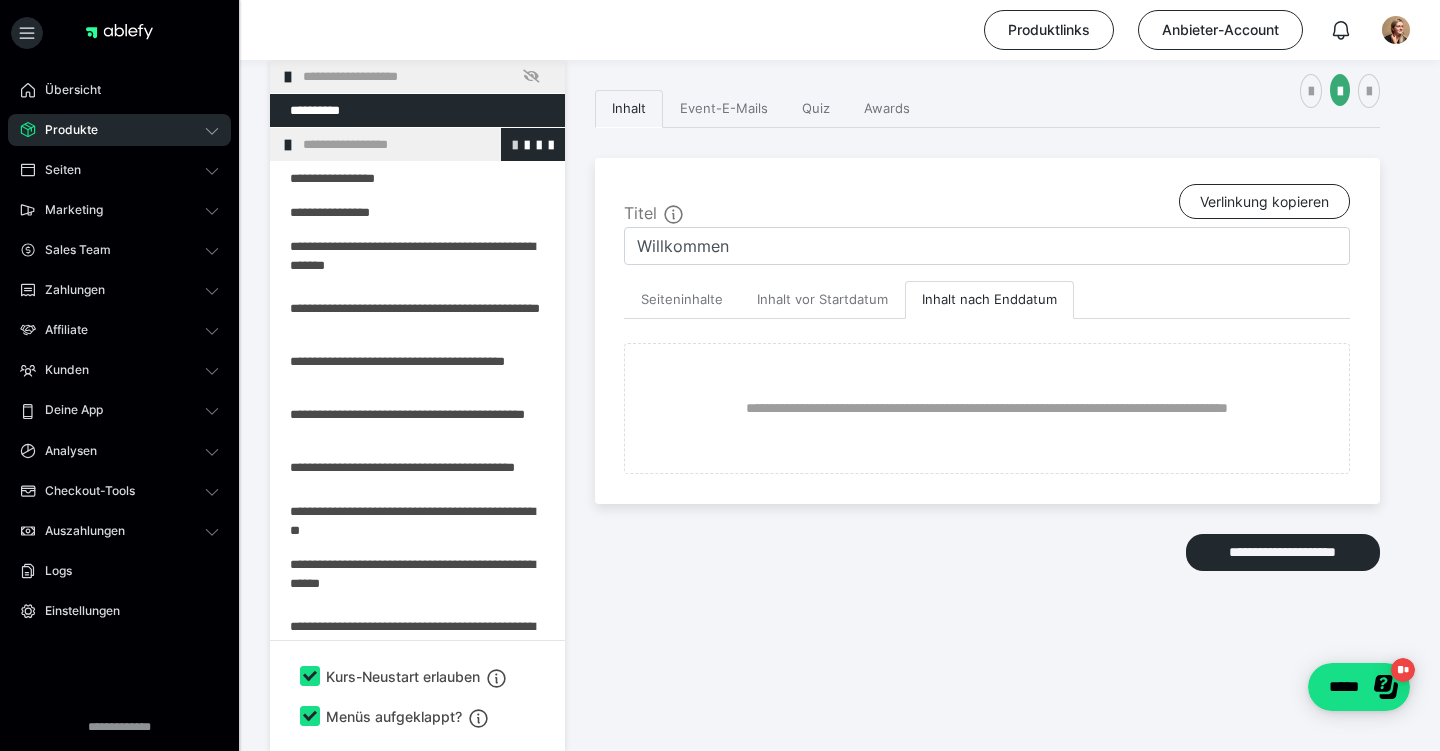 click at bounding box center (515, 144) 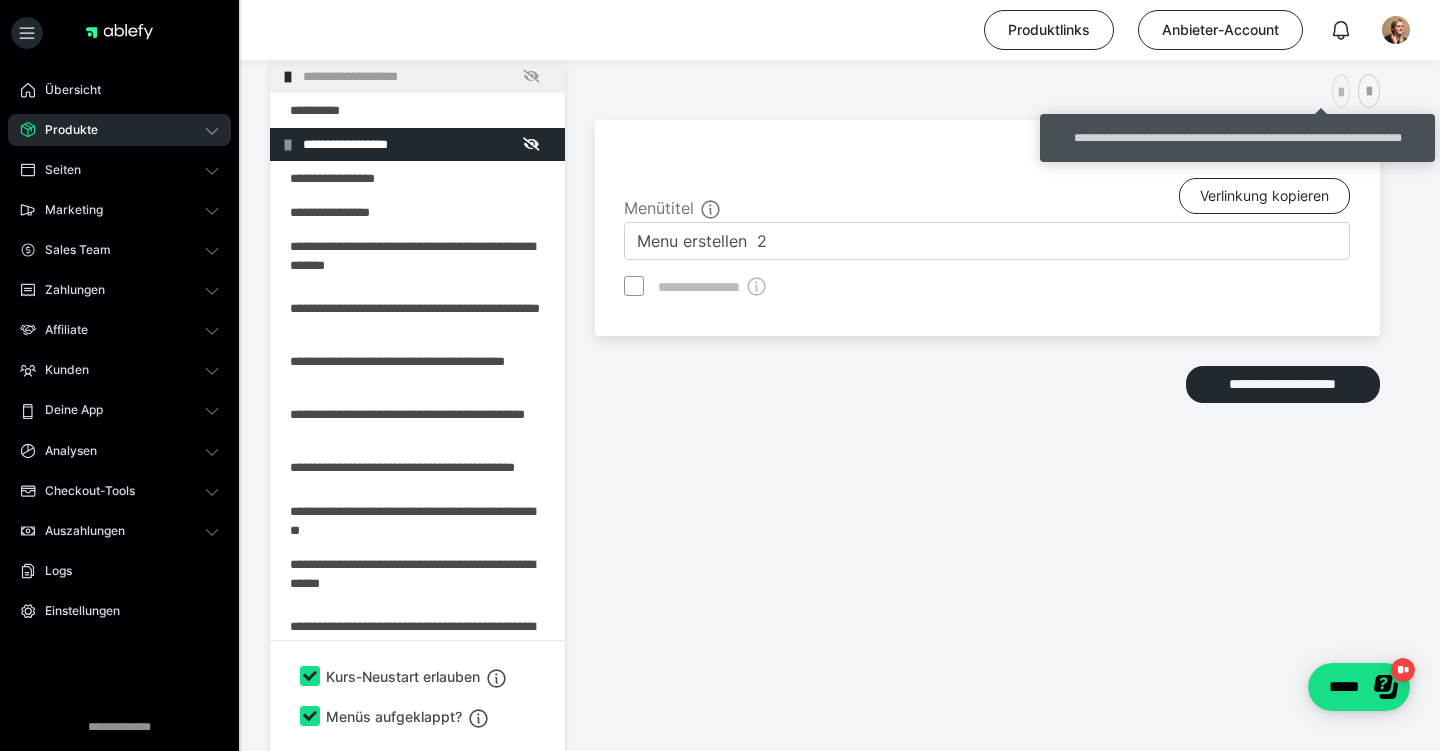 click at bounding box center (1341, 93) 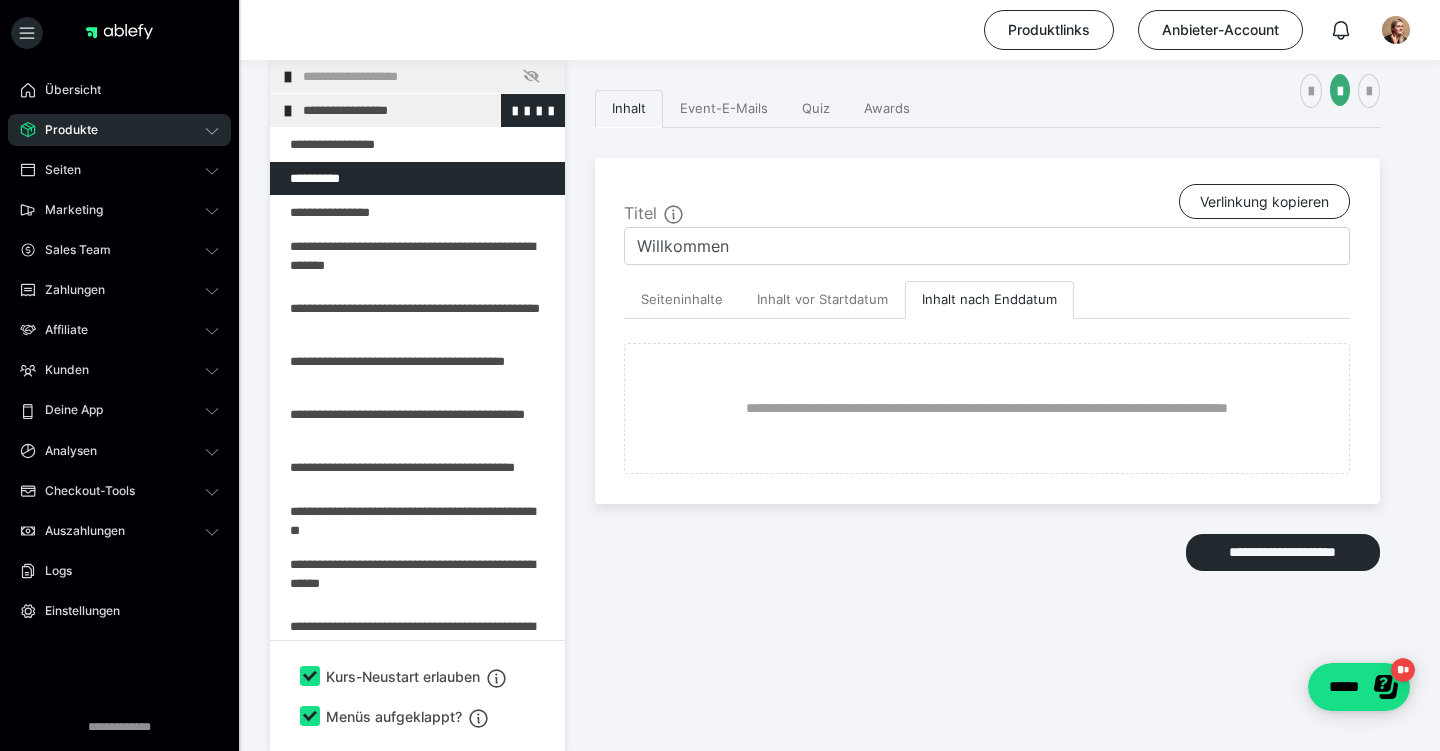 click on "**********" at bounding box center (426, 110) 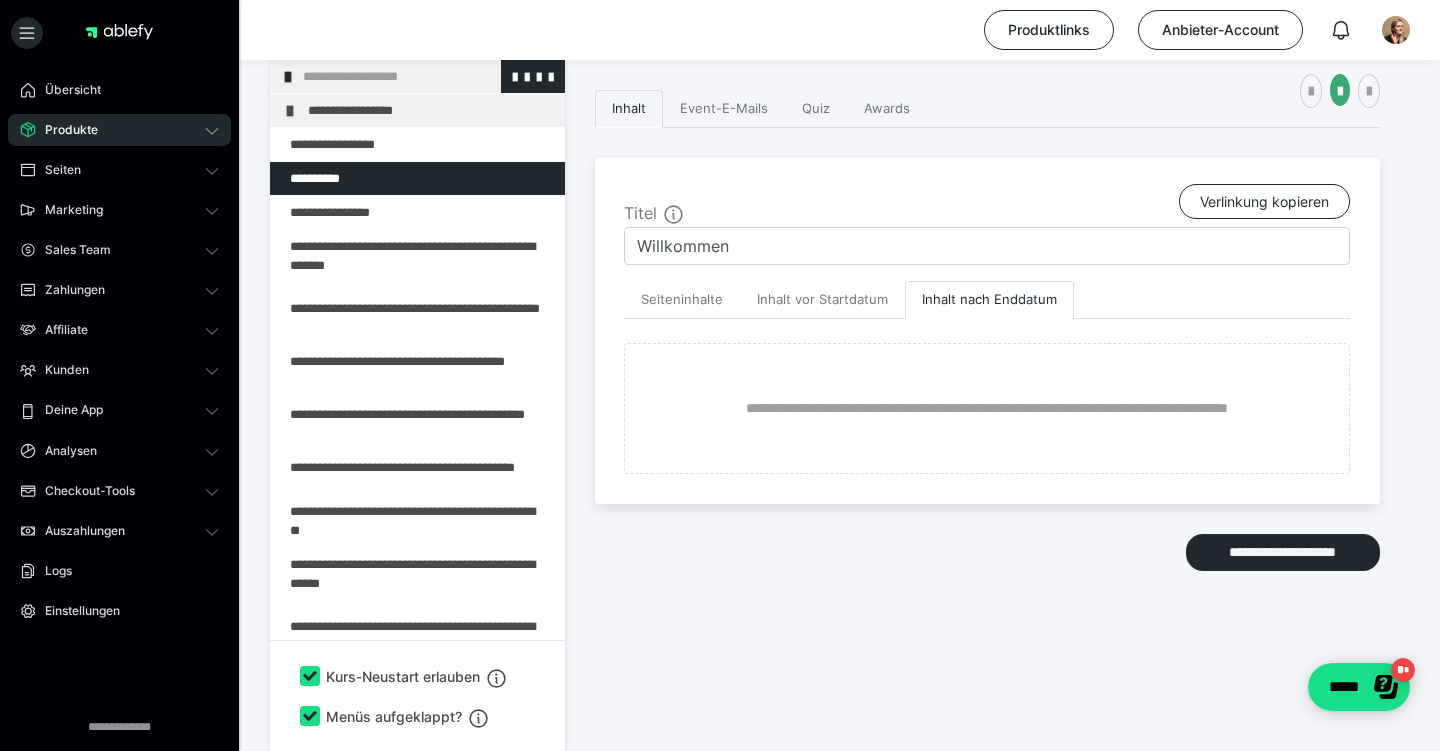 click on "**********" at bounding box center [426, 76] 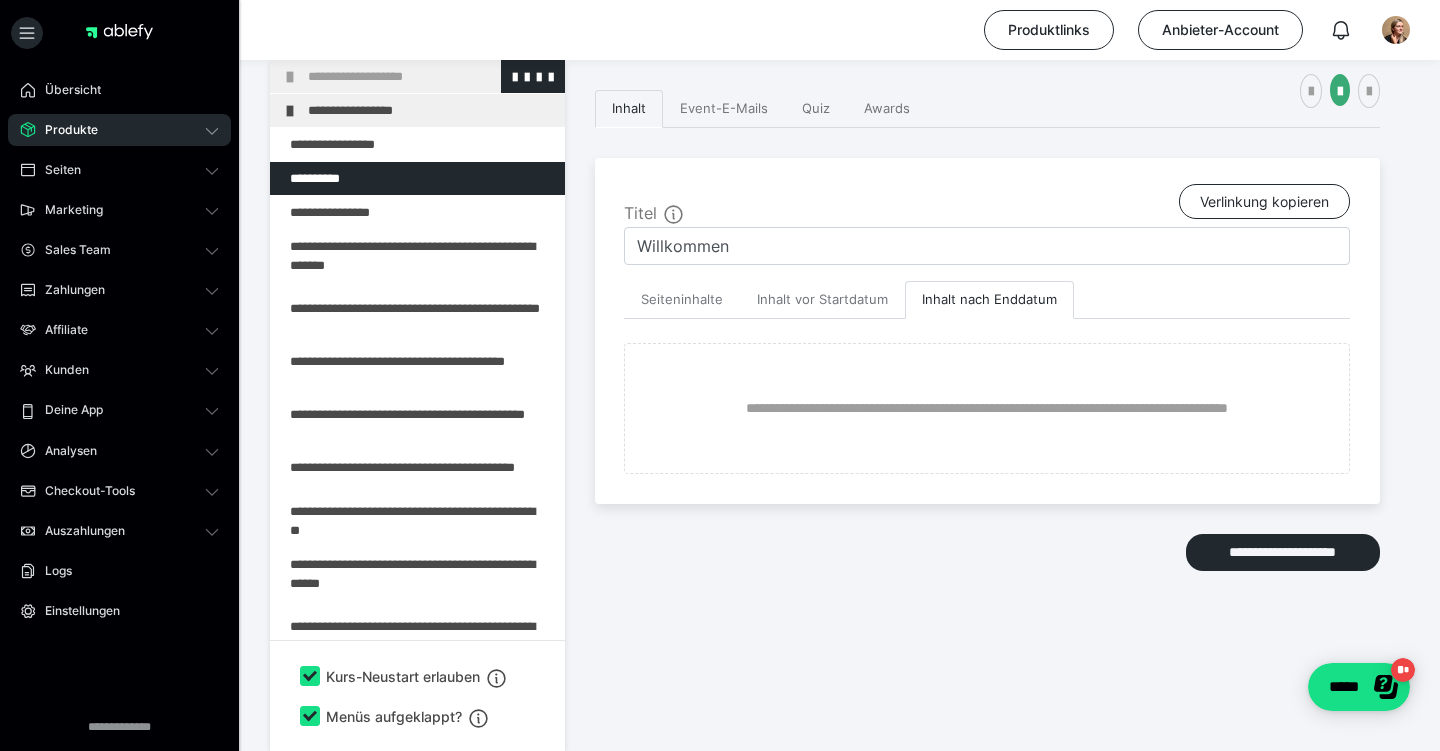 click on "**********" at bounding box center (431, 76) 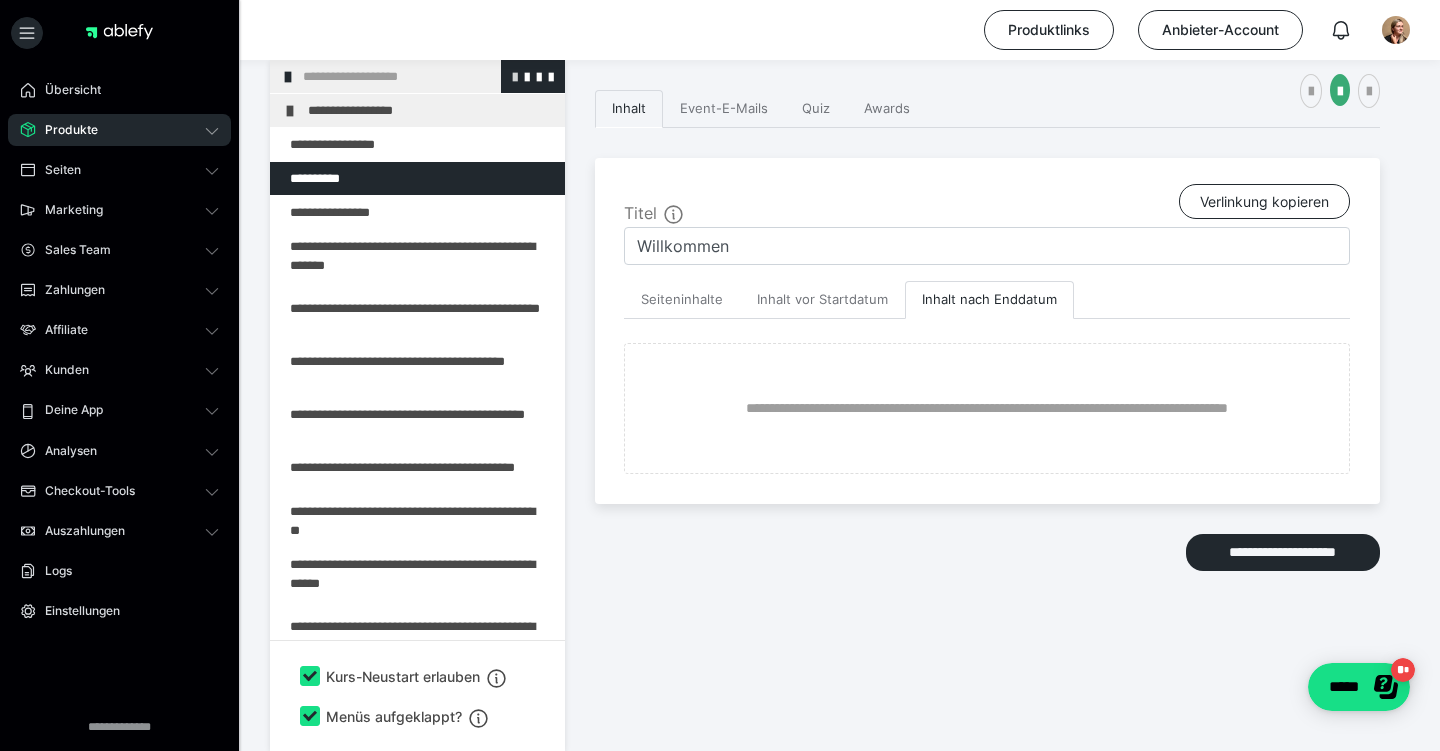 click at bounding box center (515, 76) 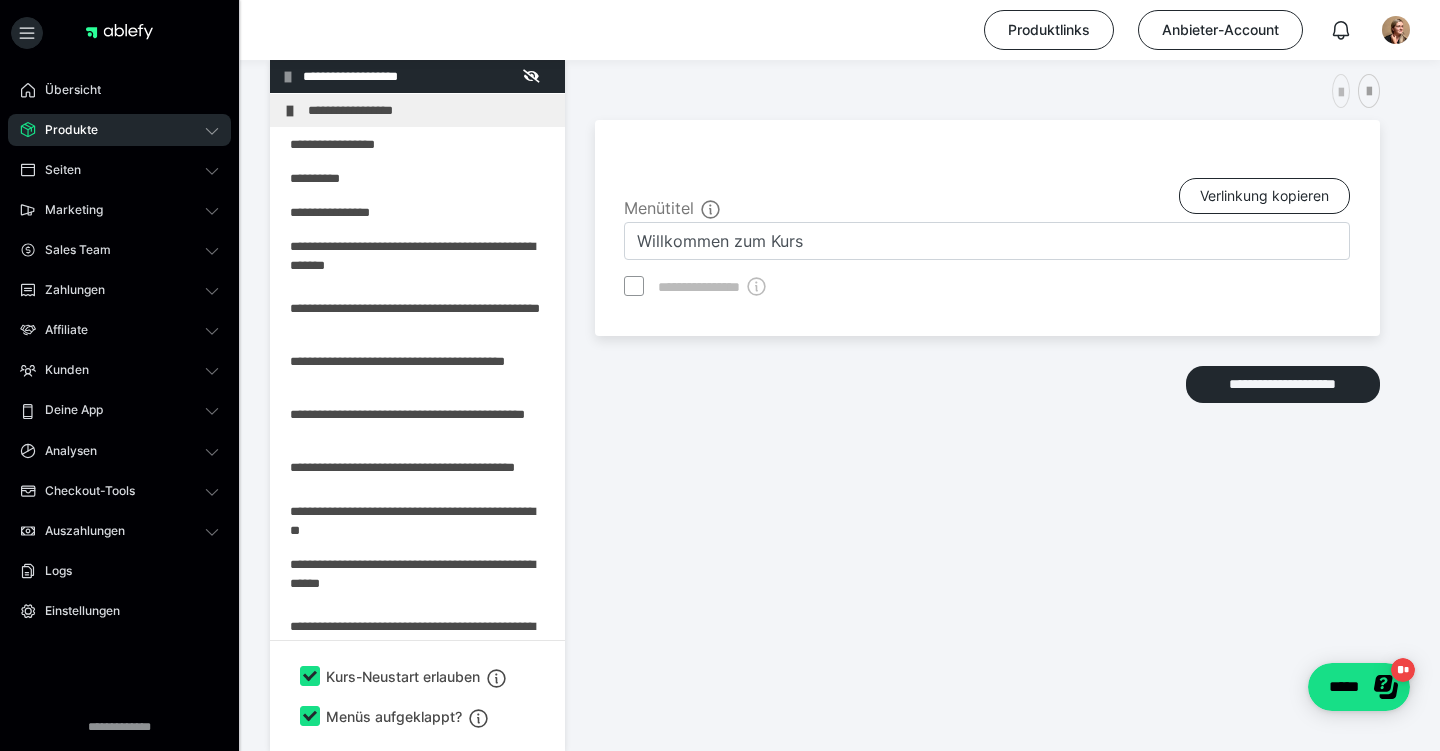 click at bounding box center (1341, 93) 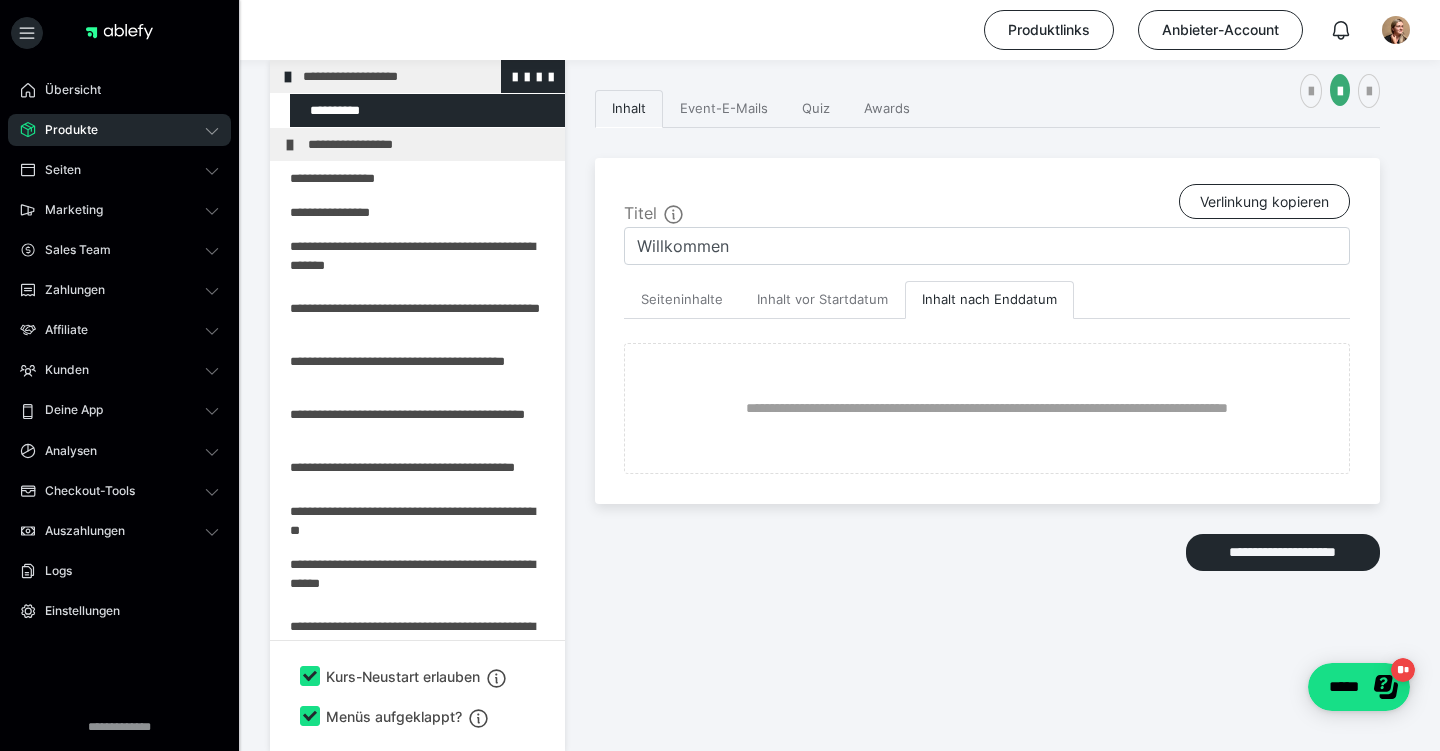 click on "**********" at bounding box center [426, 76] 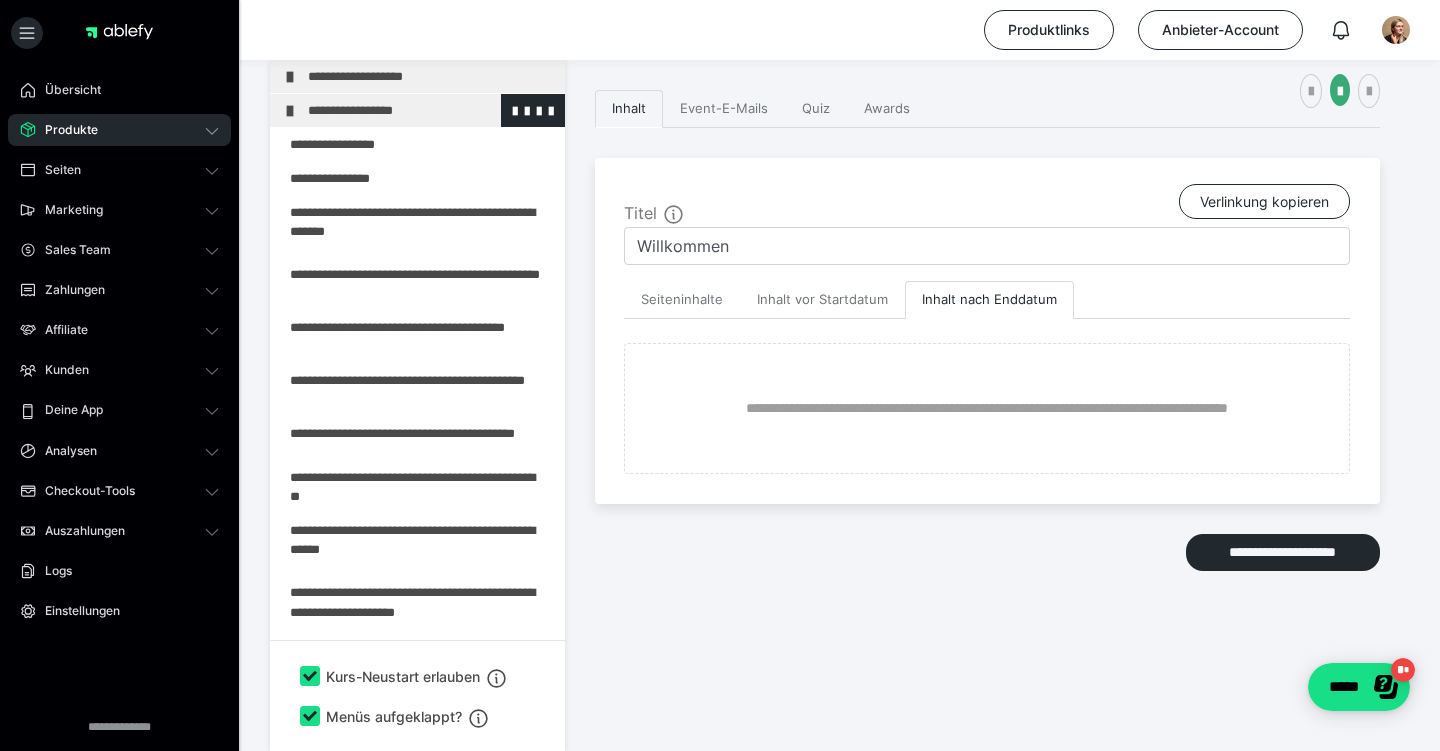 click on "**********" at bounding box center [431, 110] 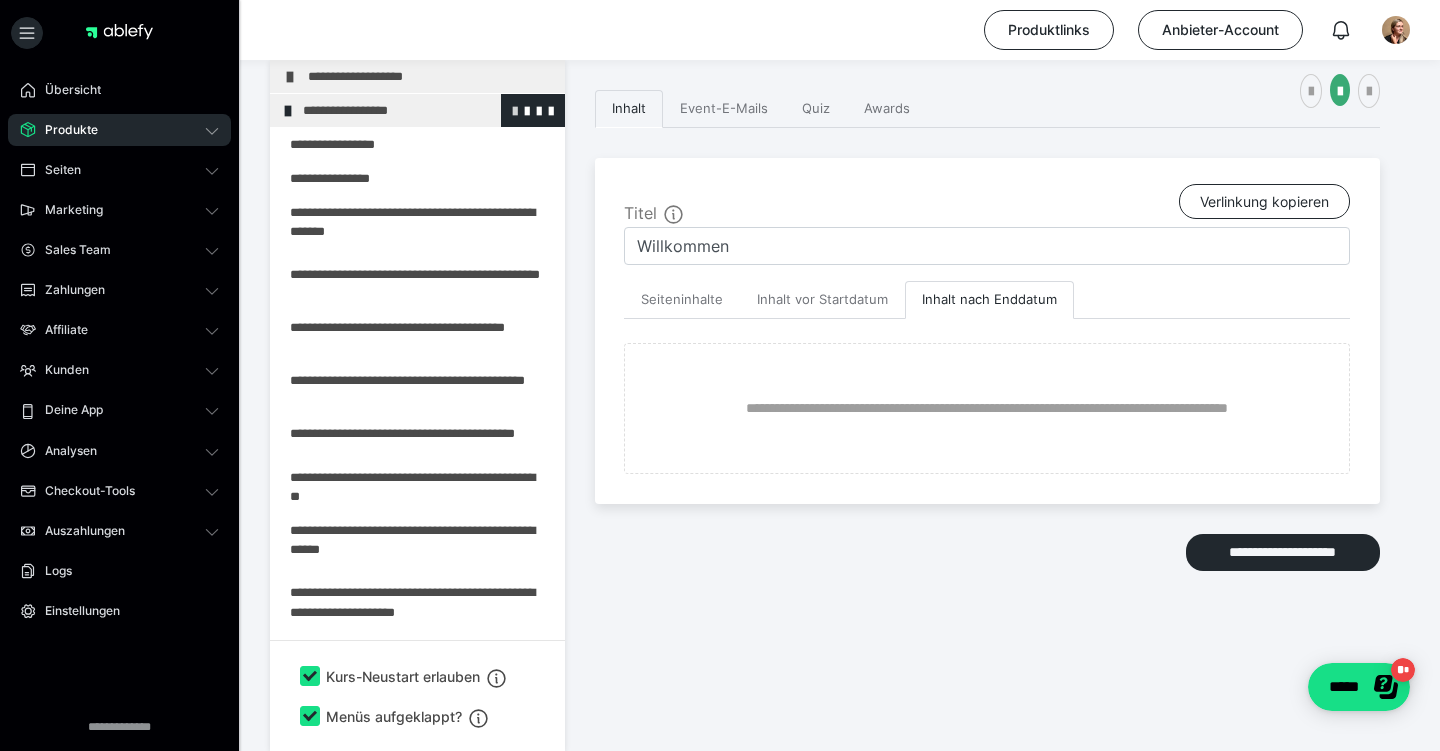 click at bounding box center [515, 110] 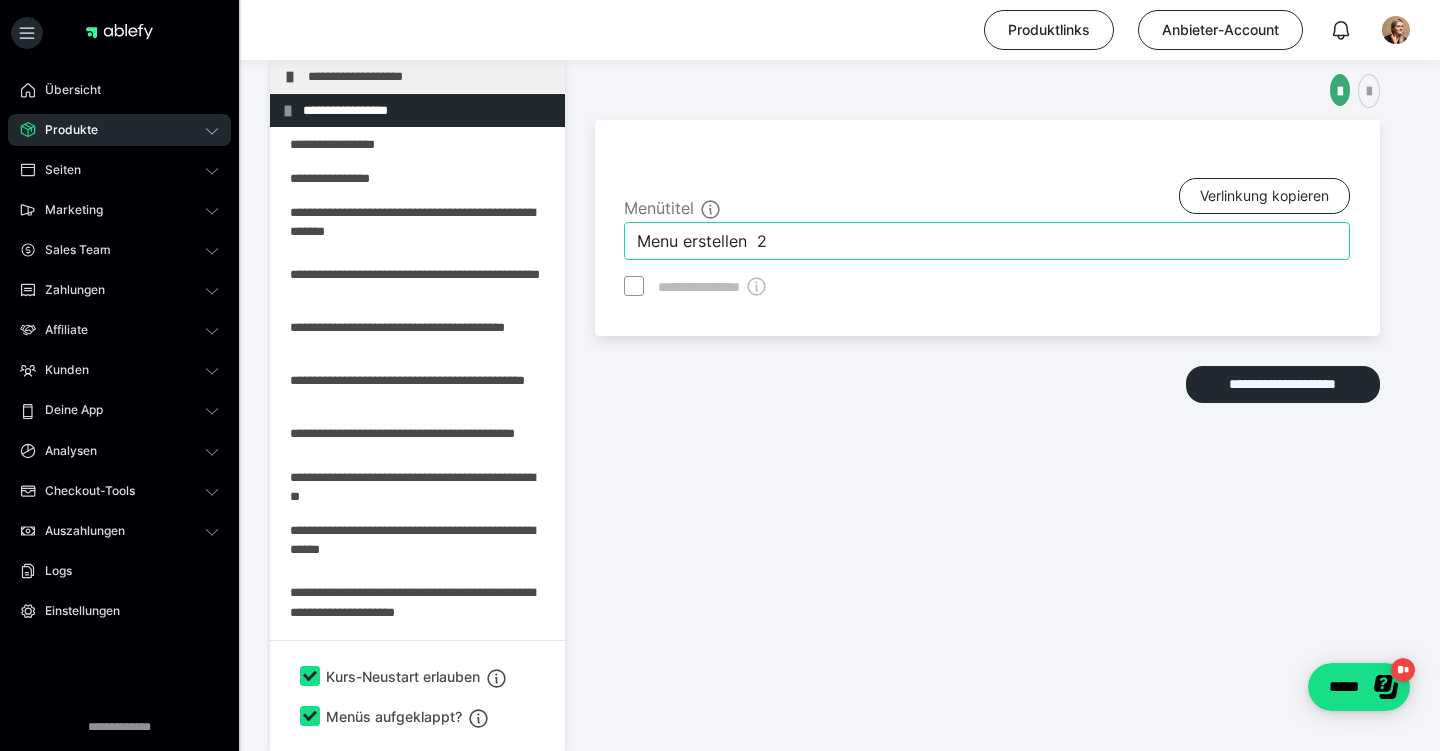drag, startPoint x: 774, startPoint y: 237, endPoint x: 634, endPoint y: 228, distance: 140.28899 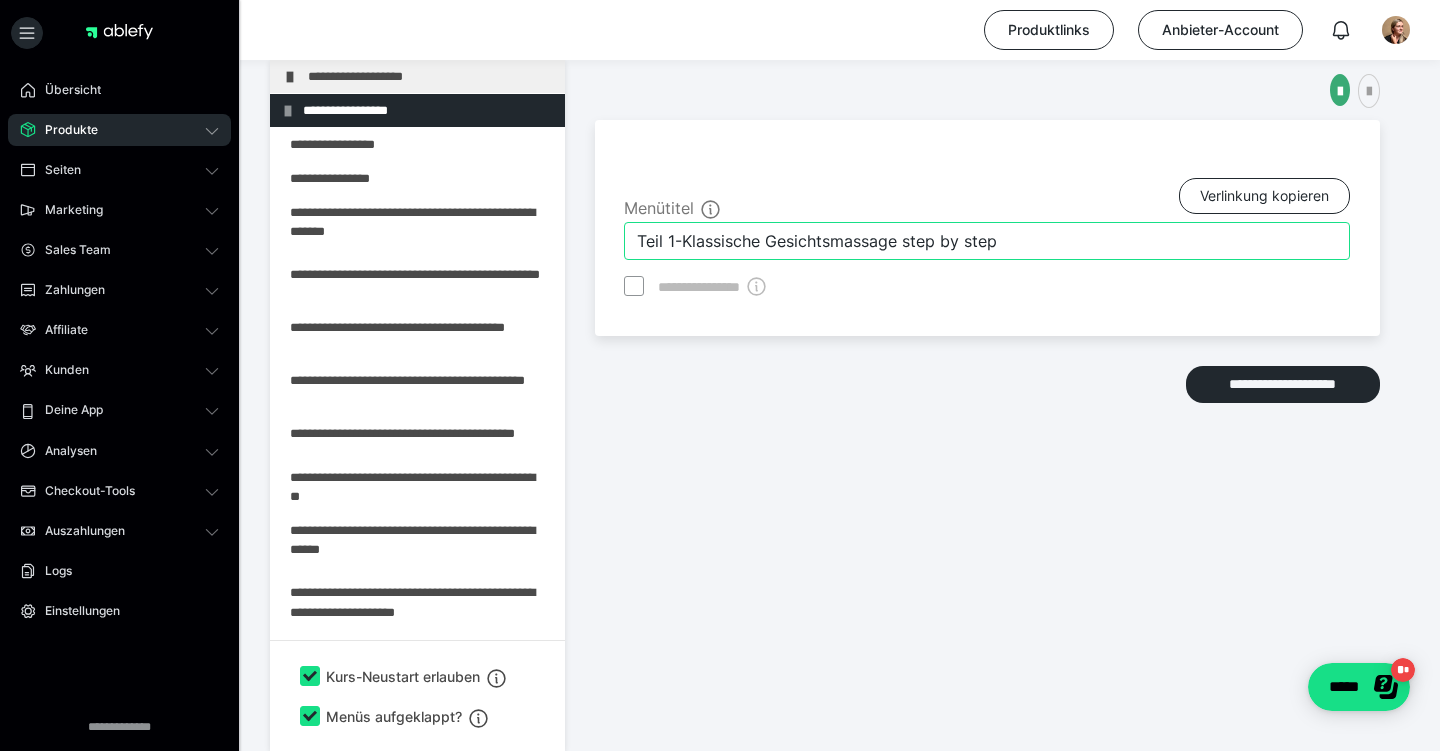 type on "Teil 1-Klassische Gesichtsmassage step by step" 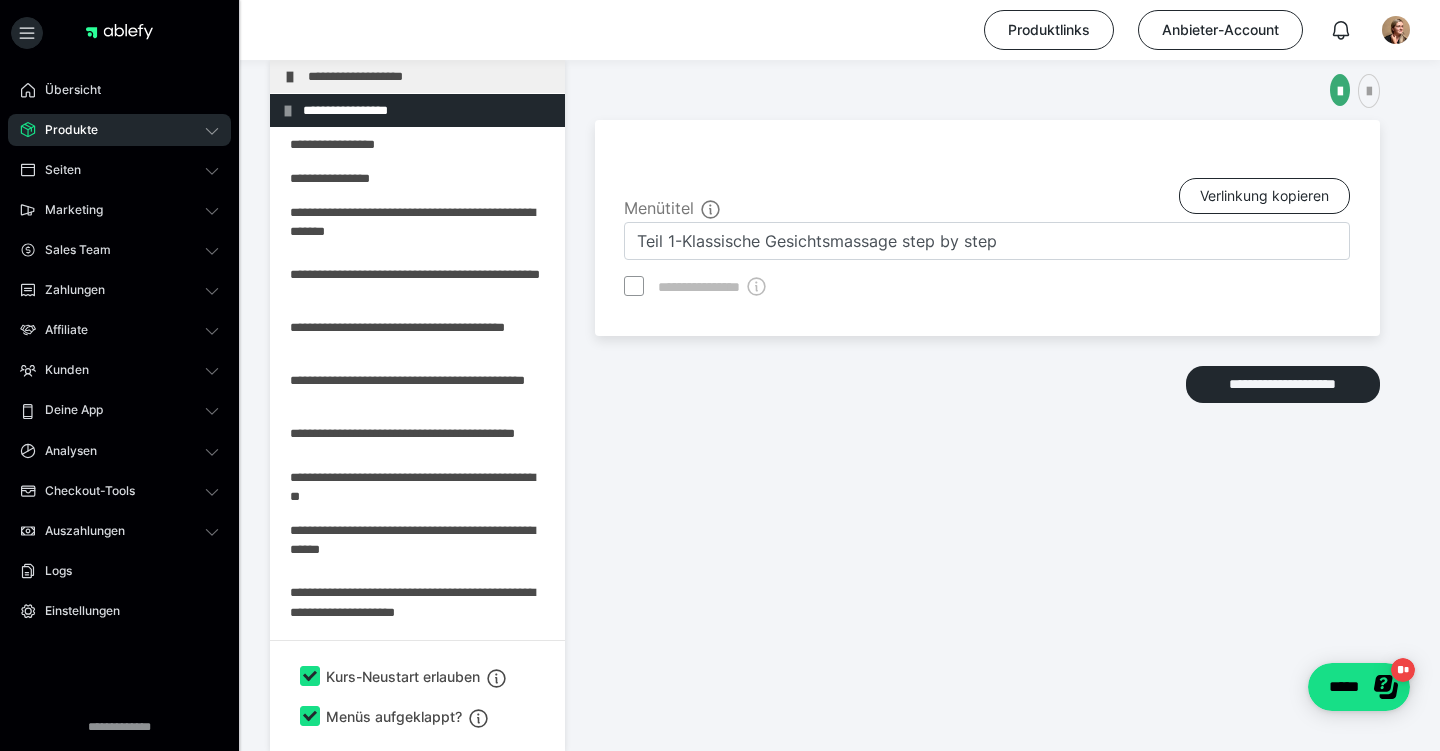 click on "**********" at bounding box center (987, 370) 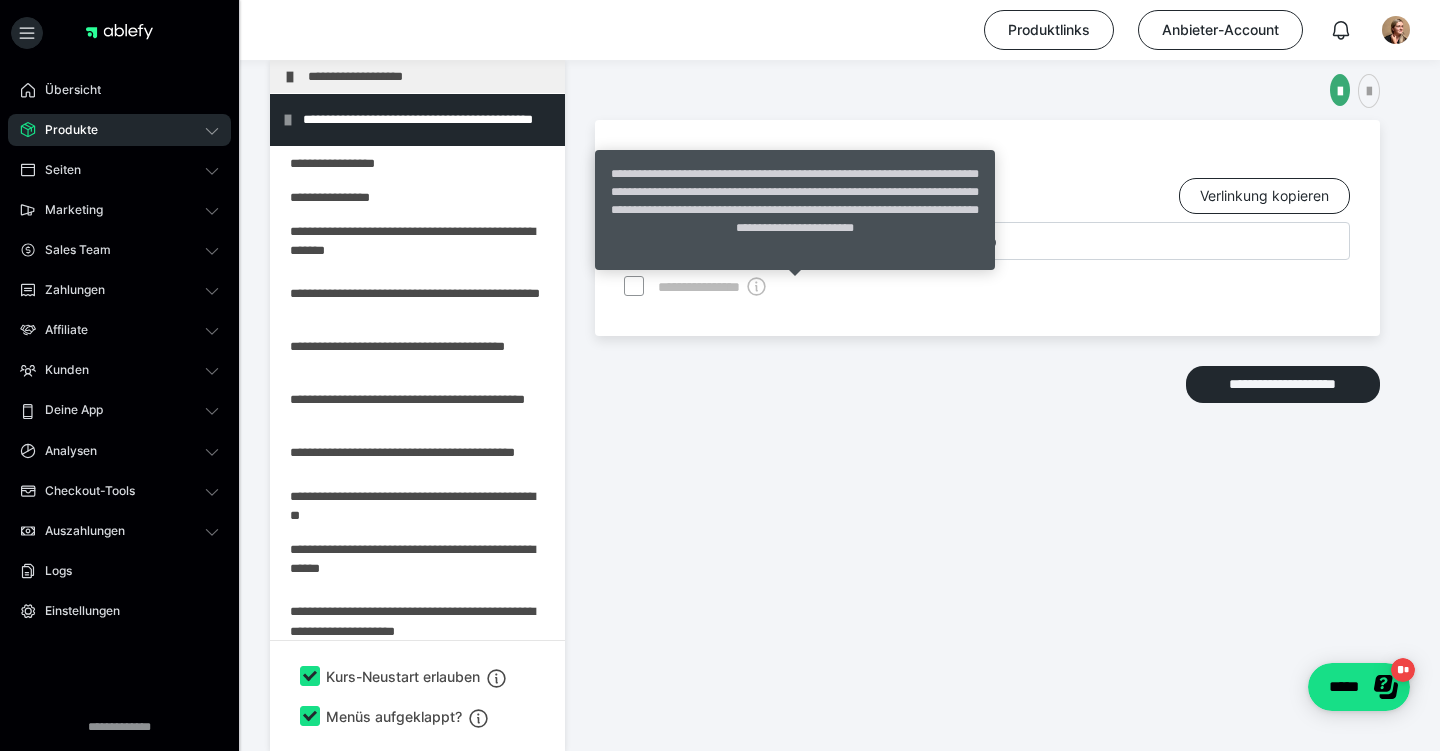 click 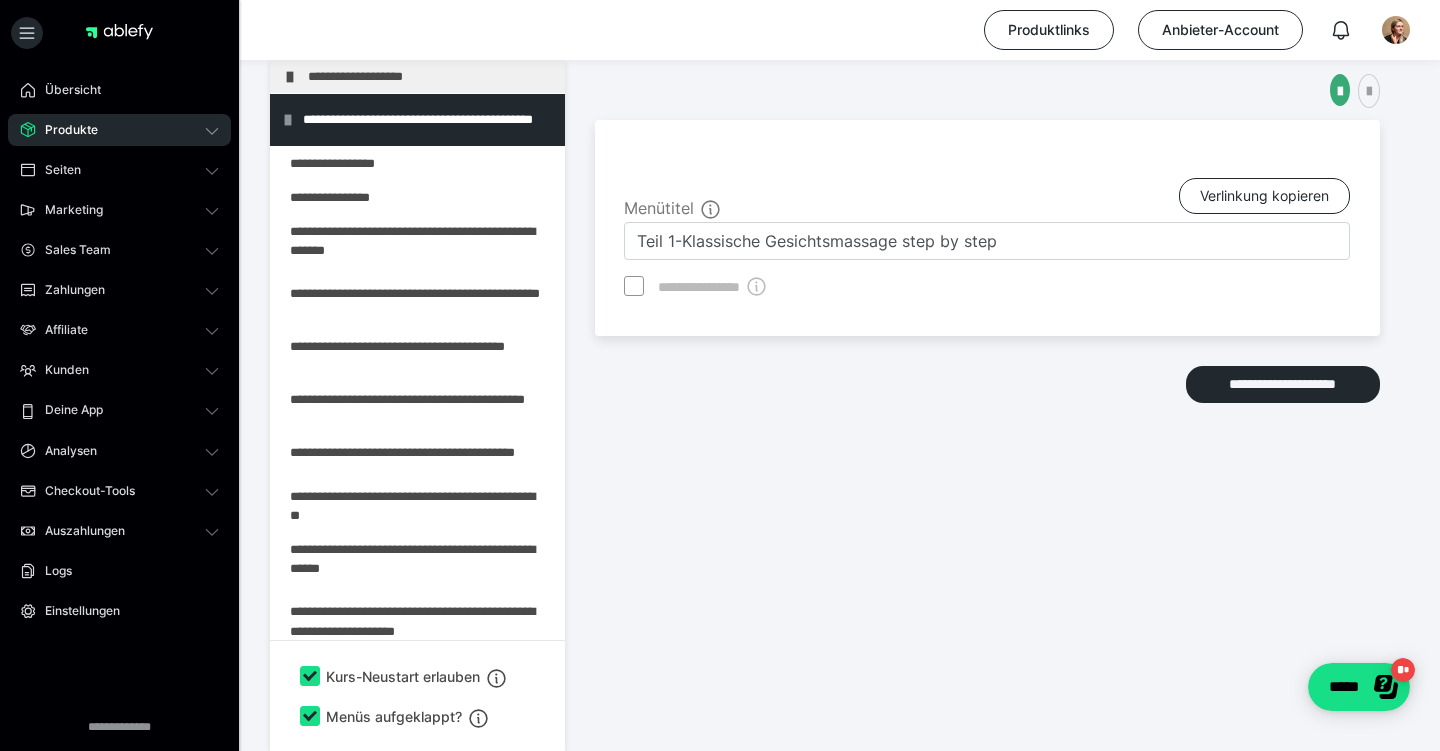 click on "**********" at bounding box center [987, 370] 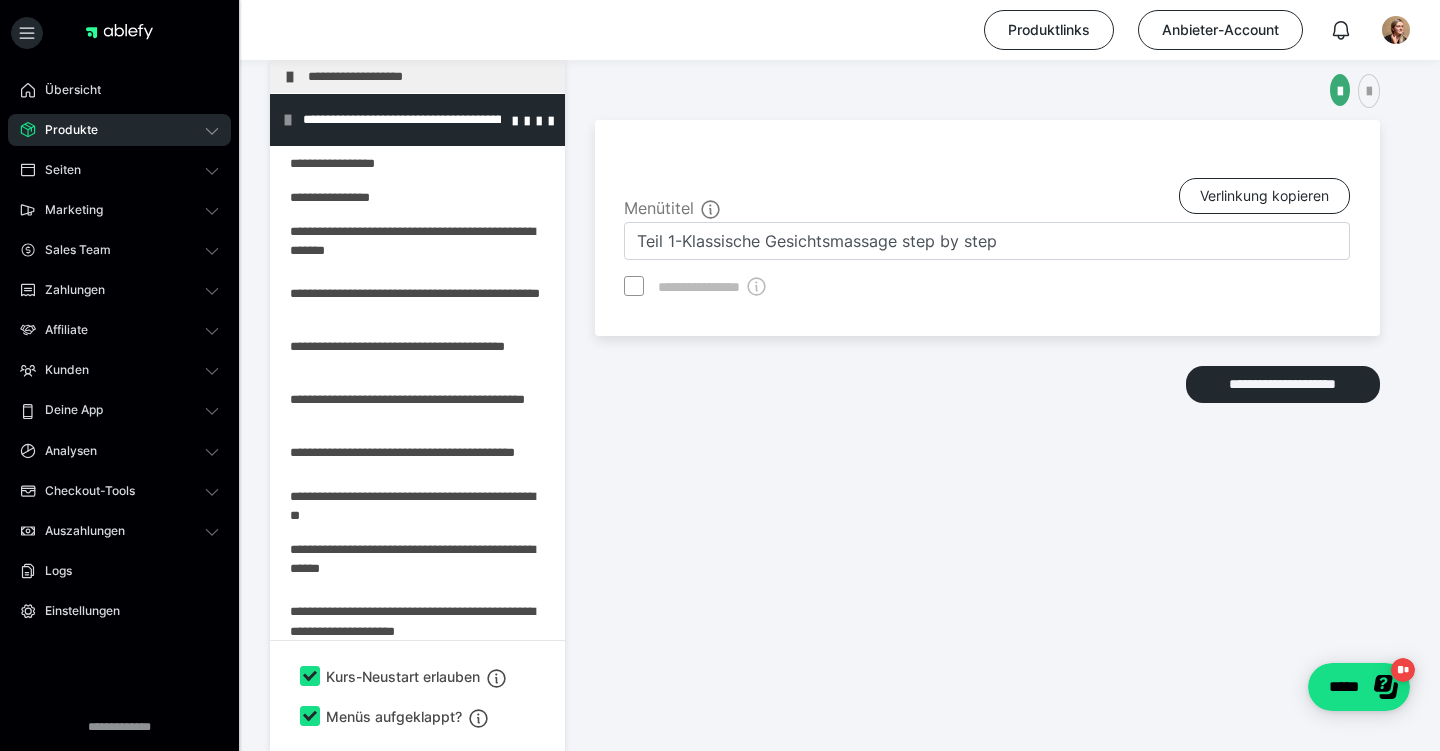 click at bounding box center (288, 120) 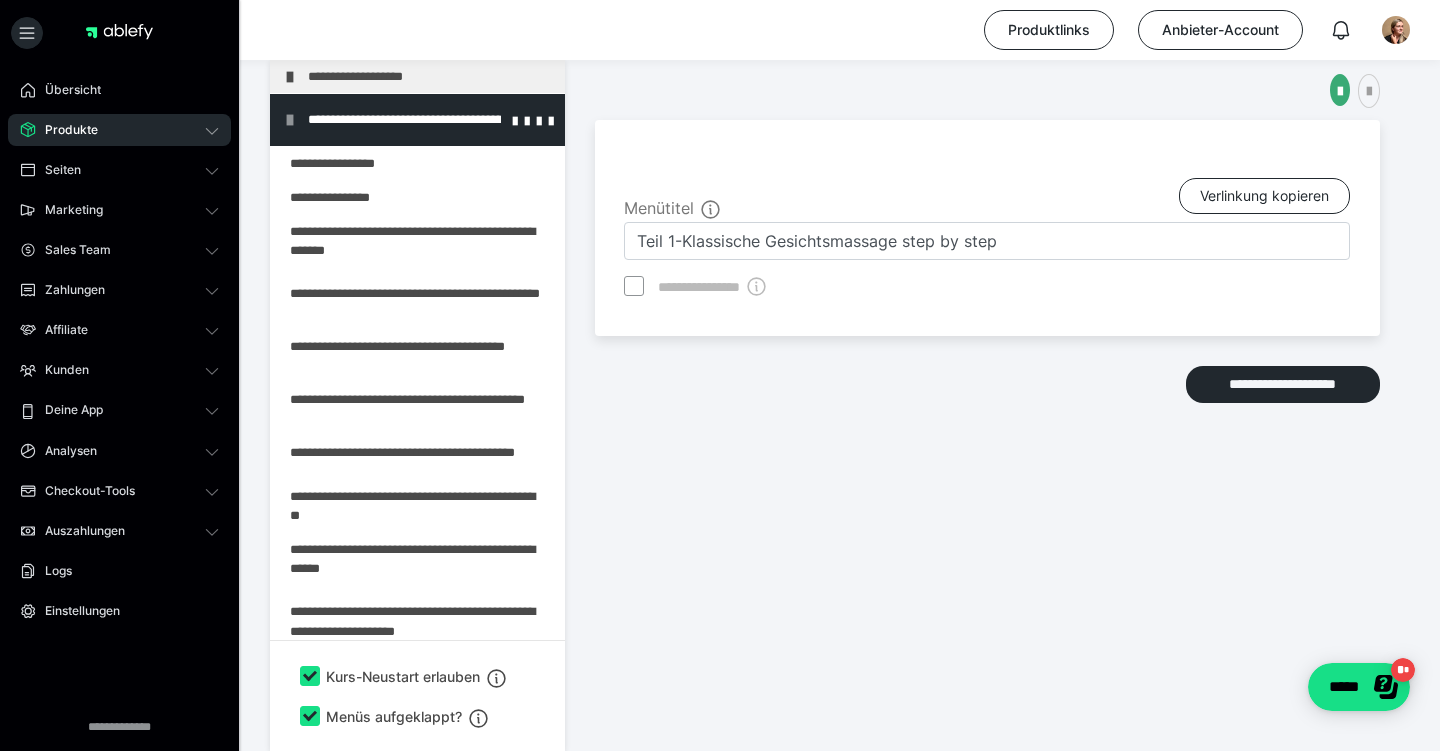 click at bounding box center [290, 120] 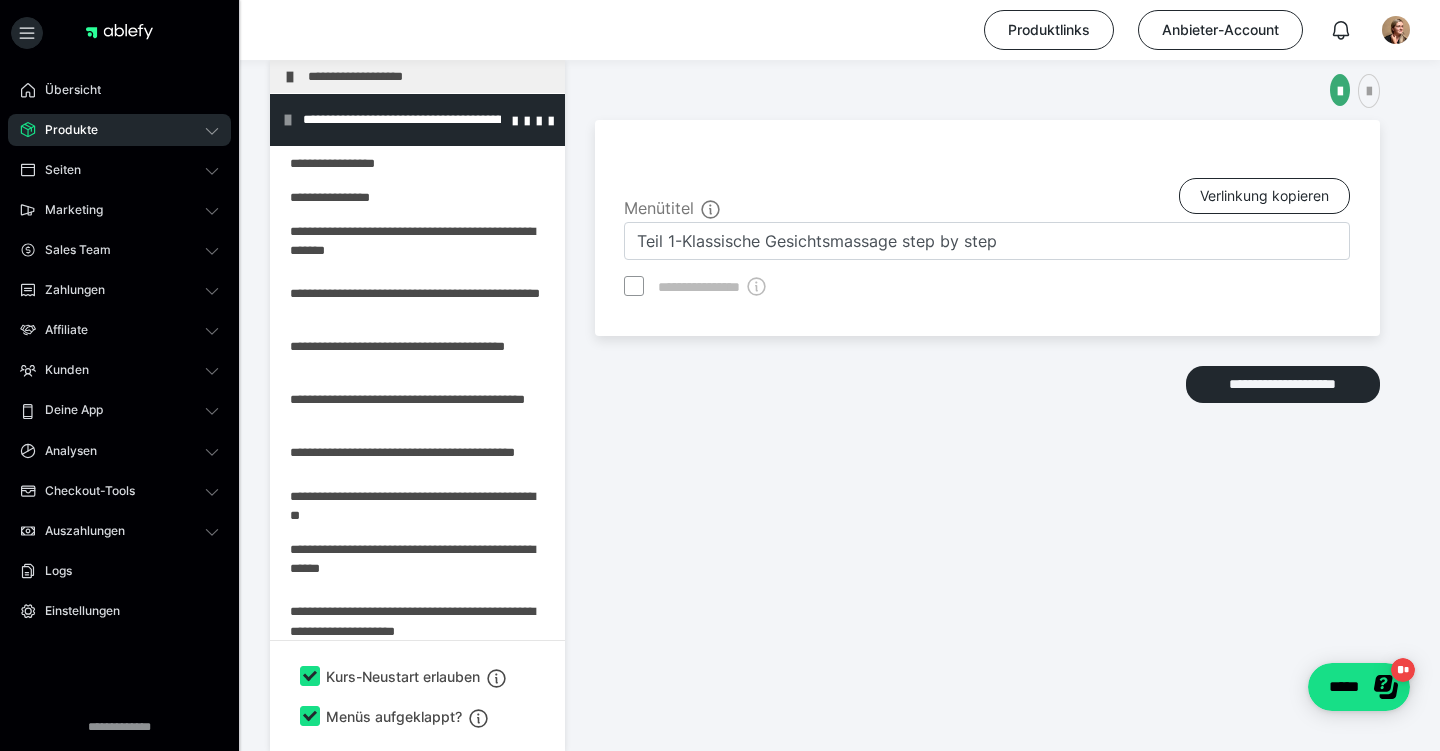 click at bounding box center (288, 120) 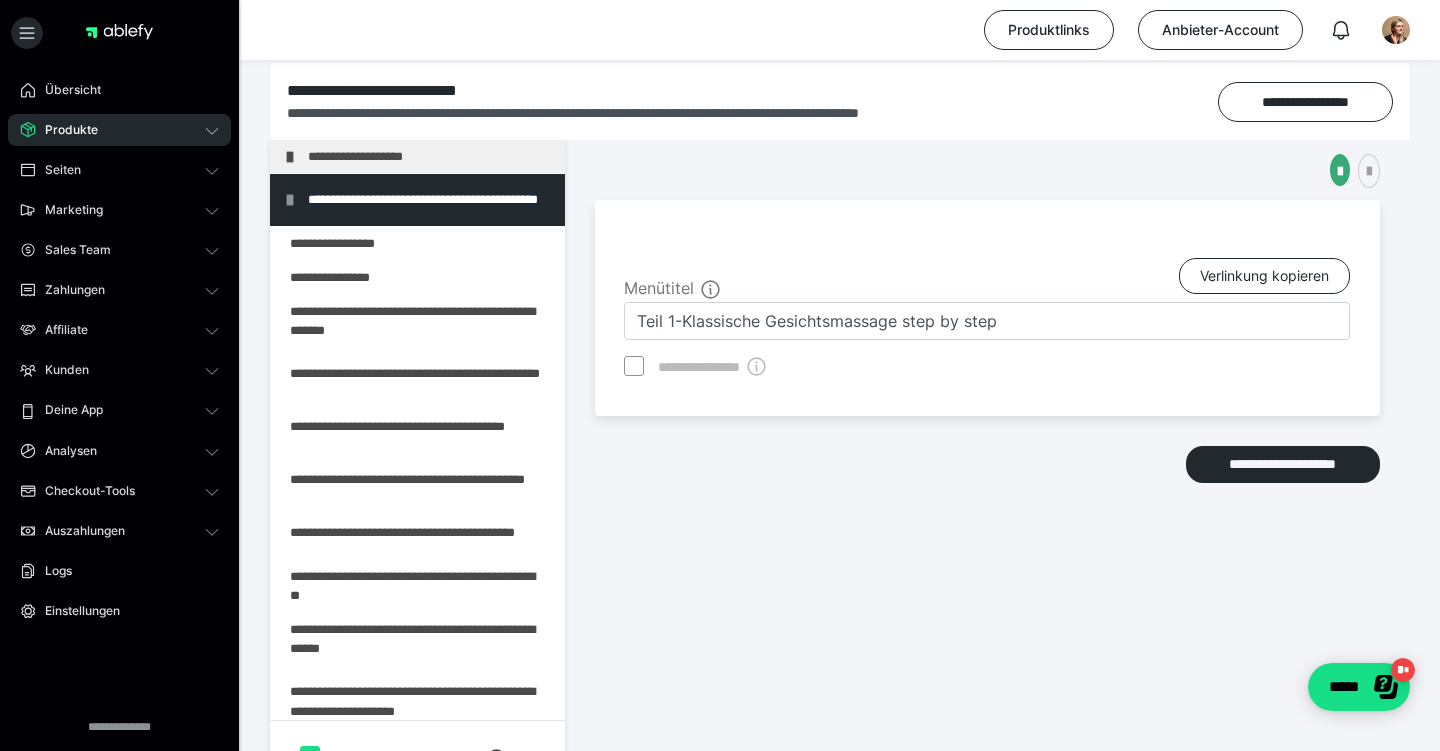 scroll, scrollTop: 264, scrollLeft: 0, axis: vertical 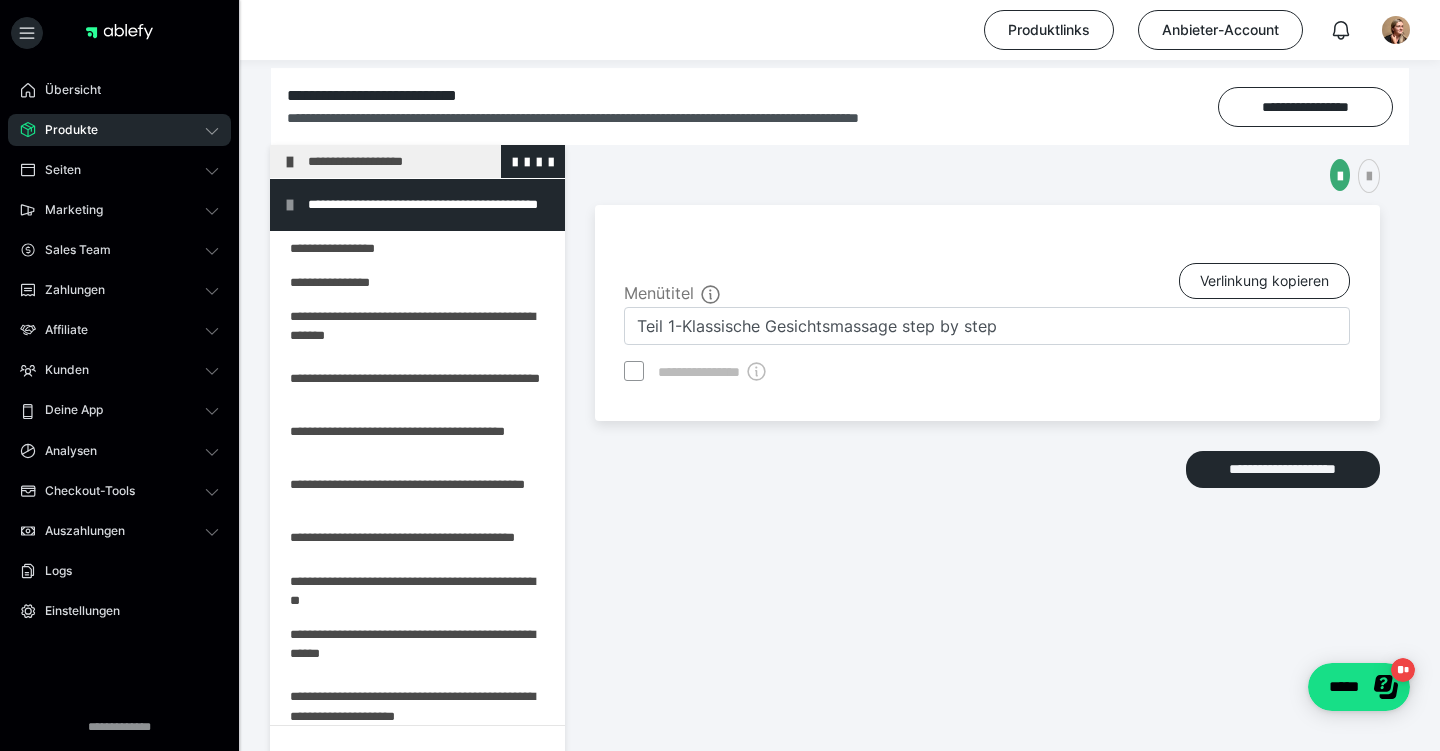 click on "**********" at bounding box center [431, 161] 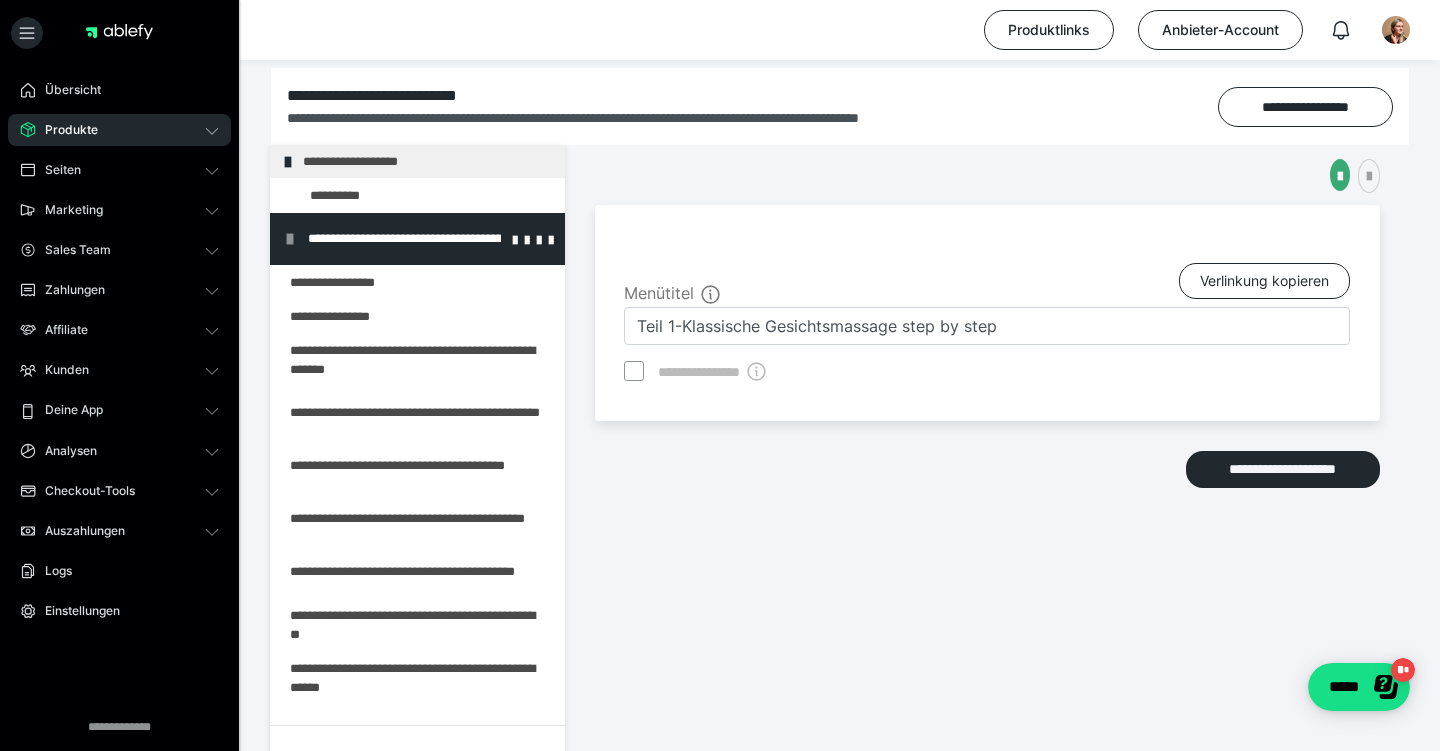 click at bounding box center [290, 239] 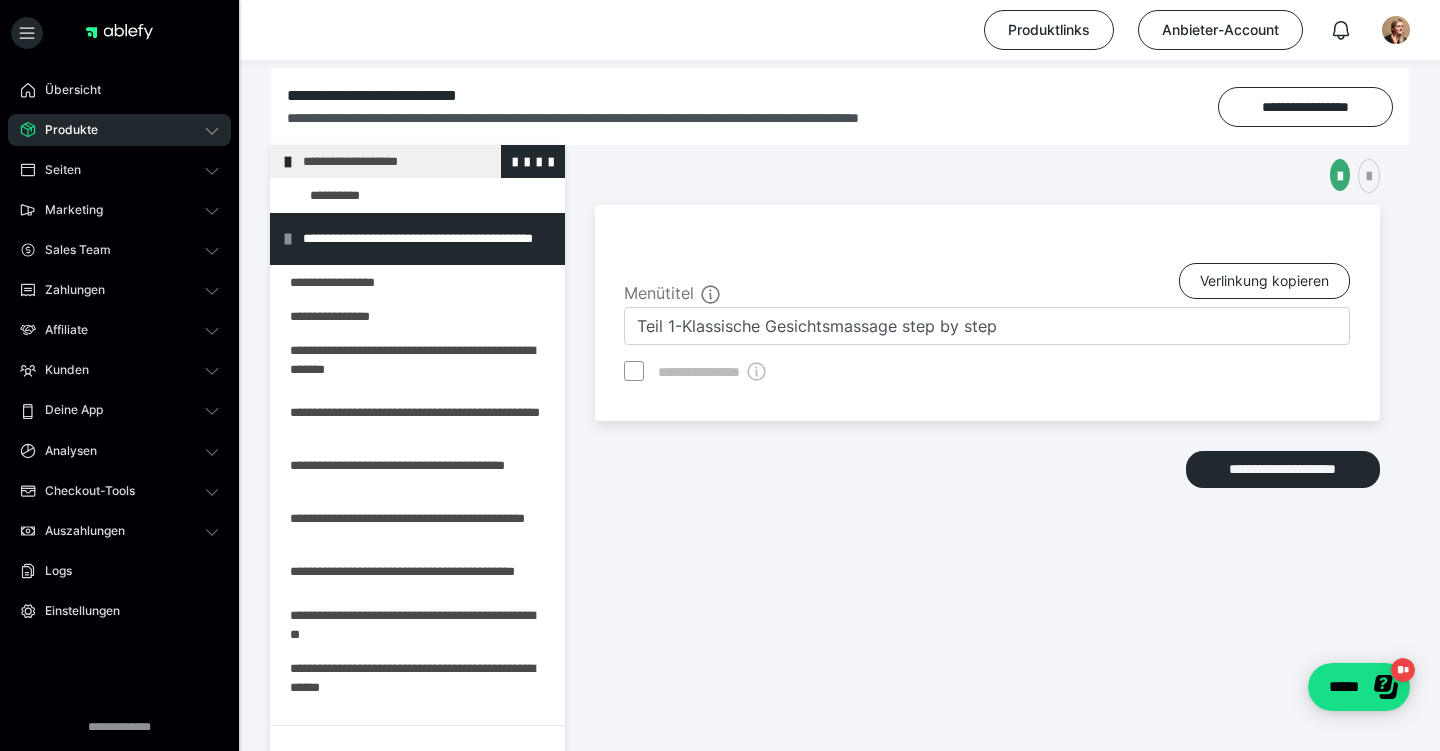 click on "**********" at bounding box center (426, 161) 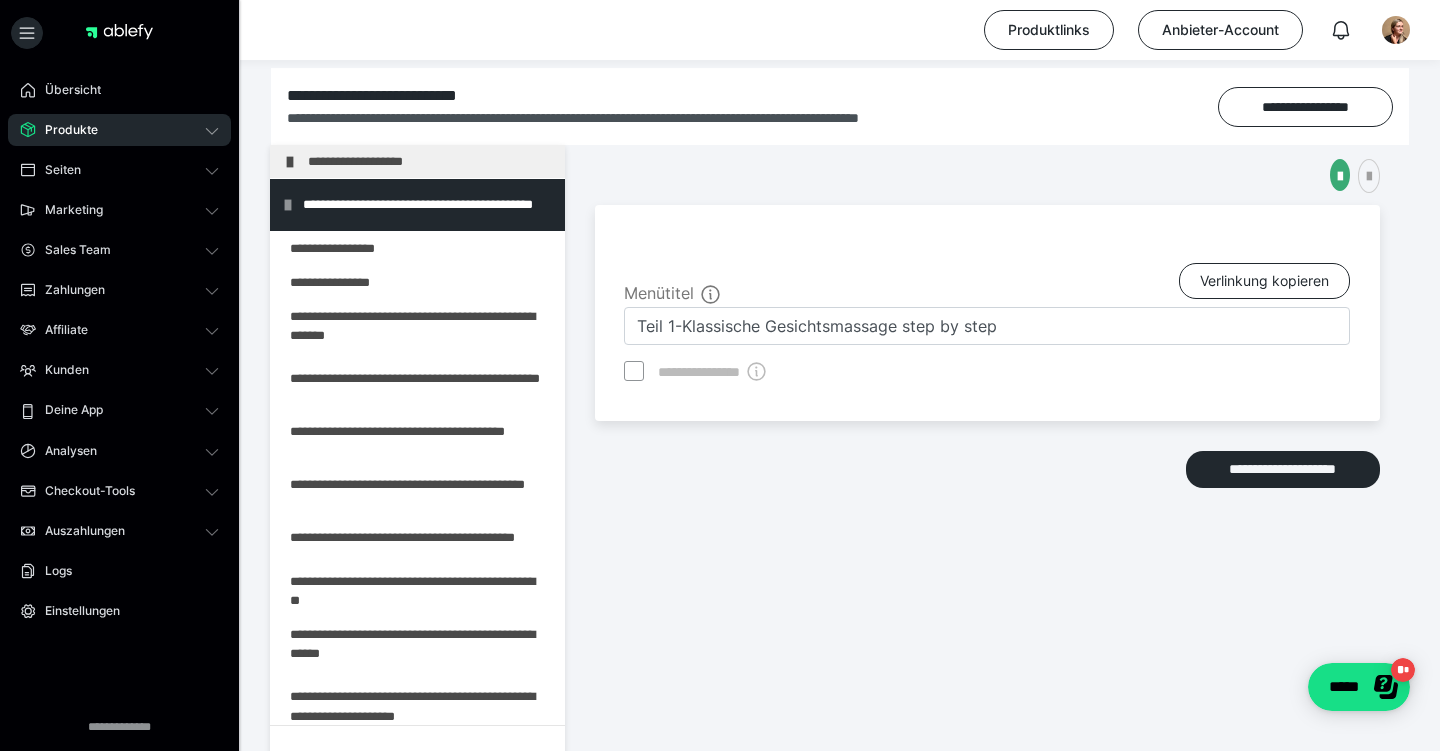 click on "**********" at bounding box center (987, 313) 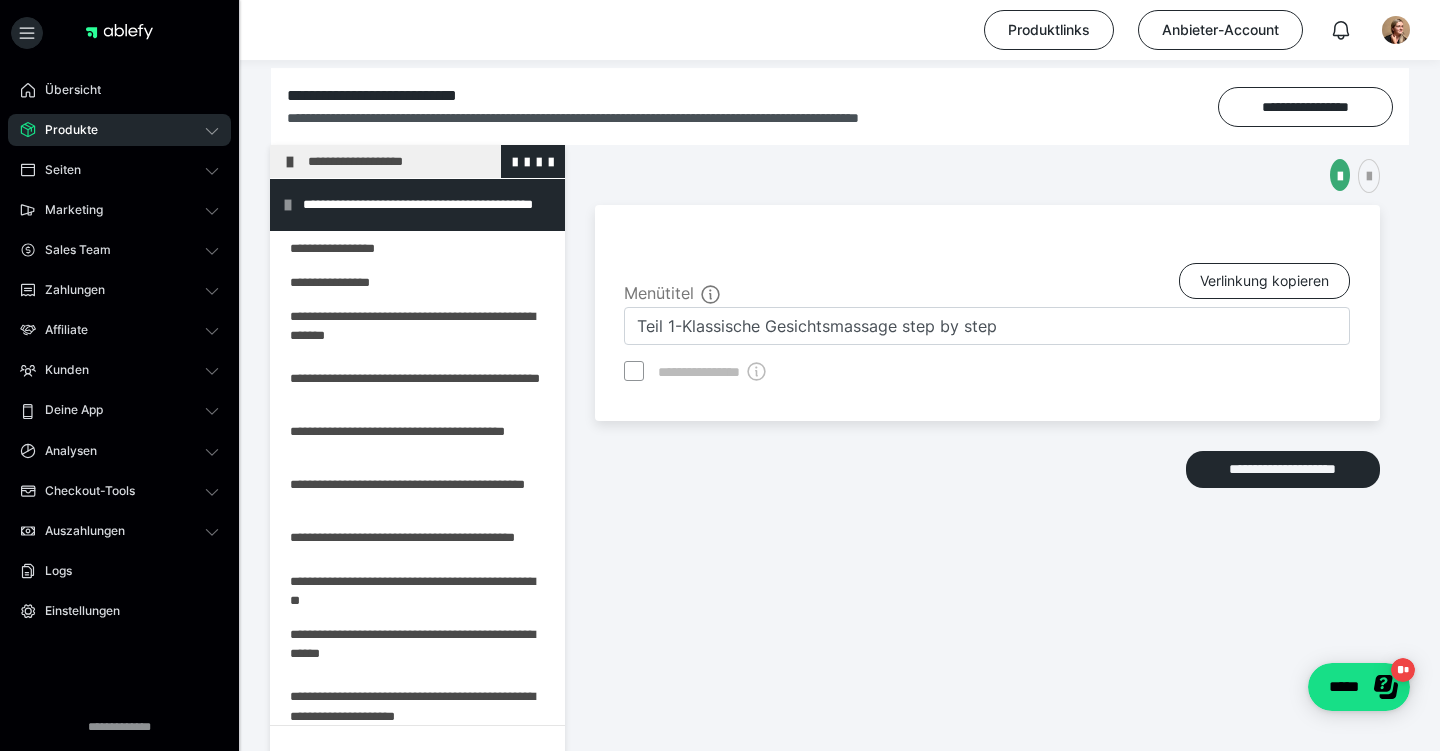 click on "**********" at bounding box center [431, 161] 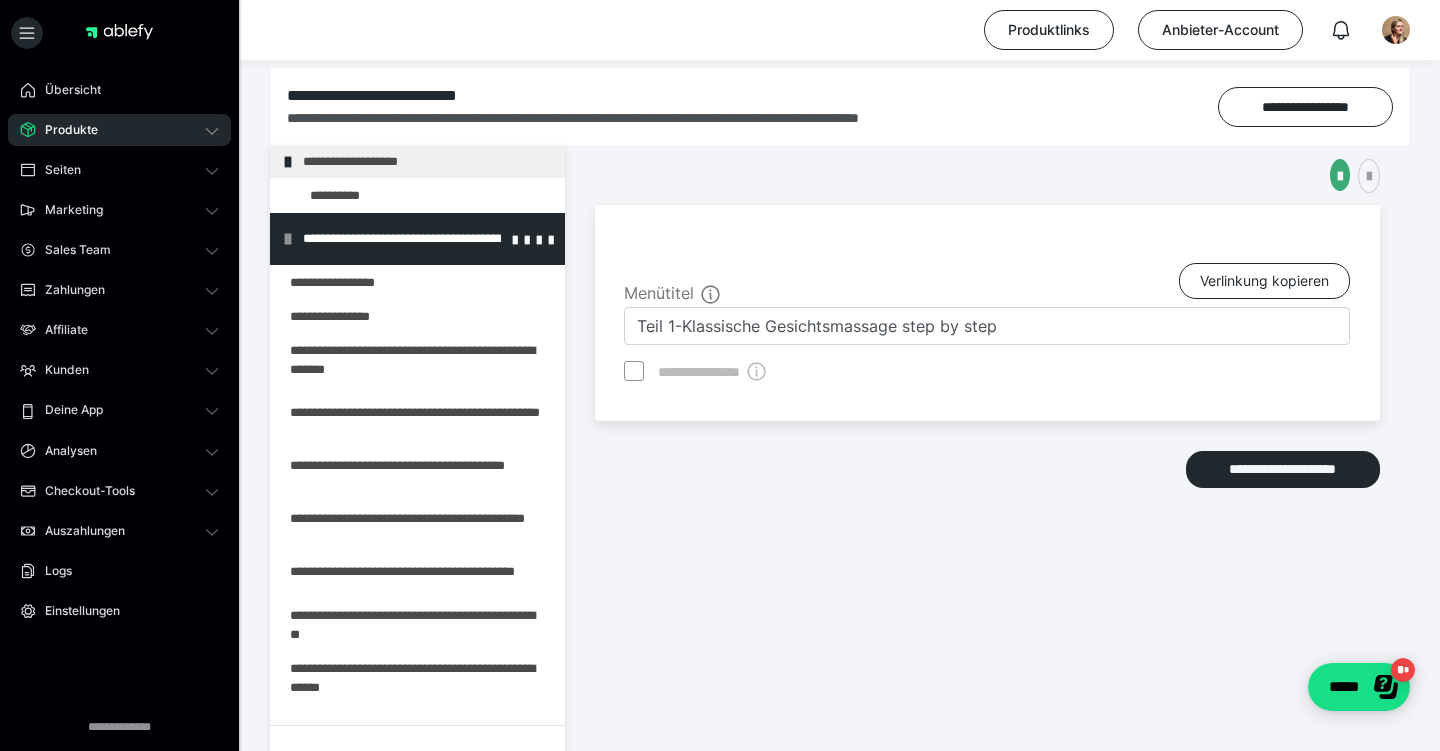 click at bounding box center (288, 239) 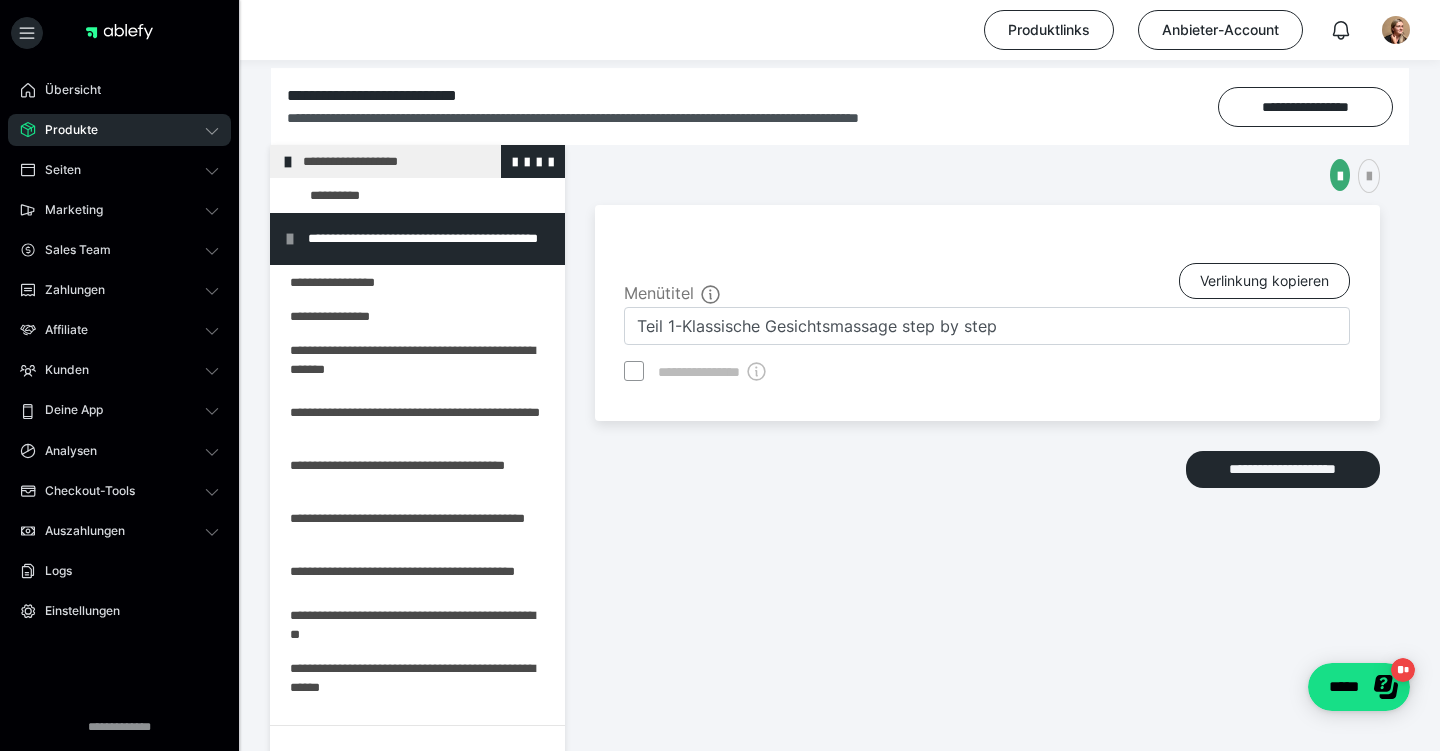 click at bounding box center (288, 162) 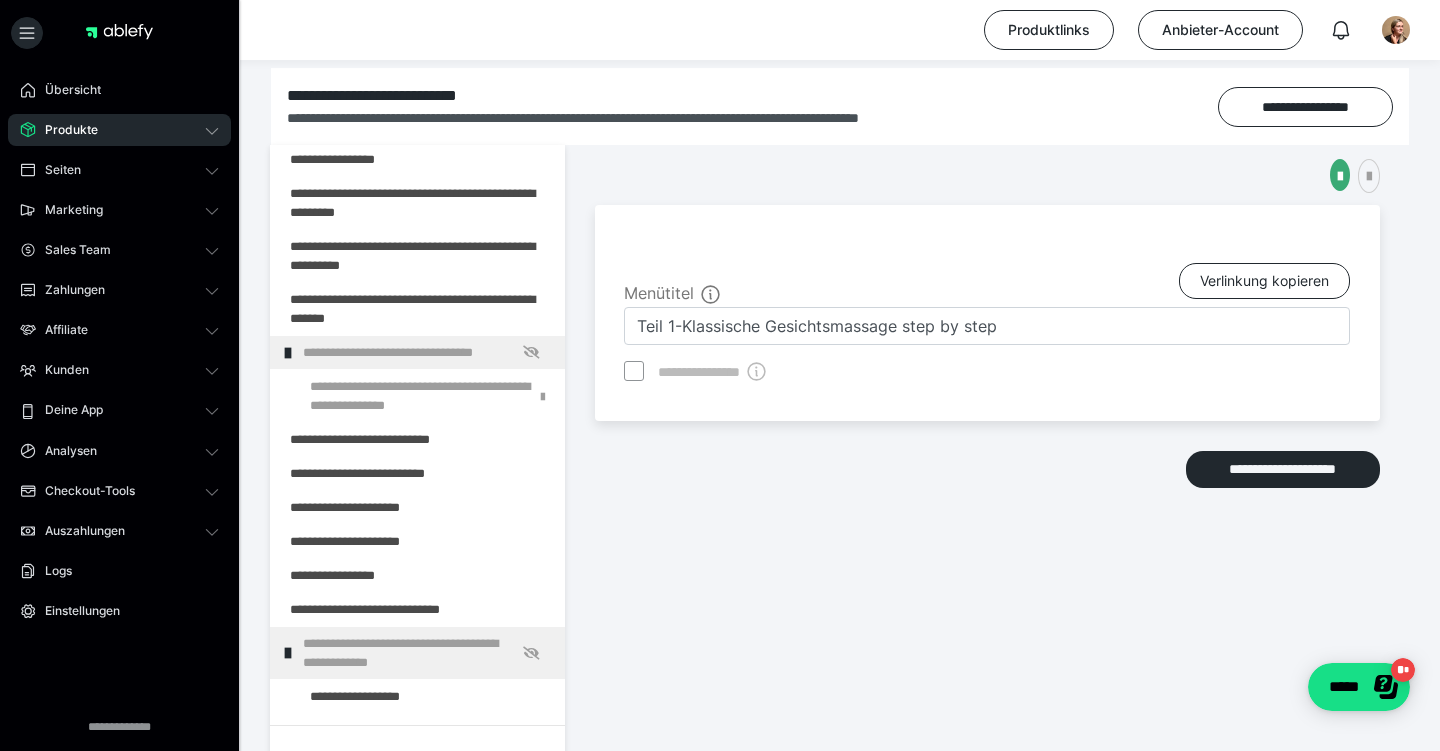 scroll, scrollTop: 730, scrollLeft: 0, axis: vertical 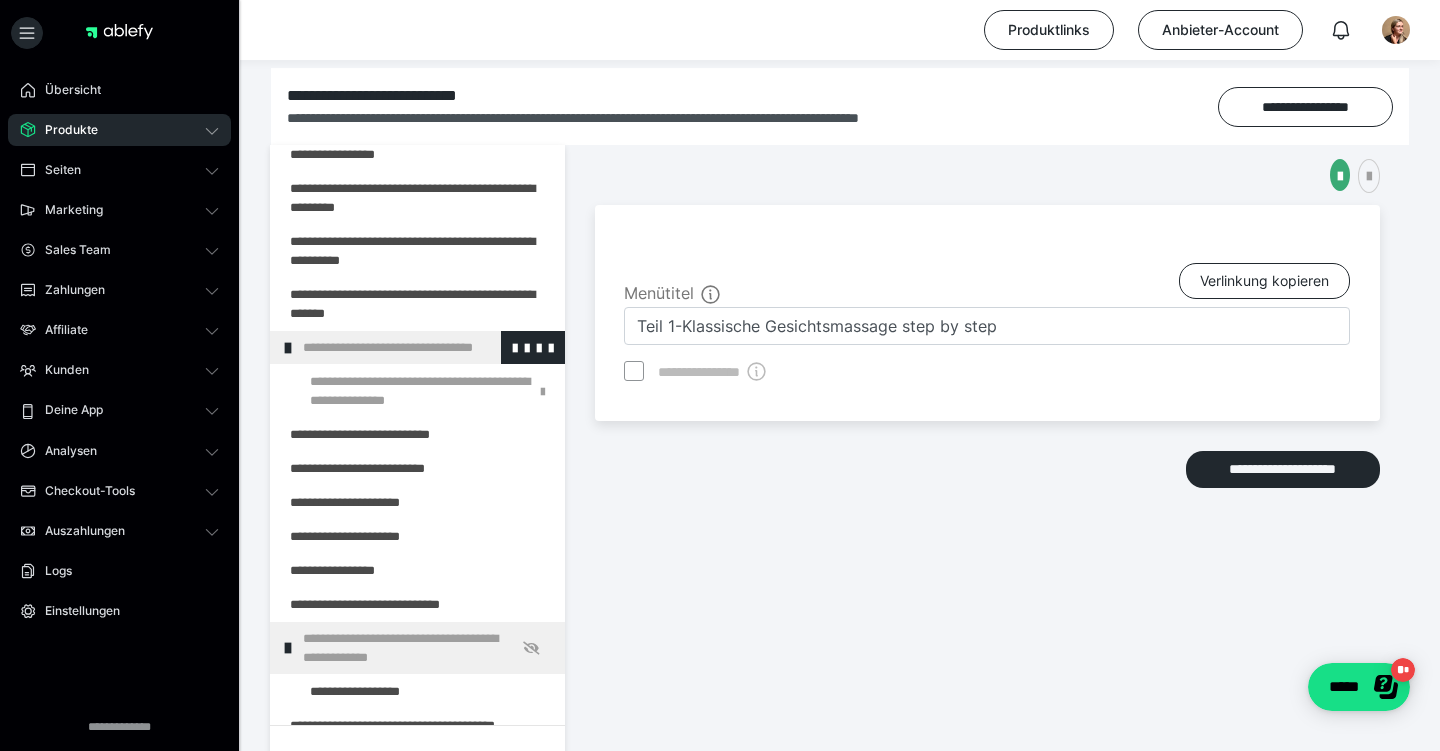 click on "**********" at bounding box center [426, 347] 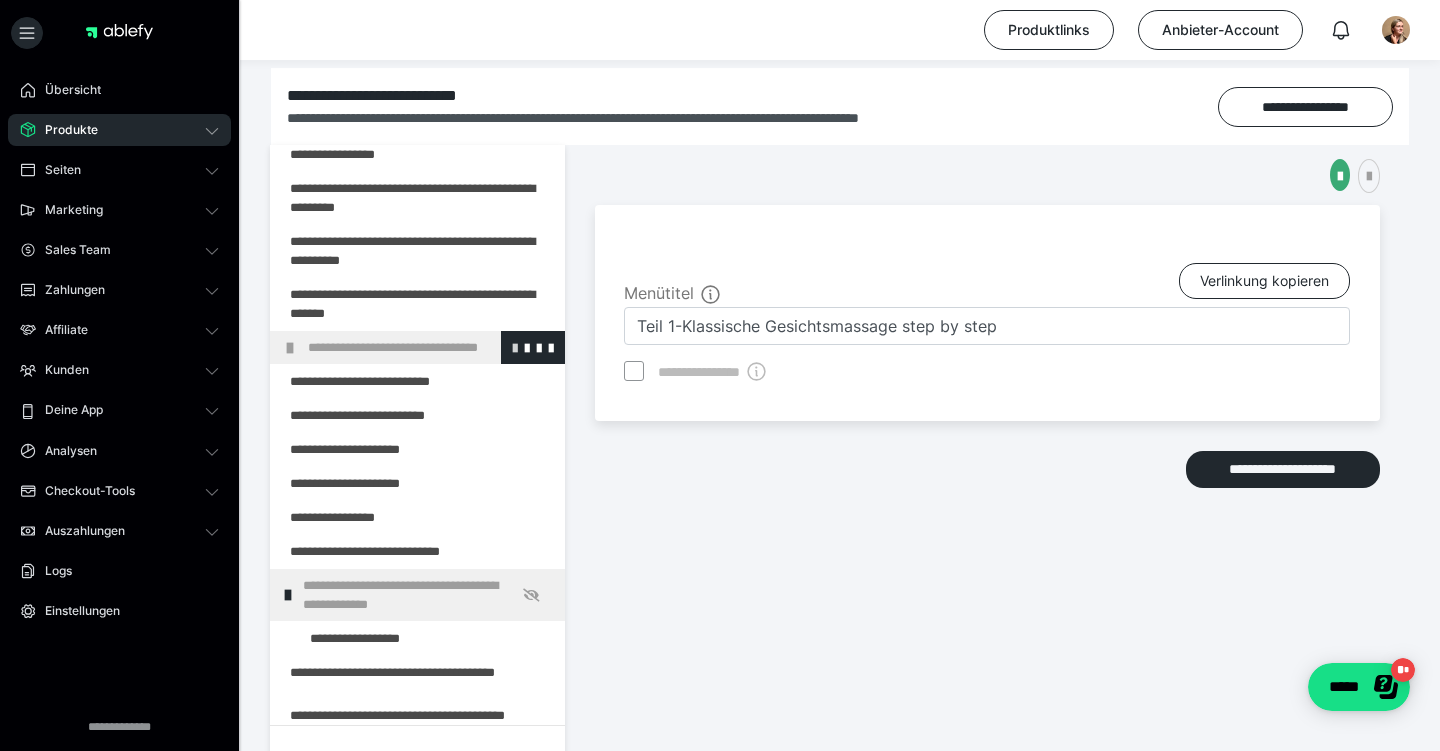 click at bounding box center (515, 347) 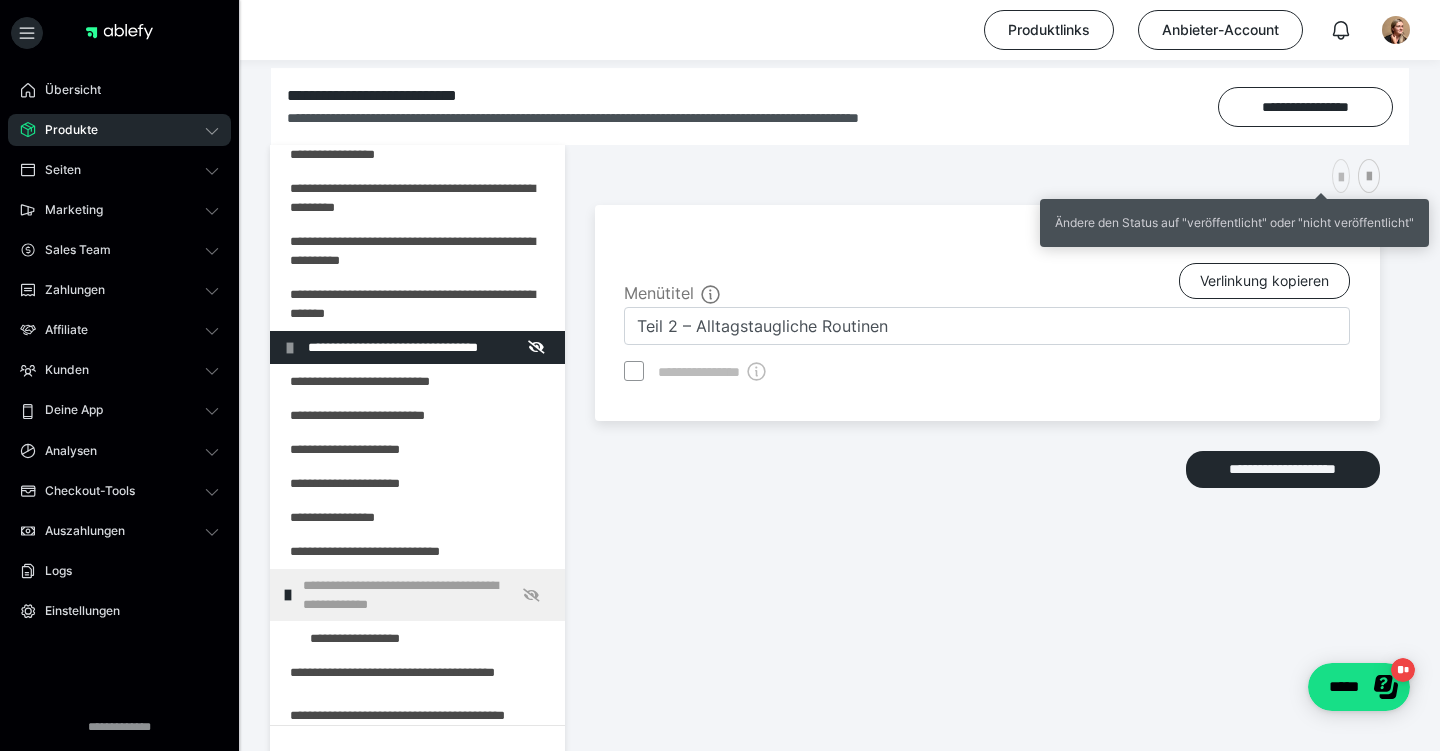 click at bounding box center [1341, 176] 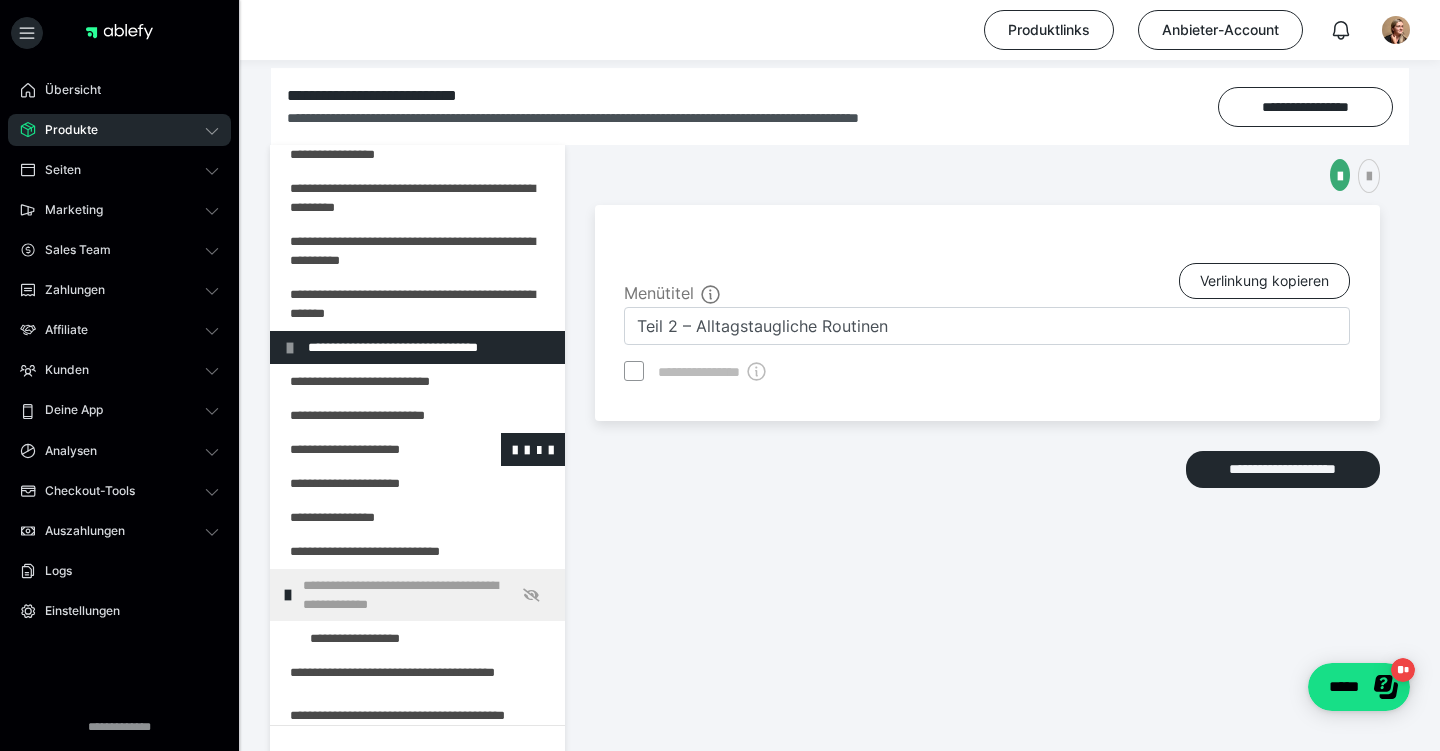 click at bounding box center (365, 449) 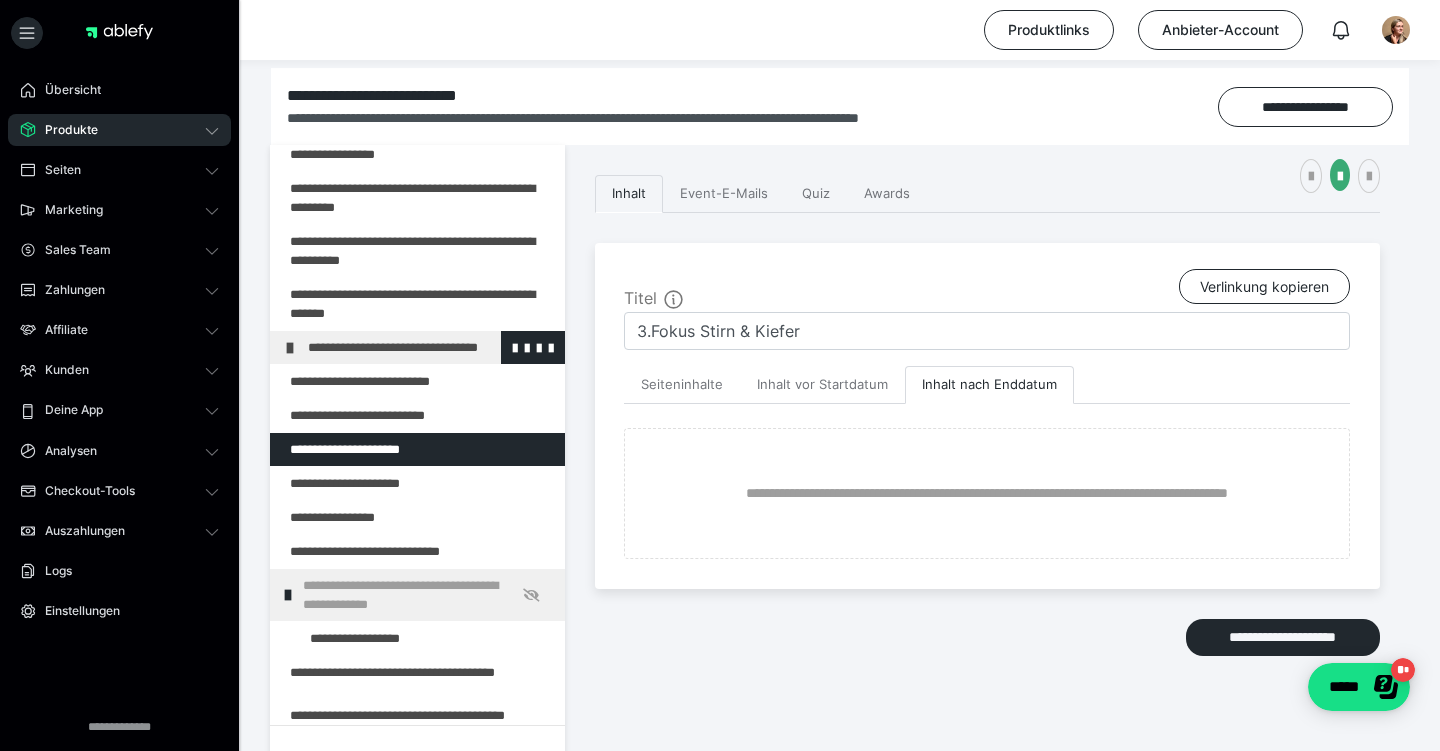 click on "**********" at bounding box center [417, 347] 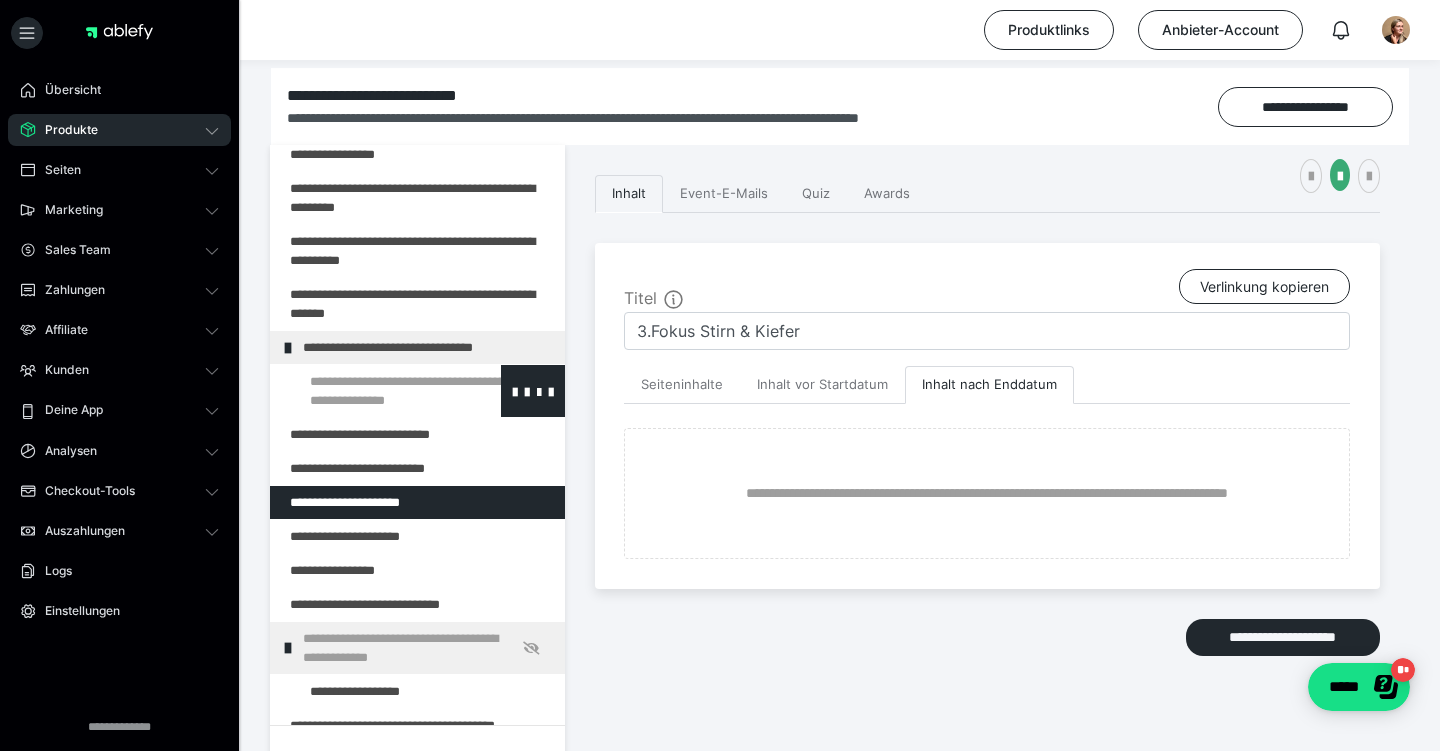 click at bounding box center (375, 391) 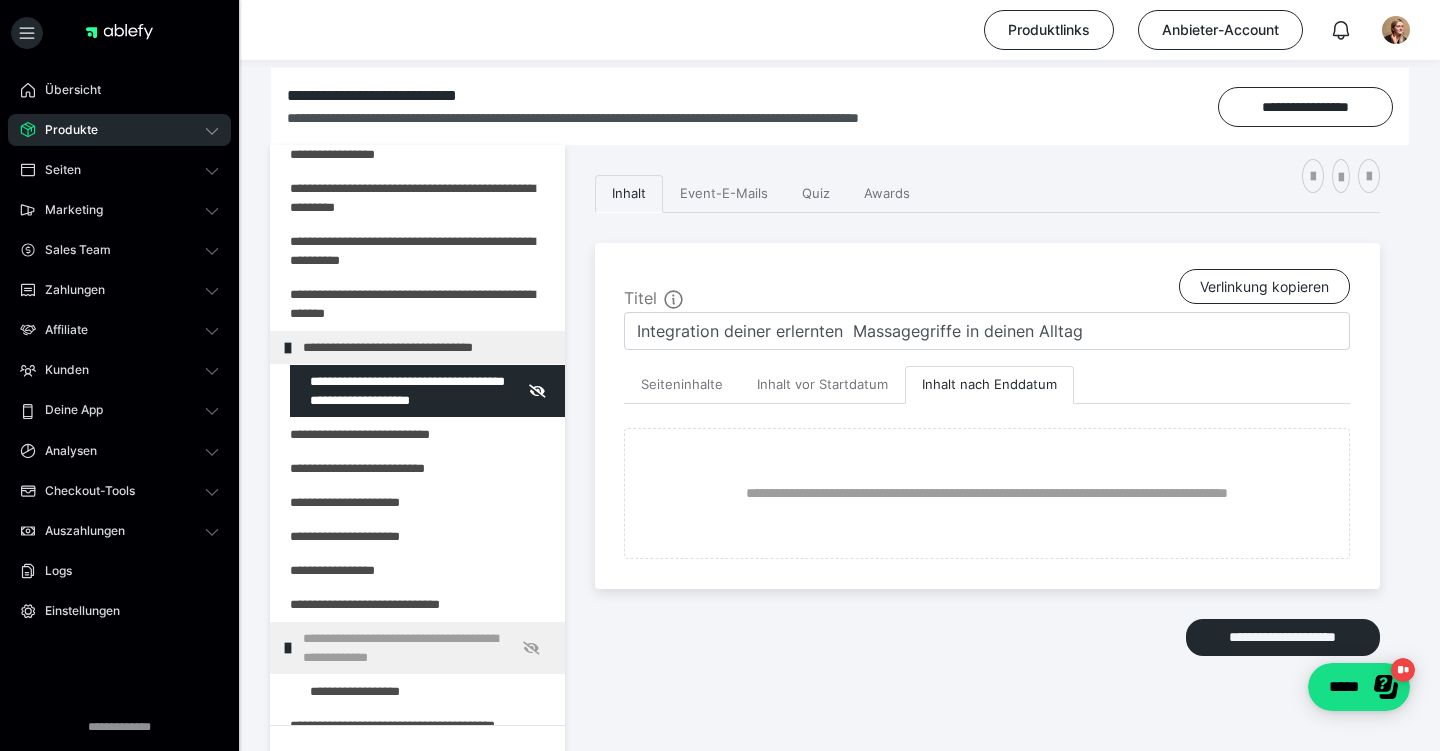 click on "**********" at bounding box center (987, 501) 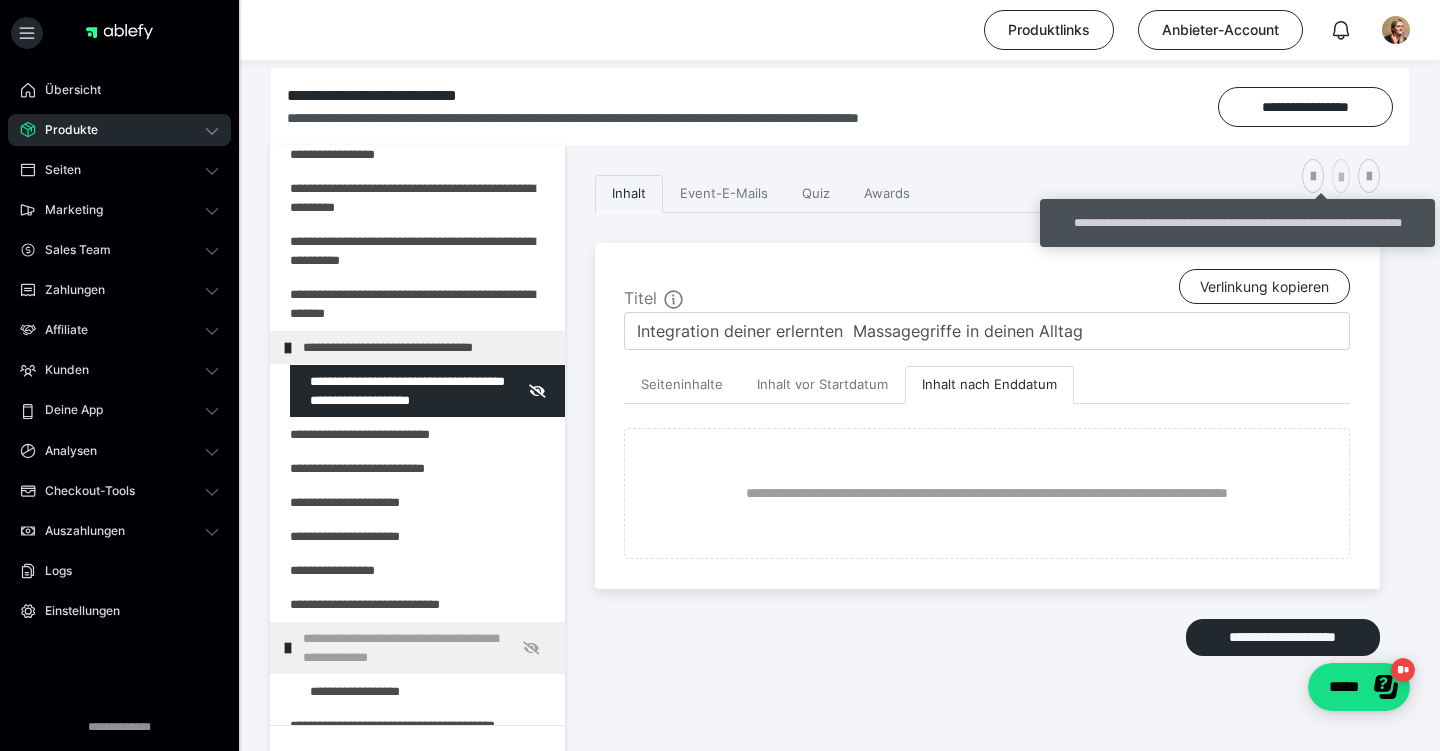 click at bounding box center (1341, 178) 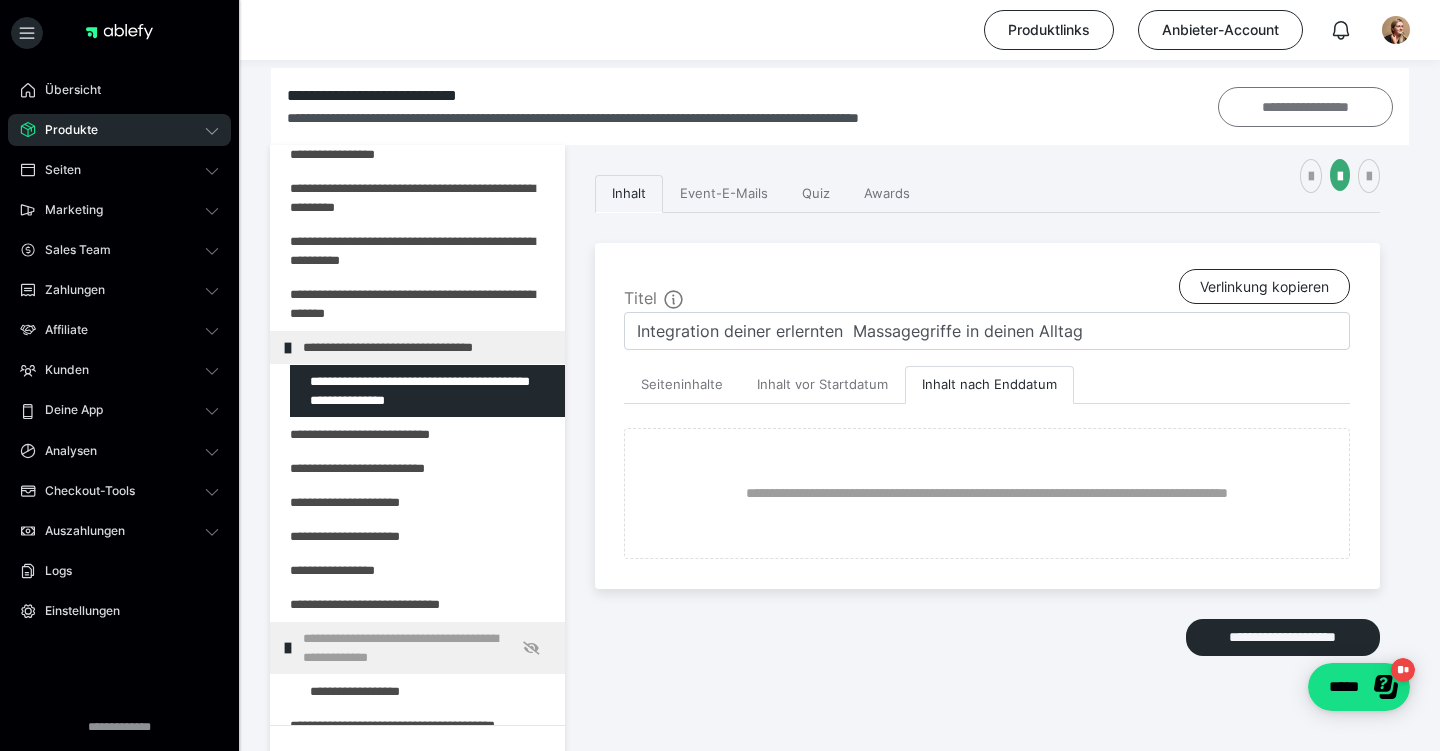click on "**********" at bounding box center [1306, 107] 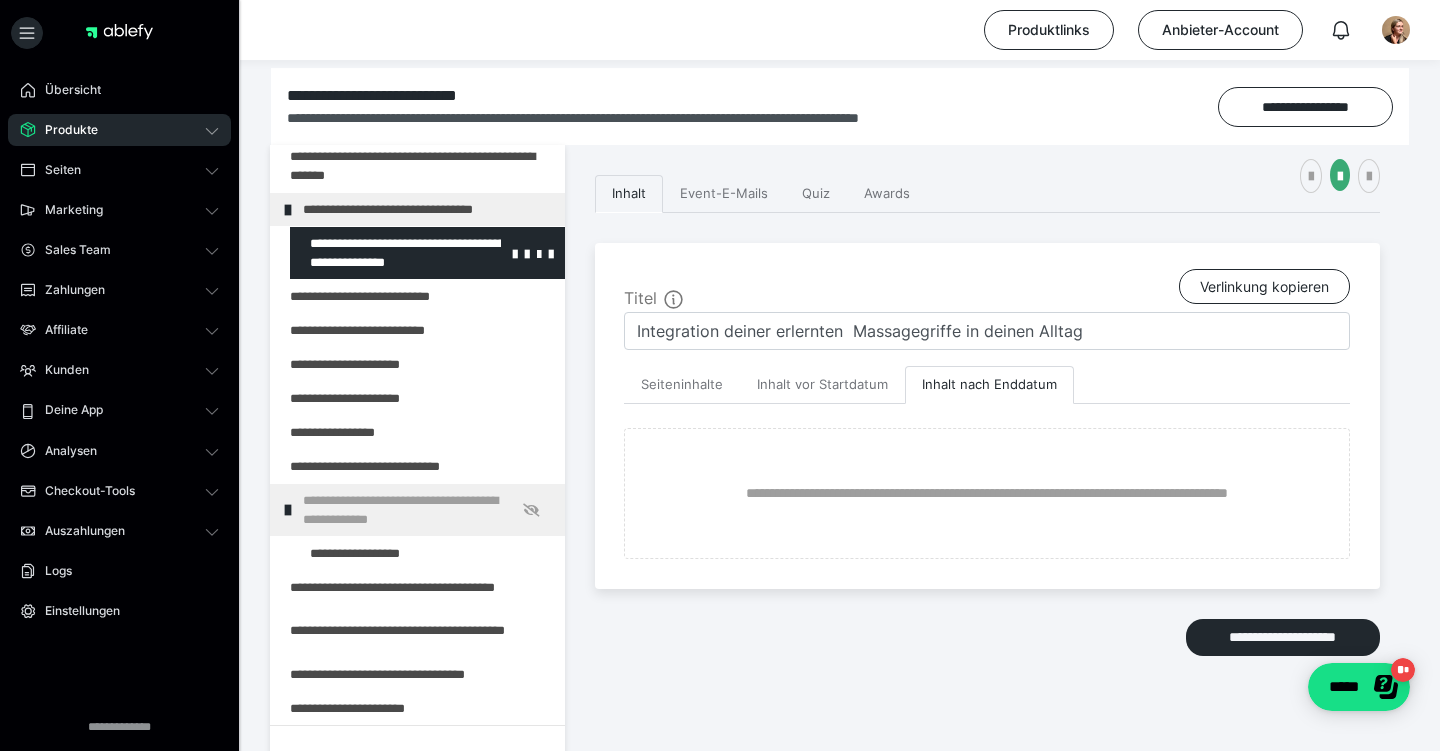 scroll, scrollTop: 885, scrollLeft: 0, axis: vertical 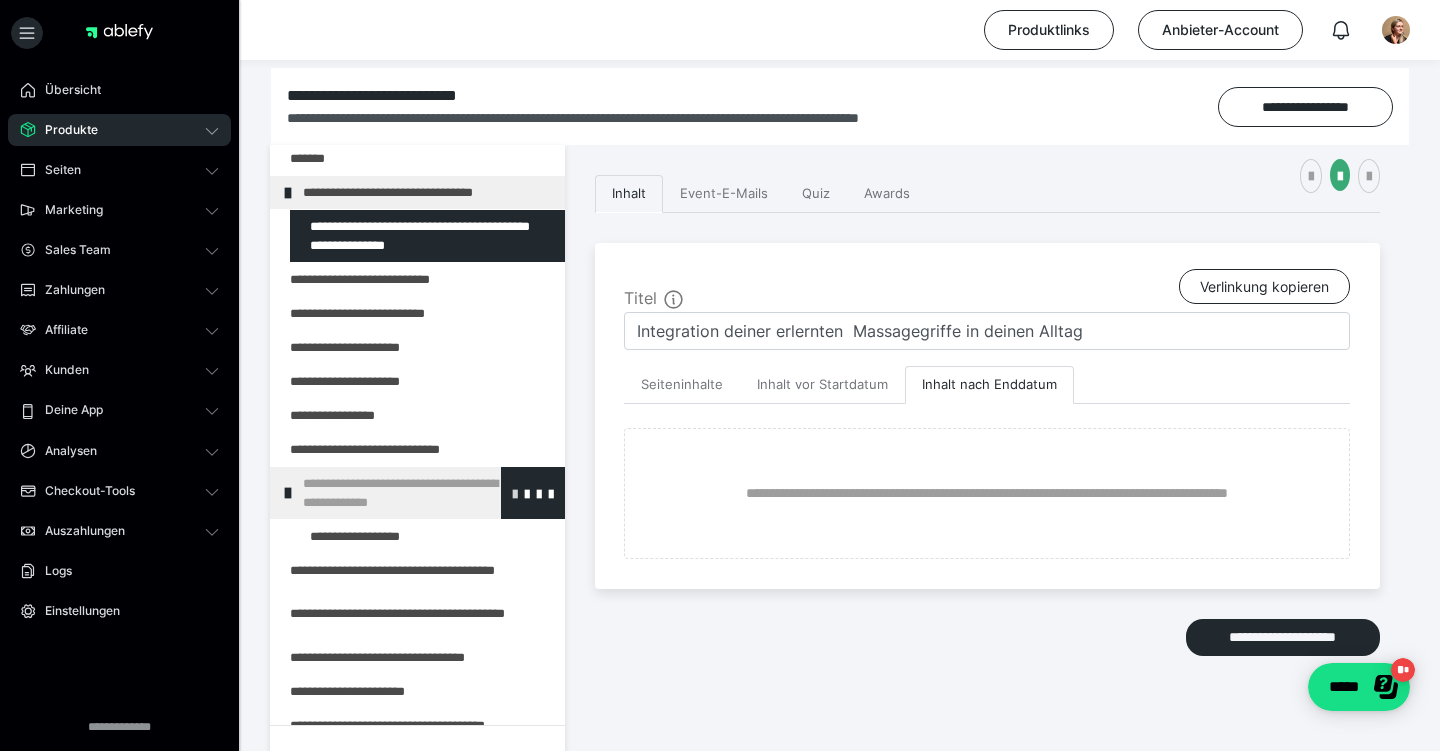 click at bounding box center [515, 493] 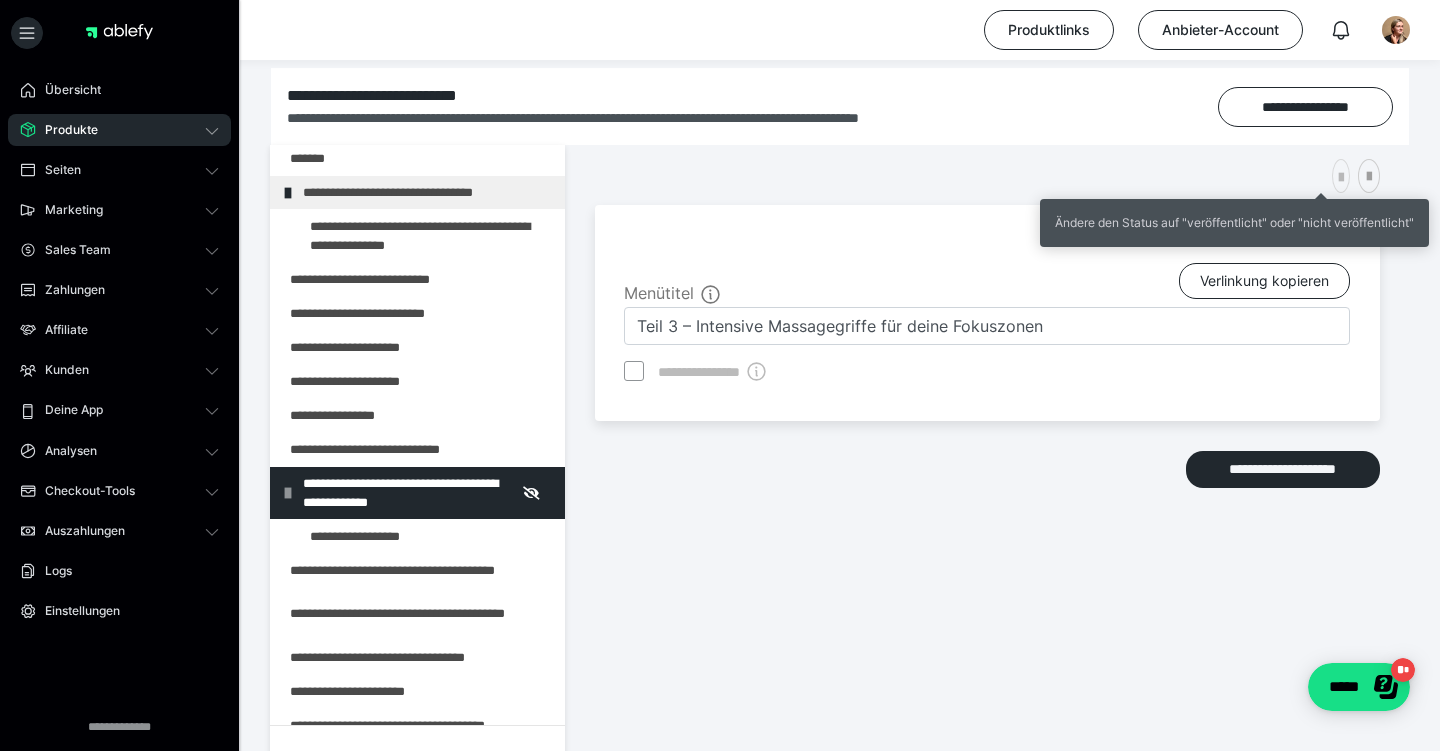 click at bounding box center (1341, 178) 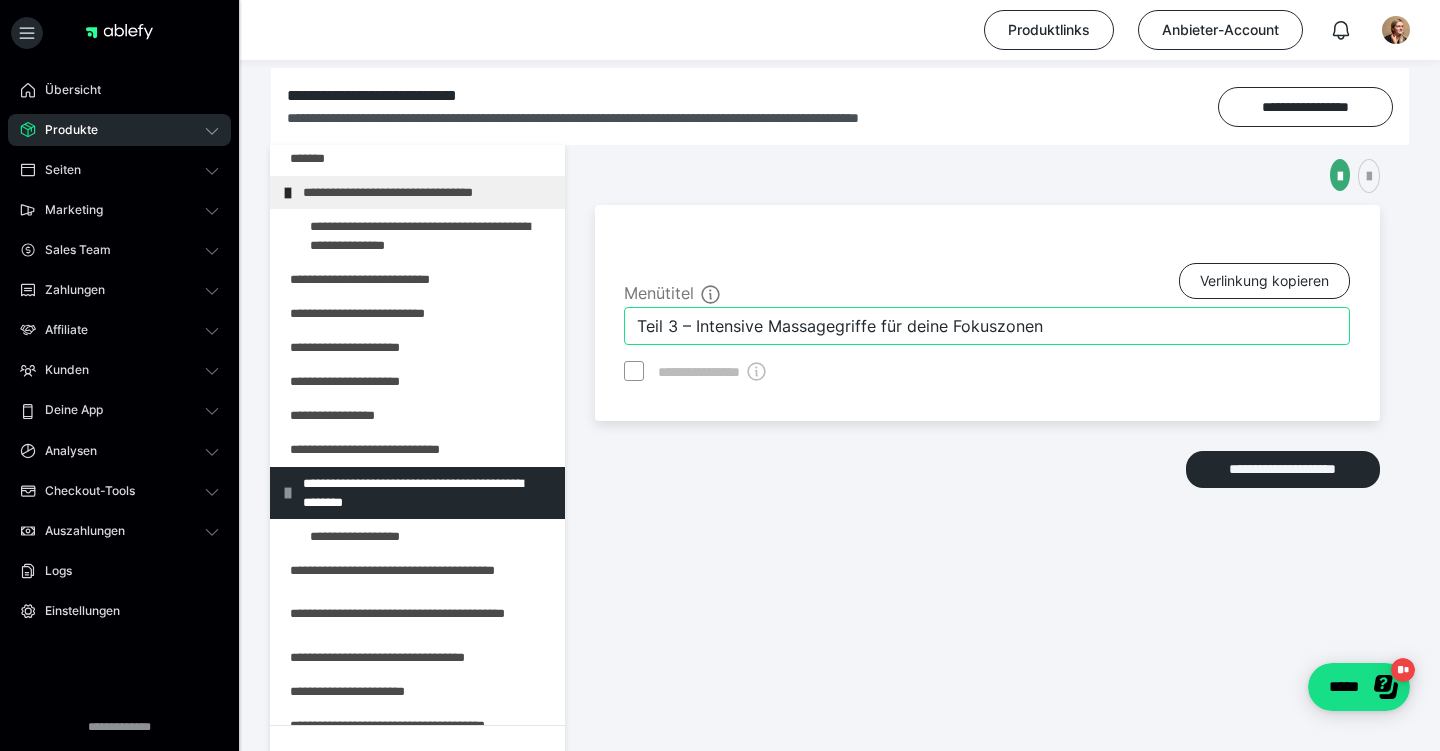 click on "Teil 3 – Intensive Massagegriffe für deine Fokuszonen" at bounding box center [987, 326] 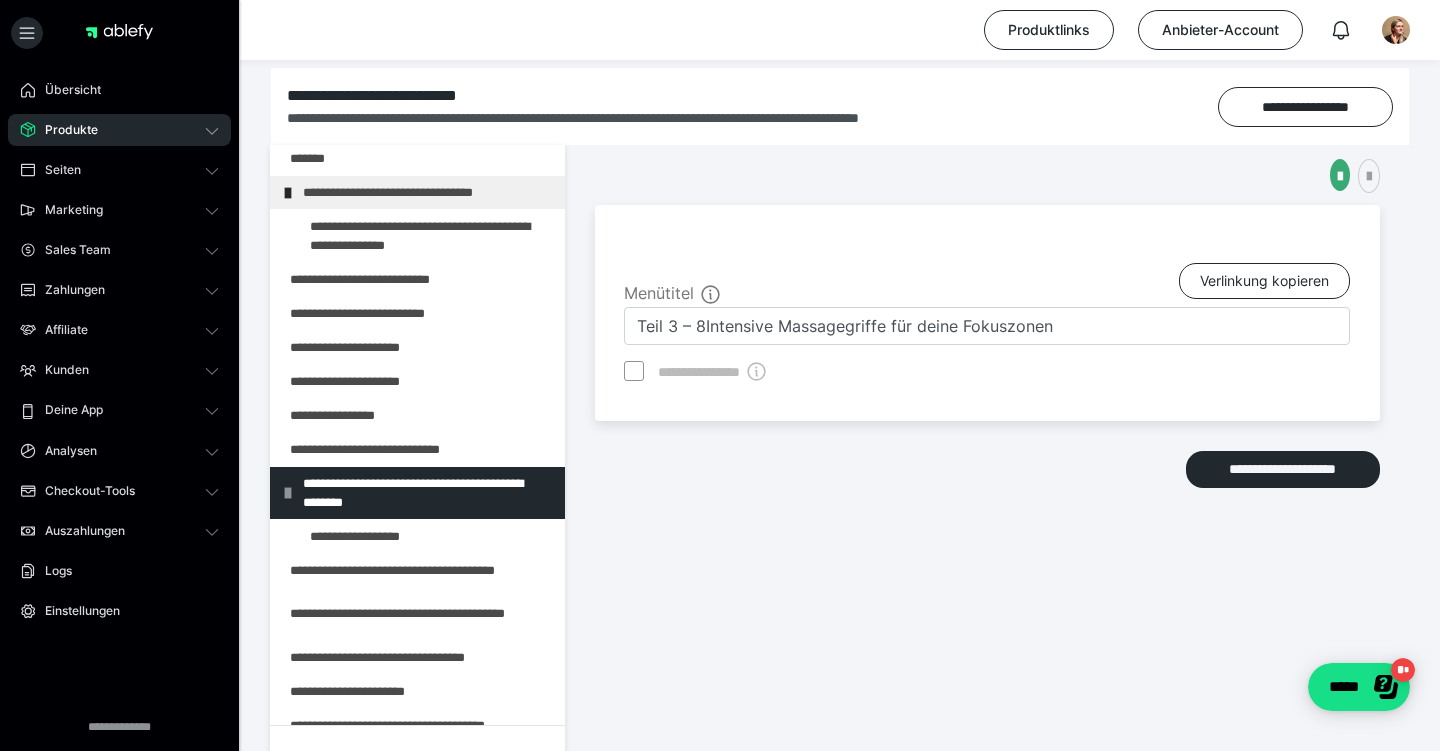 click on "**********" at bounding box center (987, 313) 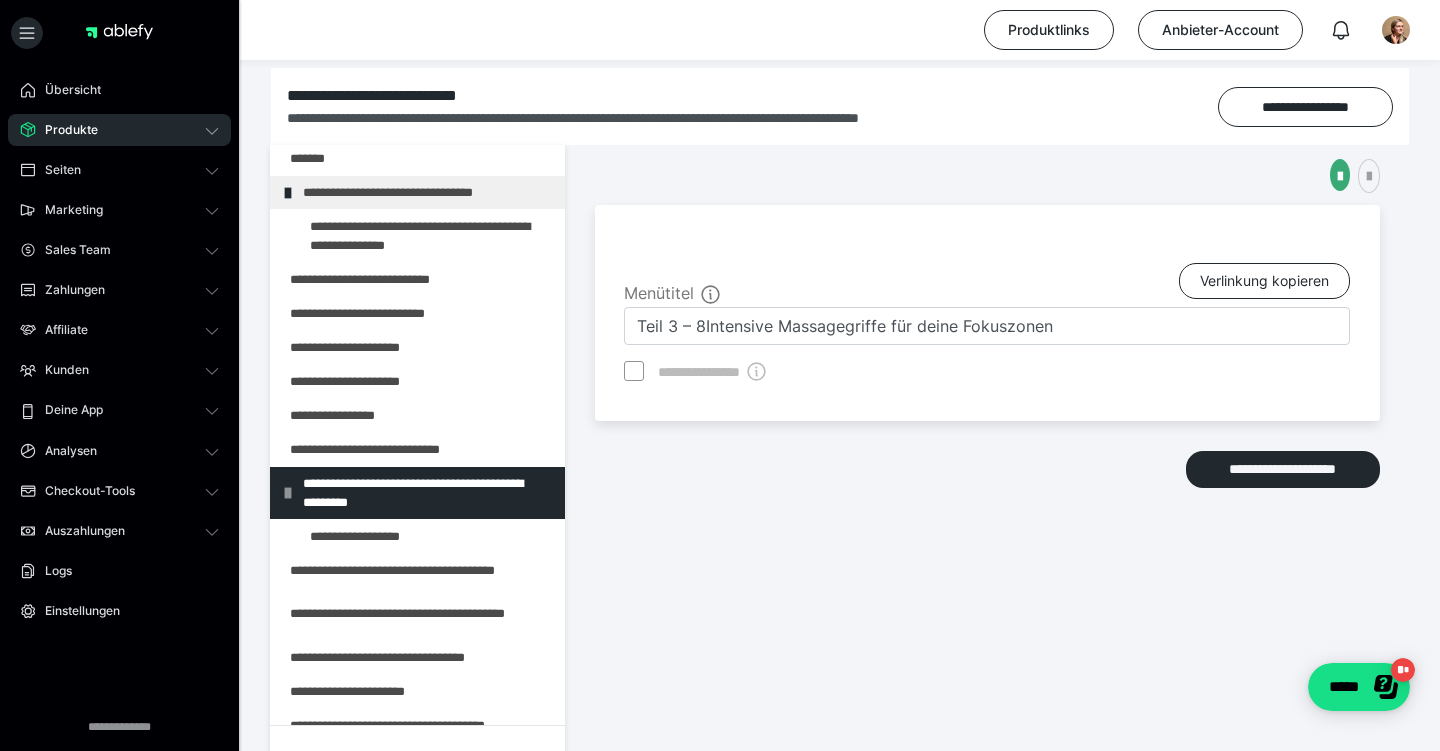 scroll, scrollTop: 349, scrollLeft: 0, axis: vertical 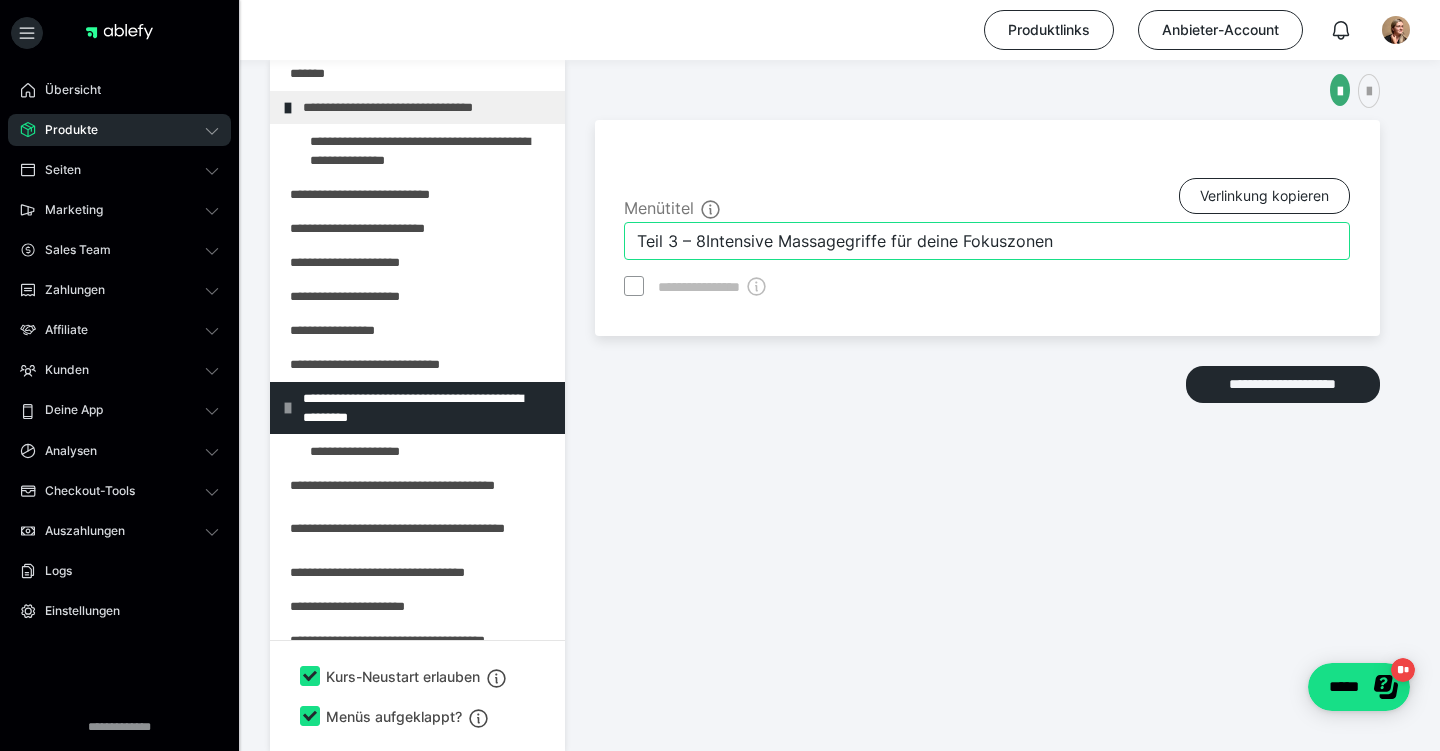 click on "Teil 3 – 8Intensive Massagegriffe für deine Fokuszonen" at bounding box center [987, 241] 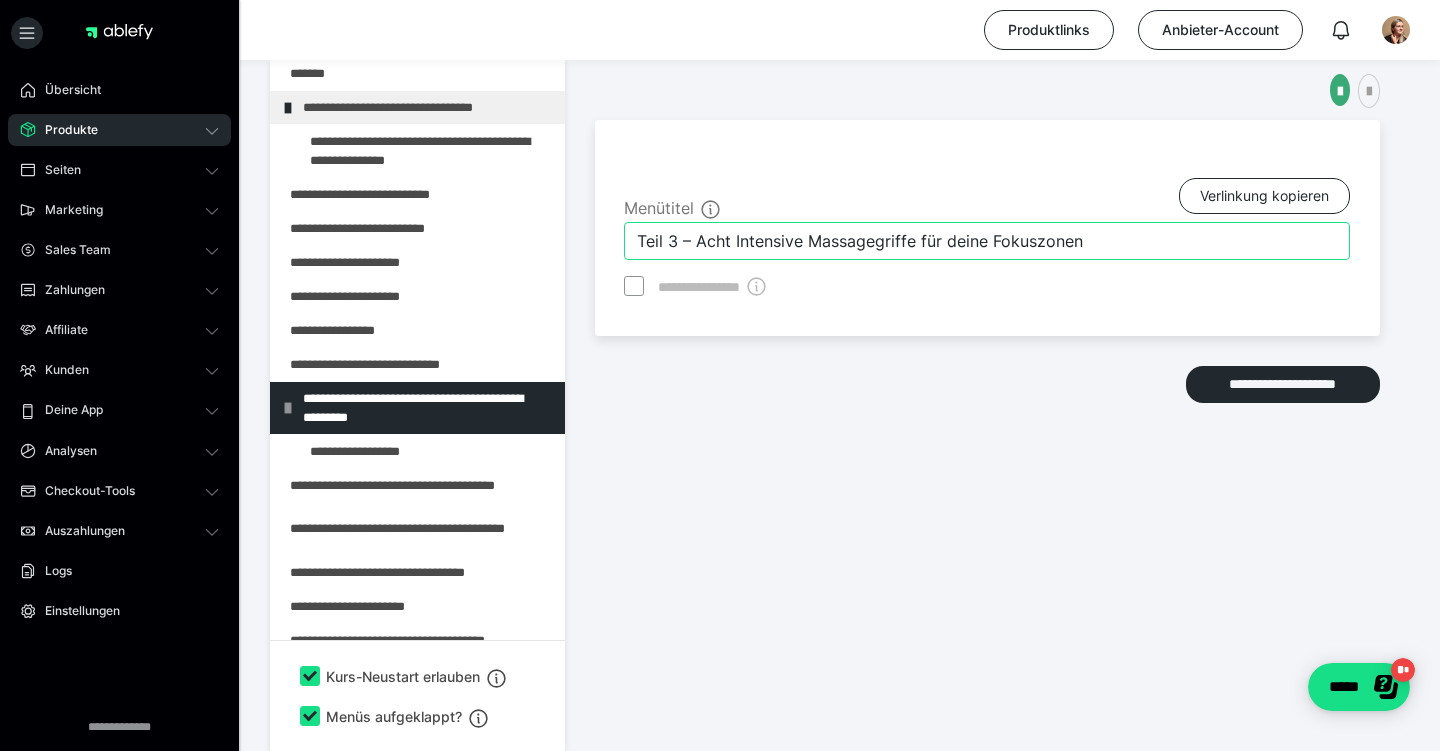 type on "Teil 3 – Acht Intensive Massagegriffe für deine Fokuszonen" 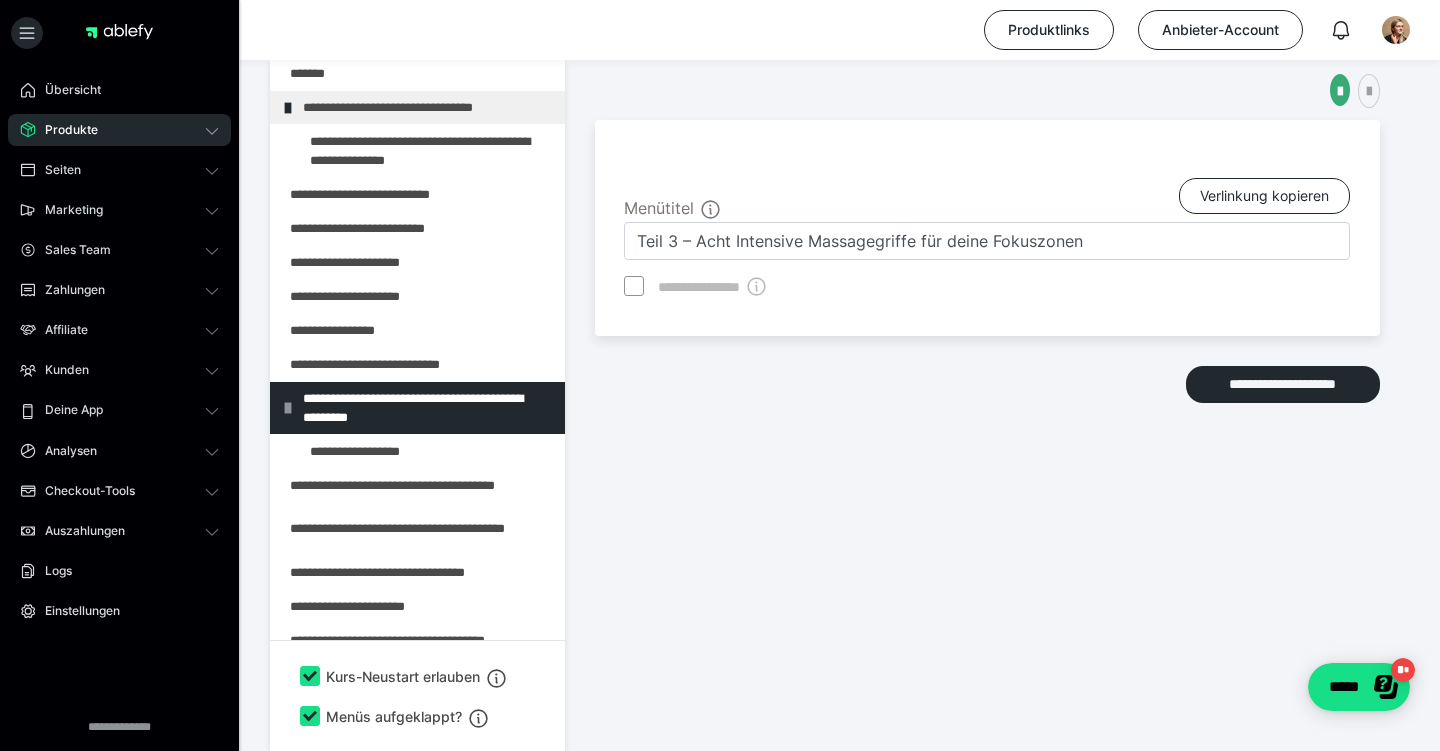 click on "**********" at bounding box center [987, 370] 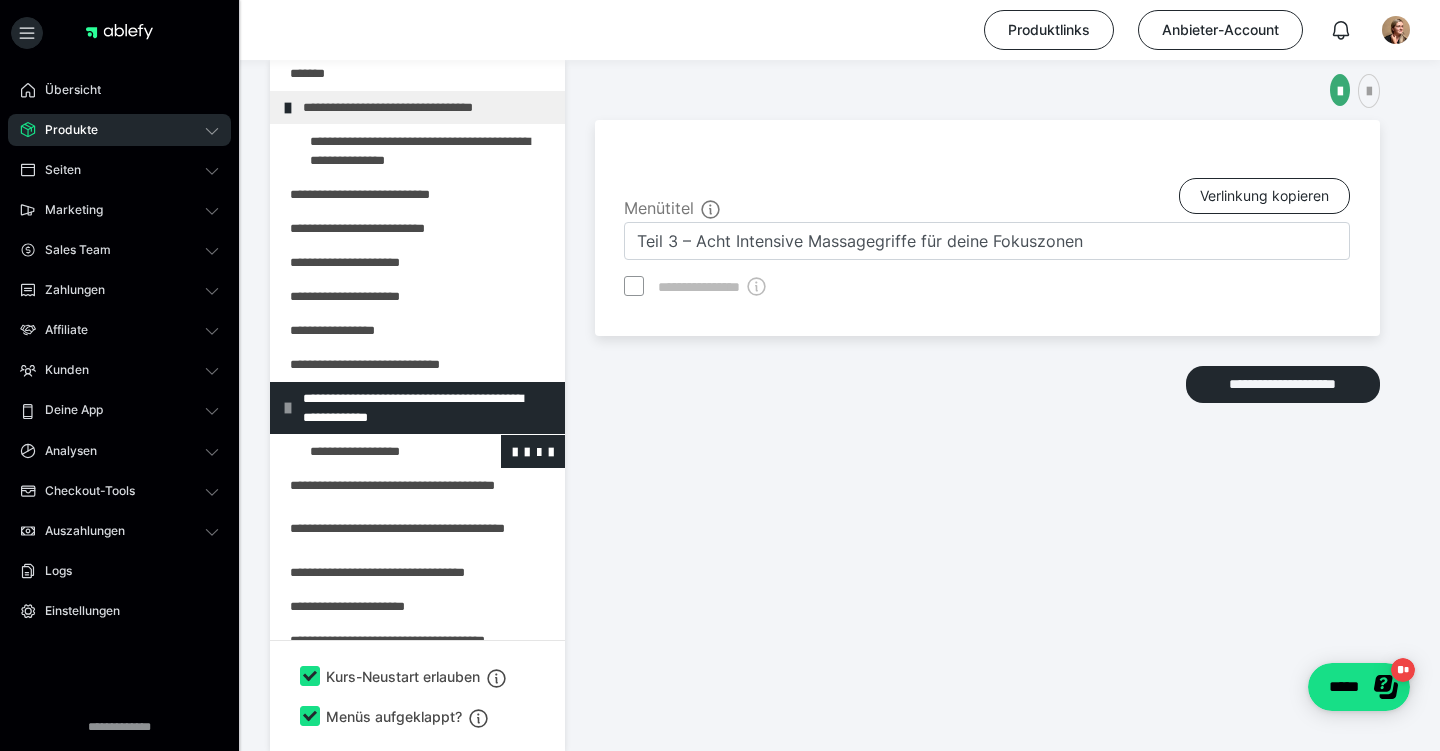 click at bounding box center (375, 451) 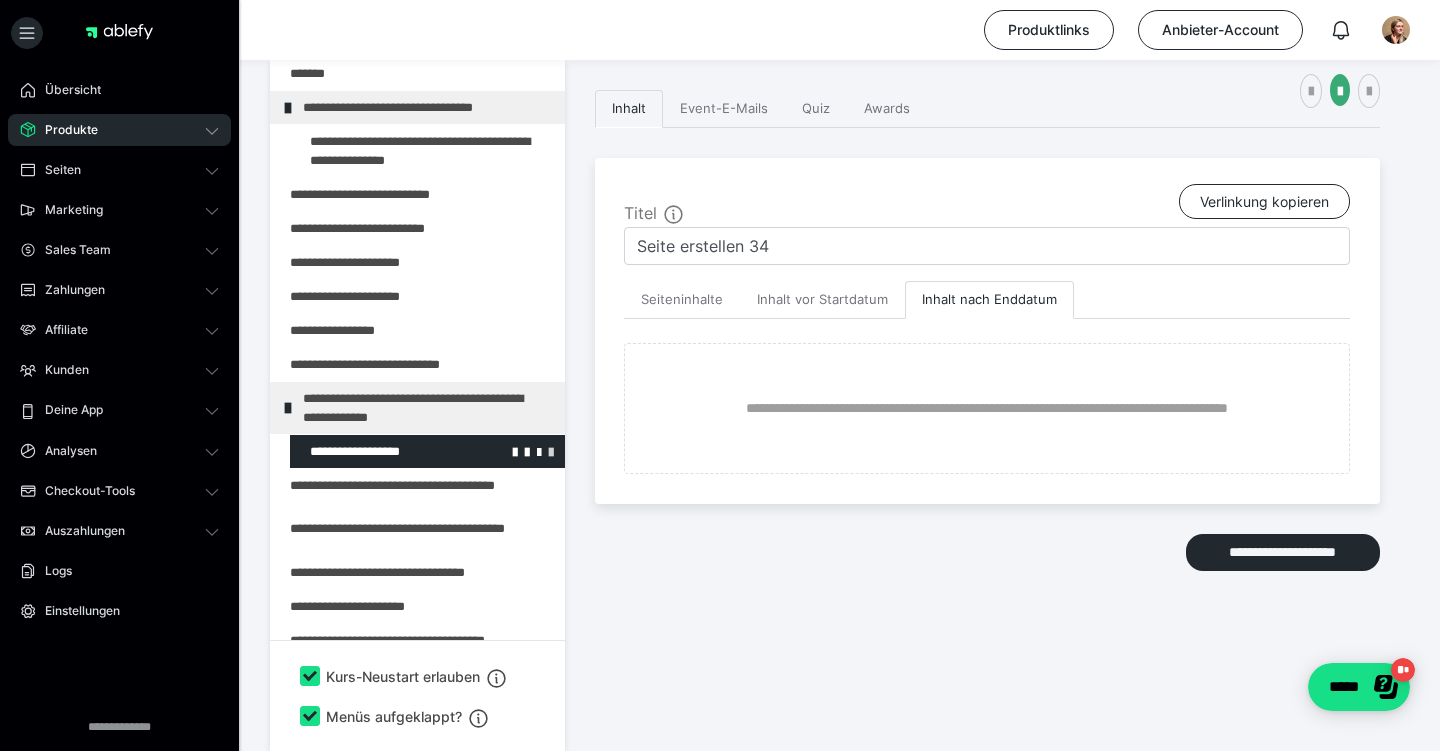 click at bounding box center (551, 451) 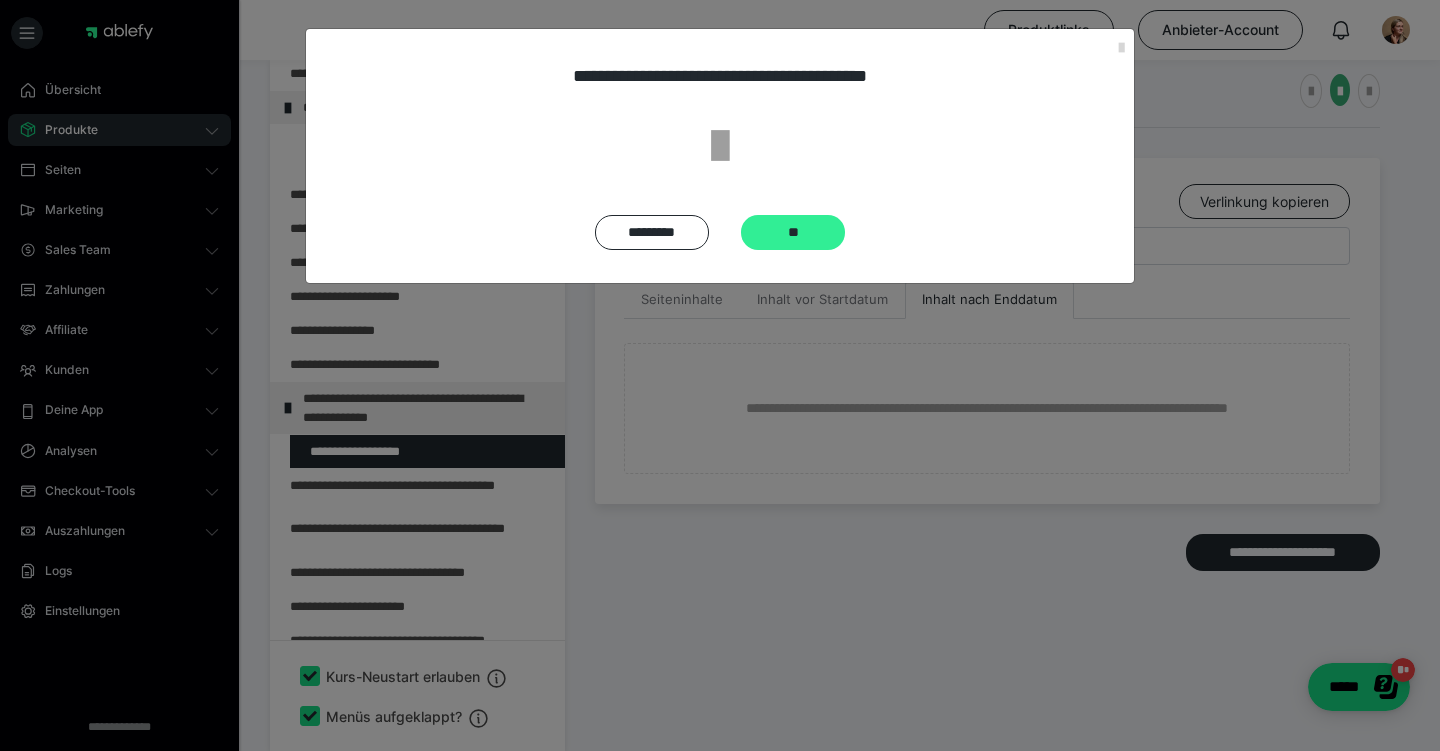 click on "**" at bounding box center (793, 232) 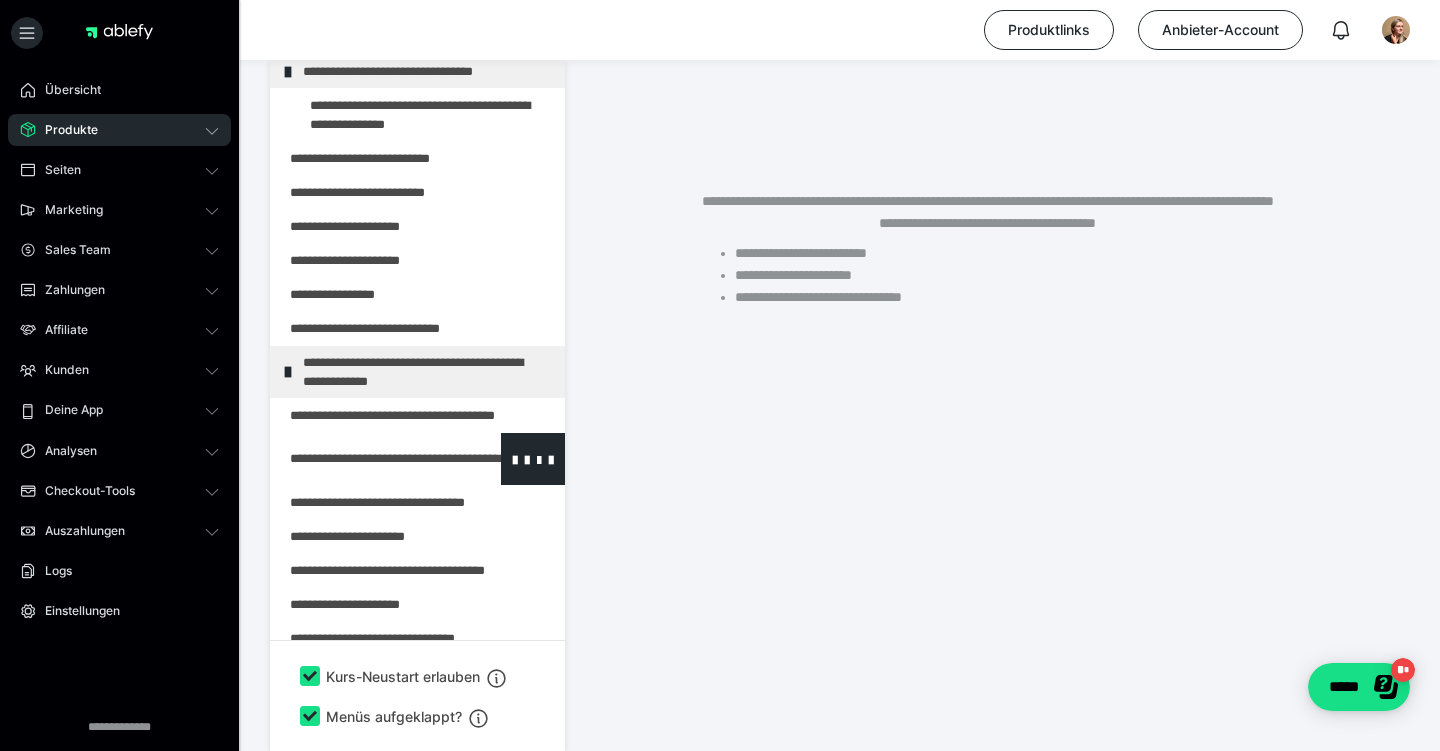scroll, scrollTop: 955, scrollLeft: 0, axis: vertical 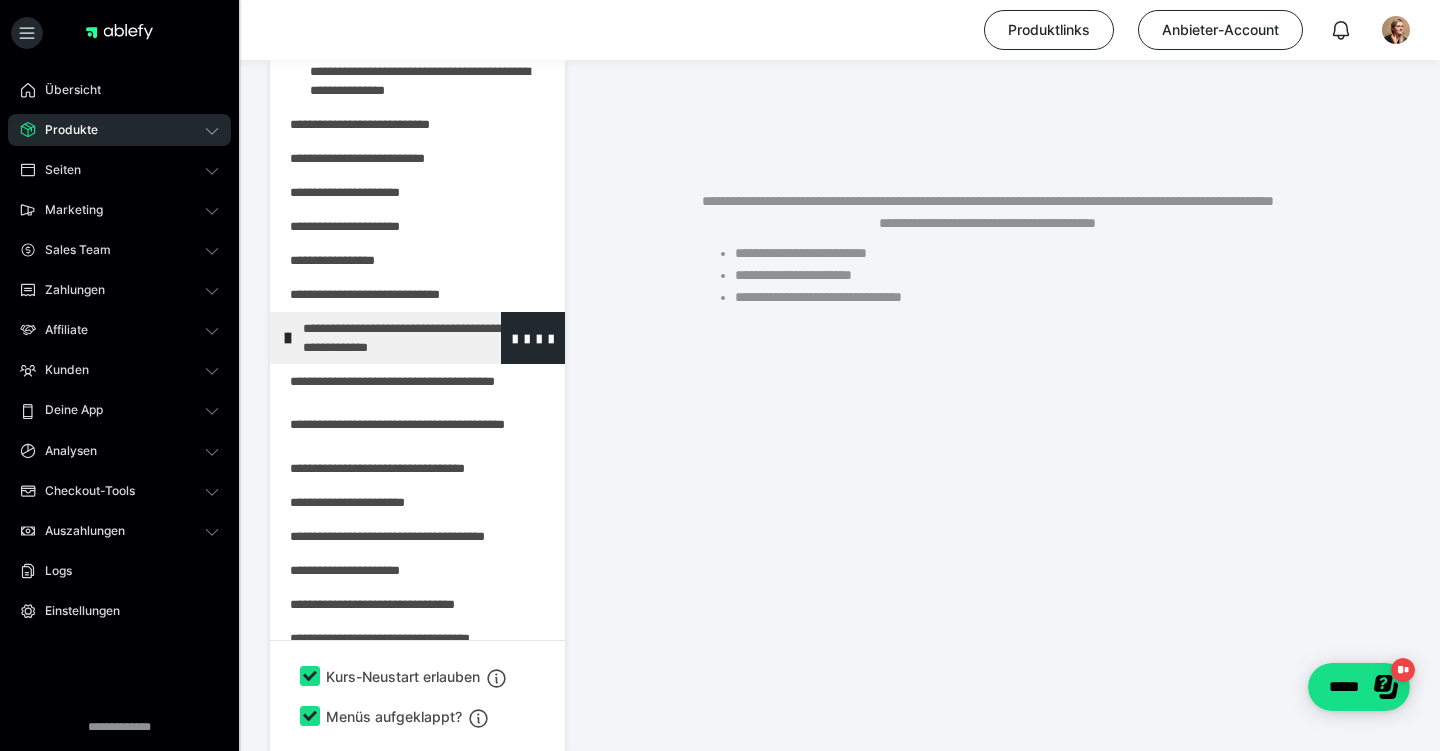 click at bounding box center [288, 338] 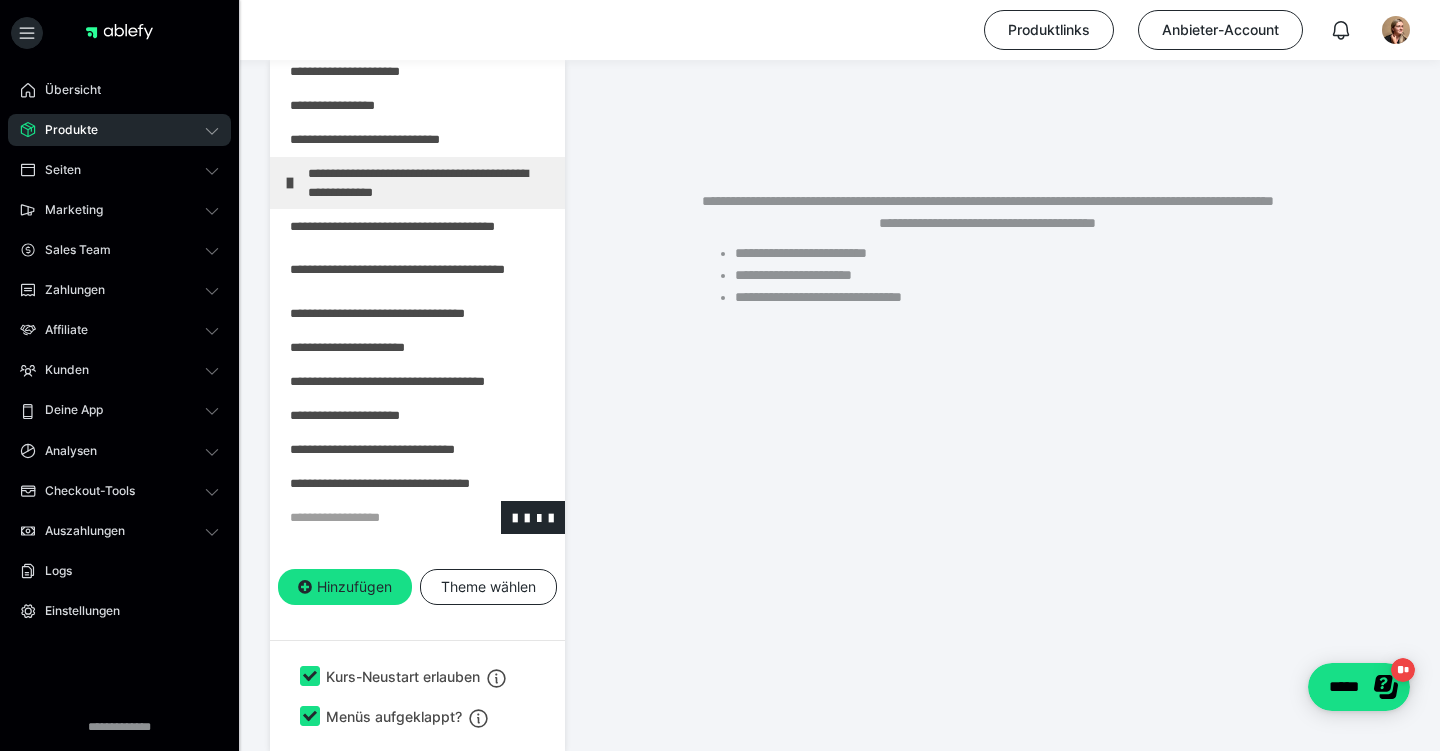 scroll, scrollTop: 1109, scrollLeft: 0, axis: vertical 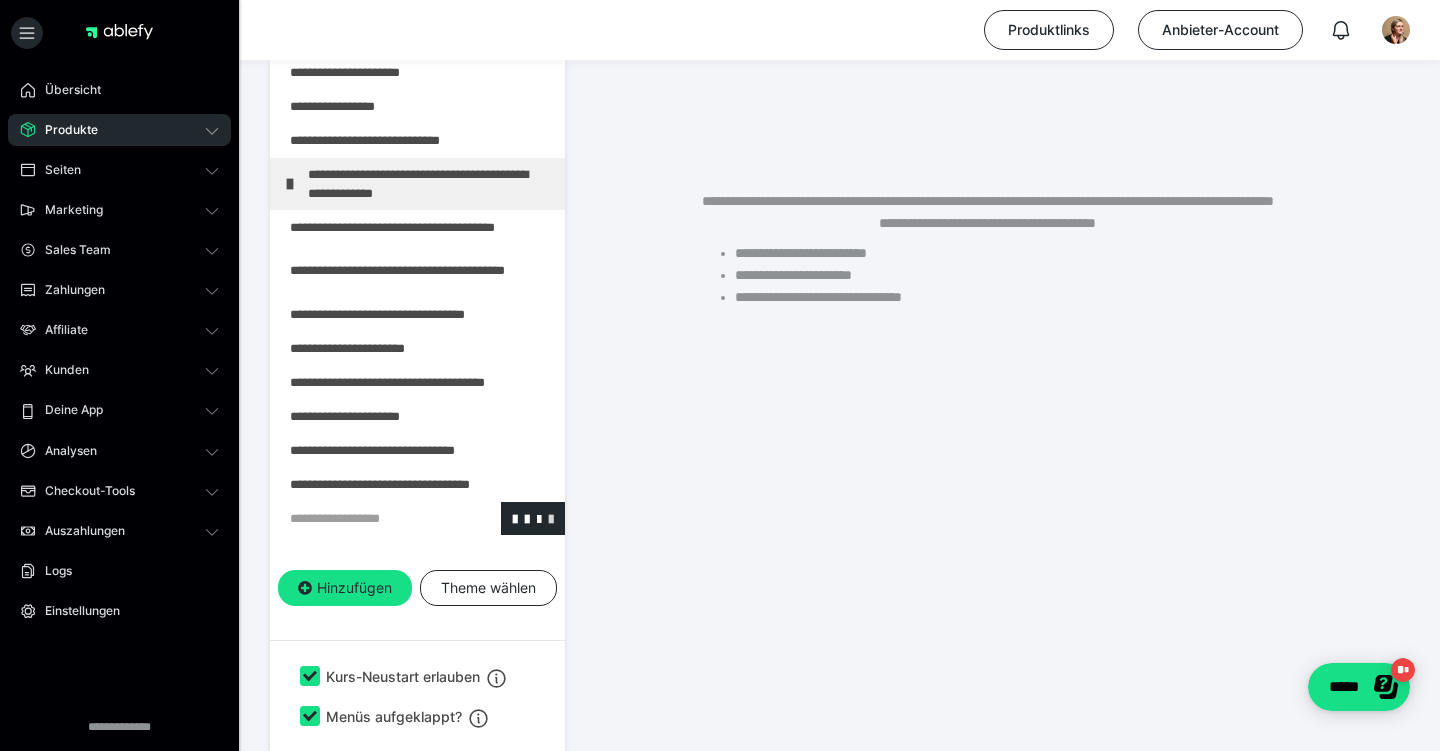 click at bounding box center (551, 518) 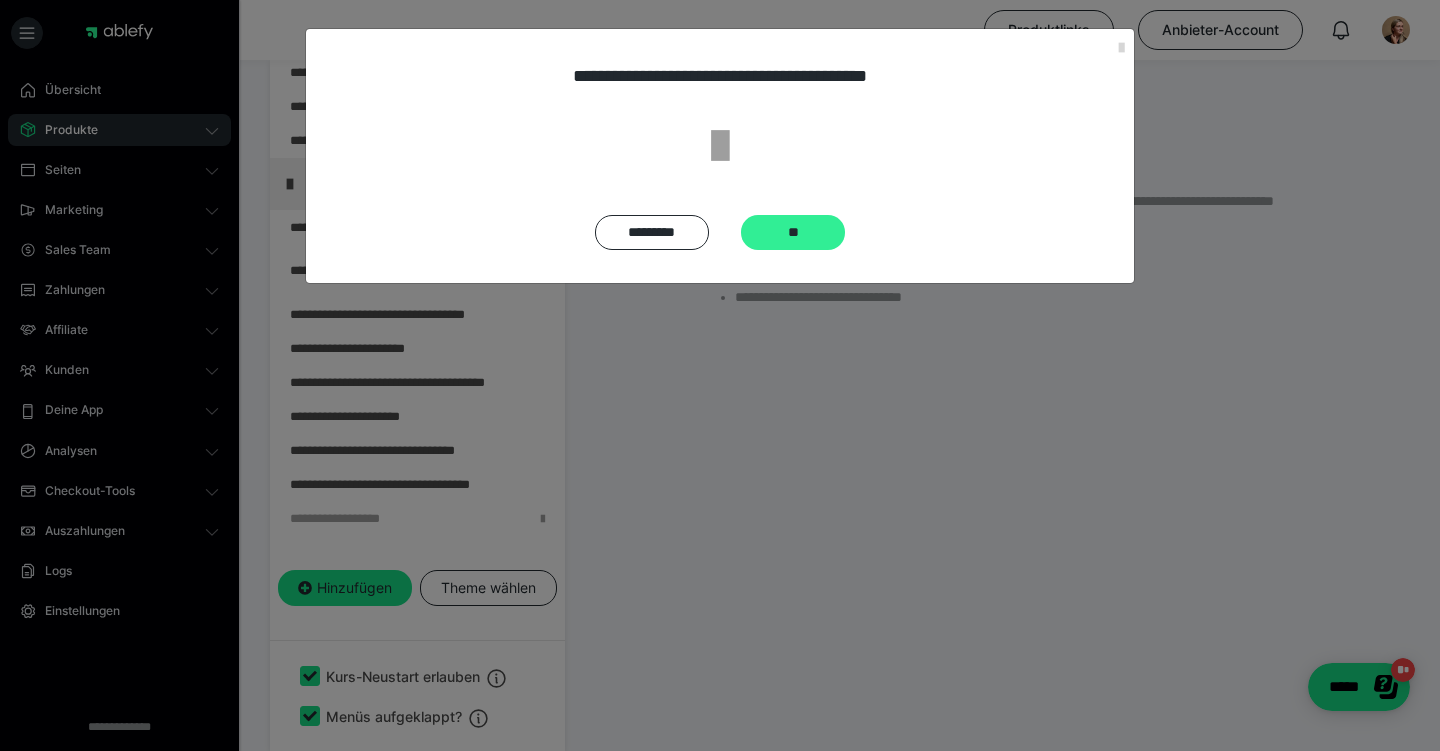 click on "**" at bounding box center [793, 232] 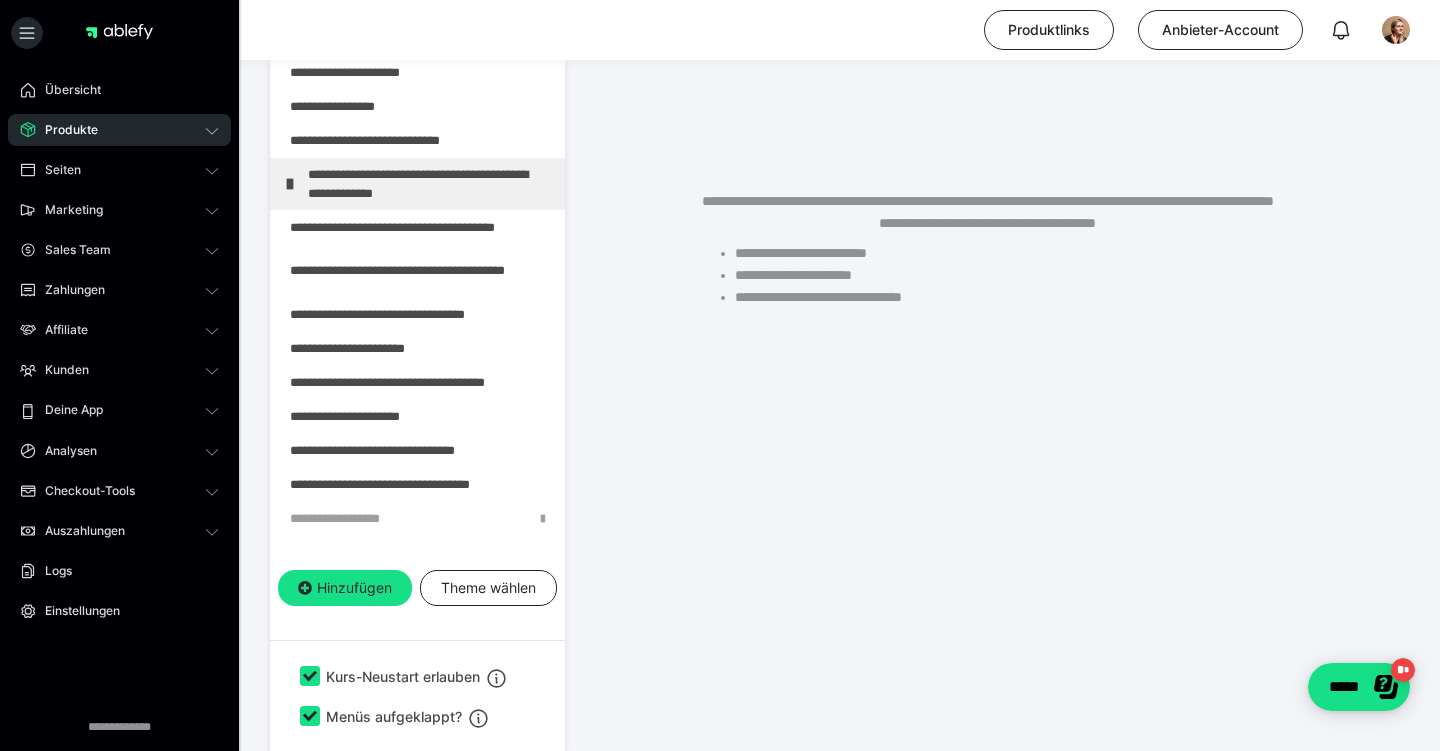 scroll, scrollTop: 1075, scrollLeft: 0, axis: vertical 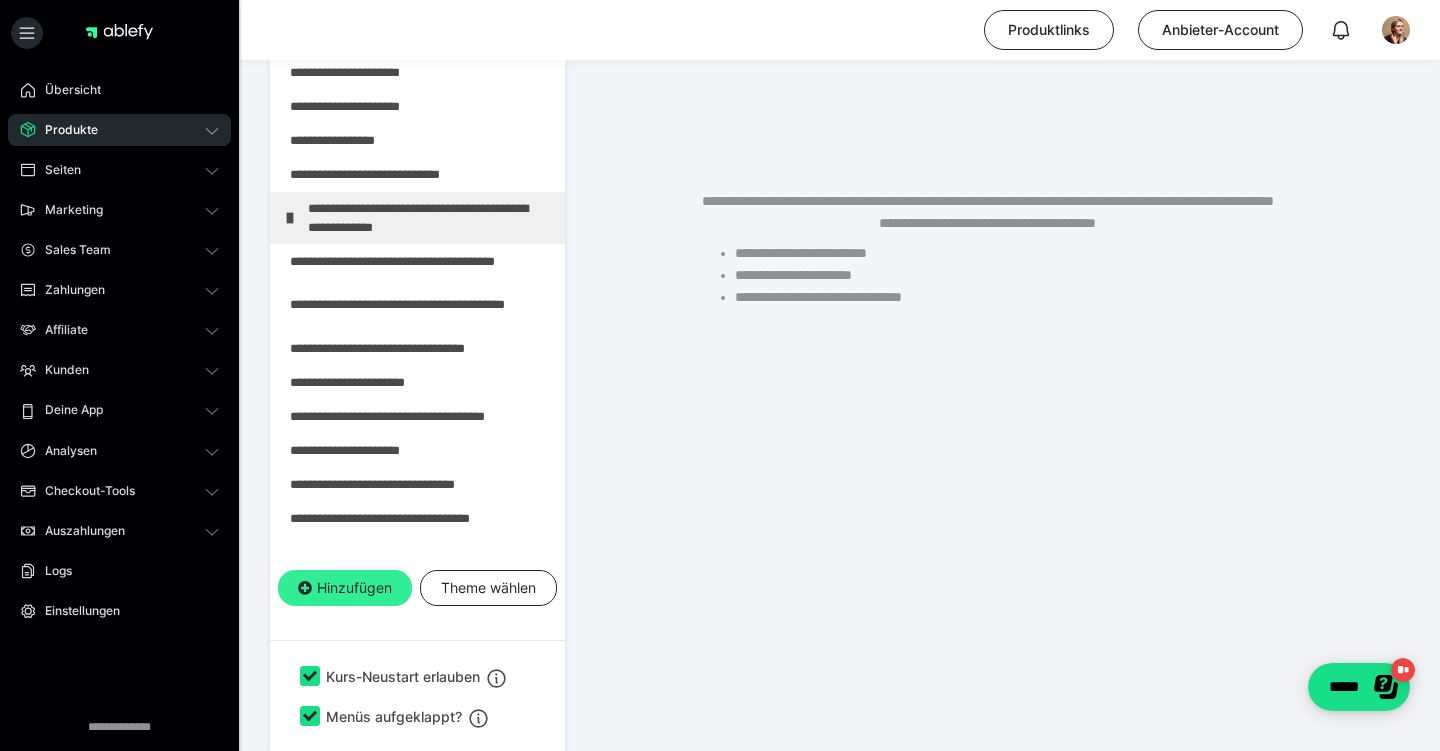click on "Hinzufügen" at bounding box center (345, 588) 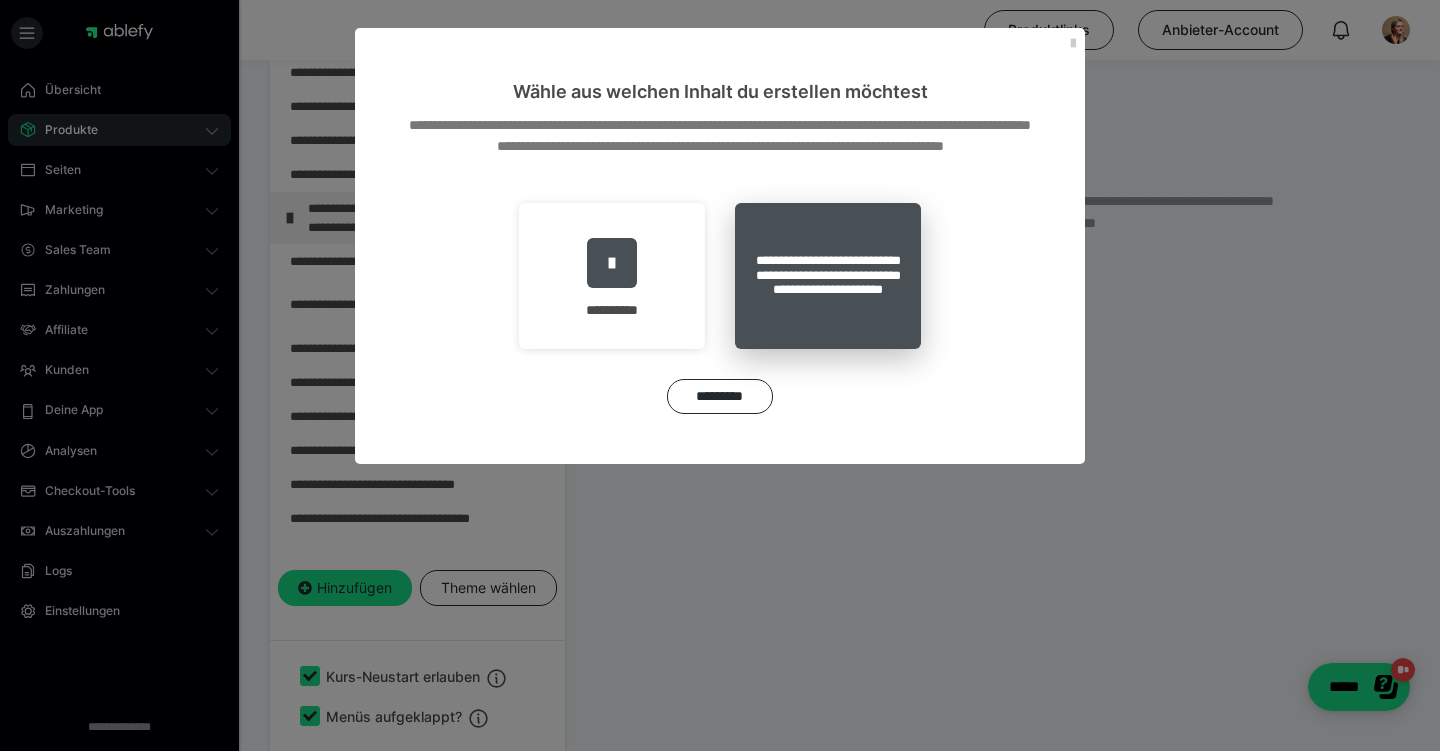 click on "**********" at bounding box center (828, 276) 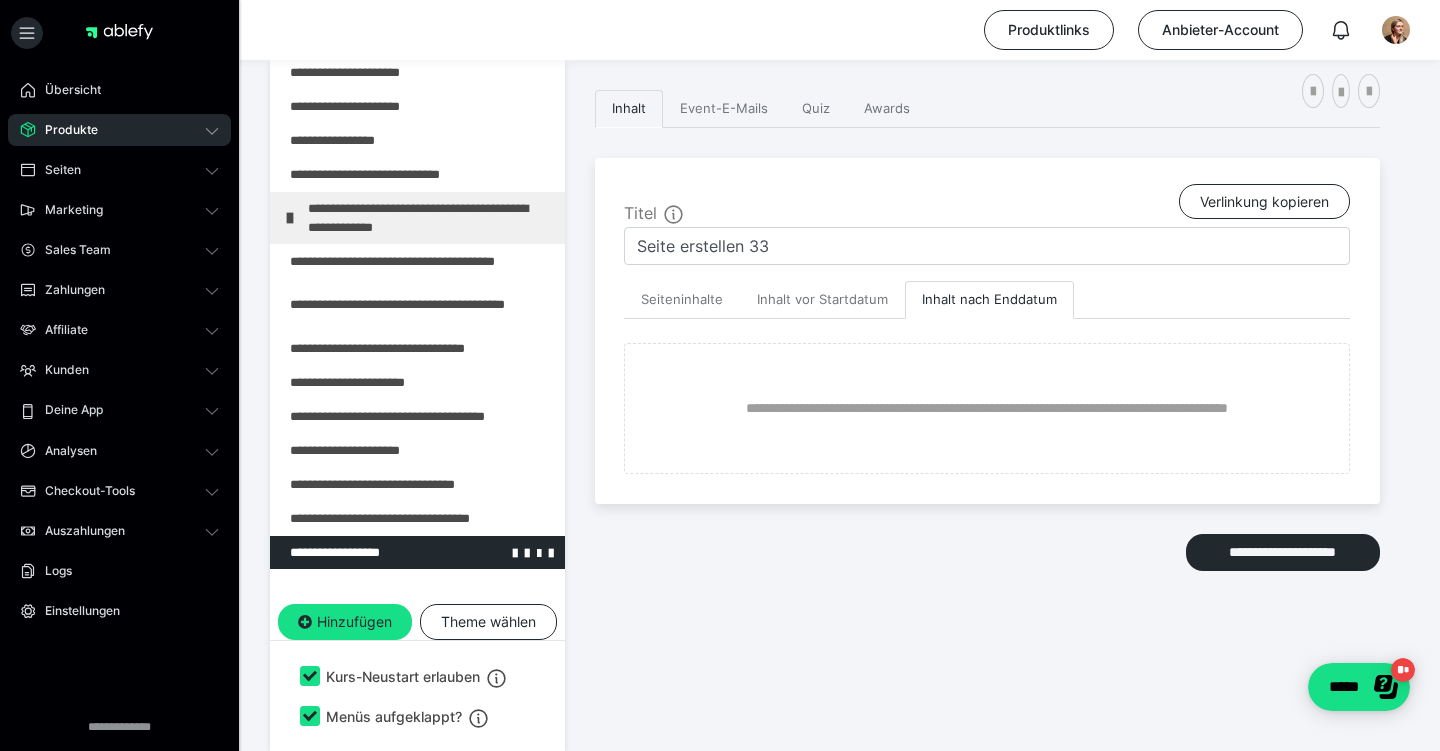 click at bounding box center [365, 552] 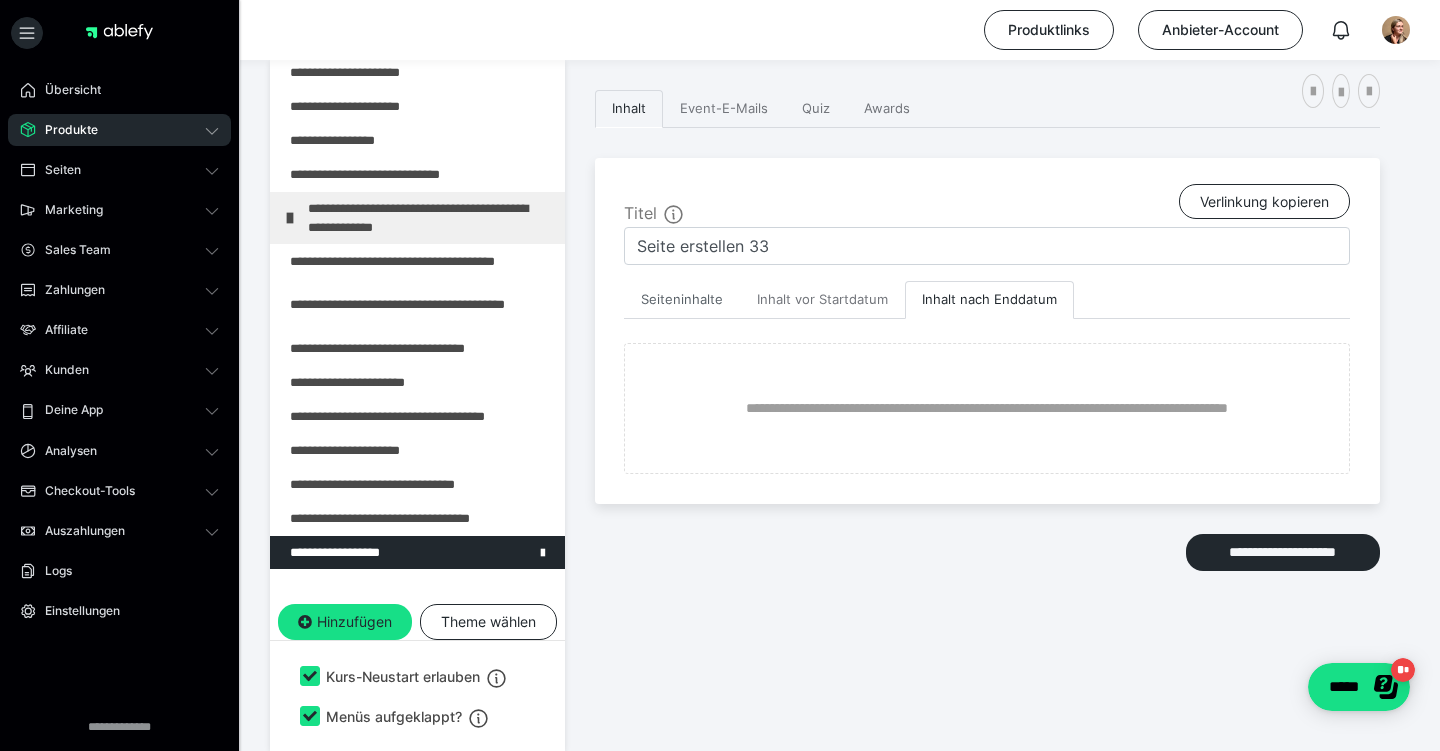 click on "Seiteninhalte" at bounding box center [682, 300] 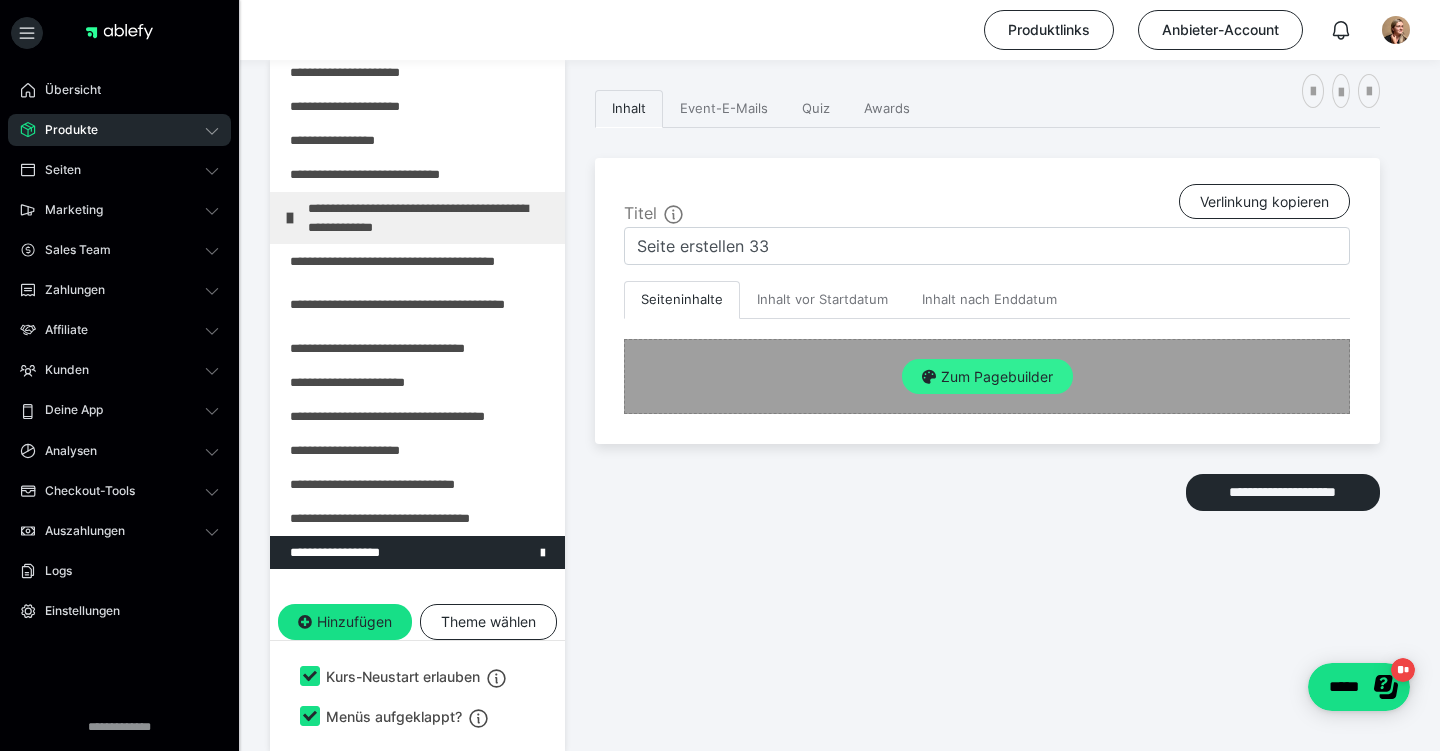 click on "Zum Pagebuilder" at bounding box center (987, 377) 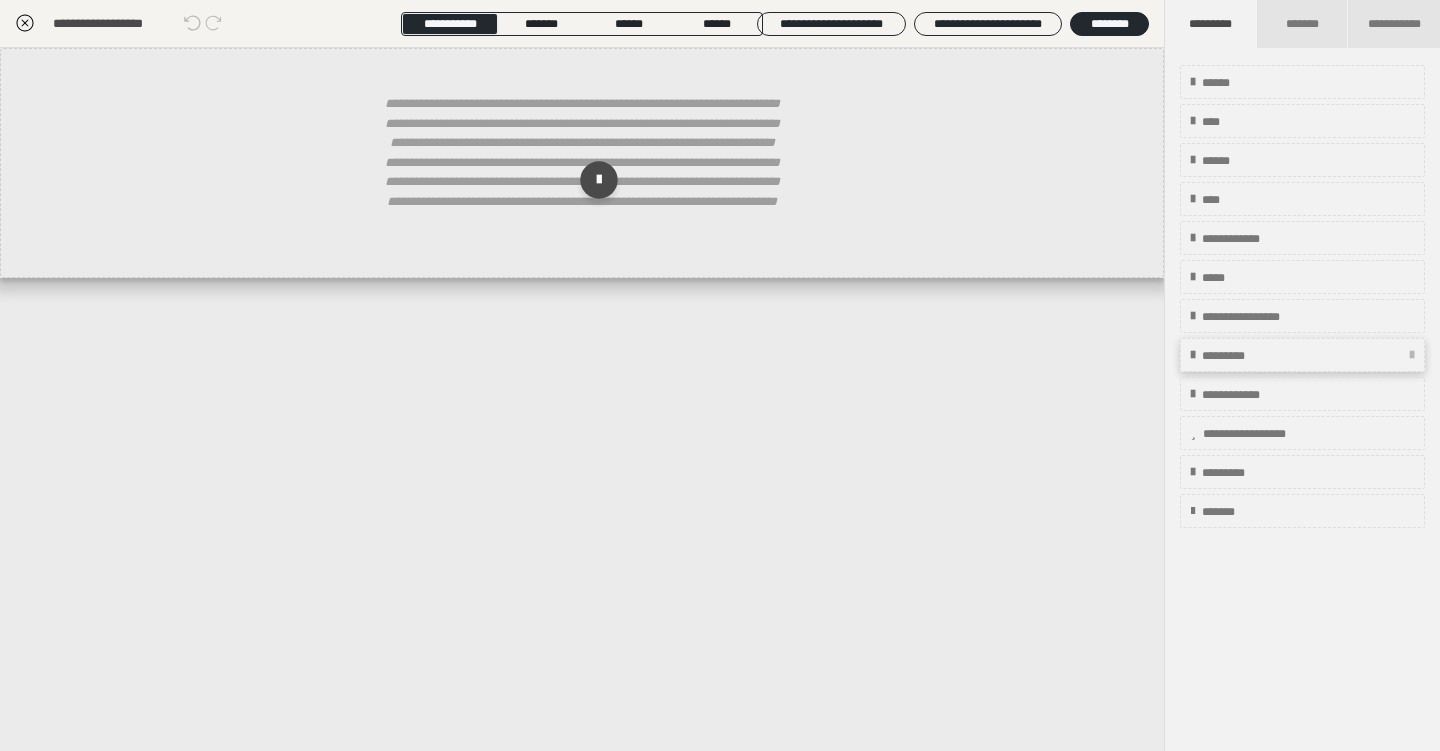 click on "*********" at bounding box center (1236, 356) 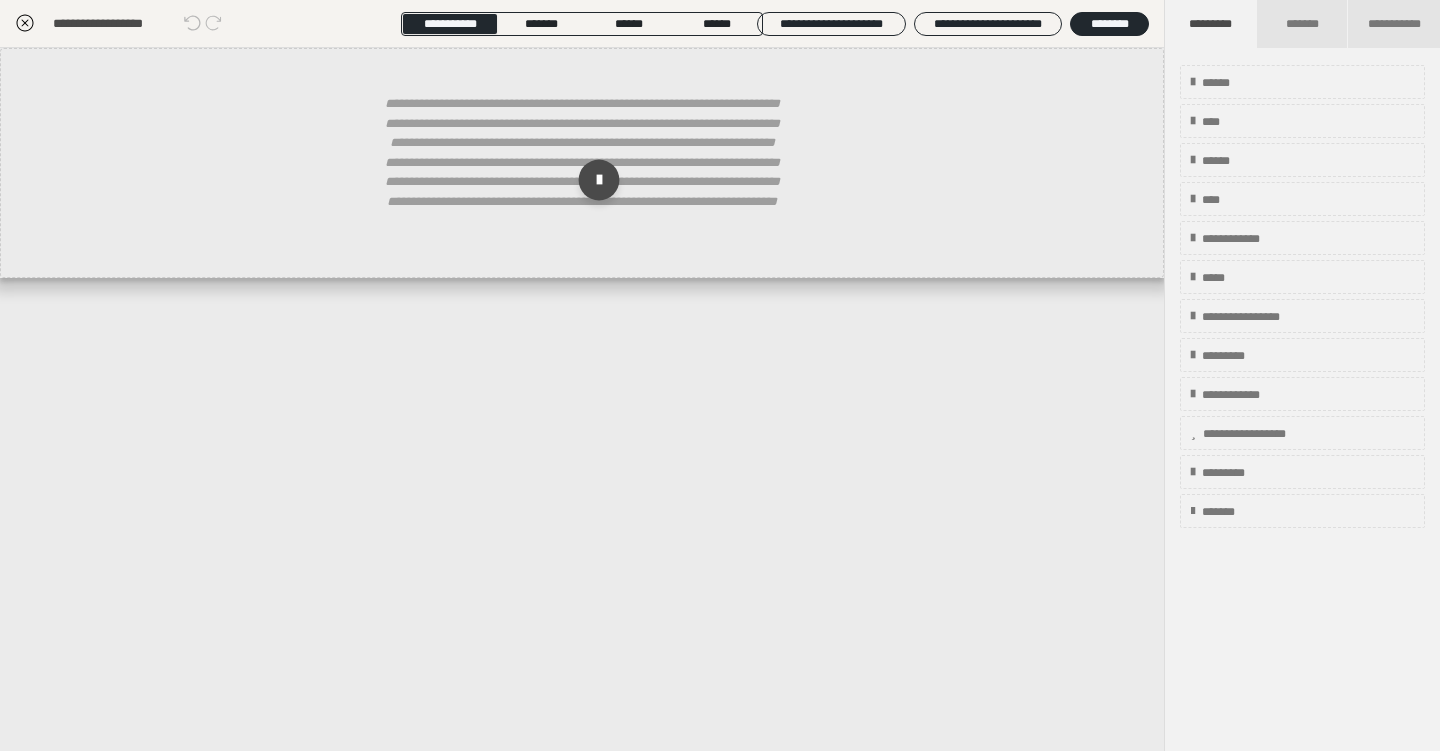 click at bounding box center [599, 180] 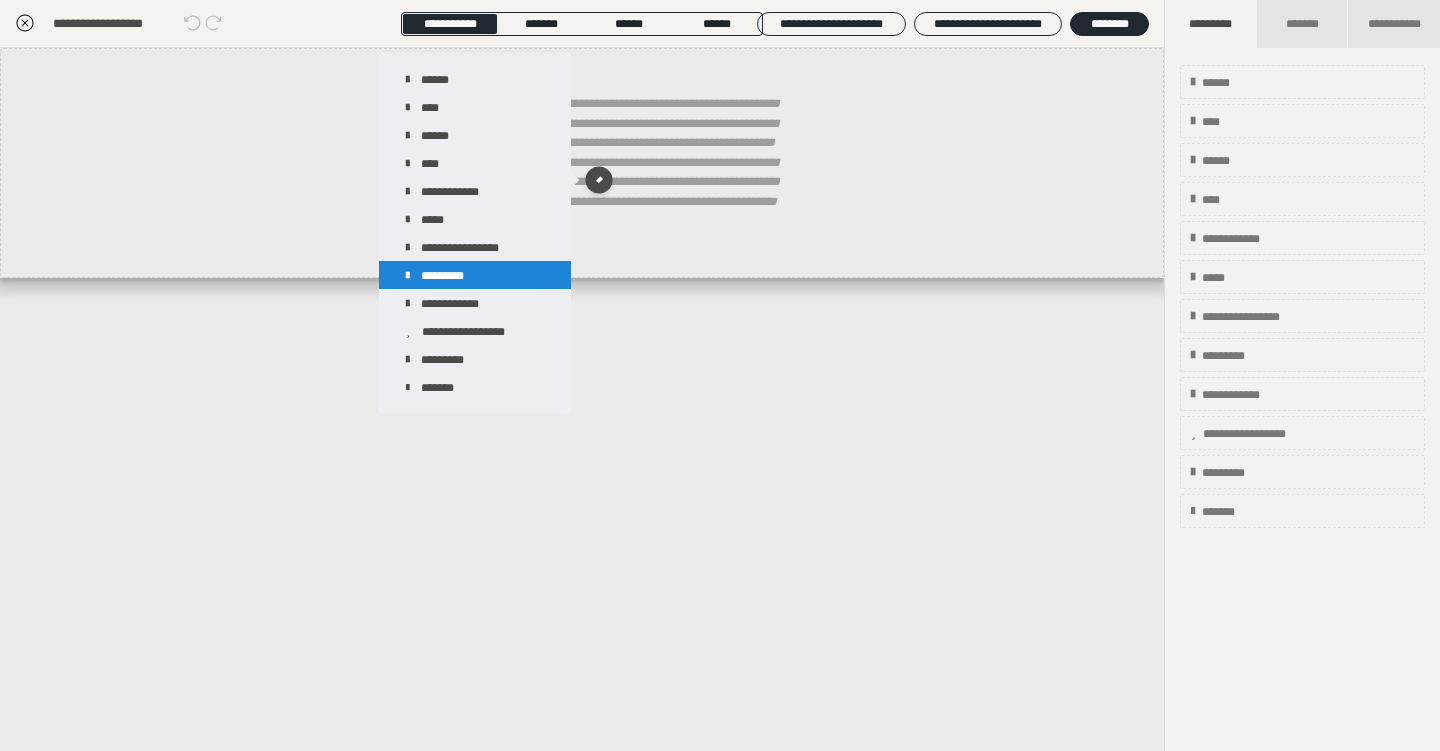 click on "*********" at bounding box center (475, 275) 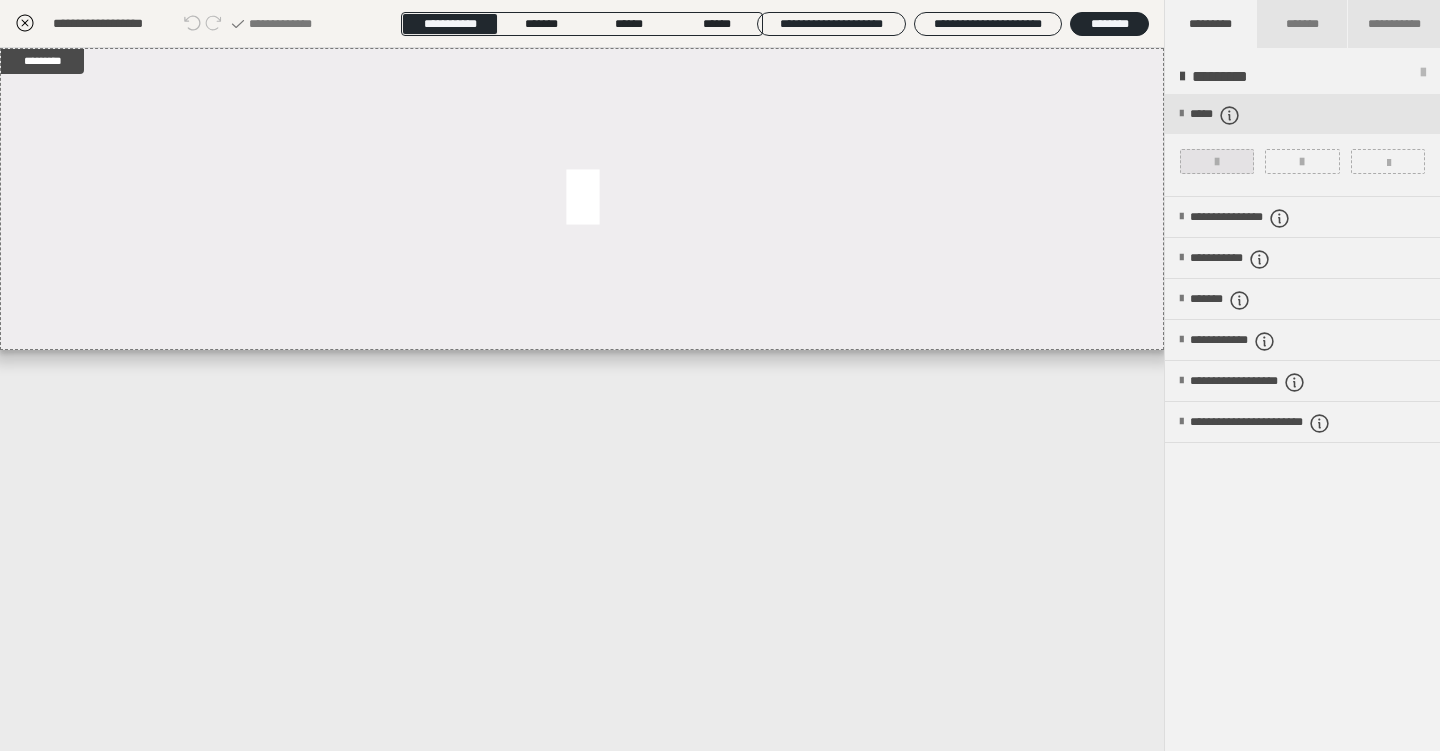 click at bounding box center [1217, 162] 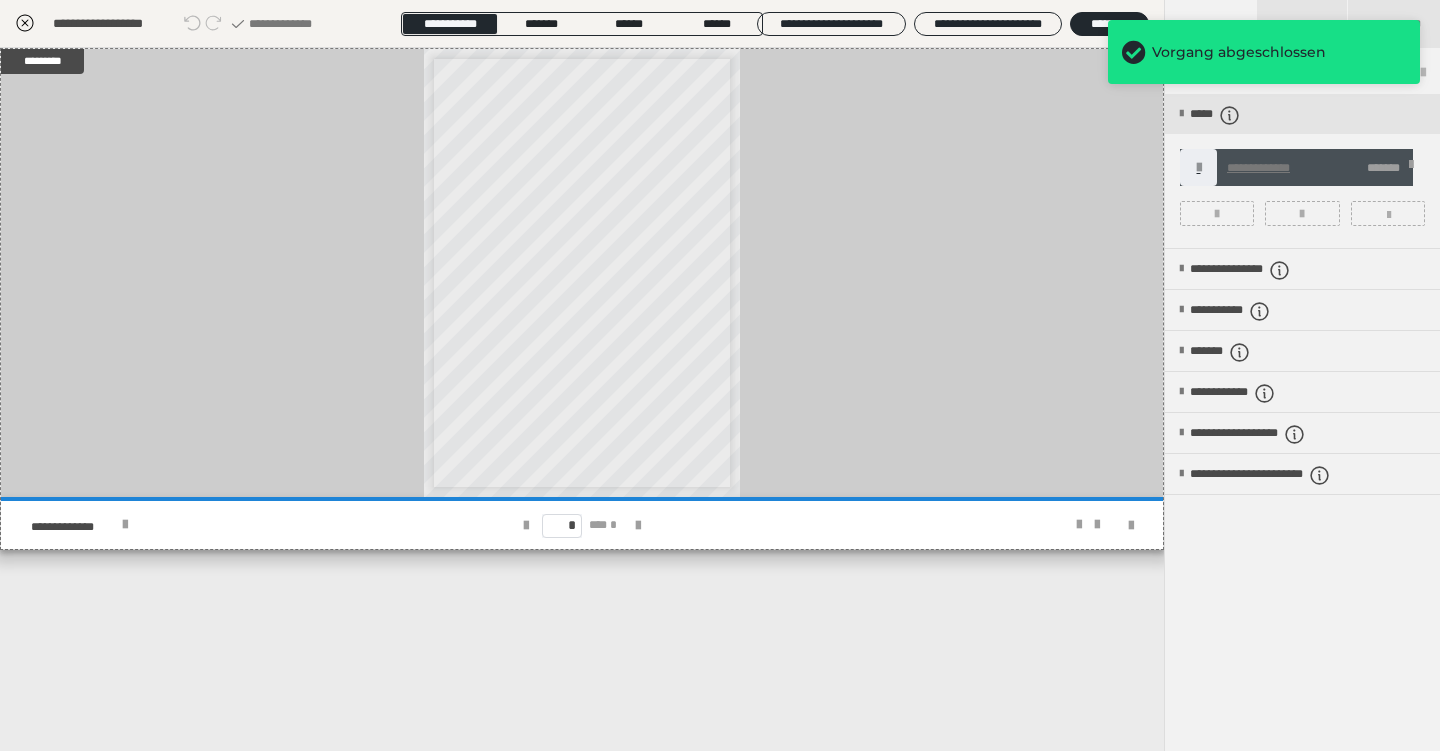 click 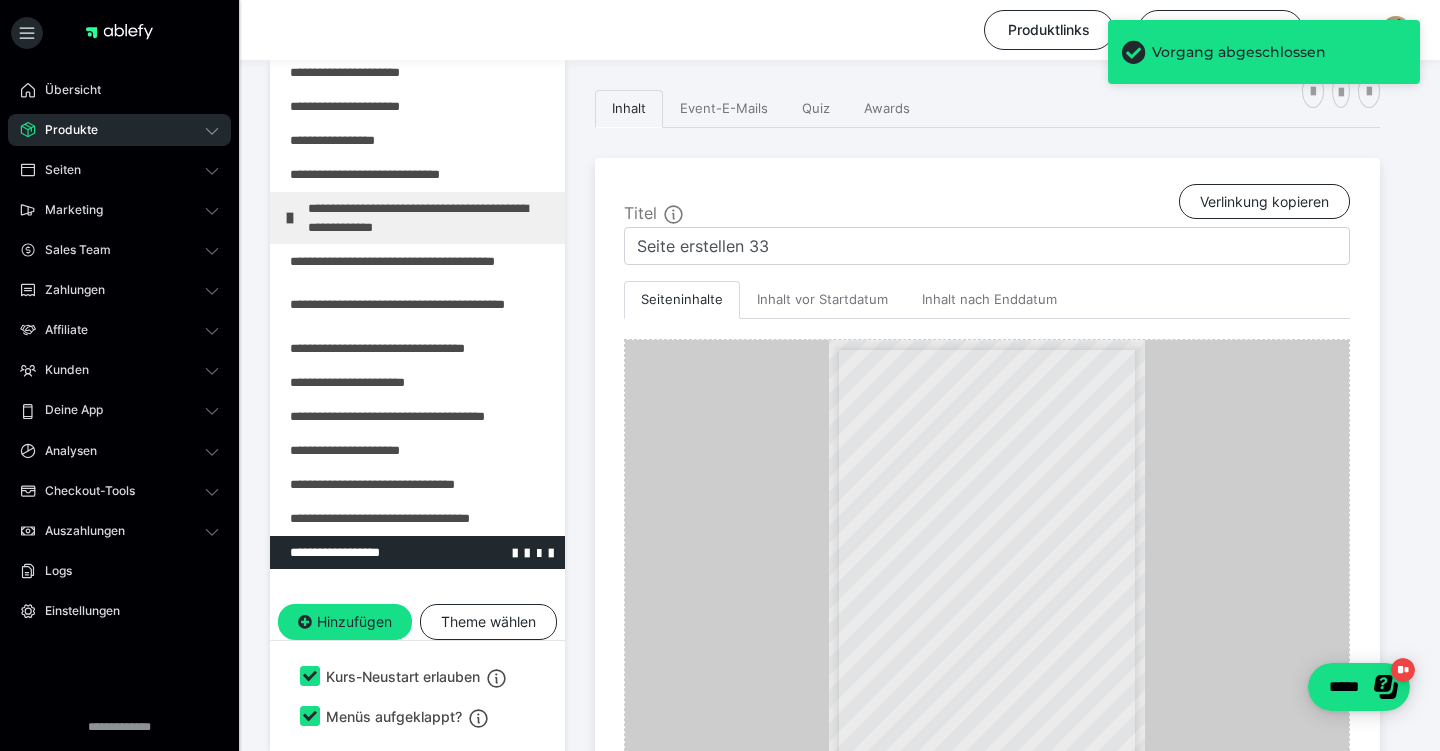 click at bounding box center (365, 552) 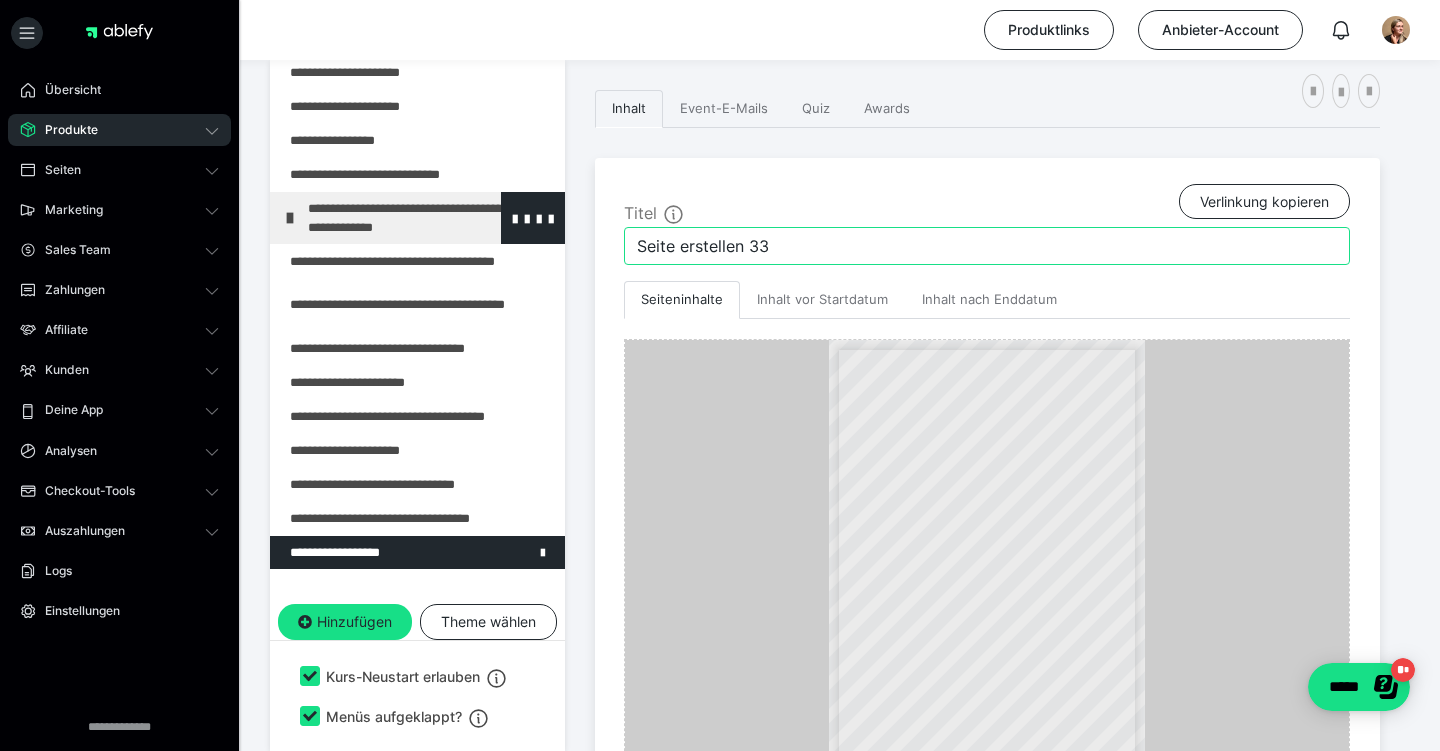 drag, startPoint x: 780, startPoint y: 240, endPoint x: 557, endPoint y: 229, distance: 223.27113 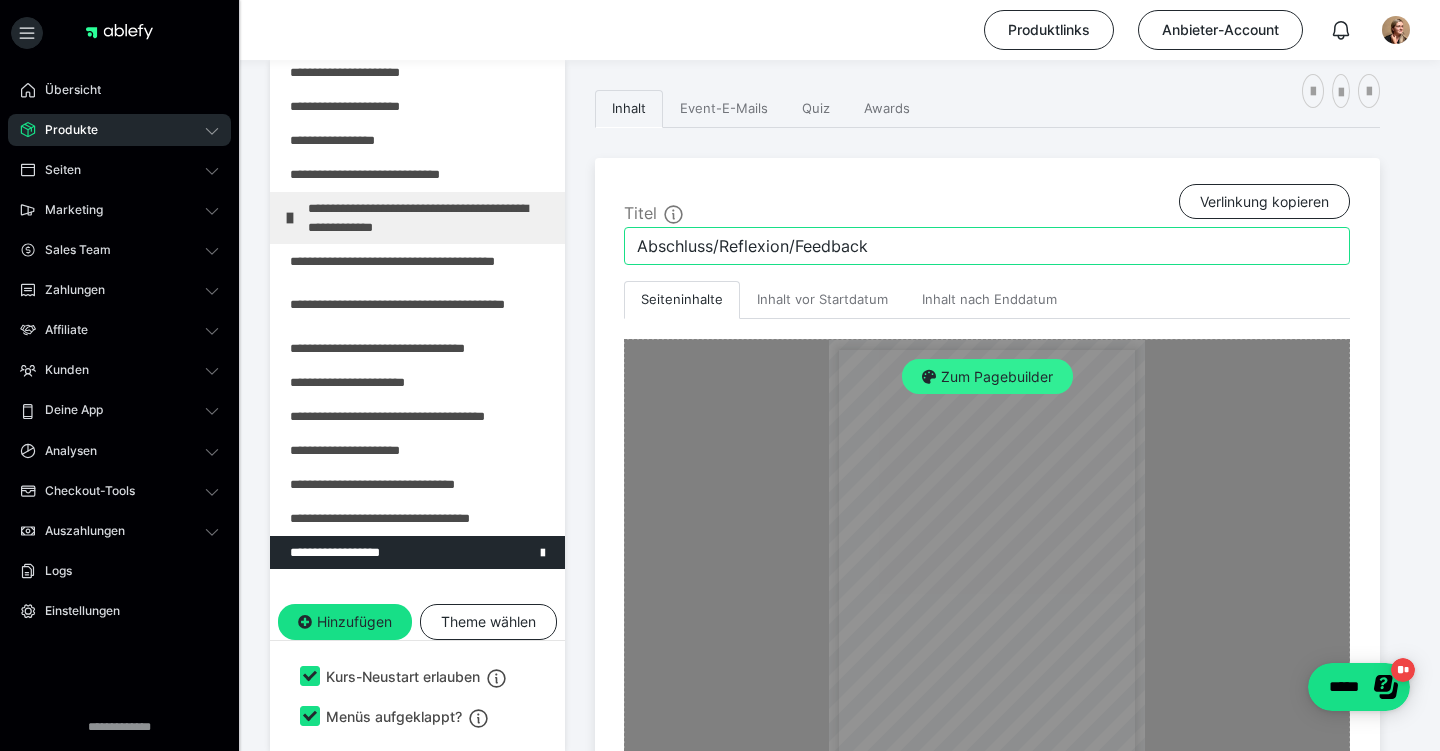 type on "Abschluss/Reflexion/Feedback" 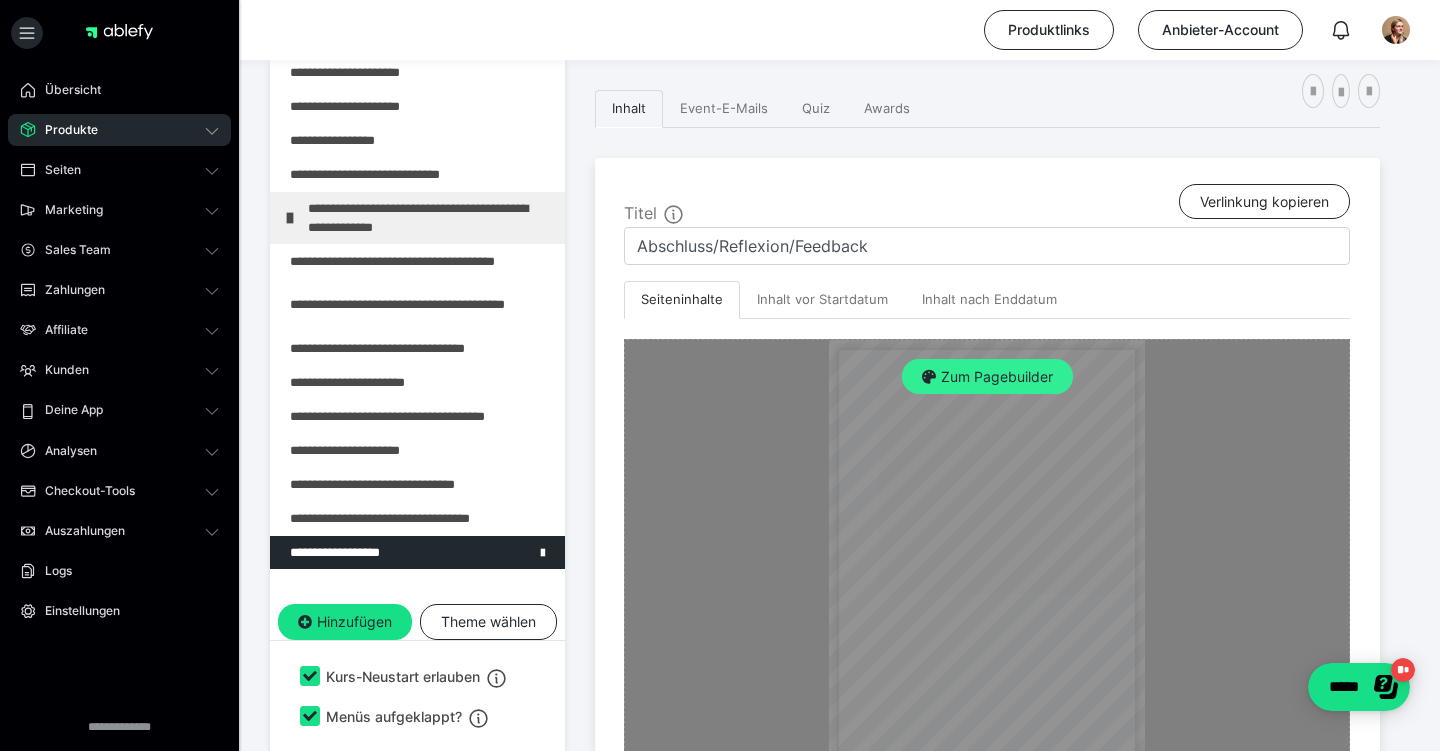 click on "Zum Pagebuilder" at bounding box center [987, 377] 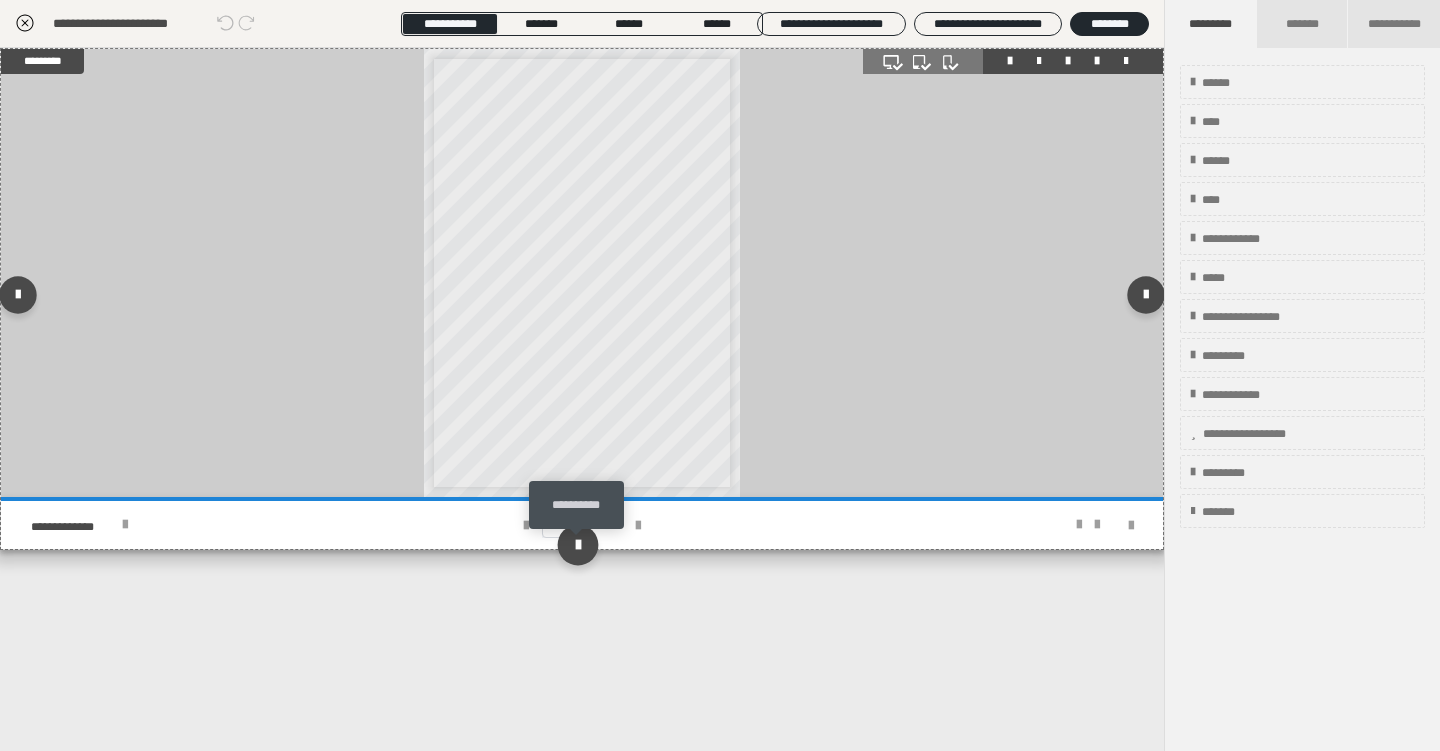 click at bounding box center (577, 544) 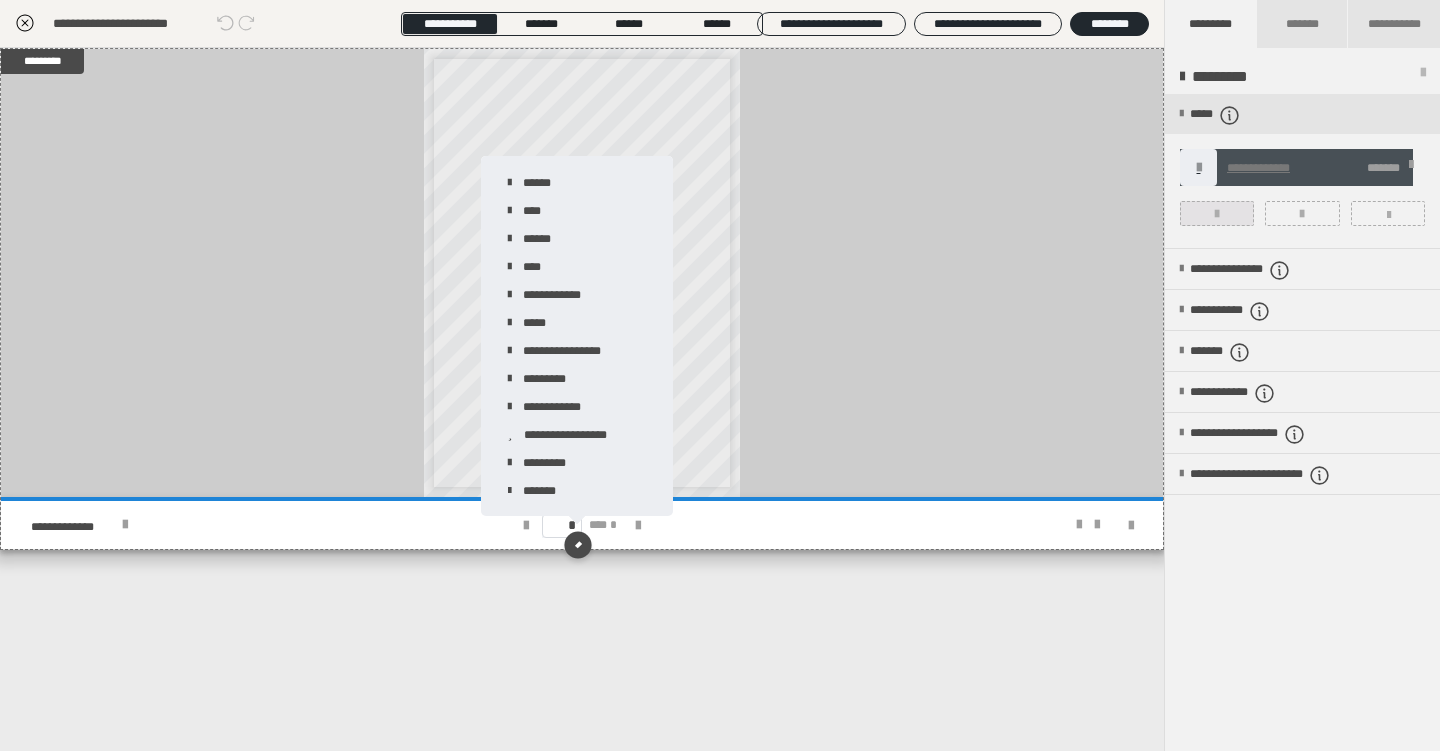 click at bounding box center (1217, 214) 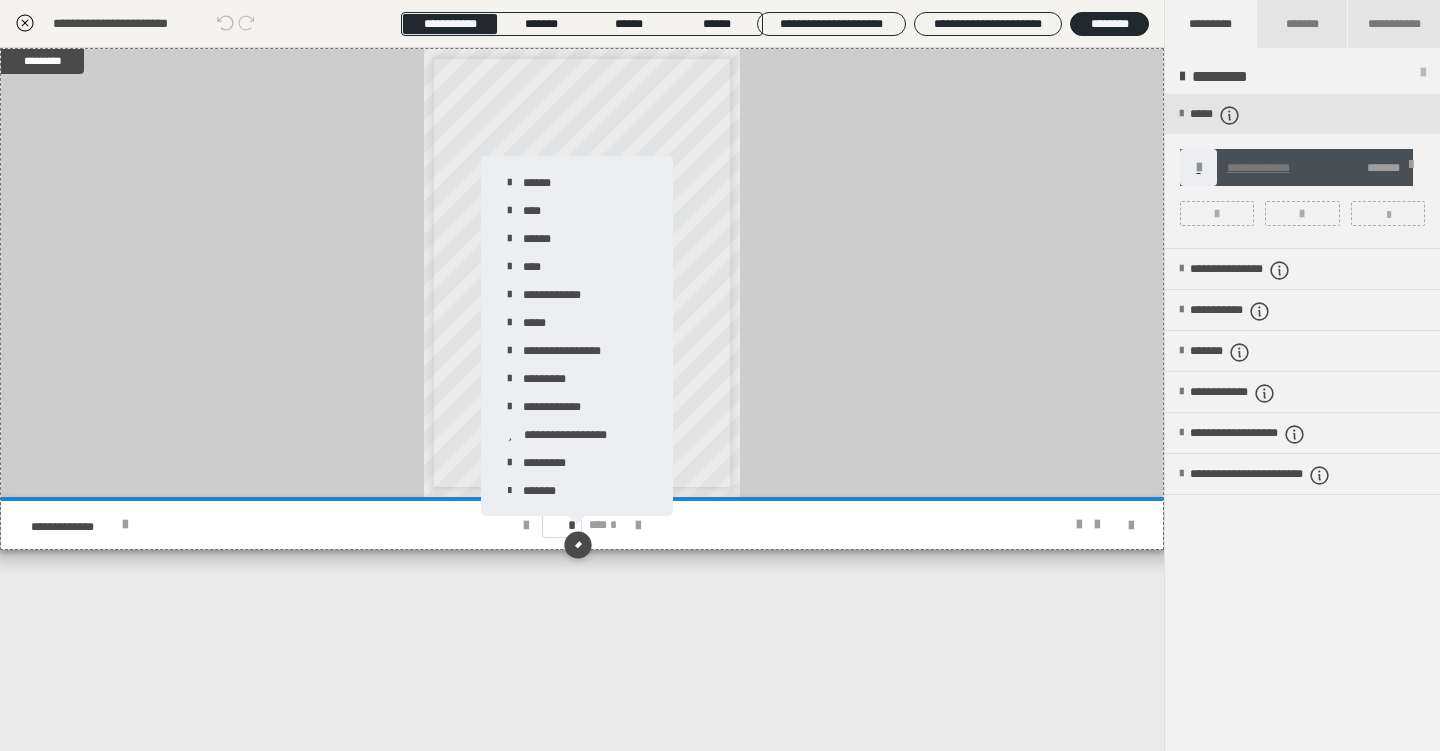 click on "**********" at bounding box center (582, 399) 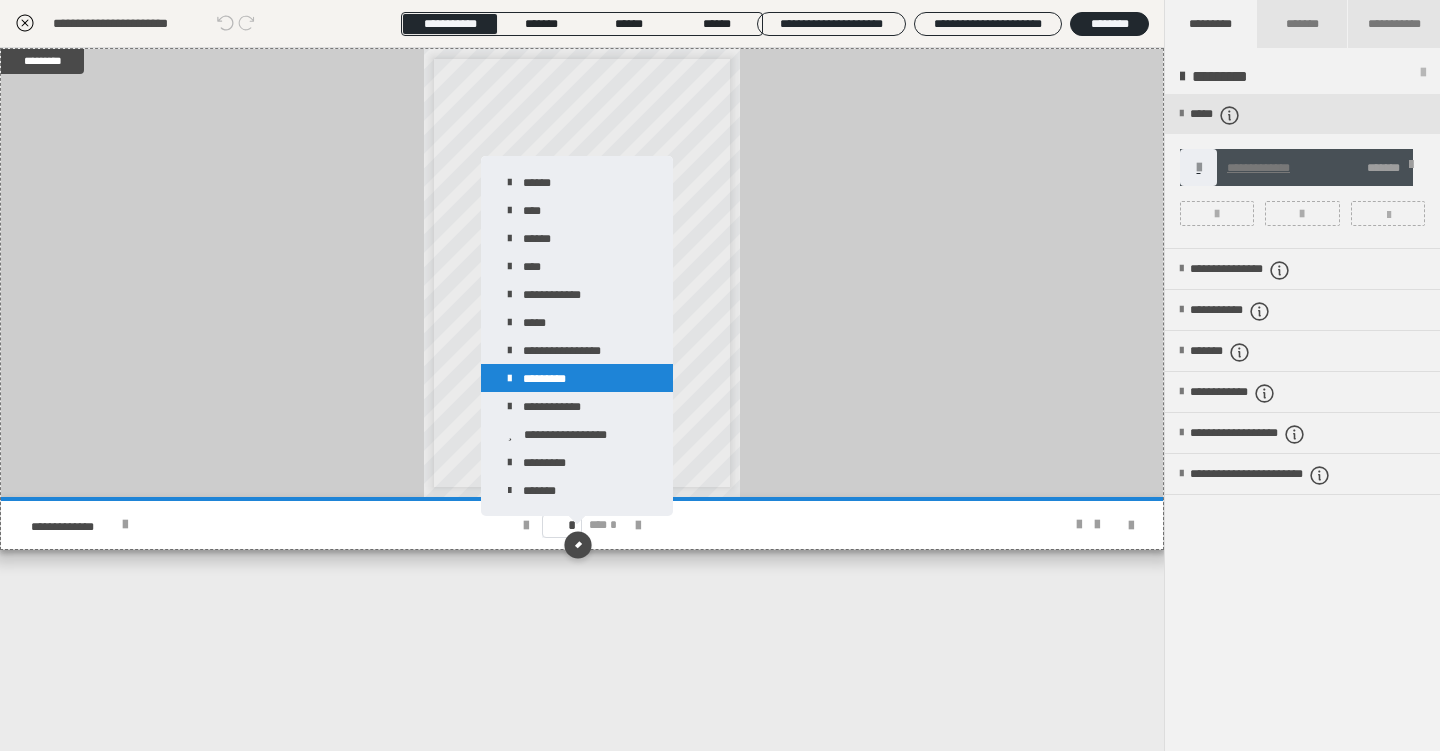 click on "*********" at bounding box center (577, 378) 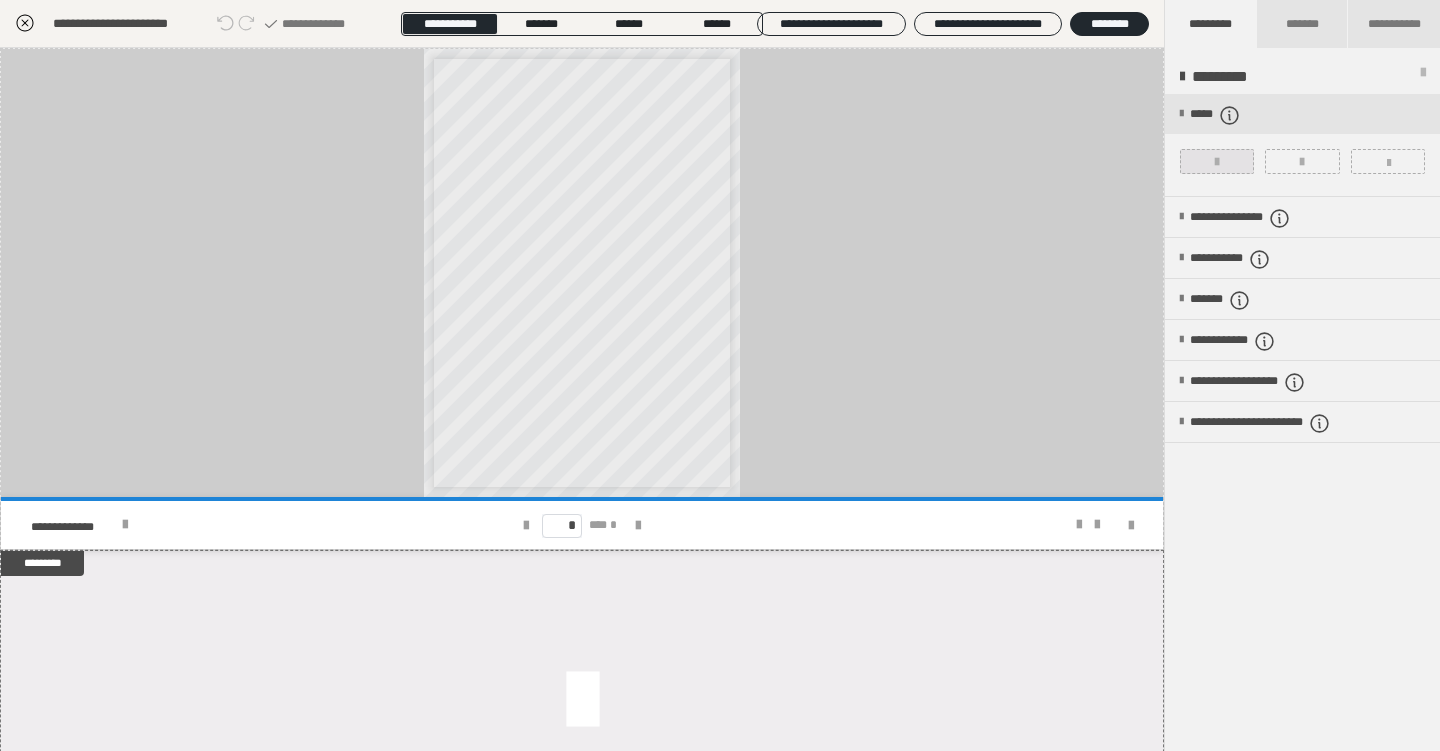 click at bounding box center (1217, 161) 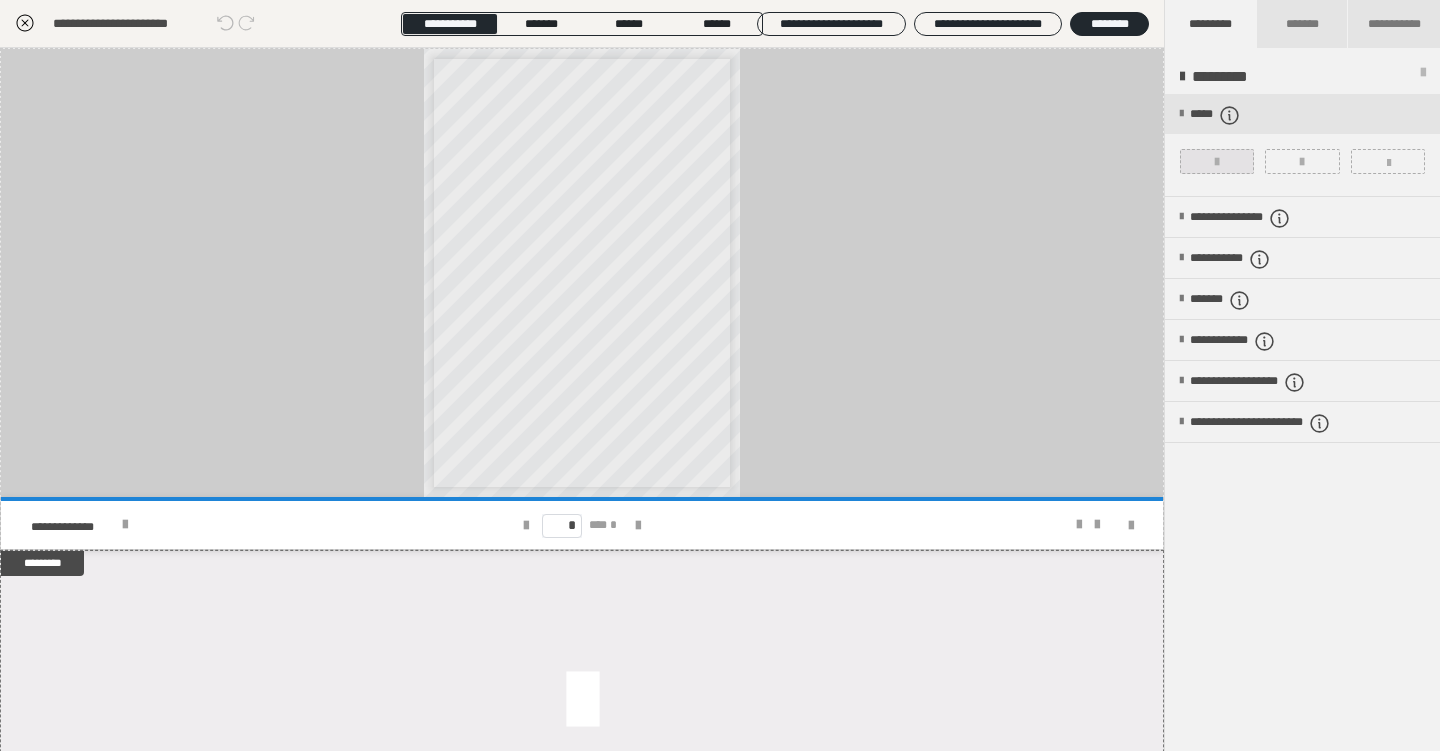 click at bounding box center (1217, 161) 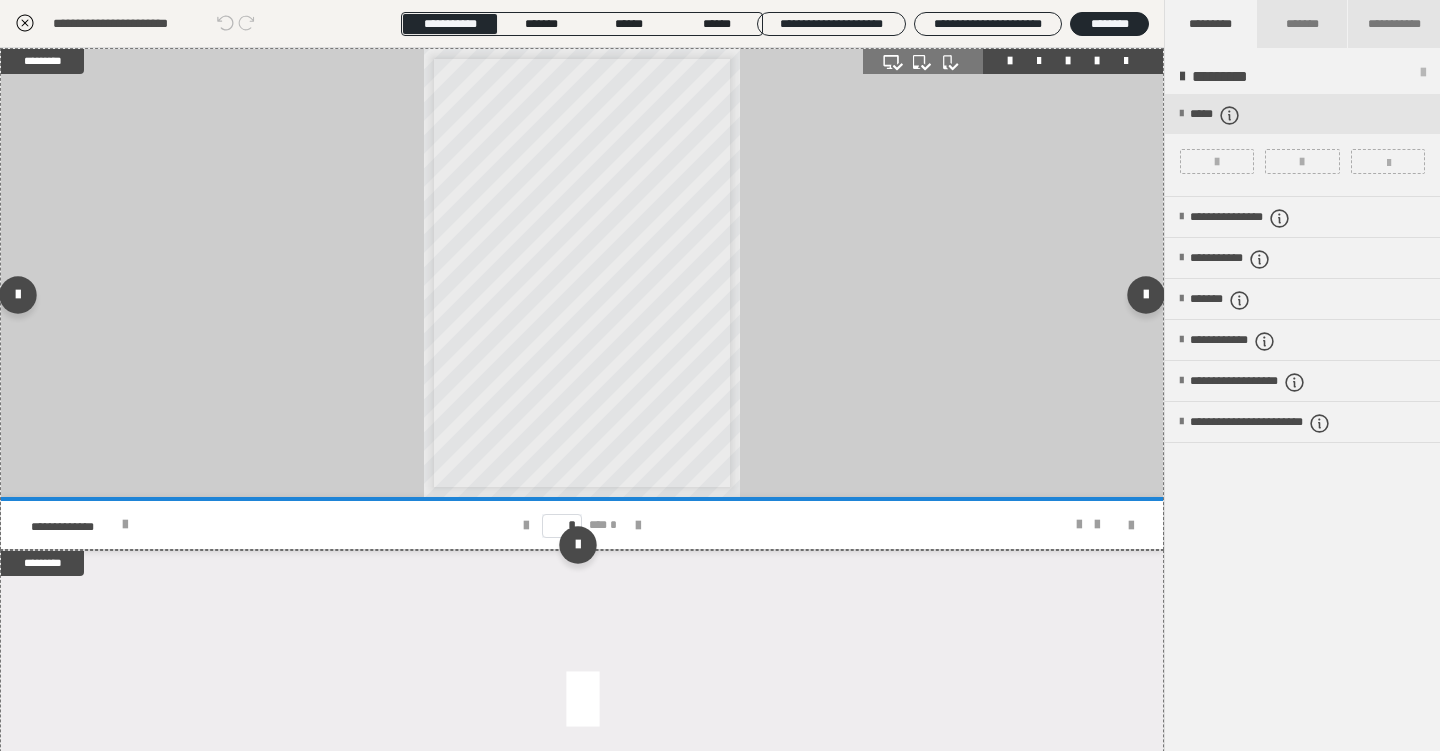 drag, startPoint x: 543, startPoint y: 750, endPoint x: 276, endPoint y: 138, distance: 667.7073 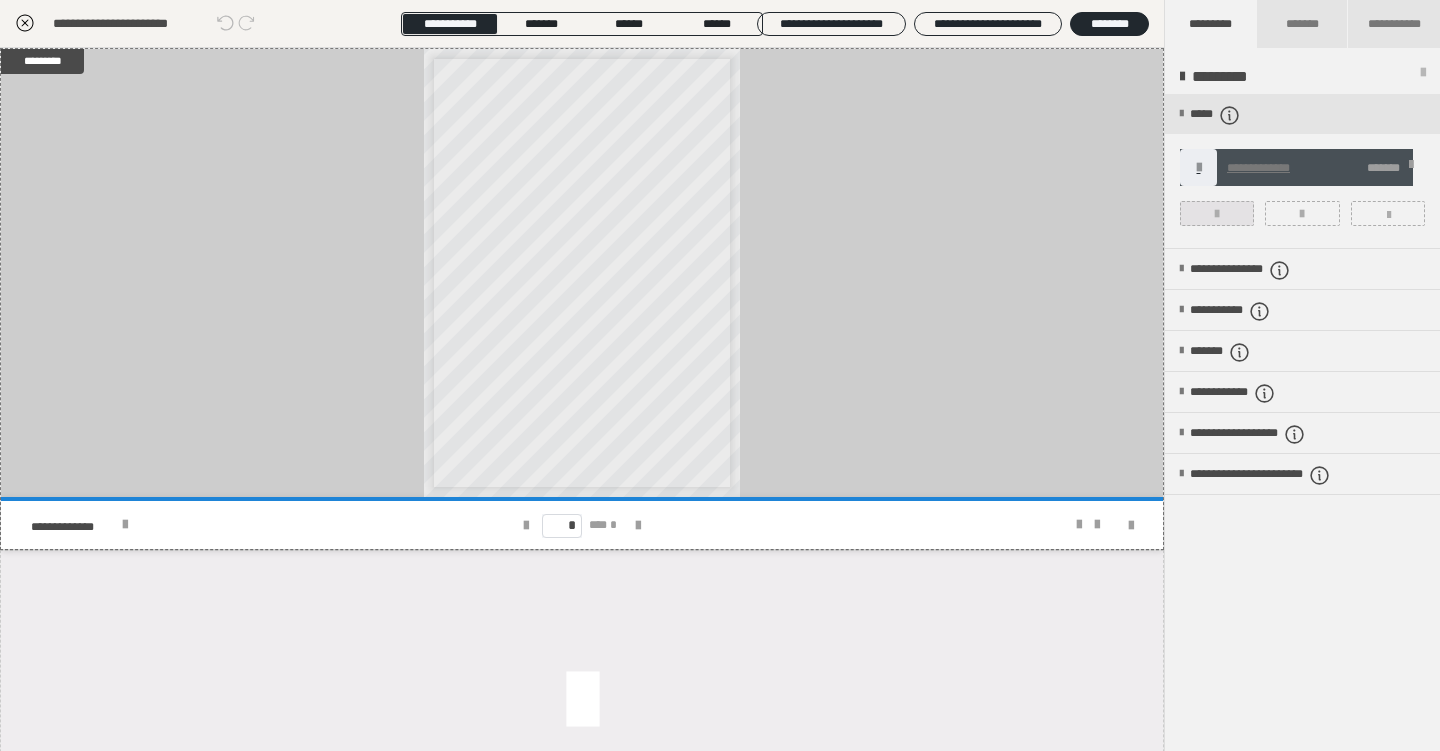 click at bounding box center (1217, 214) 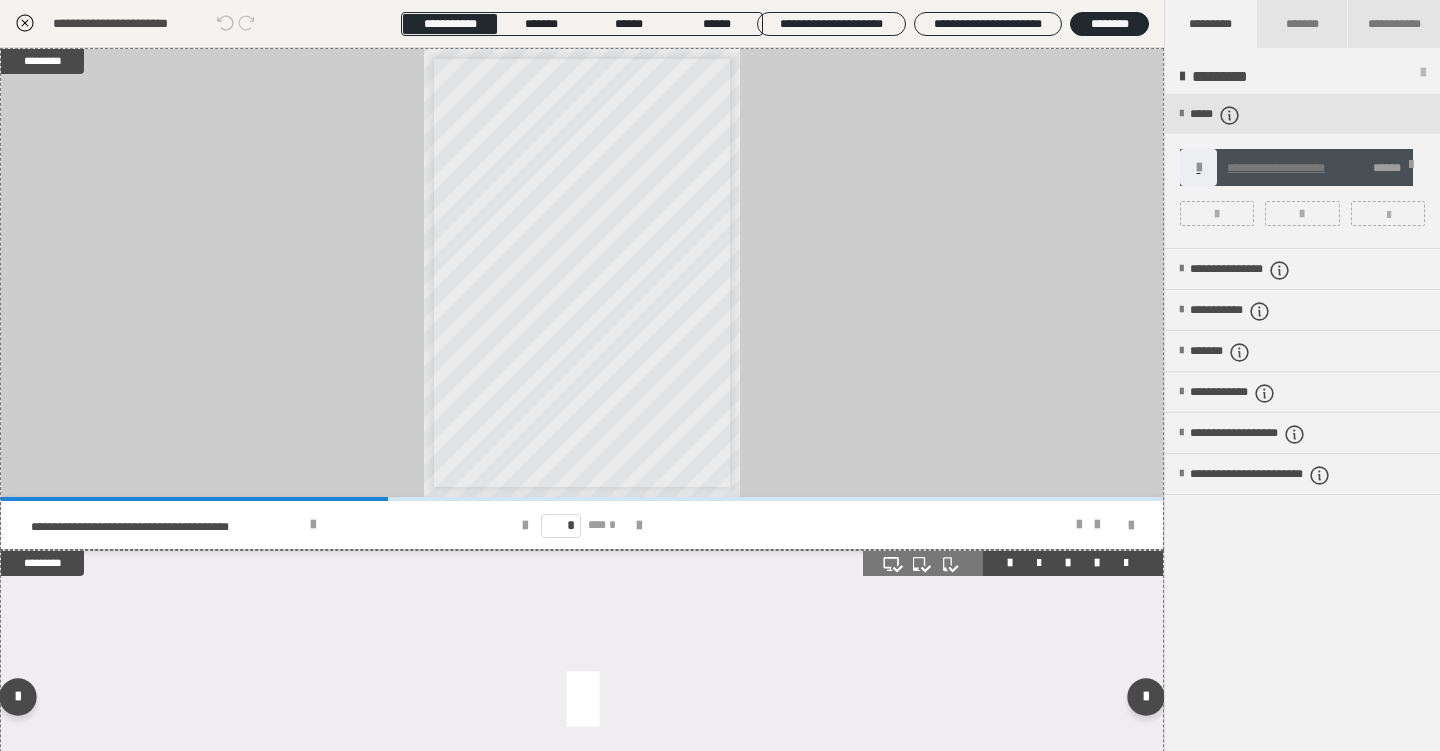 scroll, scrollTop: 0, scrollLeft: 0, axis: both 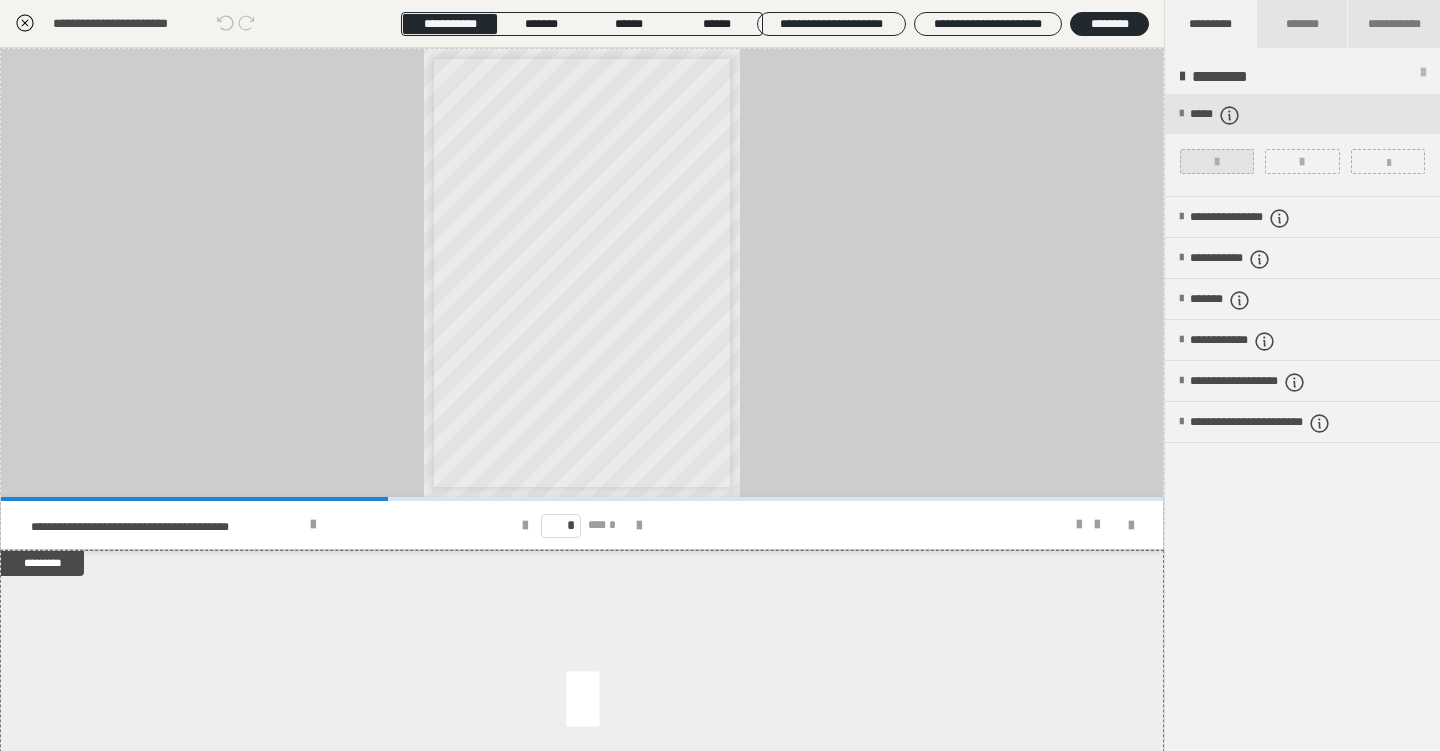 click at bounding box center (1217, 162) 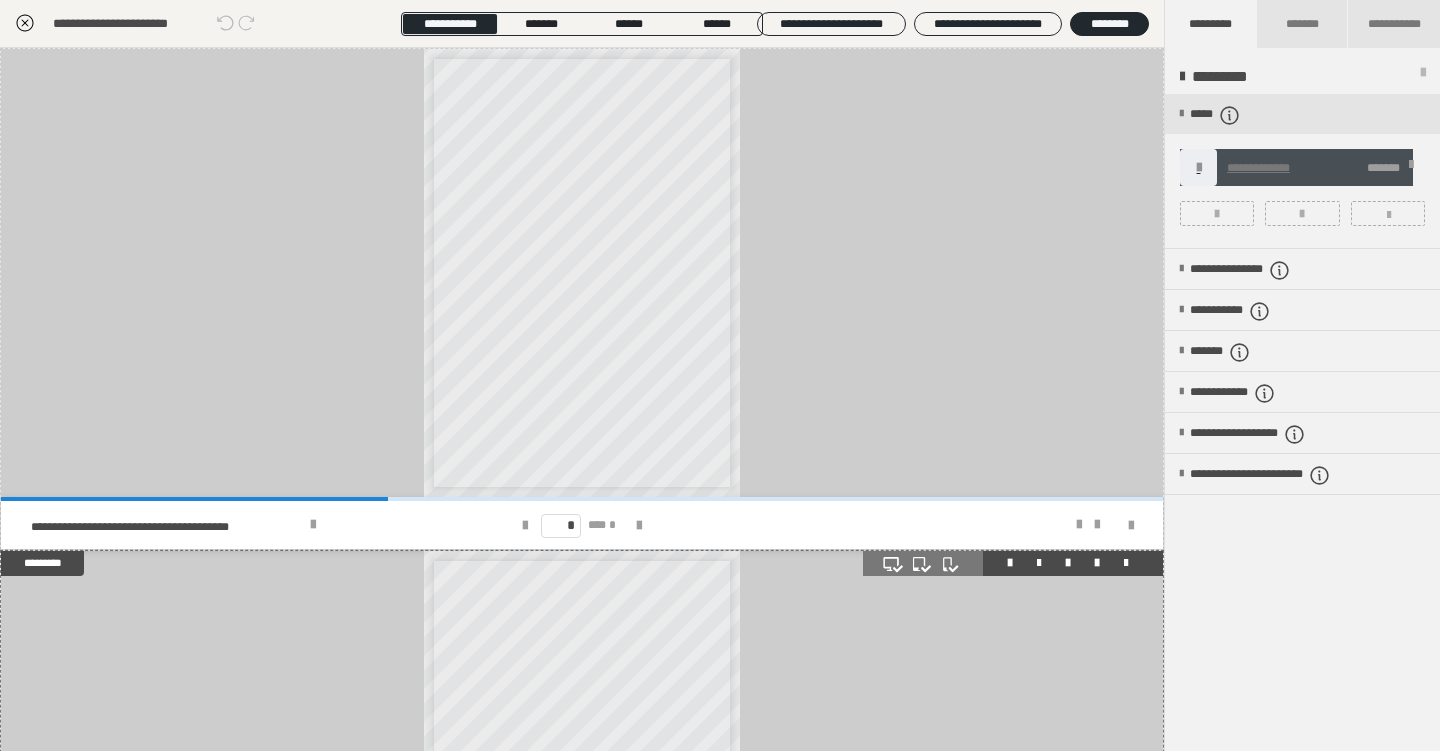 click on "**********" at bounding box center [582, 775] 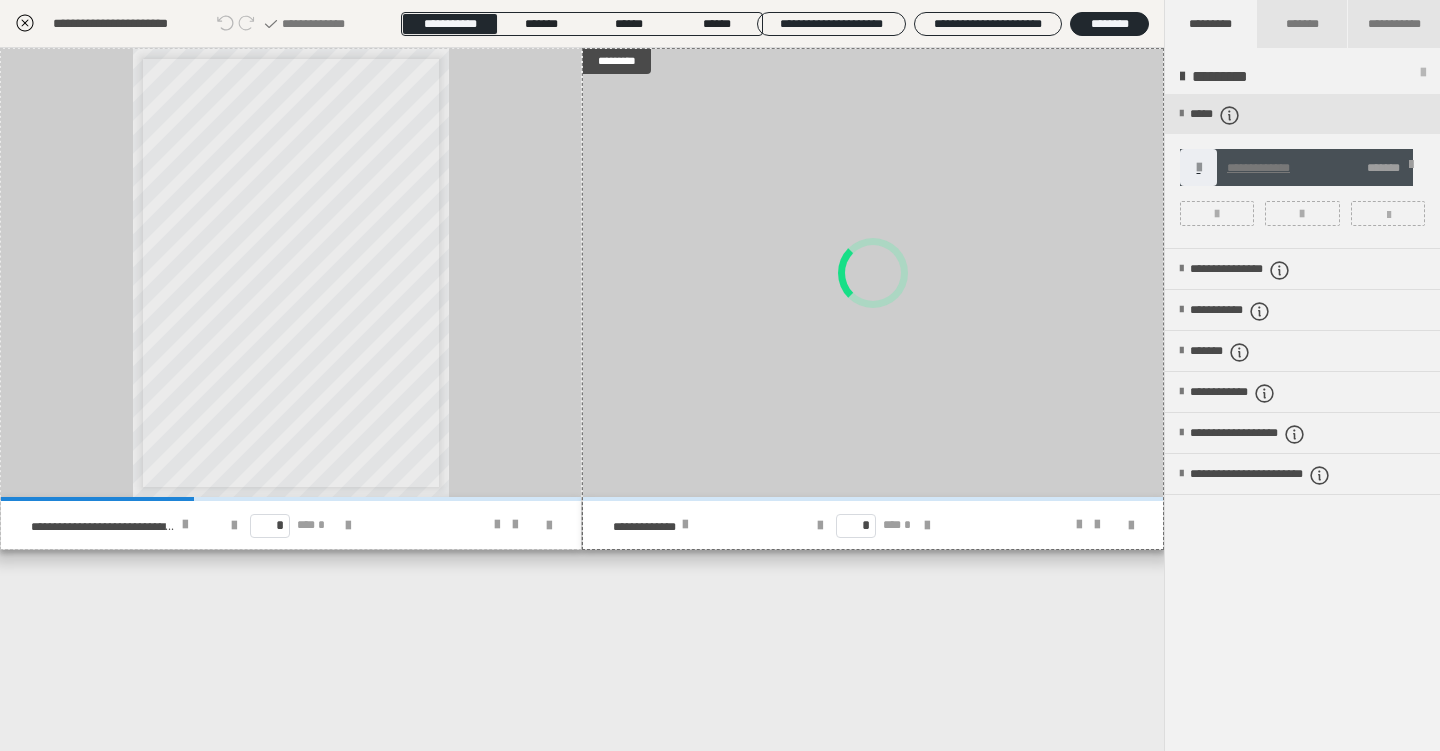 scroll, scrollTop: 0, scrollLeft: 0, axis: both 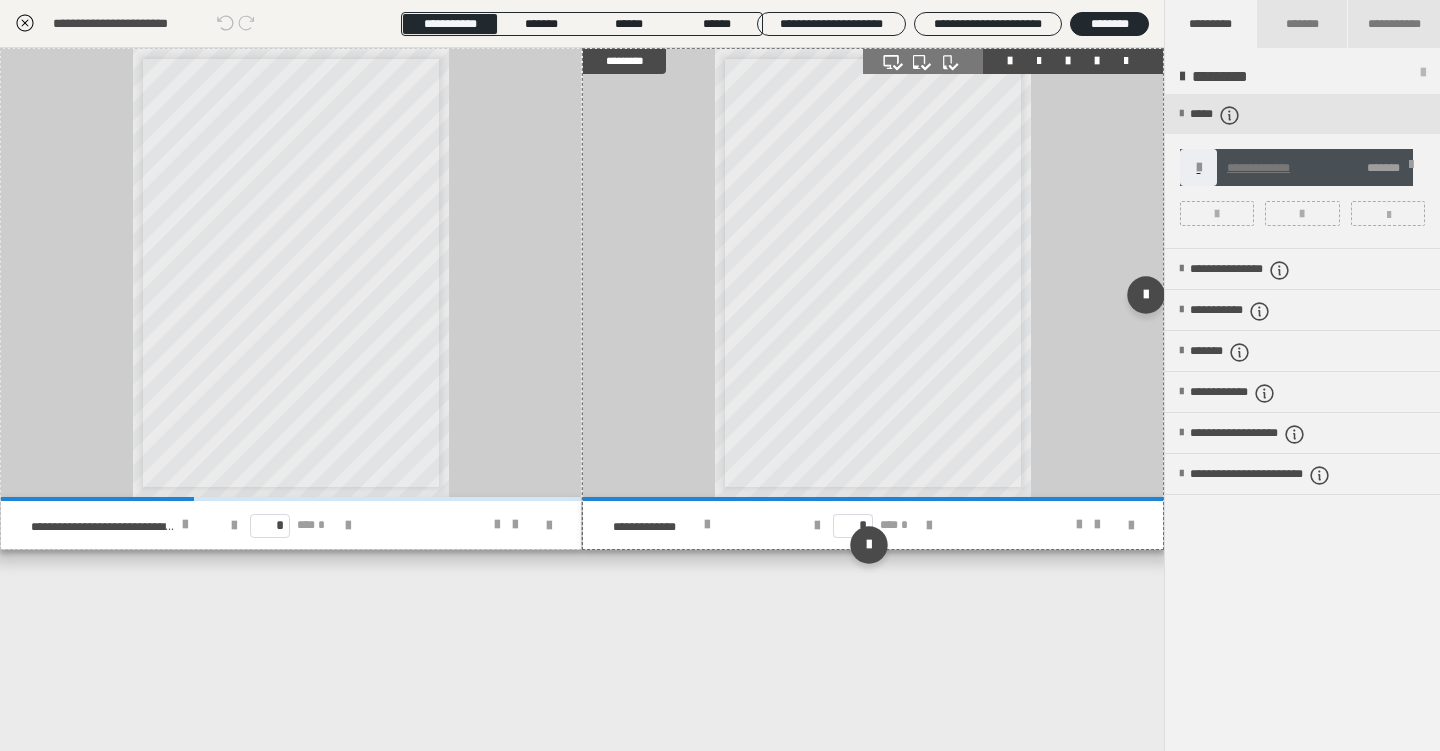 click on "**********" at bounding box center [873, 273] 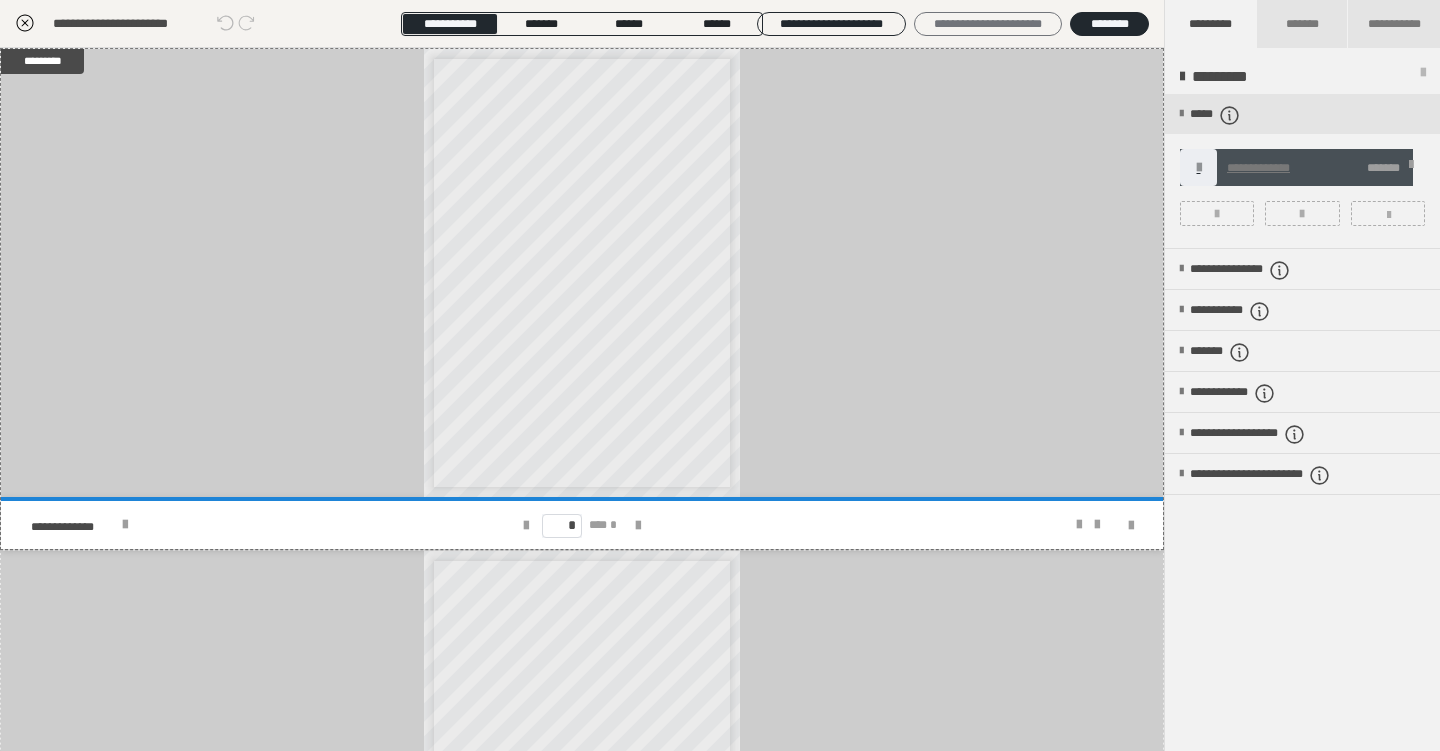 scroll, scrollTop: 0, scrollLeft: 0, axis: both 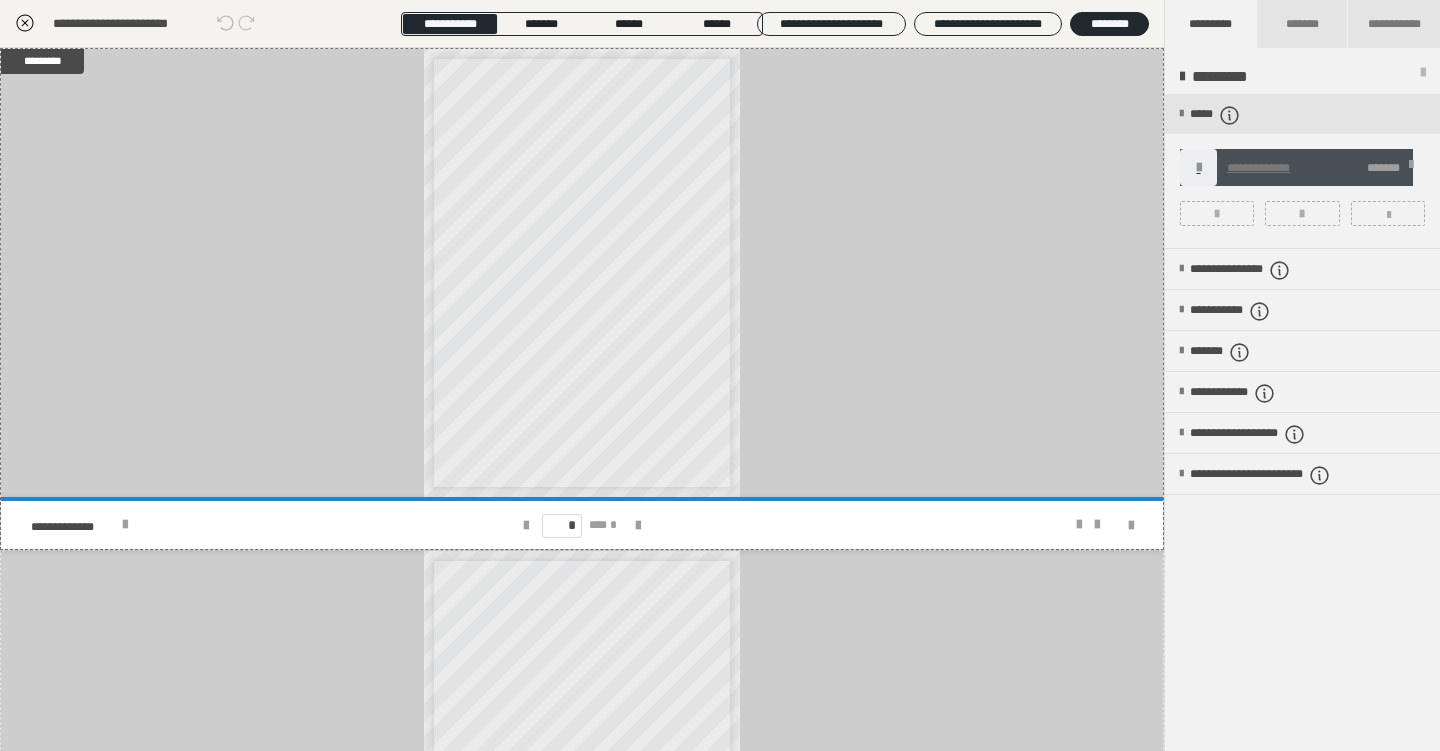 click 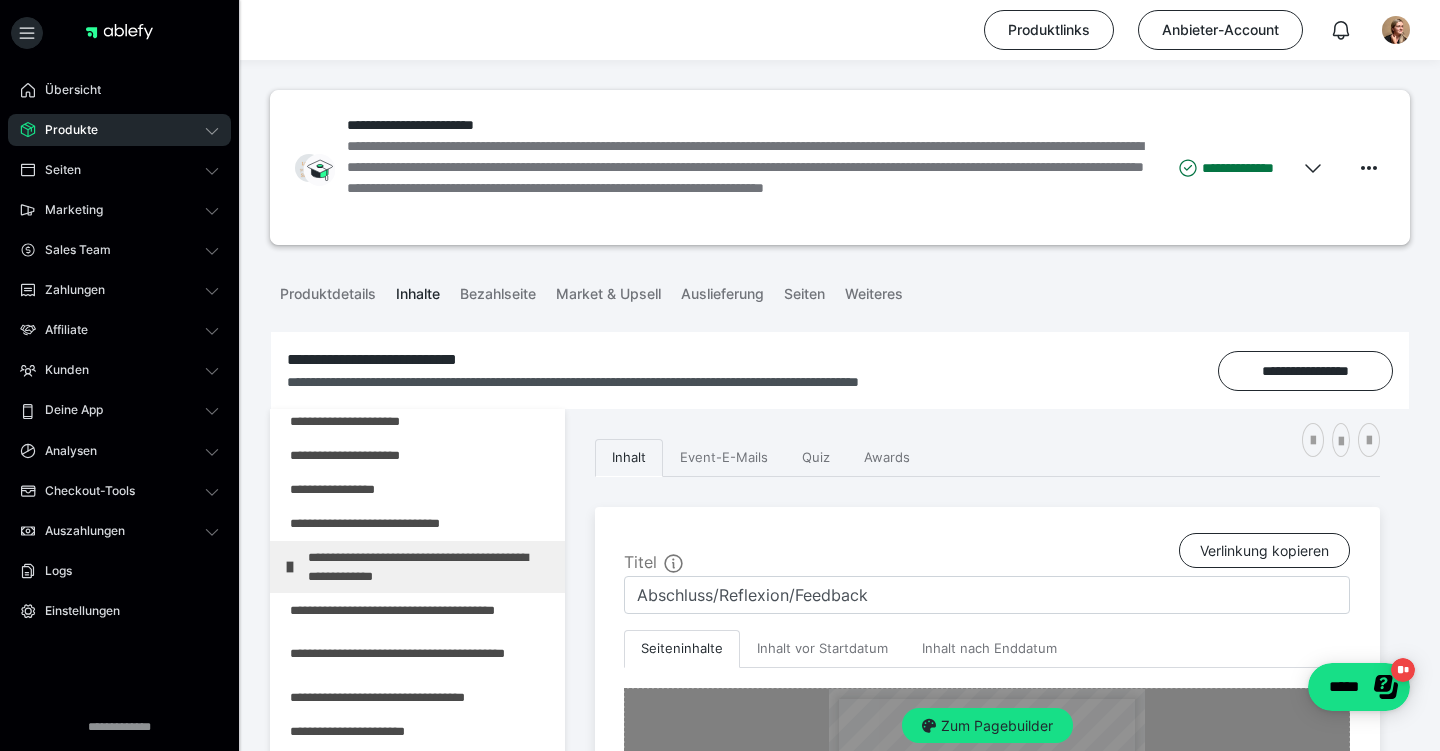 scroll, scrollTop: 0, scrollLeft: 0, axis: both 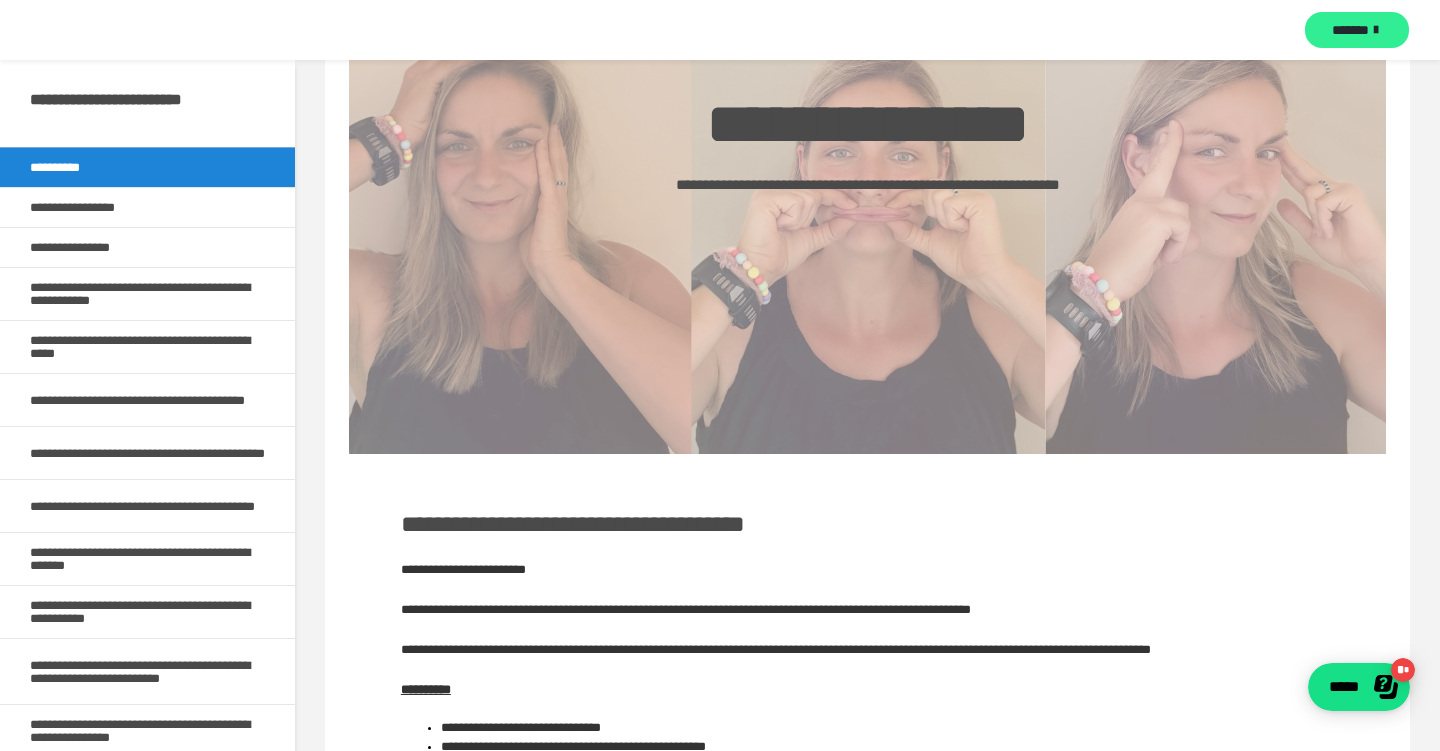 click on "*******" at bounding box center (1350, 30) 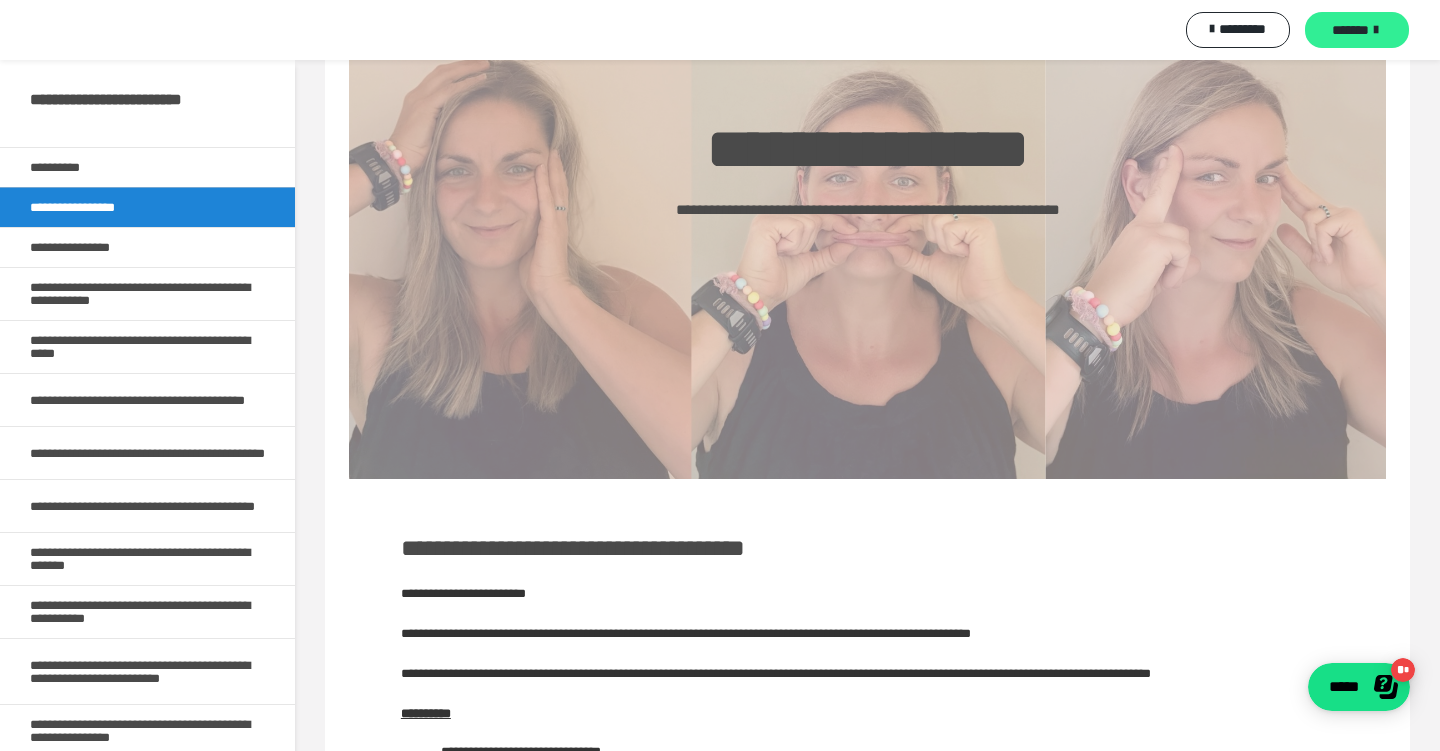 scroll, scrollTop: 0, scrollLeft: 0, axis: both 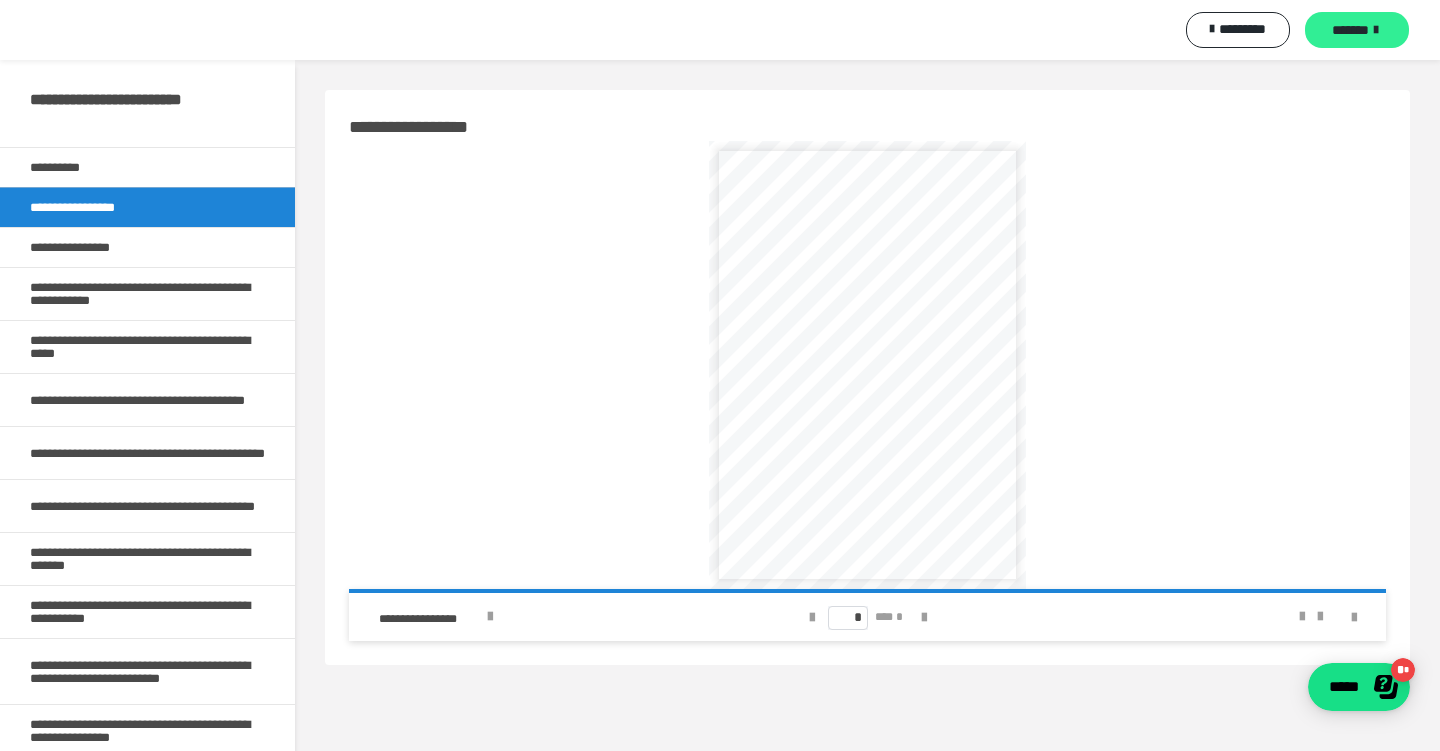 click on "*******" at bounding box center [1350, 30] 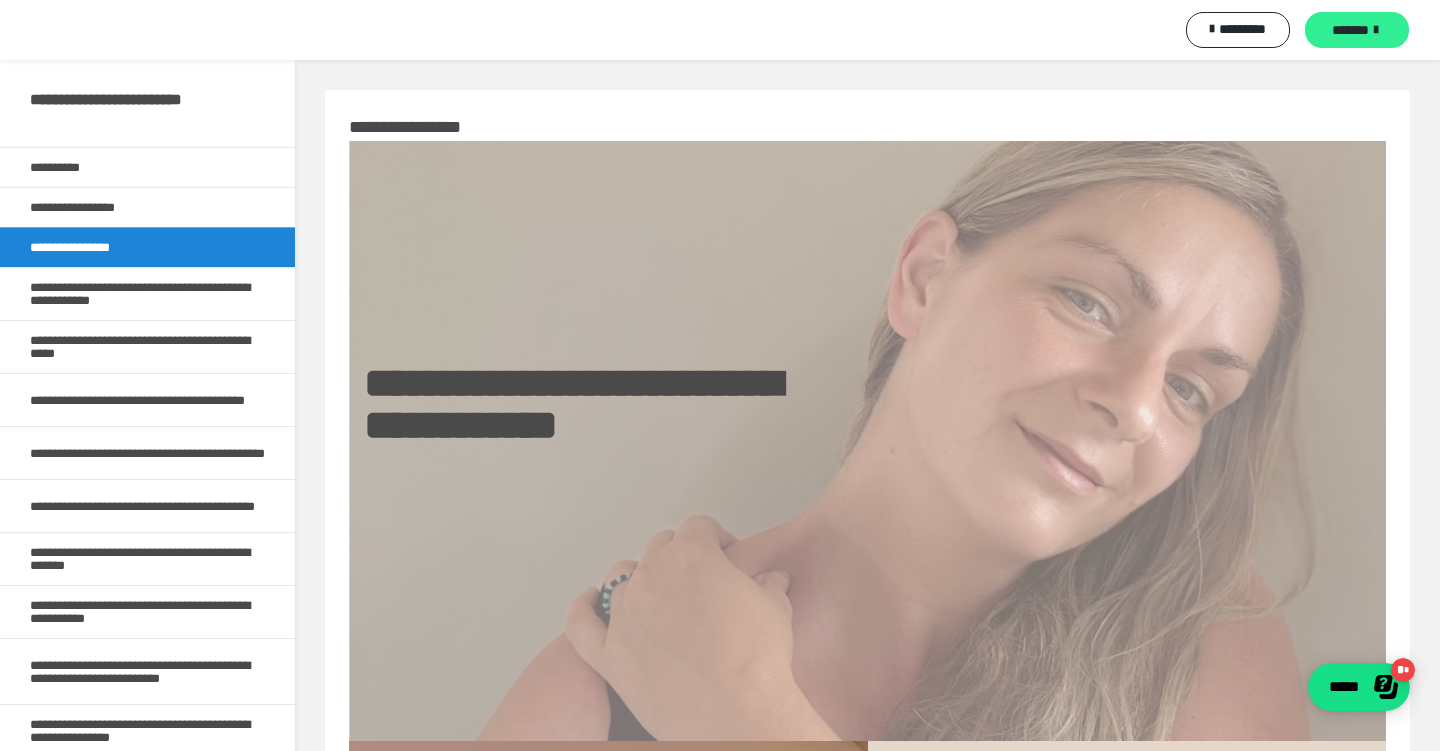 click on "*******" at bounding box center [1350, 30] 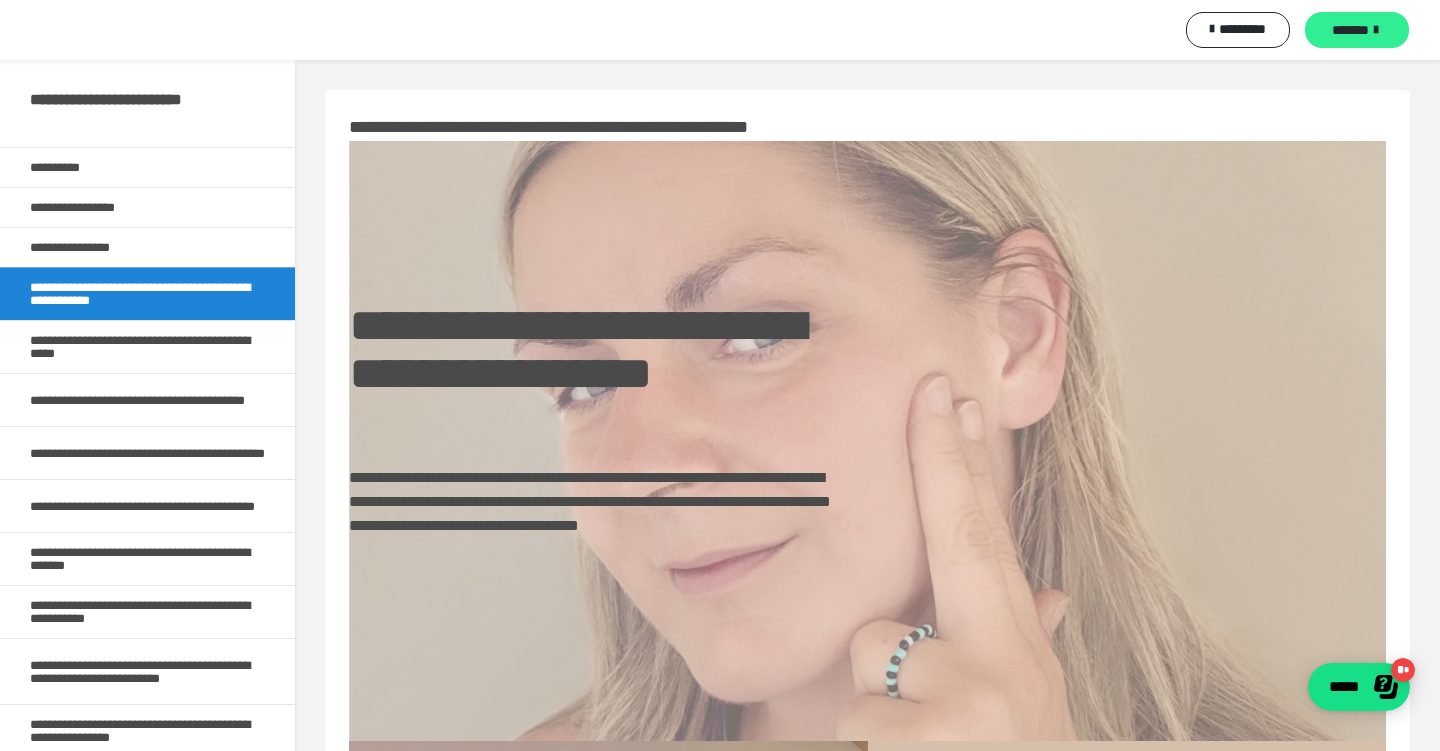 click on "*******" at bounding box center (1350, 30) 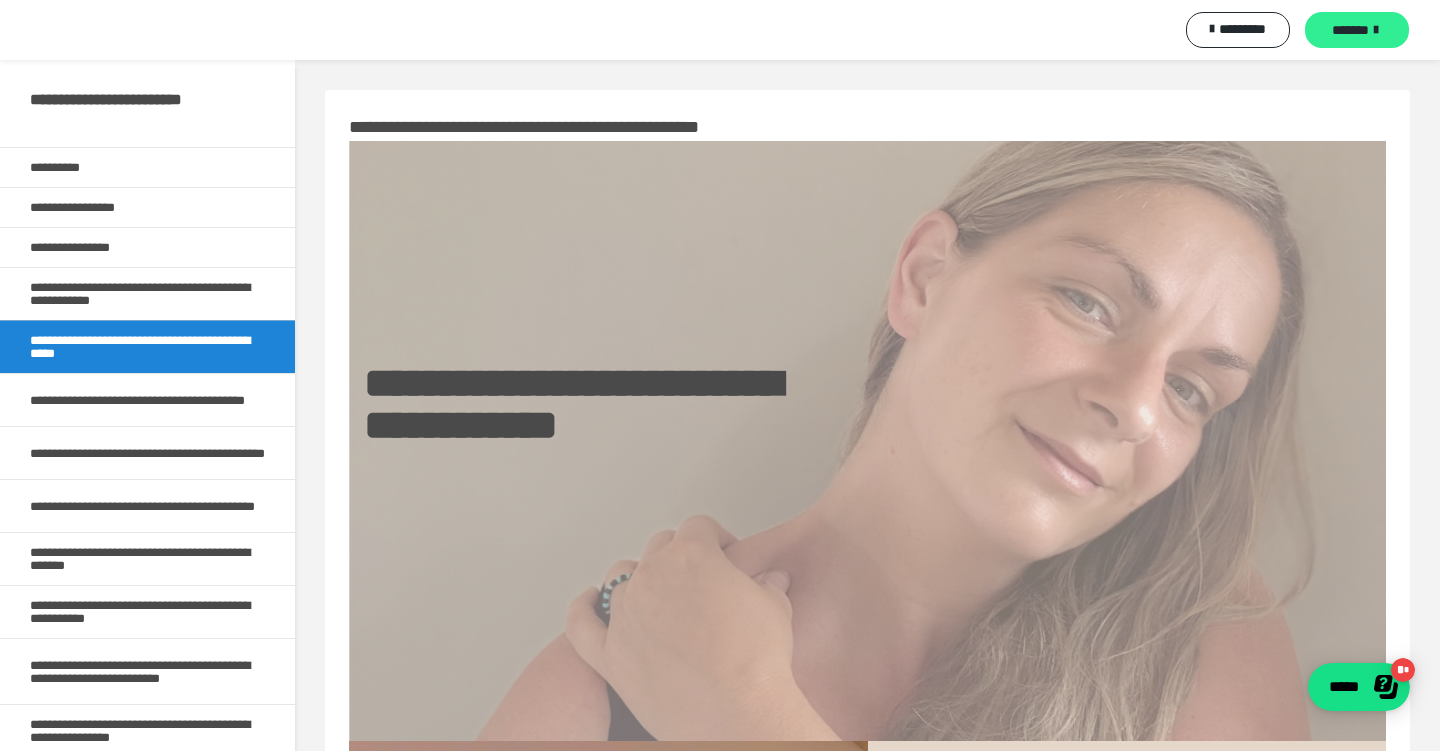 click on "*******" at bounding box center (1350, 30) 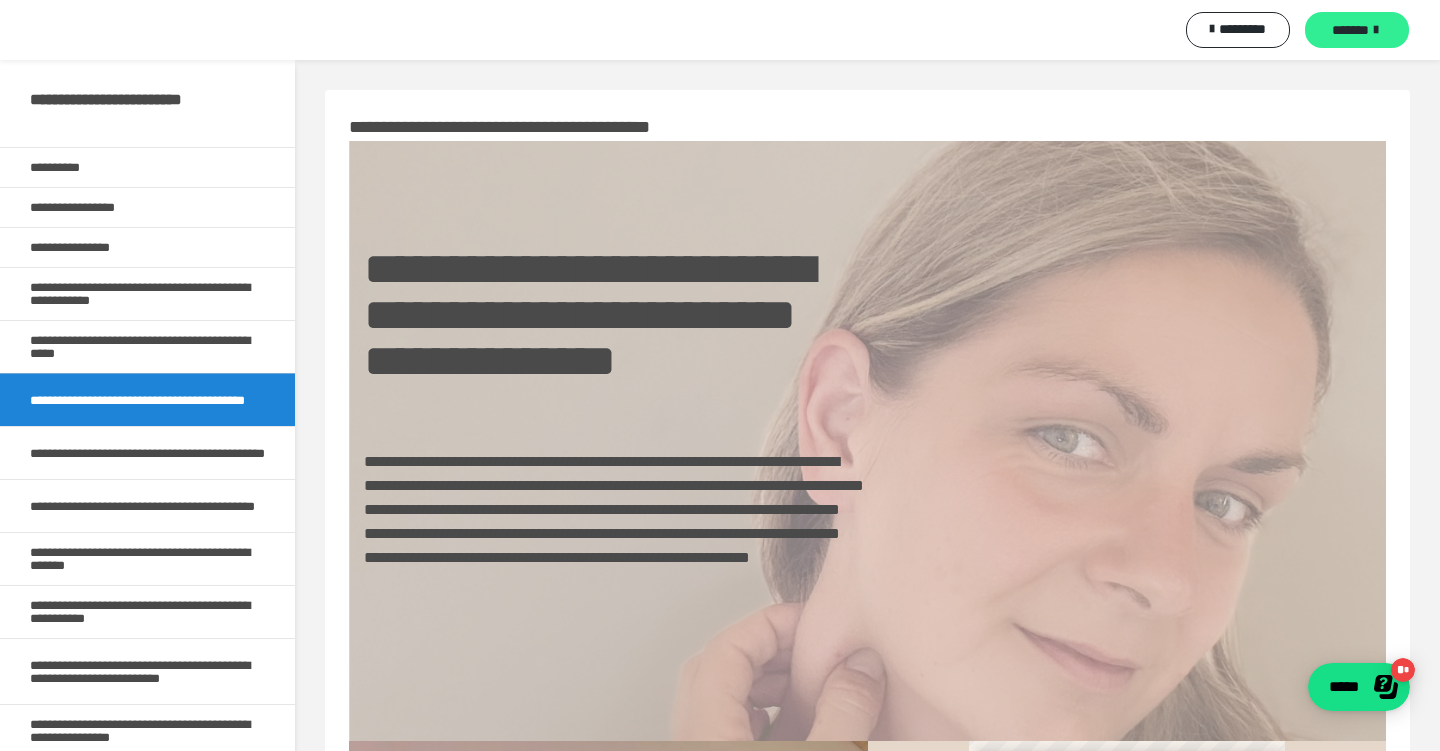 click on "*******" at bounding box center [1350, 30] 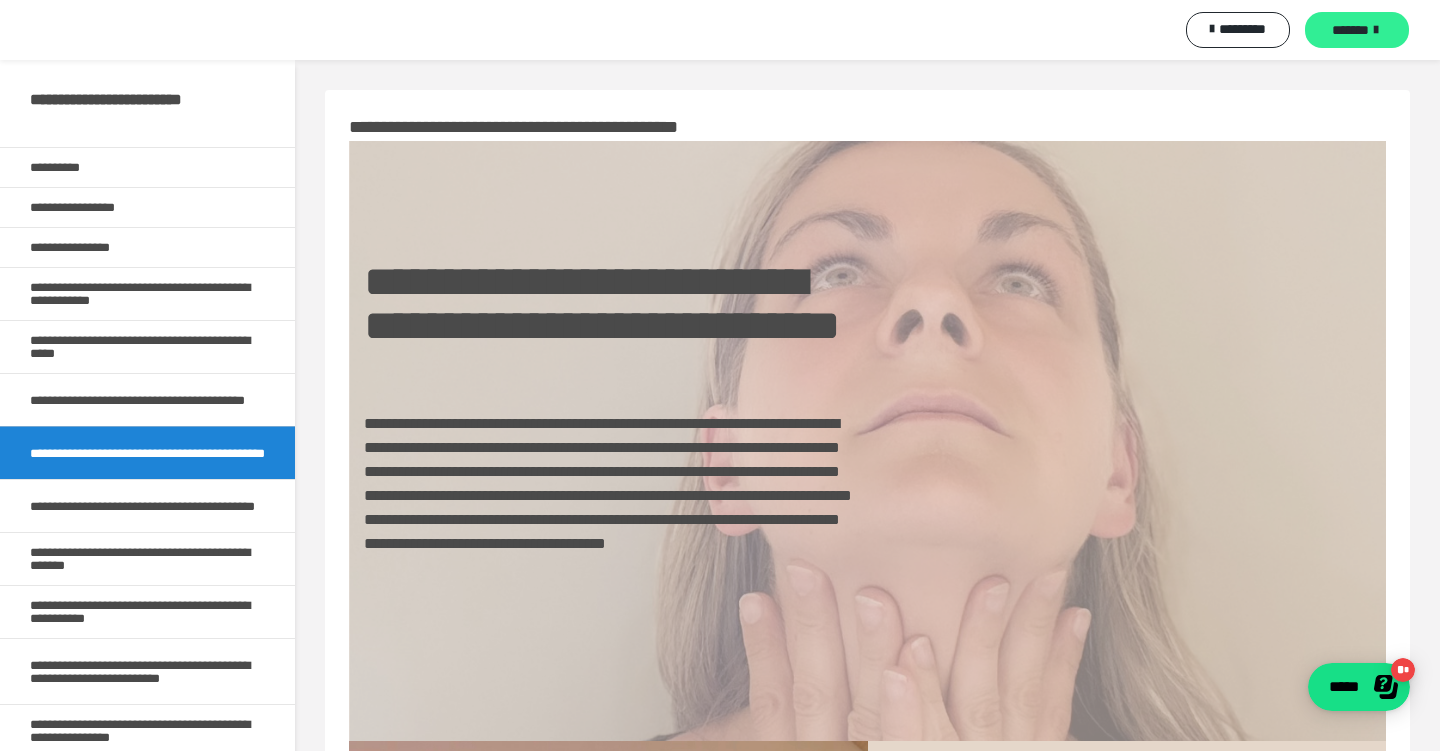 click on "*******" at bounding box center [1350, 30] 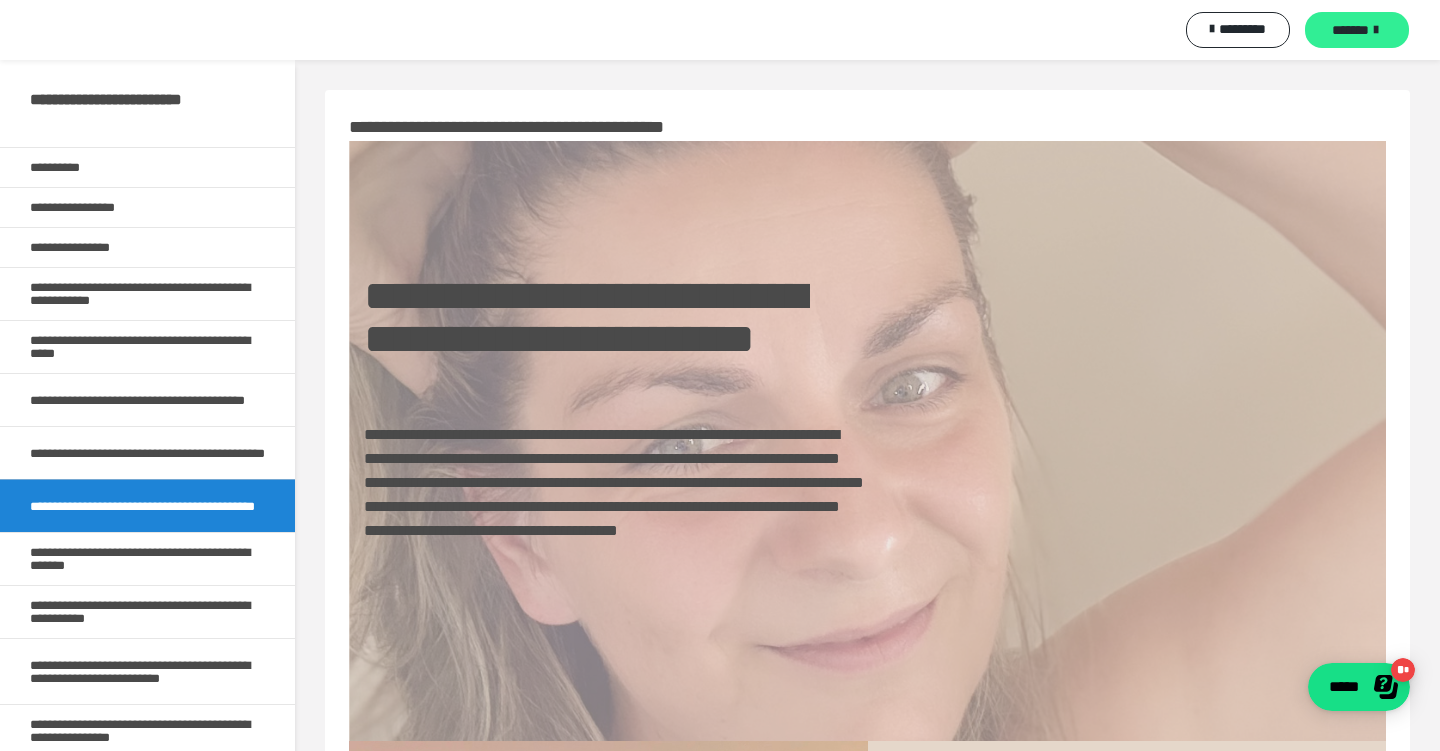 click on "*******" at bounding box center [1350, 30] 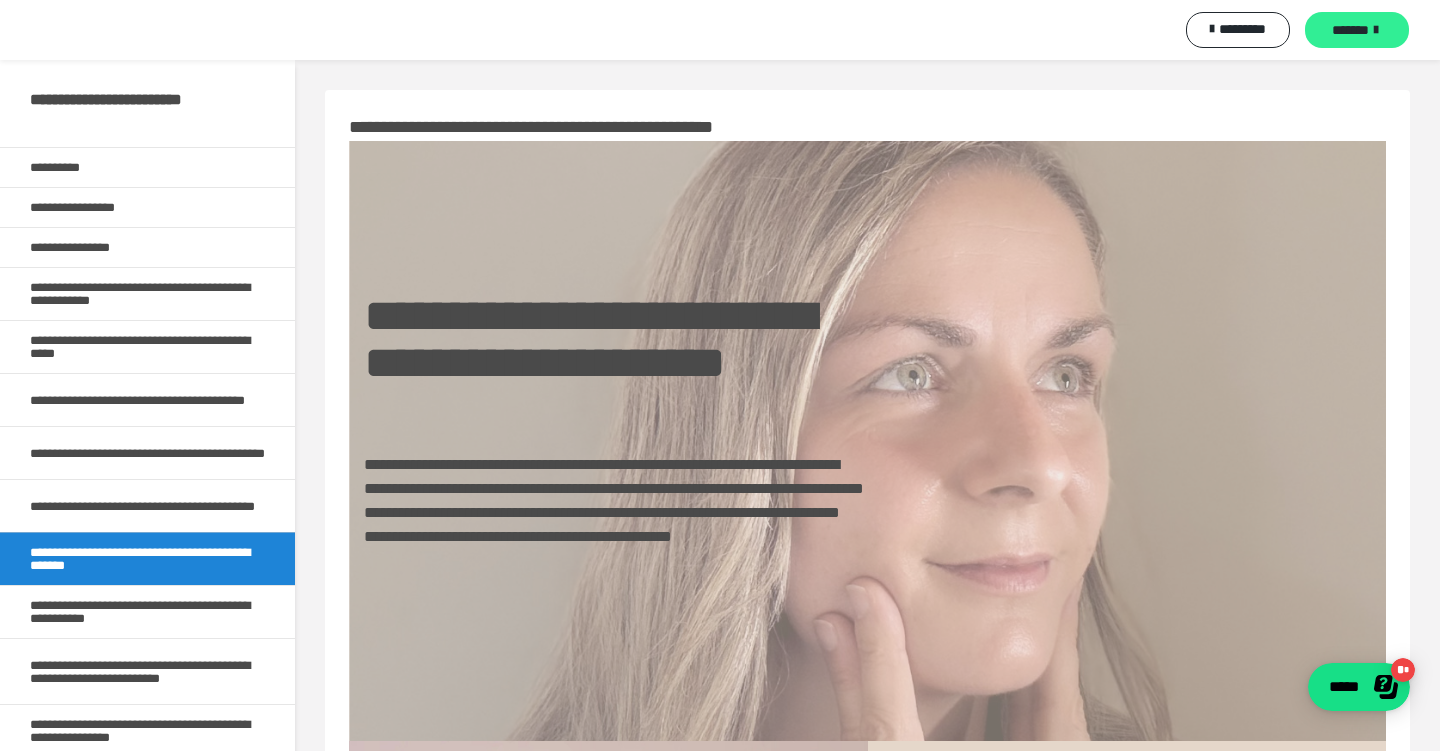 click on "*******" at bounding box center (1350, 30) 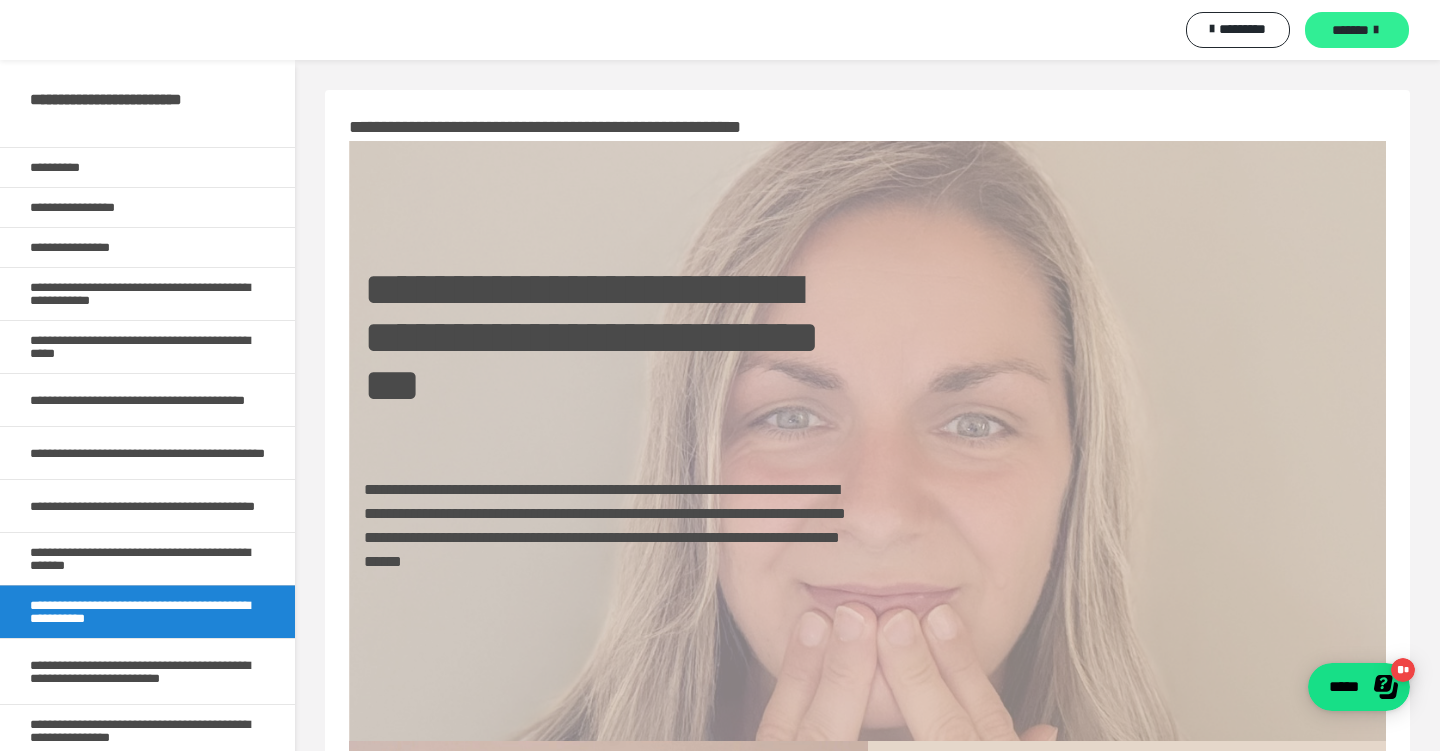 click on "*******" at bounding box center (1350, 30) 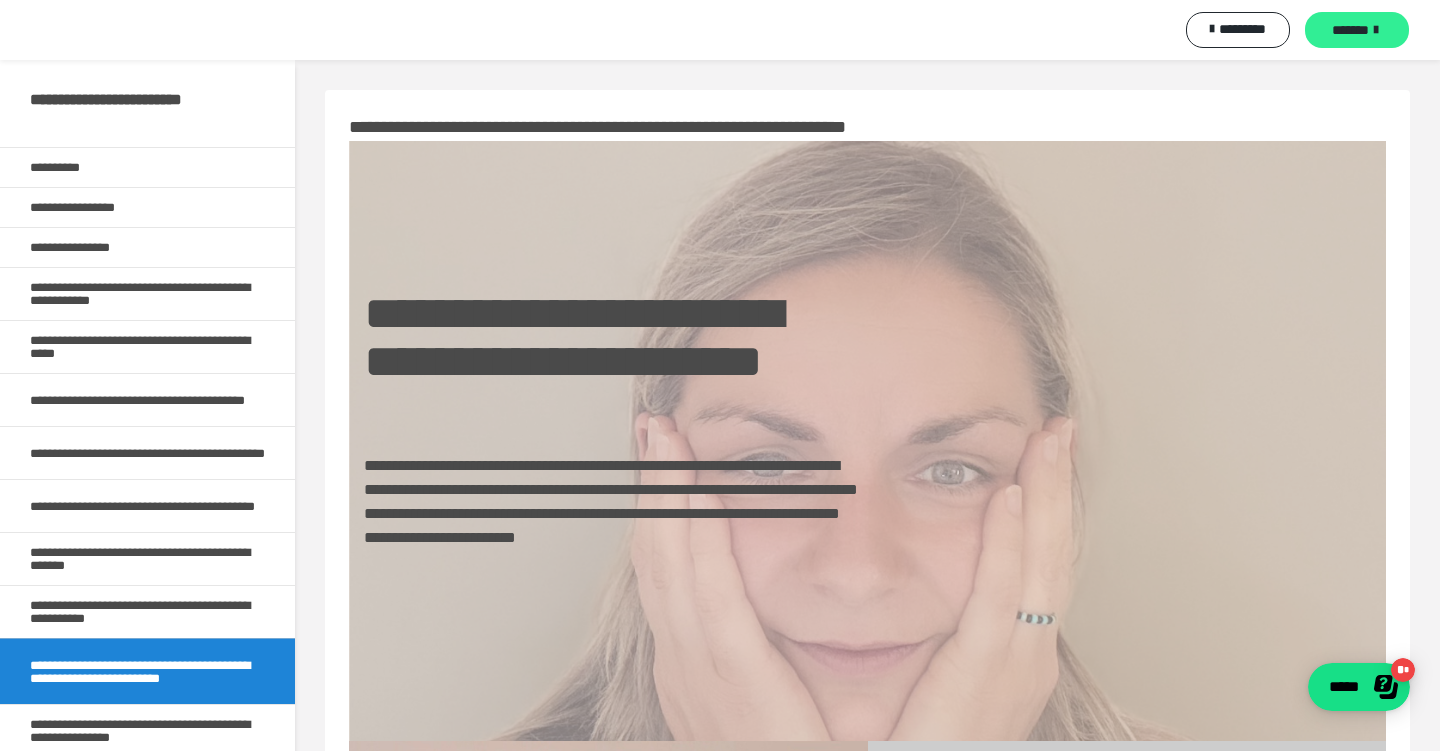 click on "*******" at bounding box center (1350, 30) 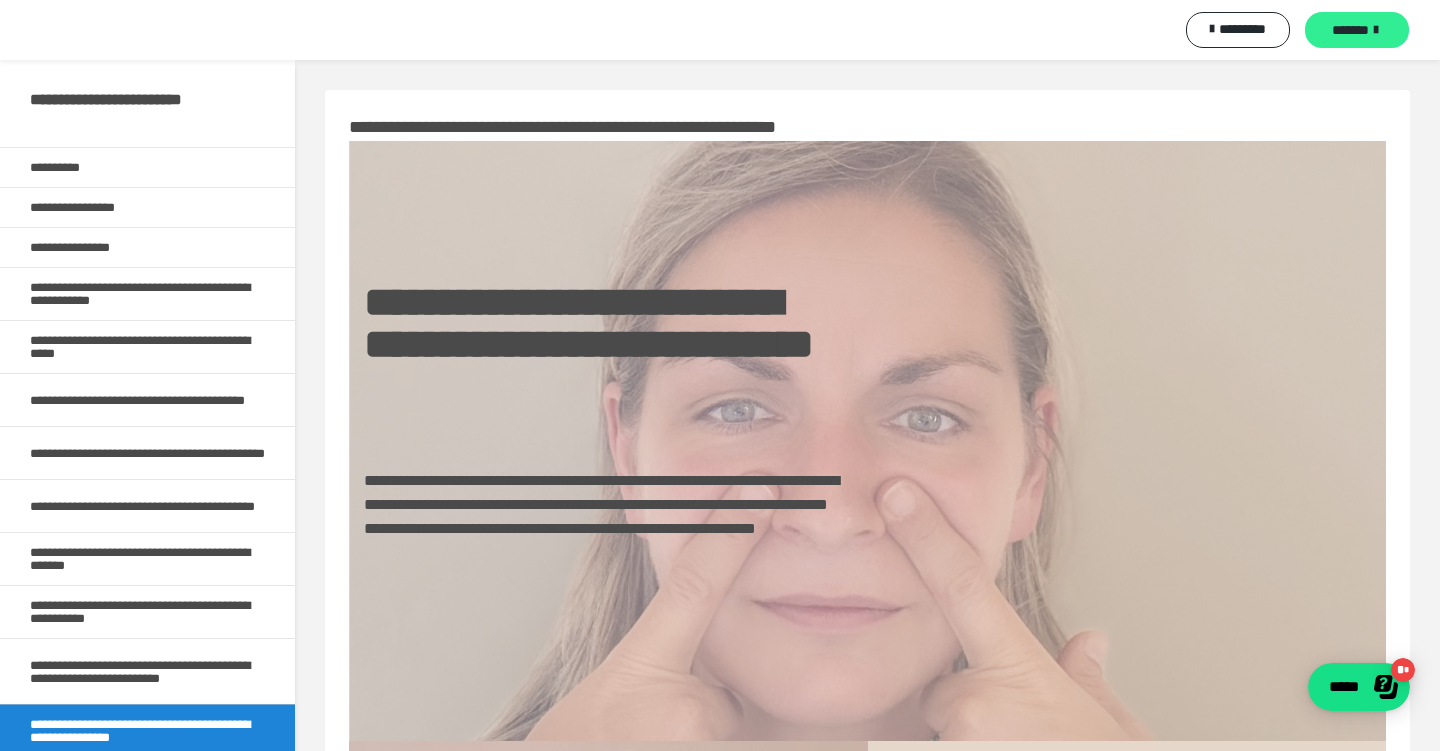 click on "*******" at bounding box center [1357, 30] 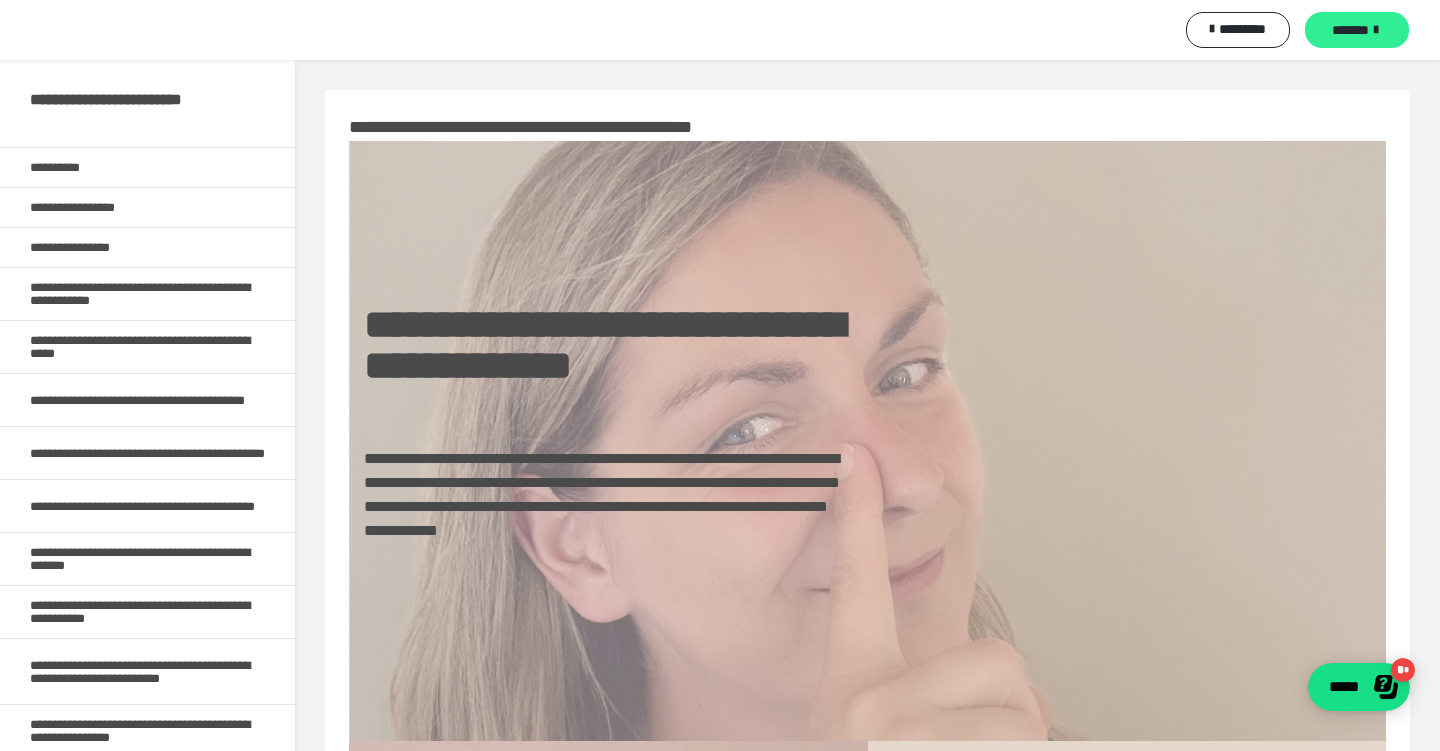 click on "*******" at bounding box center (1357, 30) 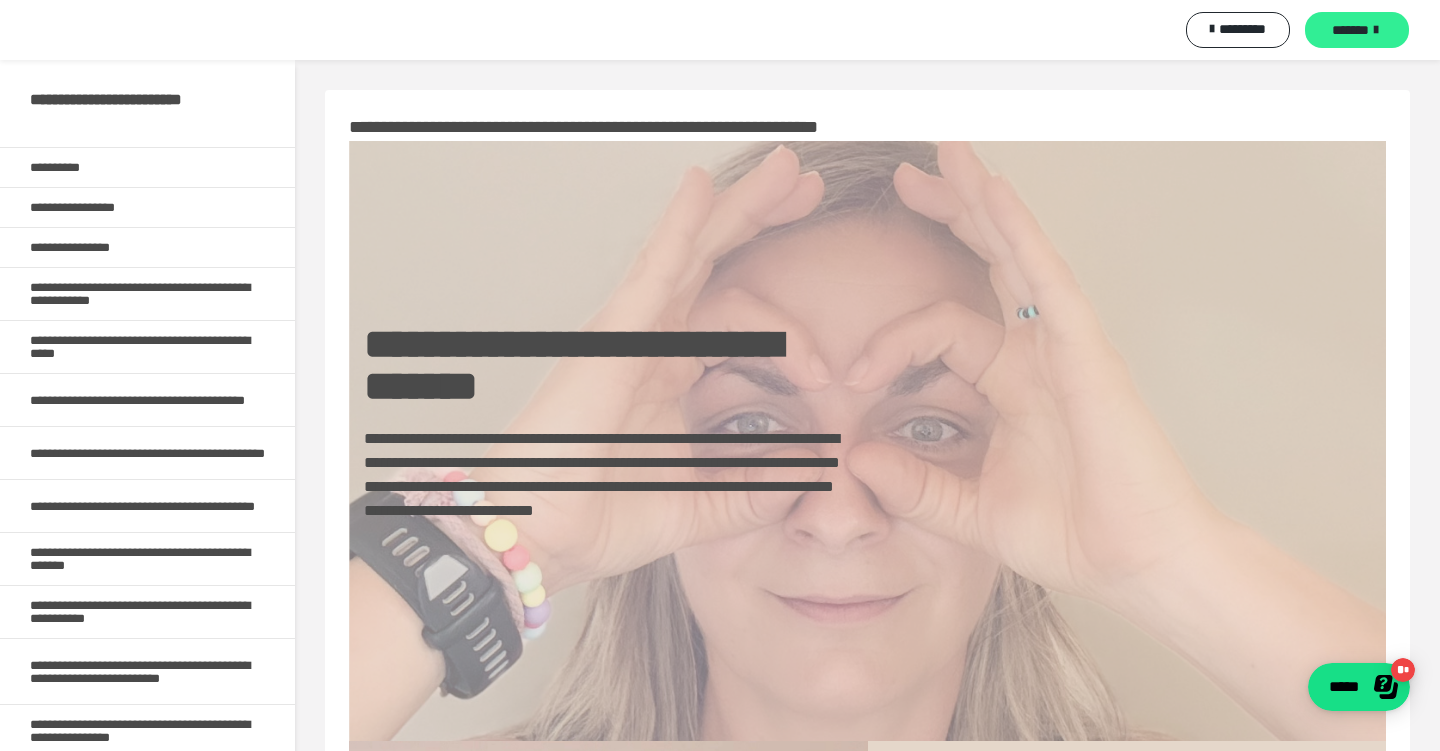 click on "*******" at bounding box center (1357, 30) 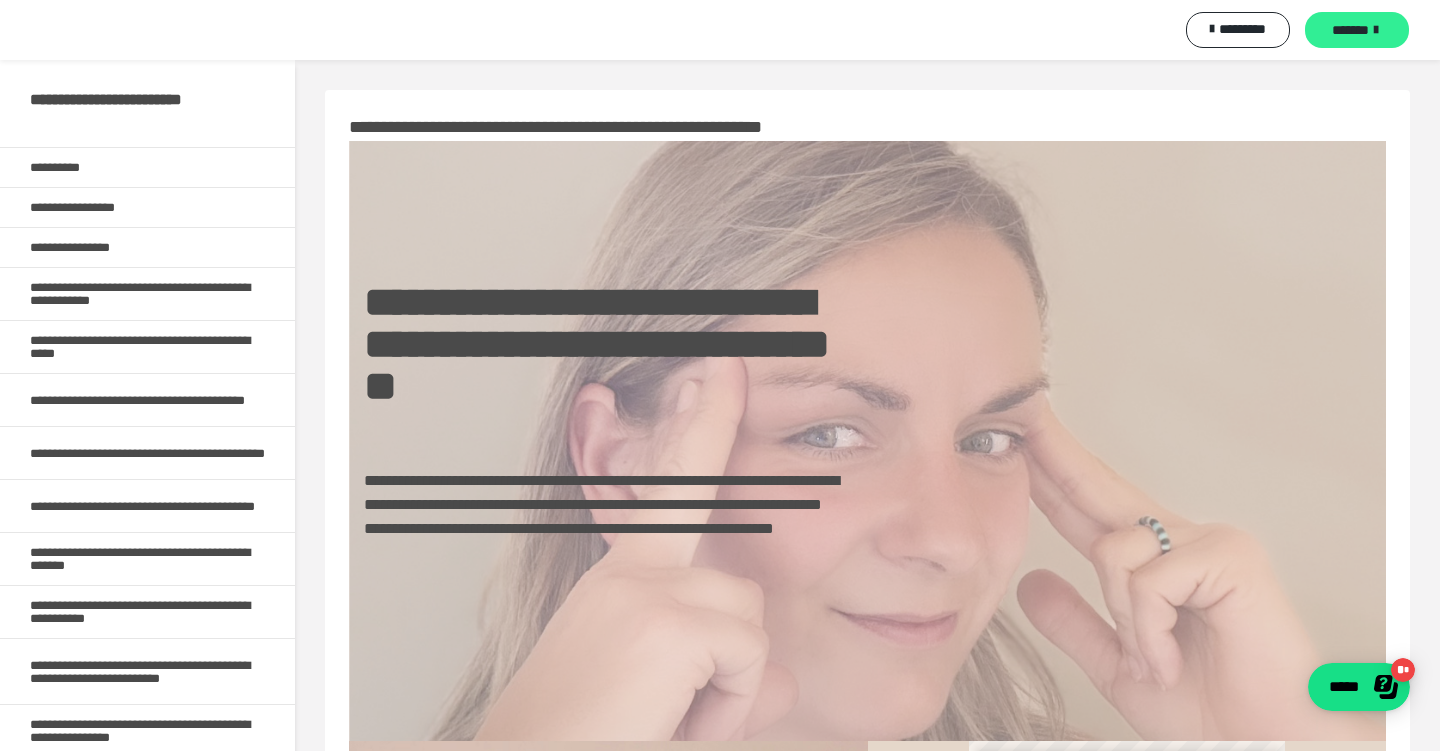 click on "*******" at bounding box center (1350, 30) 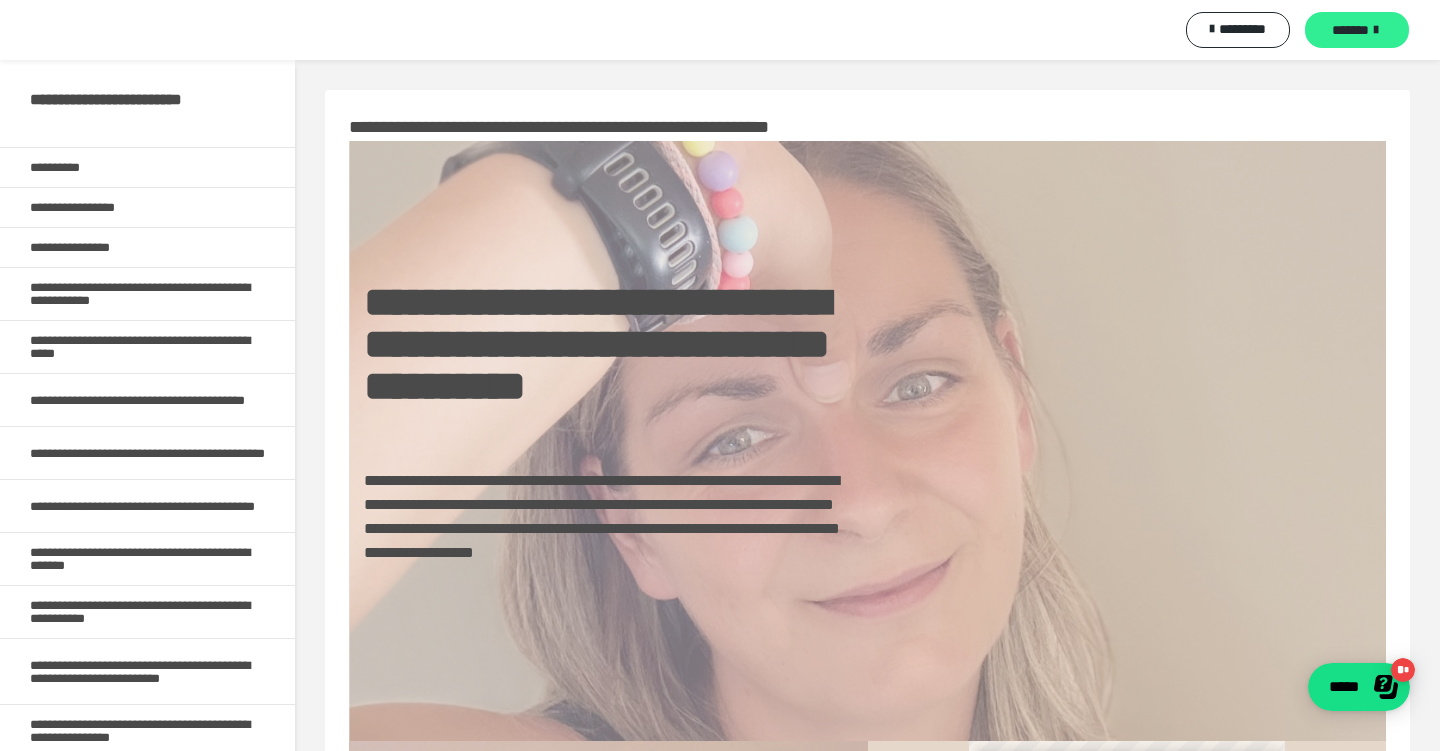 click on "*******" at bounding box center (1350, 30) 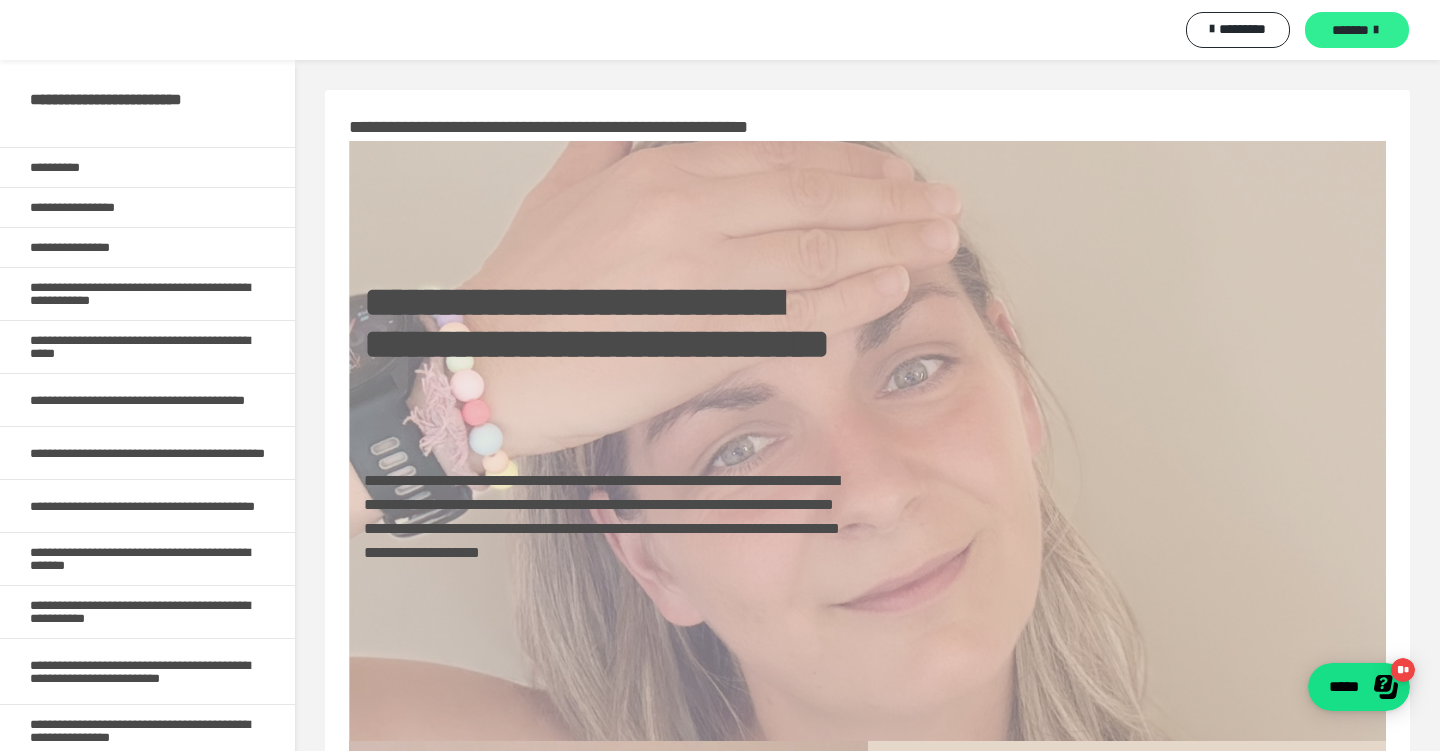 click on "*******" at bounding box center [1350, 30] 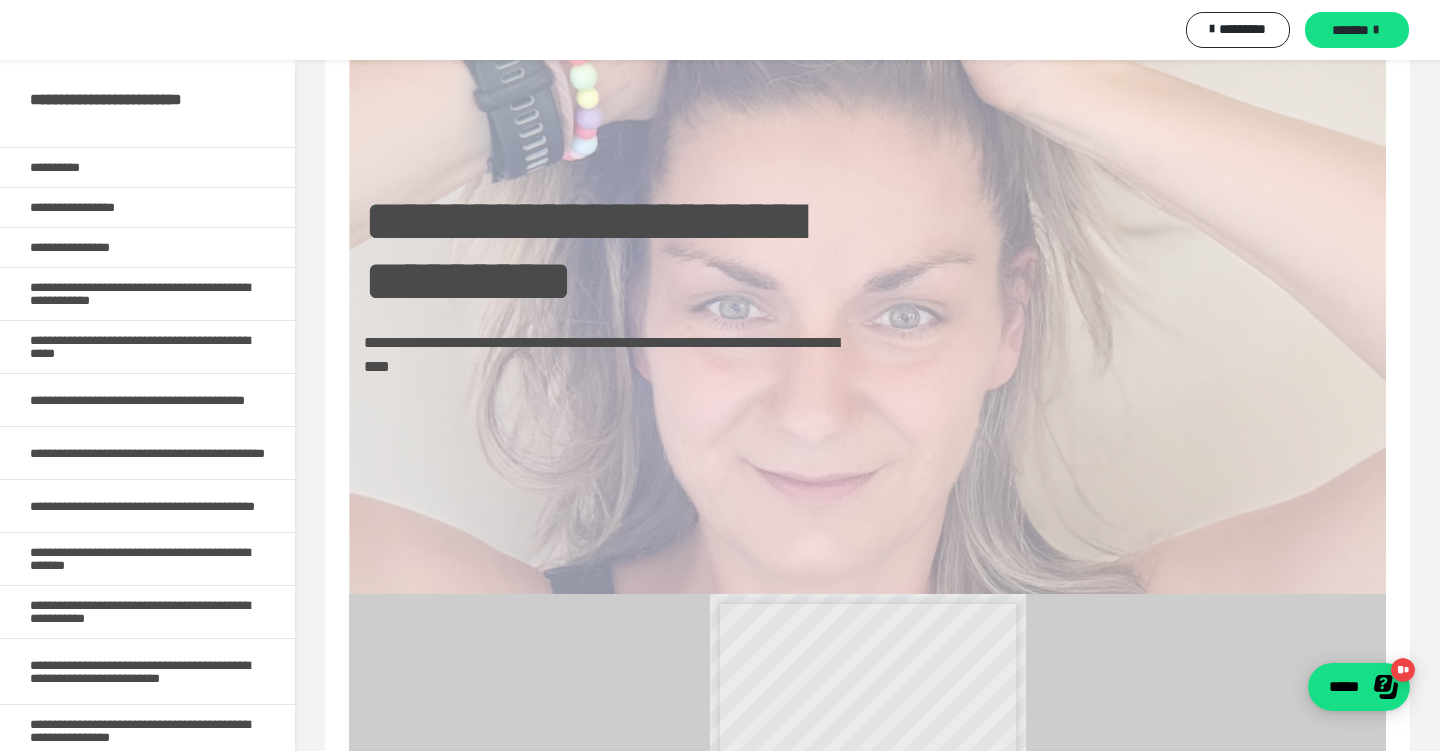 scroll, scrollTop: 141, scrollLeft: 0, axis: vertical 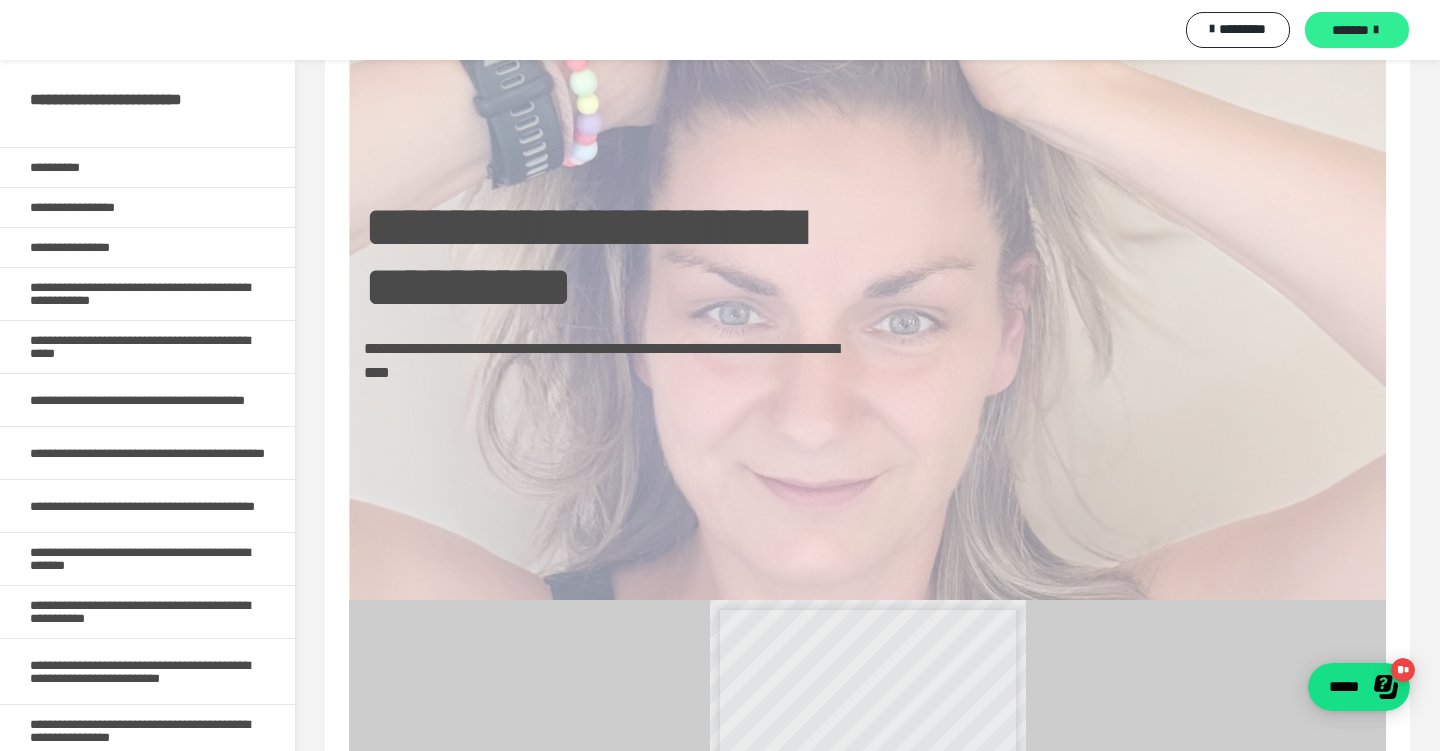 click on "*******" at bounding box center [1350, 30] 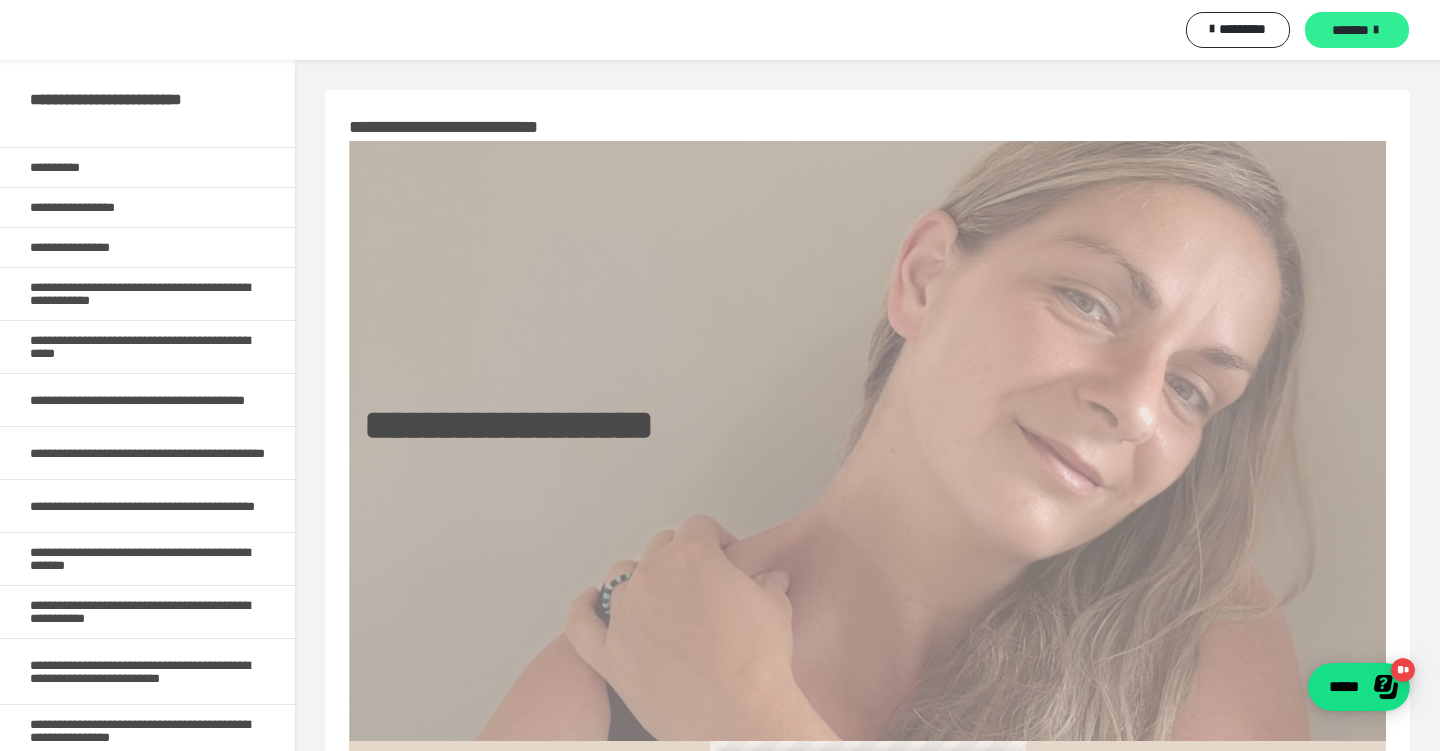 click on "*******" at bounding box center [1350, 30] 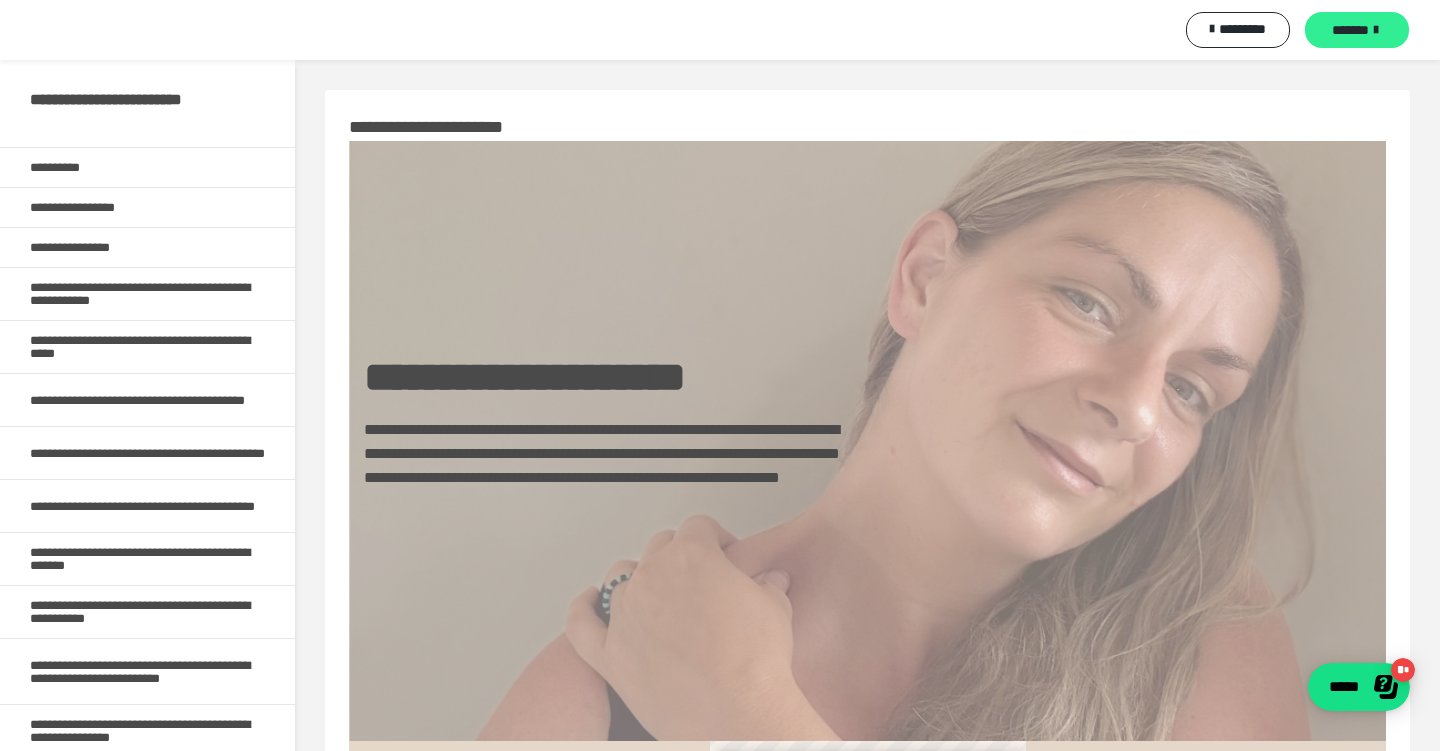 click on "*******" at bounding box center [1350, 30] 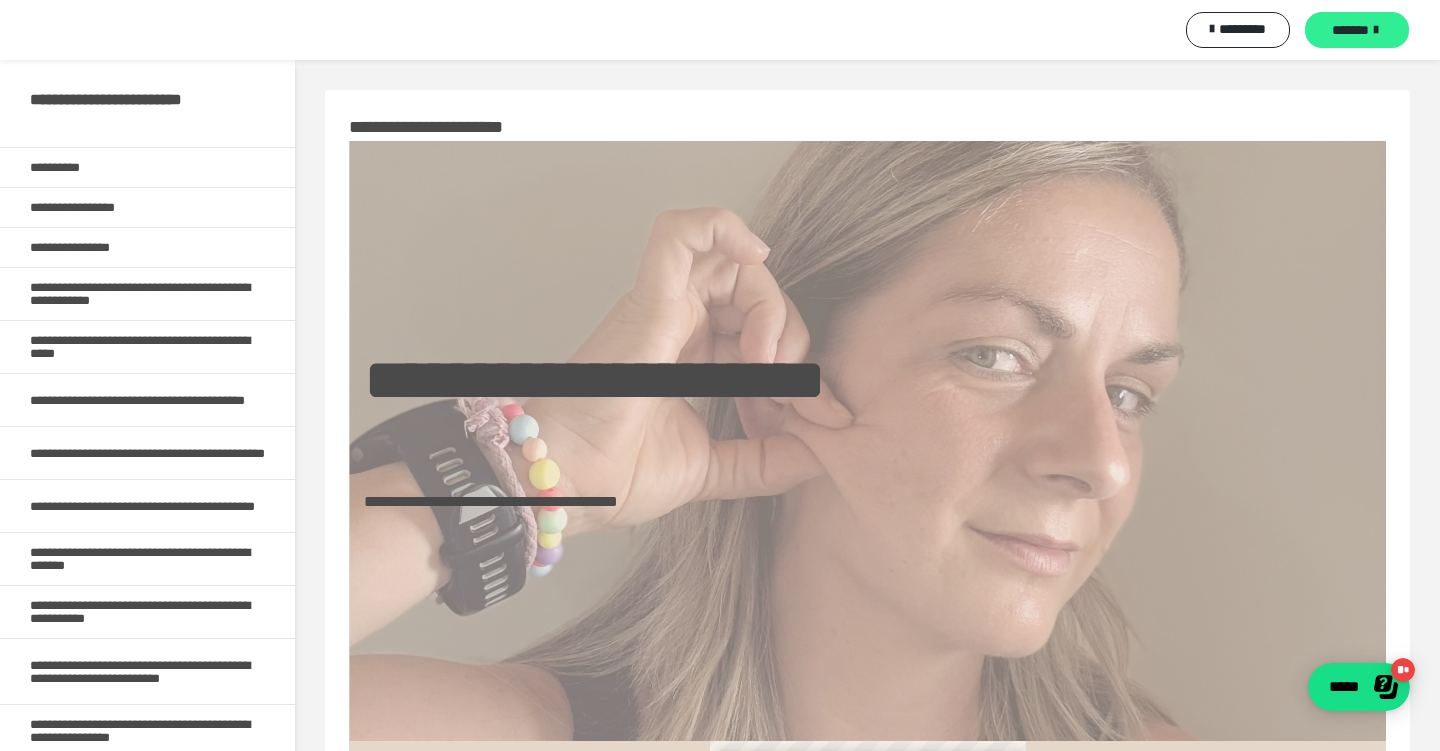 click on "*******" at bounding box center [1350, 30] 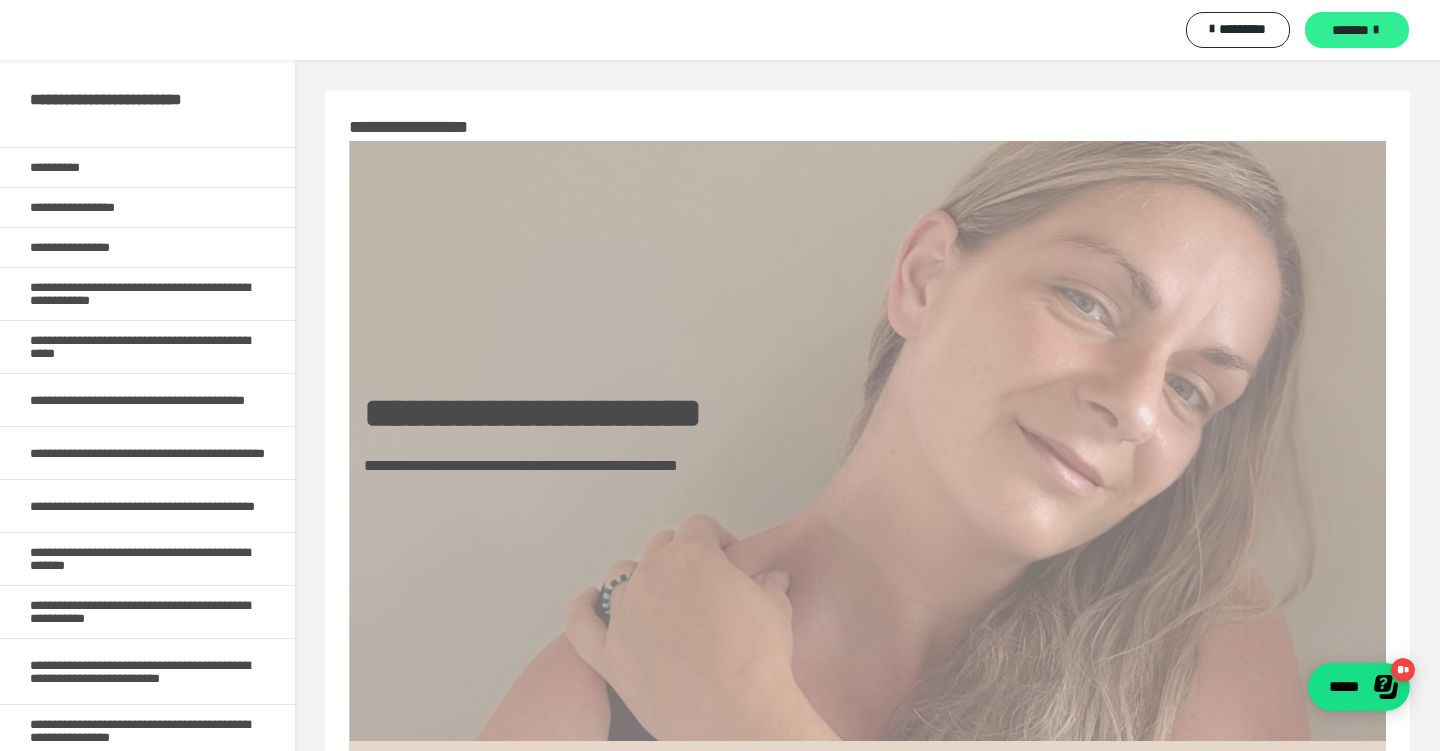 click on "*******" at bounding box center (1350, 30) 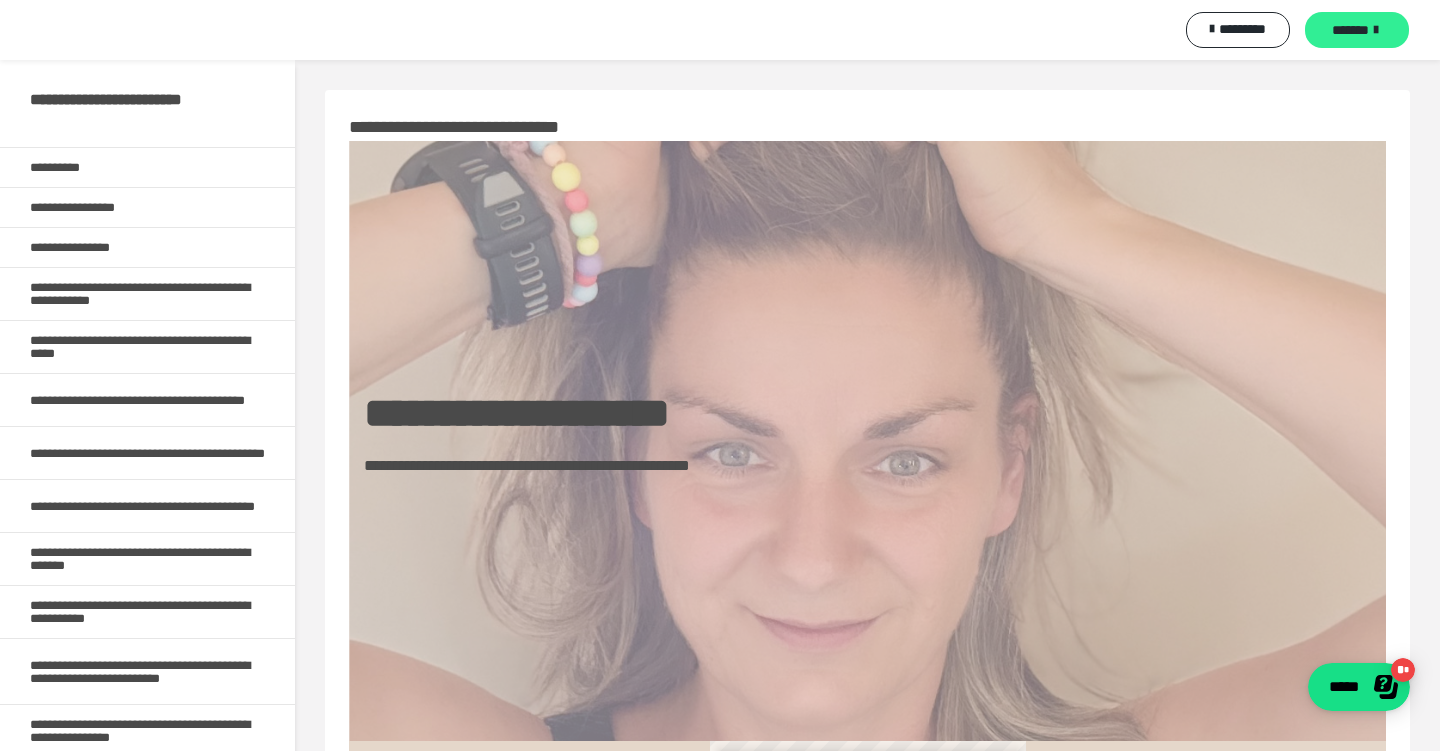 click on "*******" at bounding box center [1350, 30] 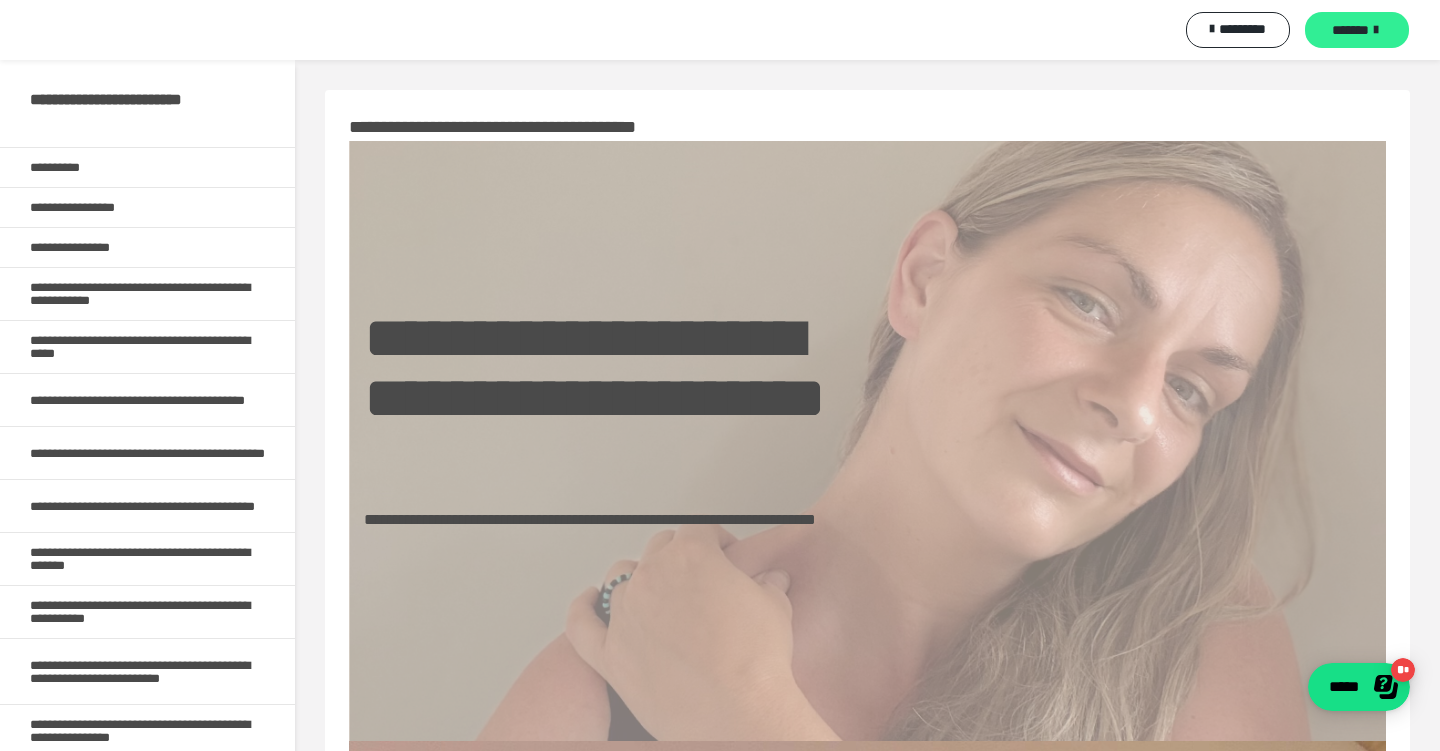 click on "*******" at bounding box center [1350, 30] 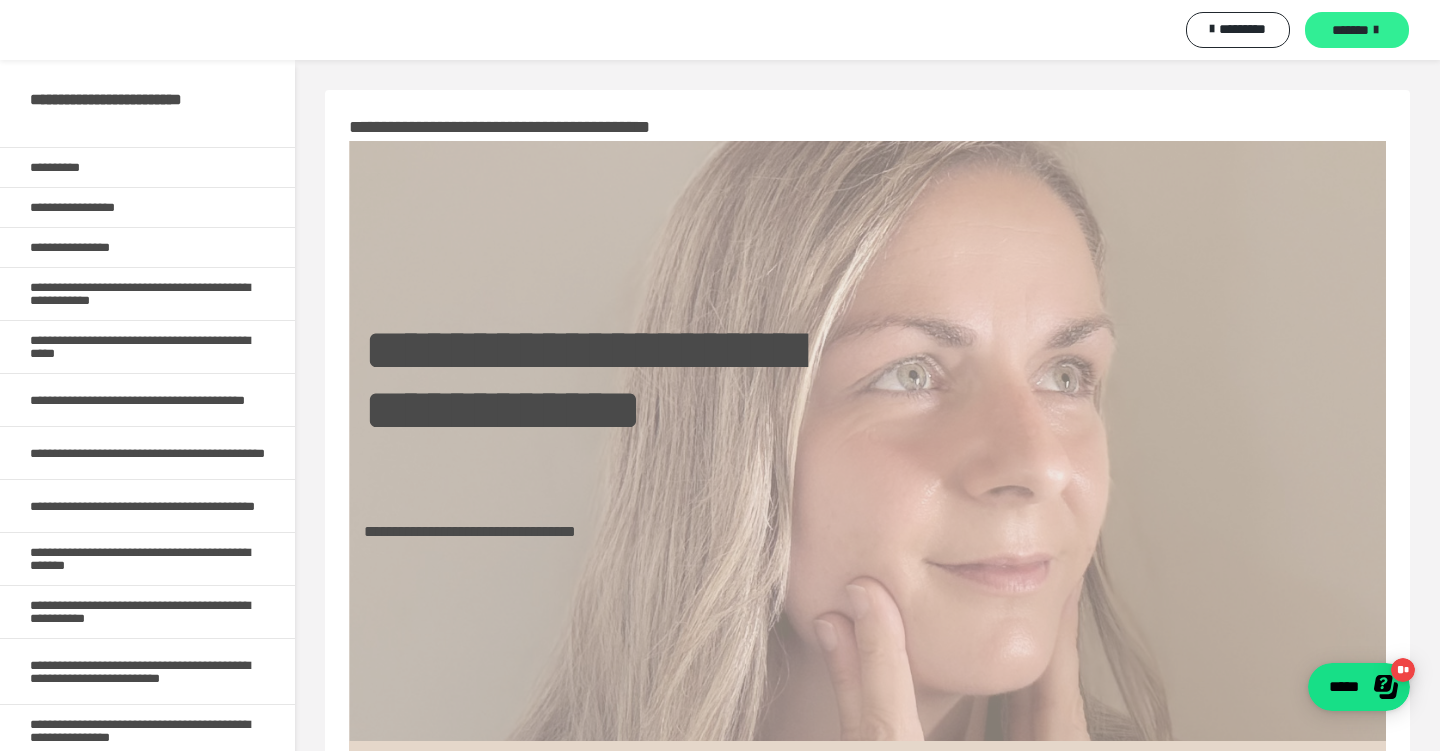 click on "*******" at bounding box center (1350, 30) 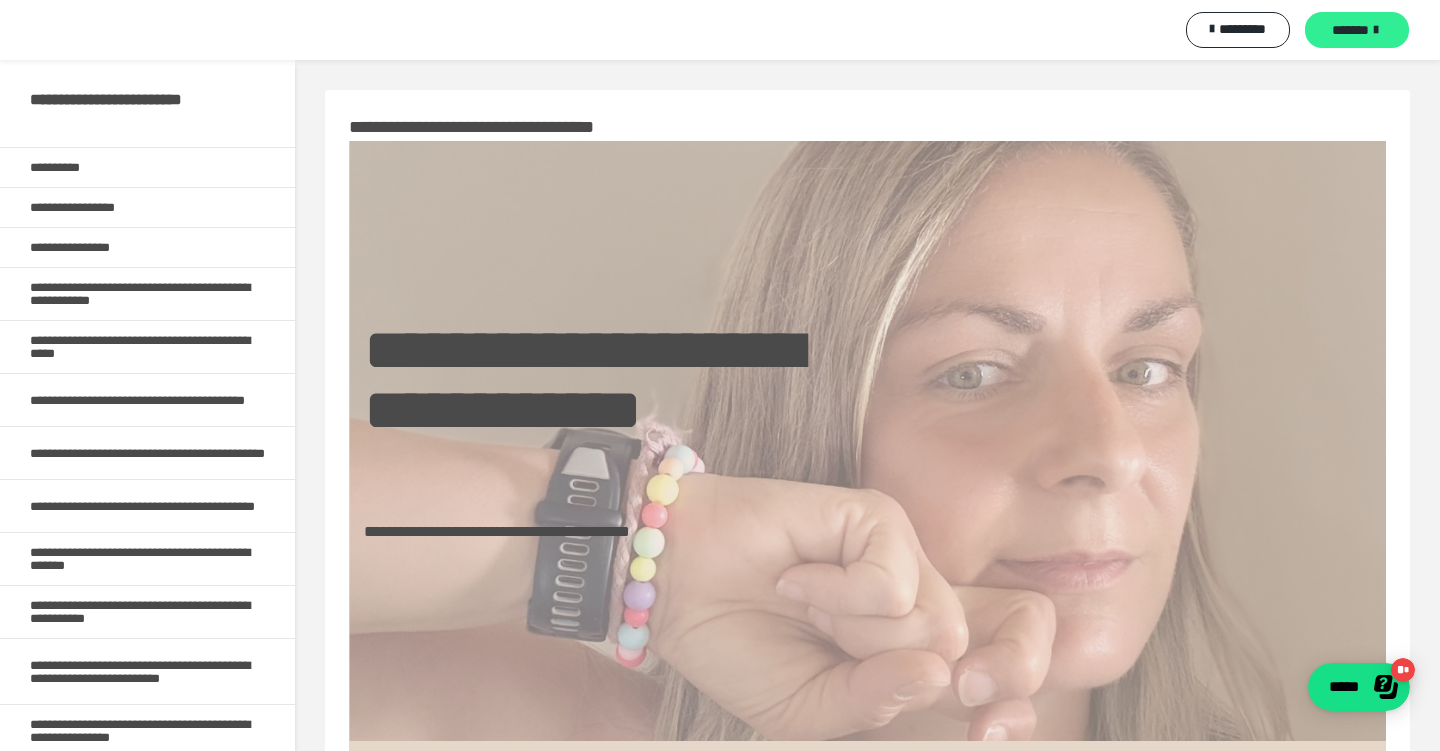 click on "*******" at bounding box center [1350, 30] 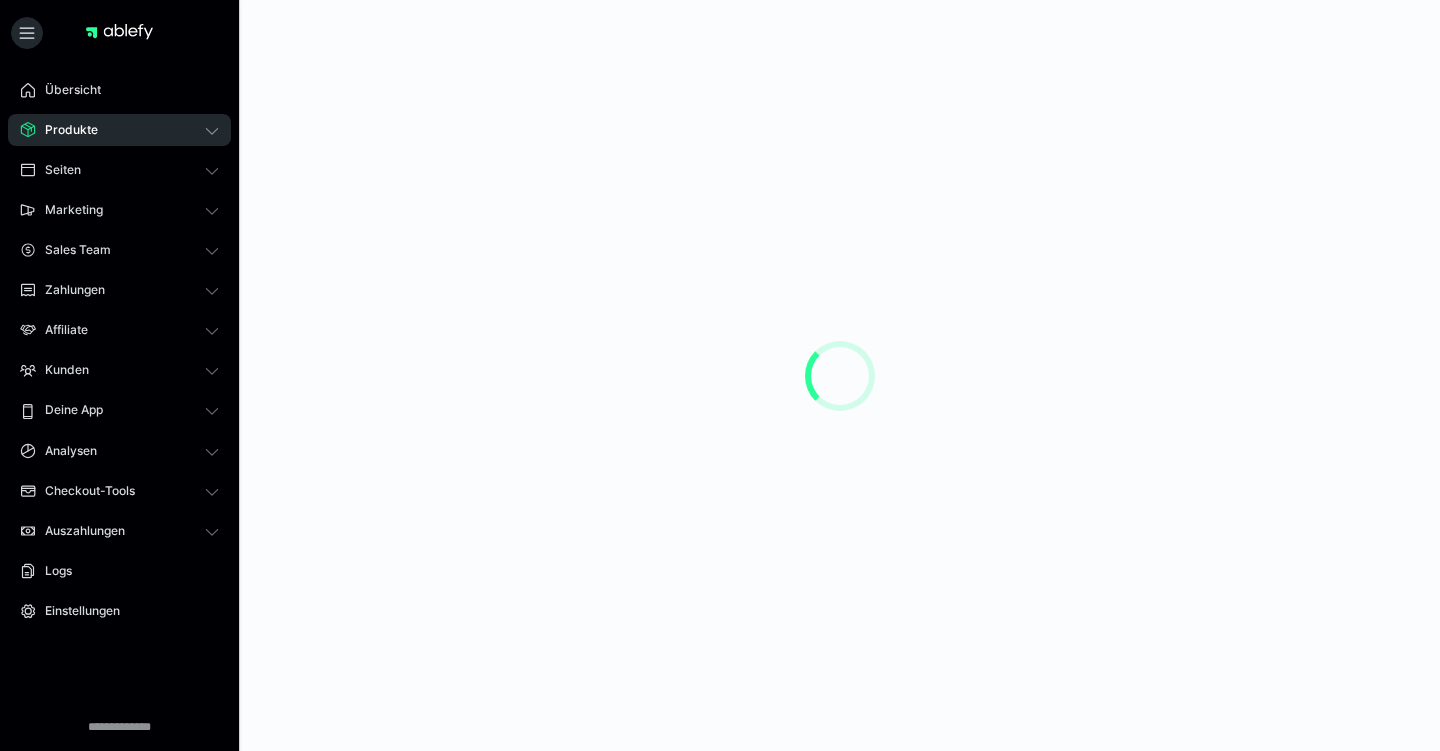 scroll, scrollTop: 0, scrollLeft: 0, axis: both 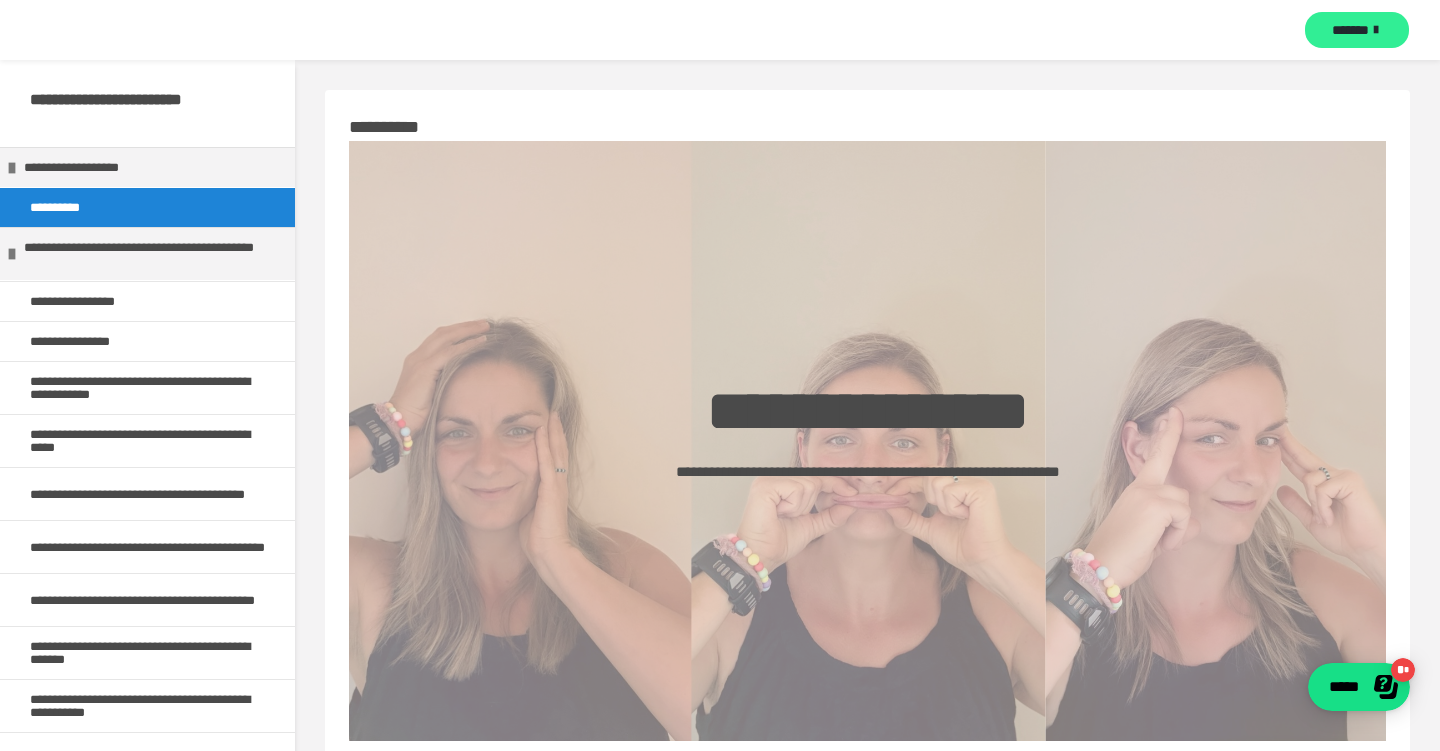 click on "*******" at bounding box center (1350, 30) 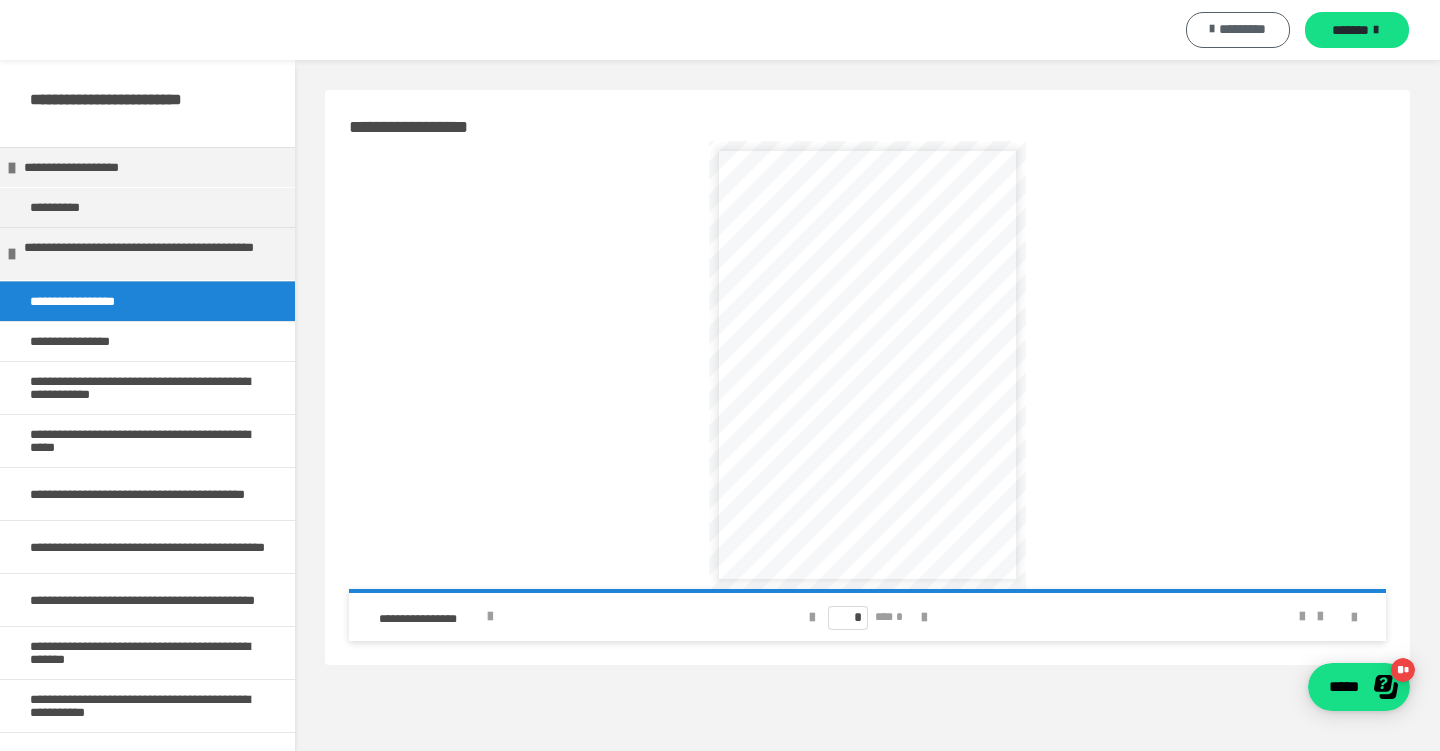 click on "*********" at bounding box center [1238, 30] 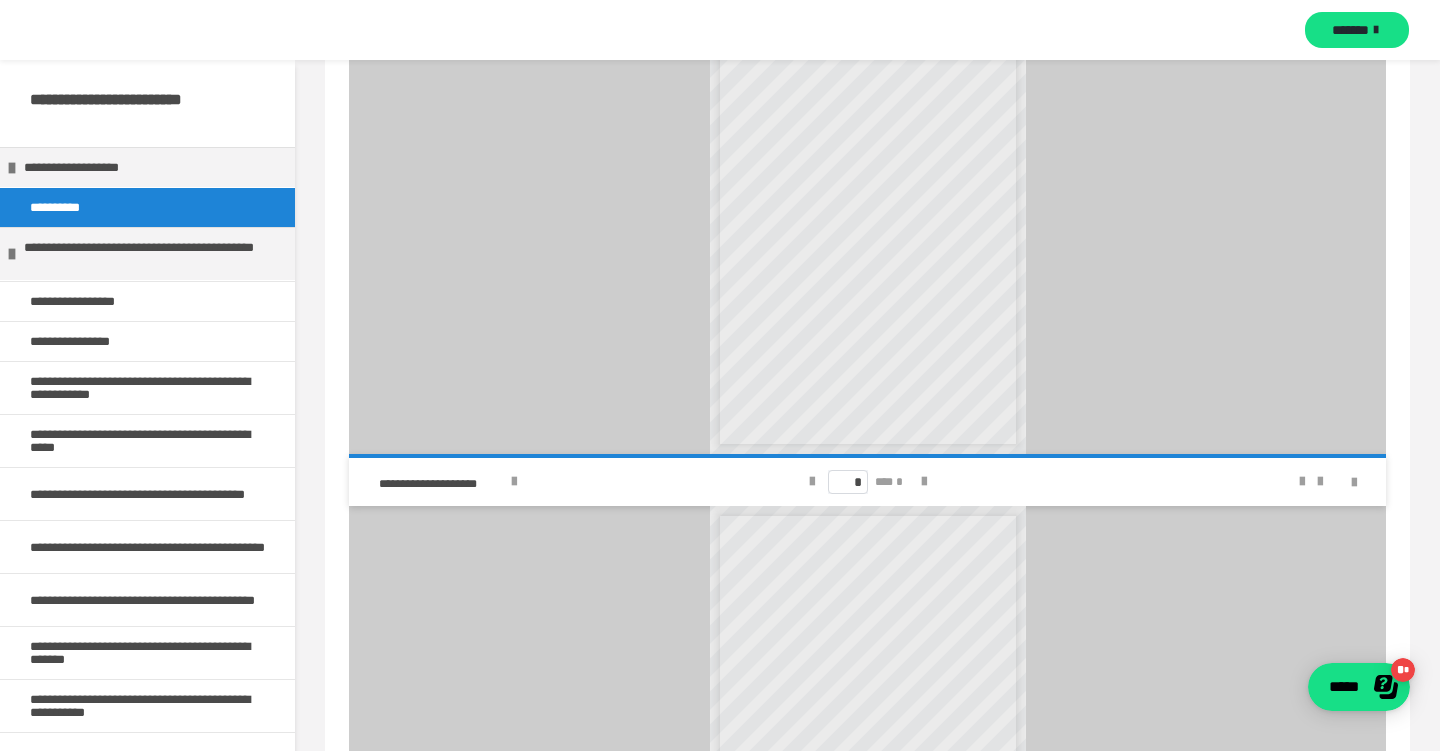 scroll, scrollTop: 1457, scrollLeft: 0, axis: vertical 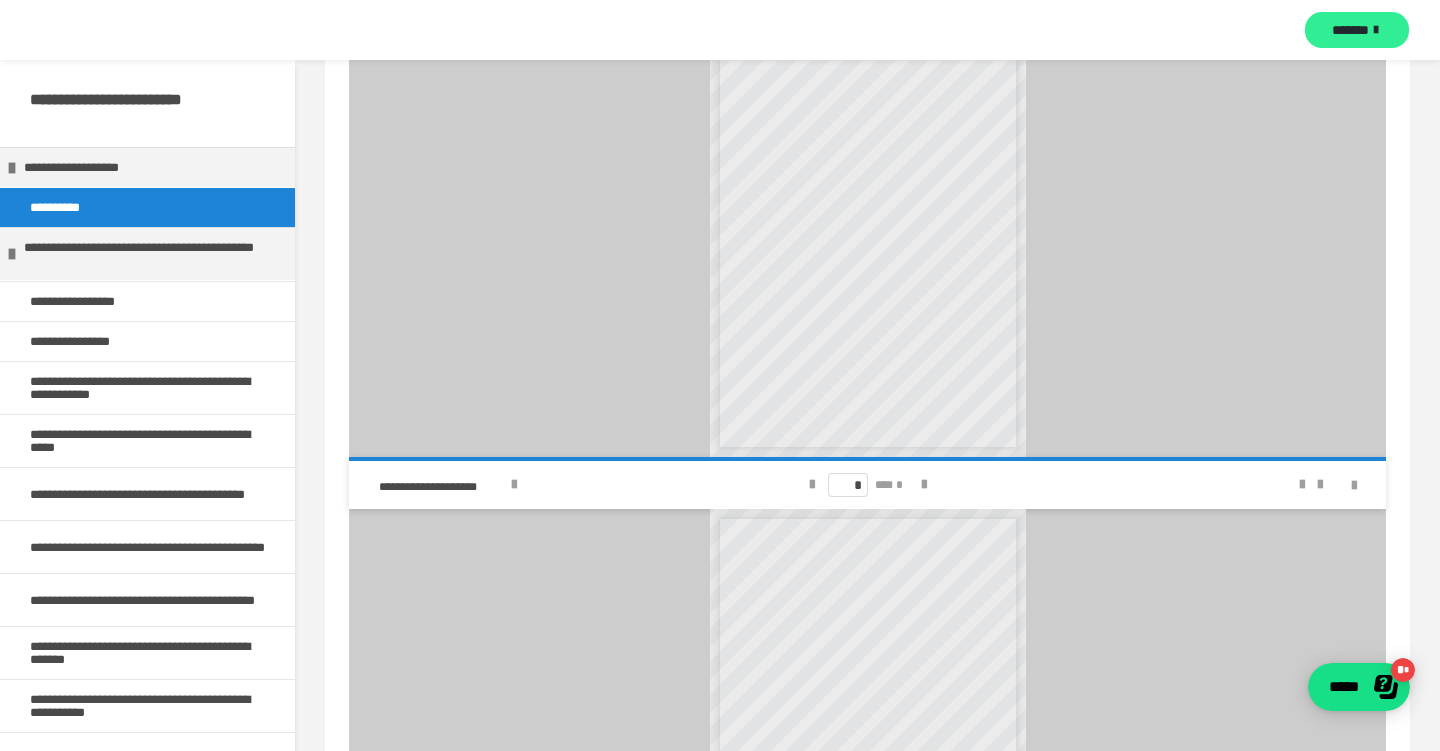 click on "*******" at bounding box center (1357, 30) 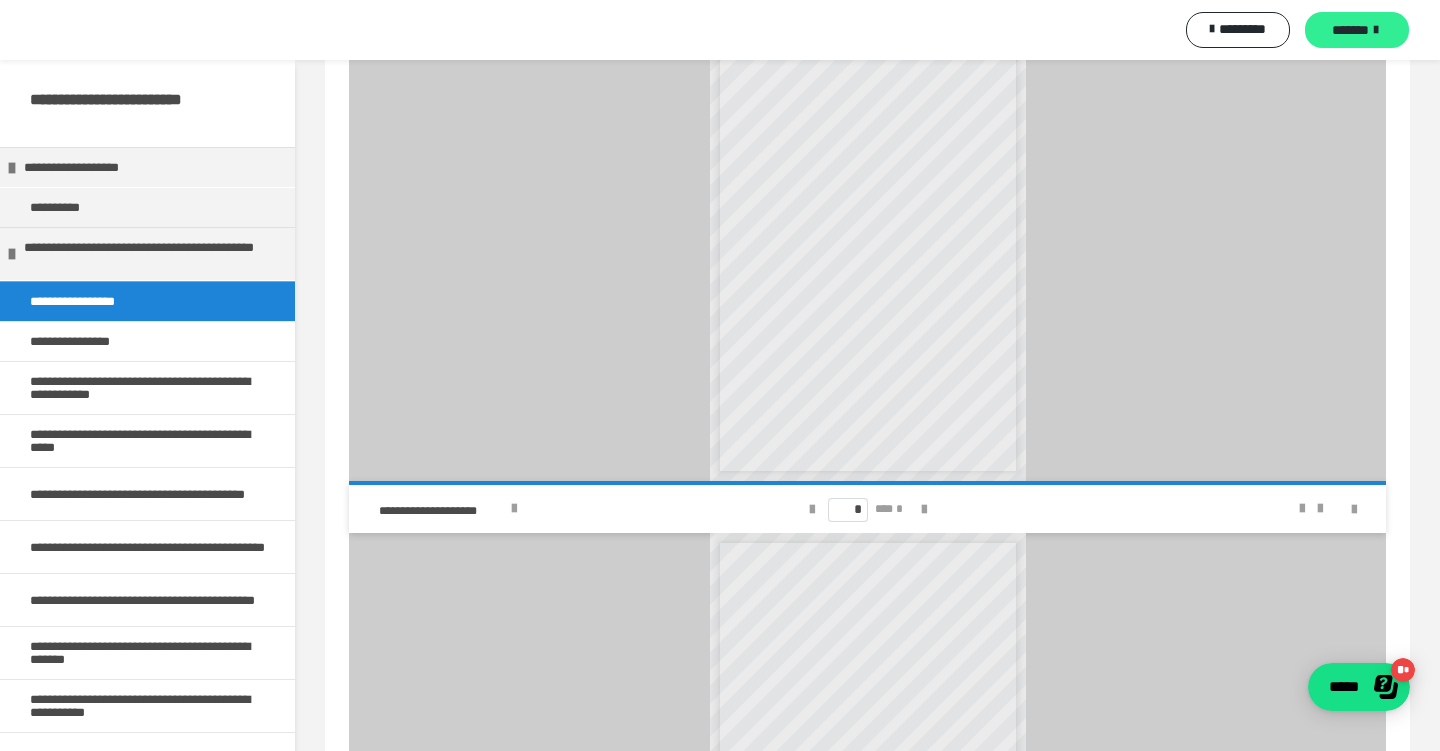 scroll, scrollTop: 0, scrollLeft: 0, axis: both 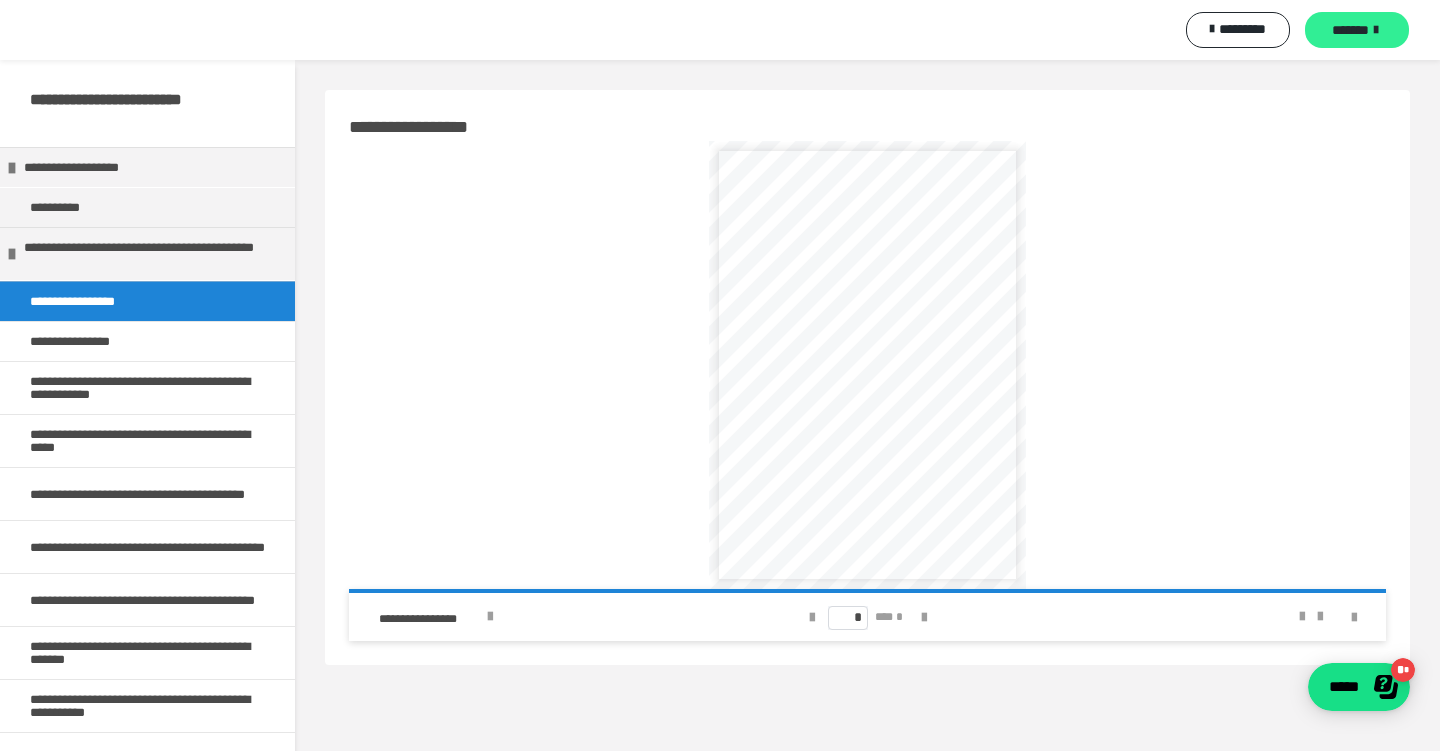 click on "*******" at bounding box center (1357, 30) 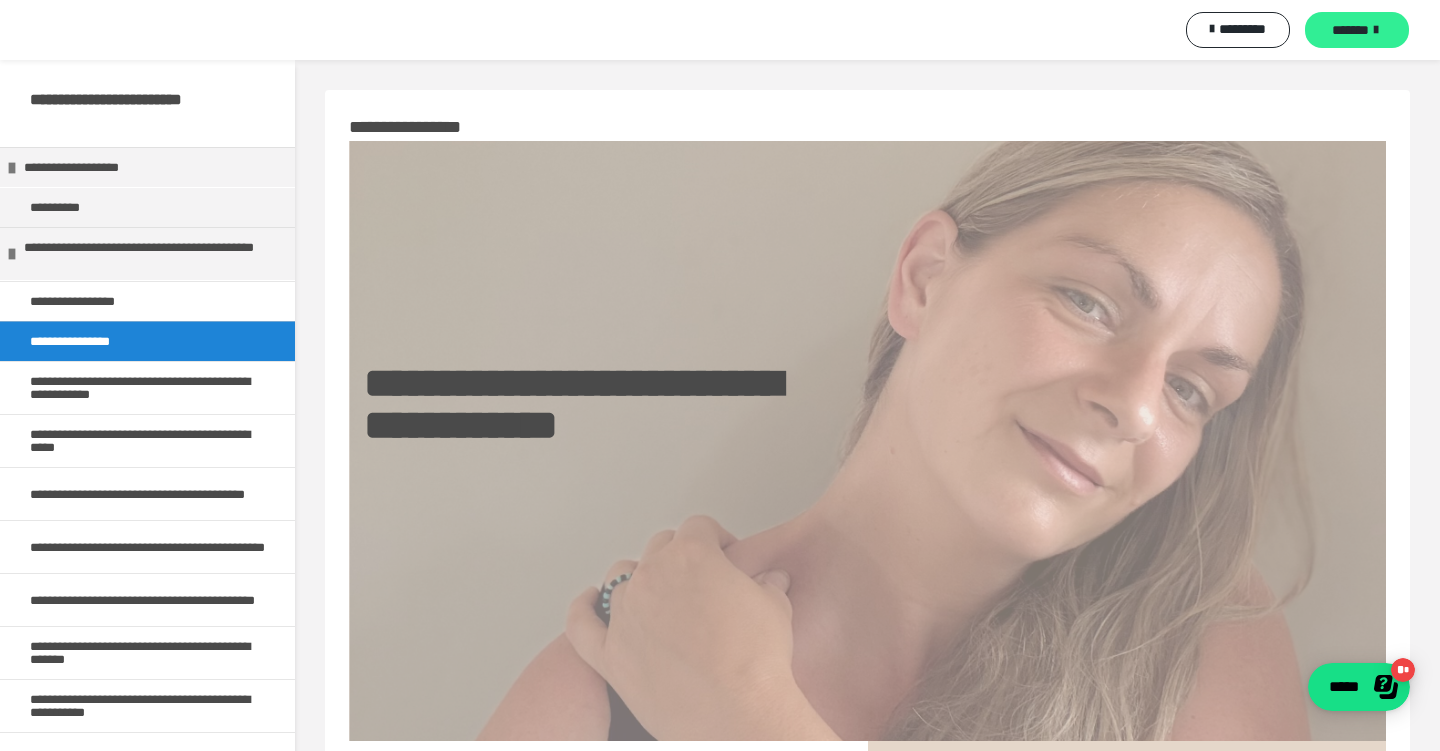 click on "*******" at bounding box center (1357, 30) 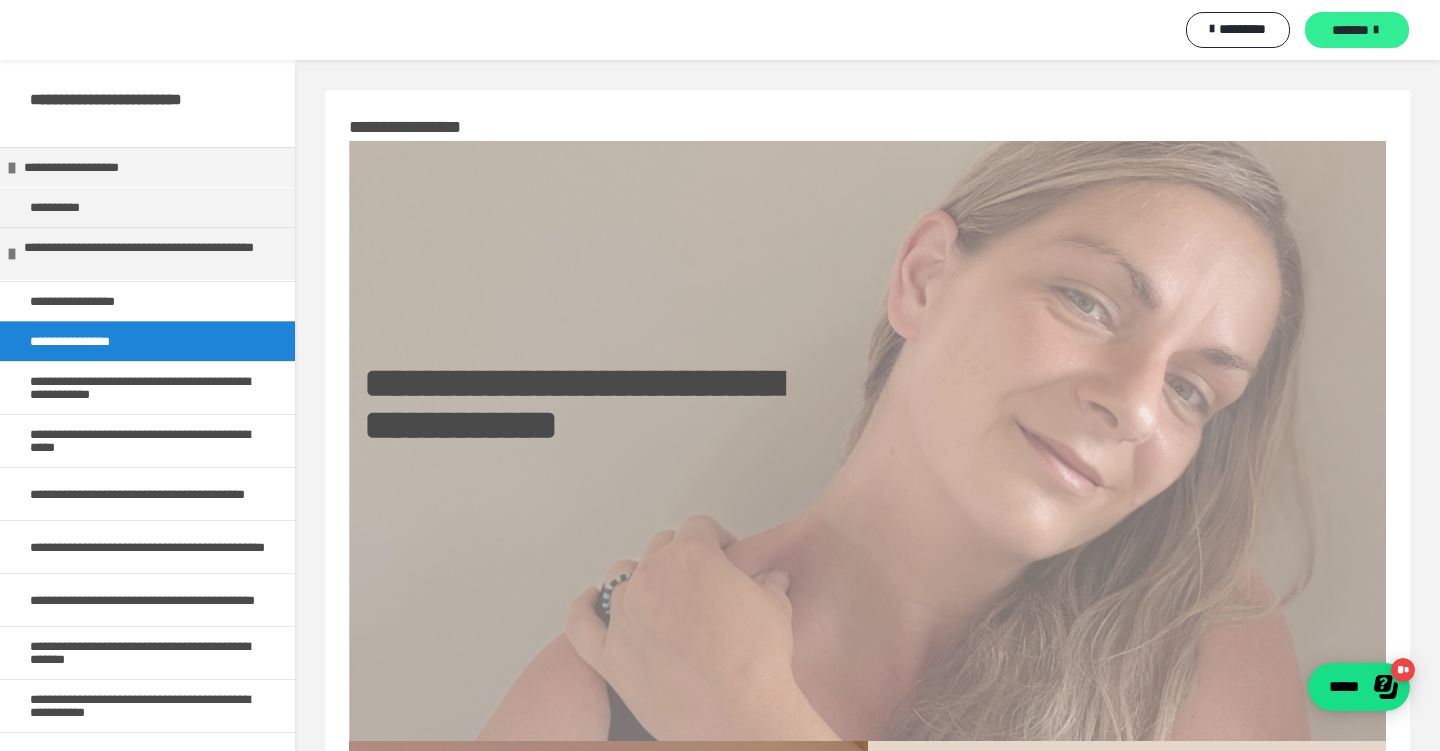click on "*******" at bounding box center [1357, 30] 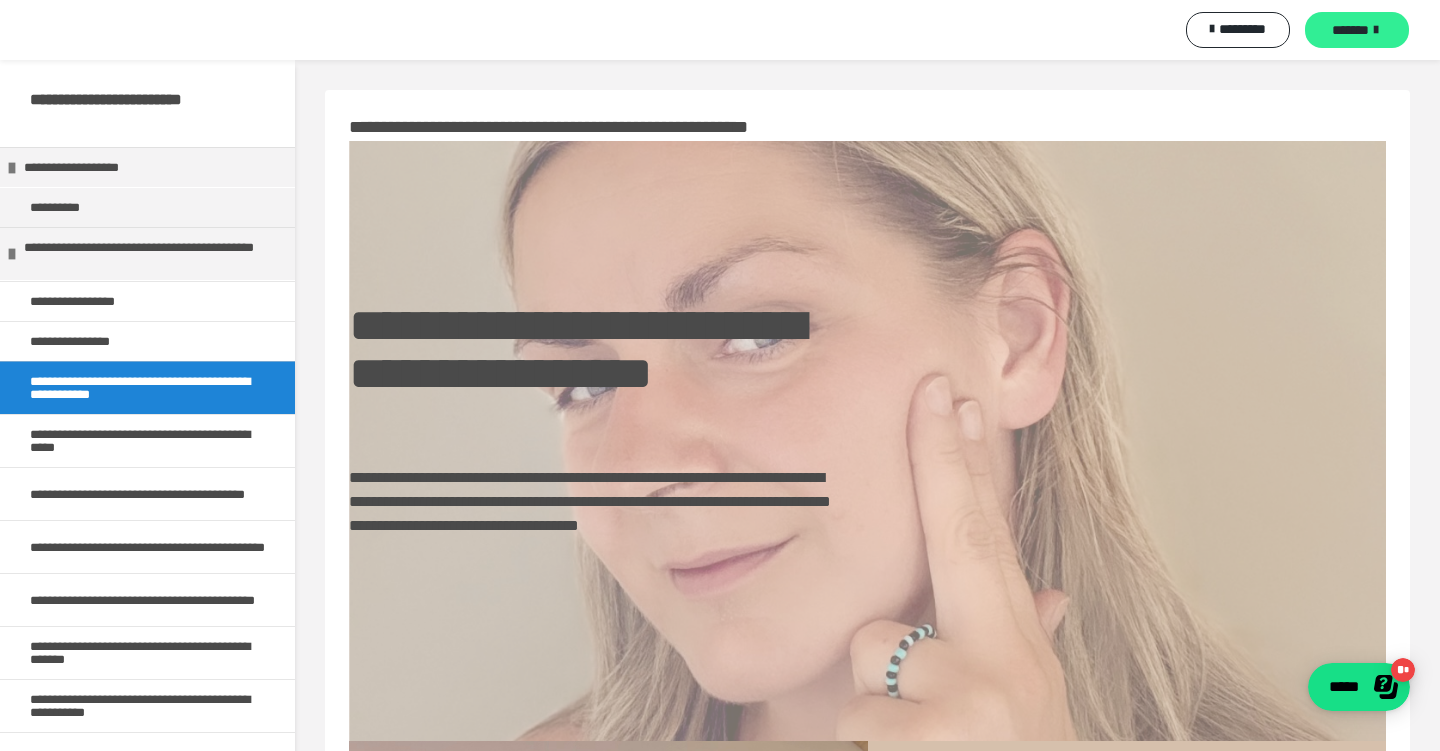 click on "*******" at bounding box center (1357, 30) 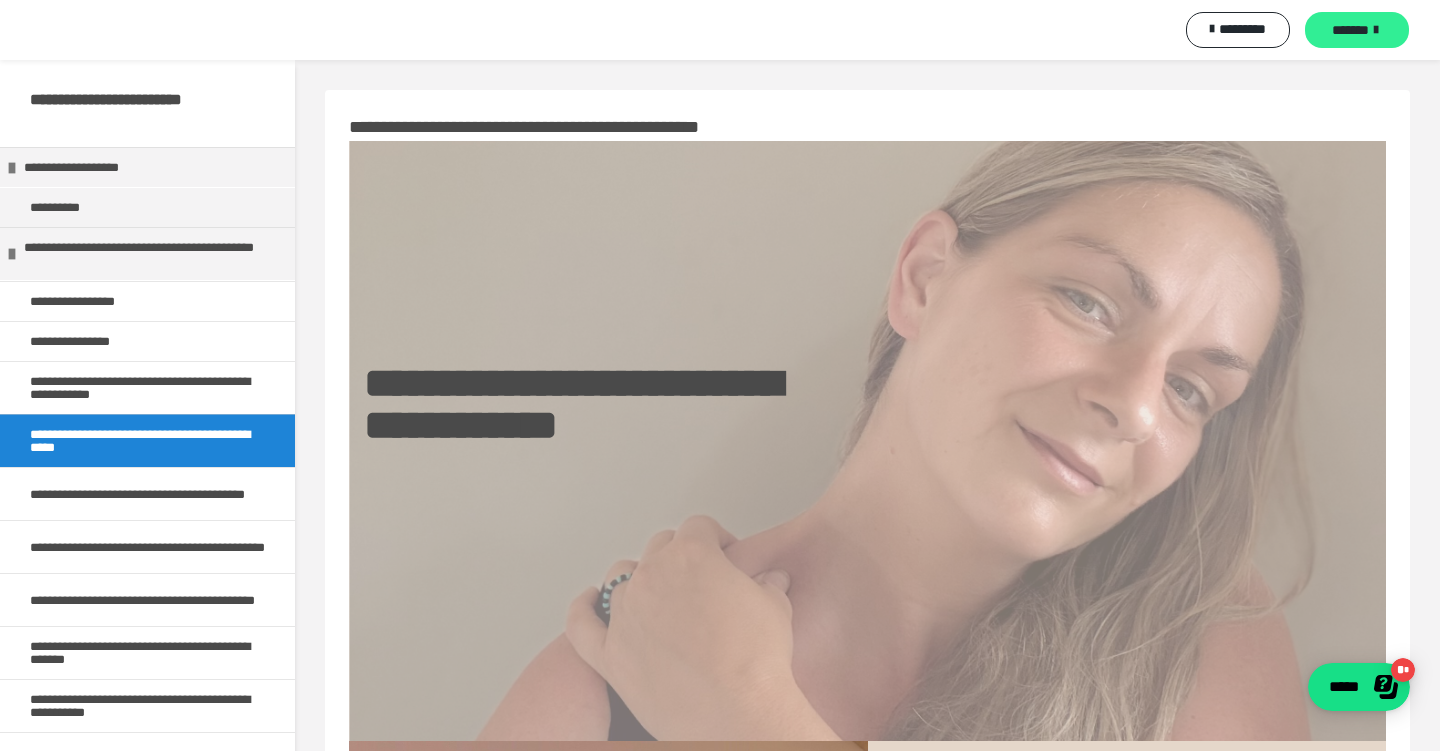 click on "*******" at bounding box center (1350, 30) 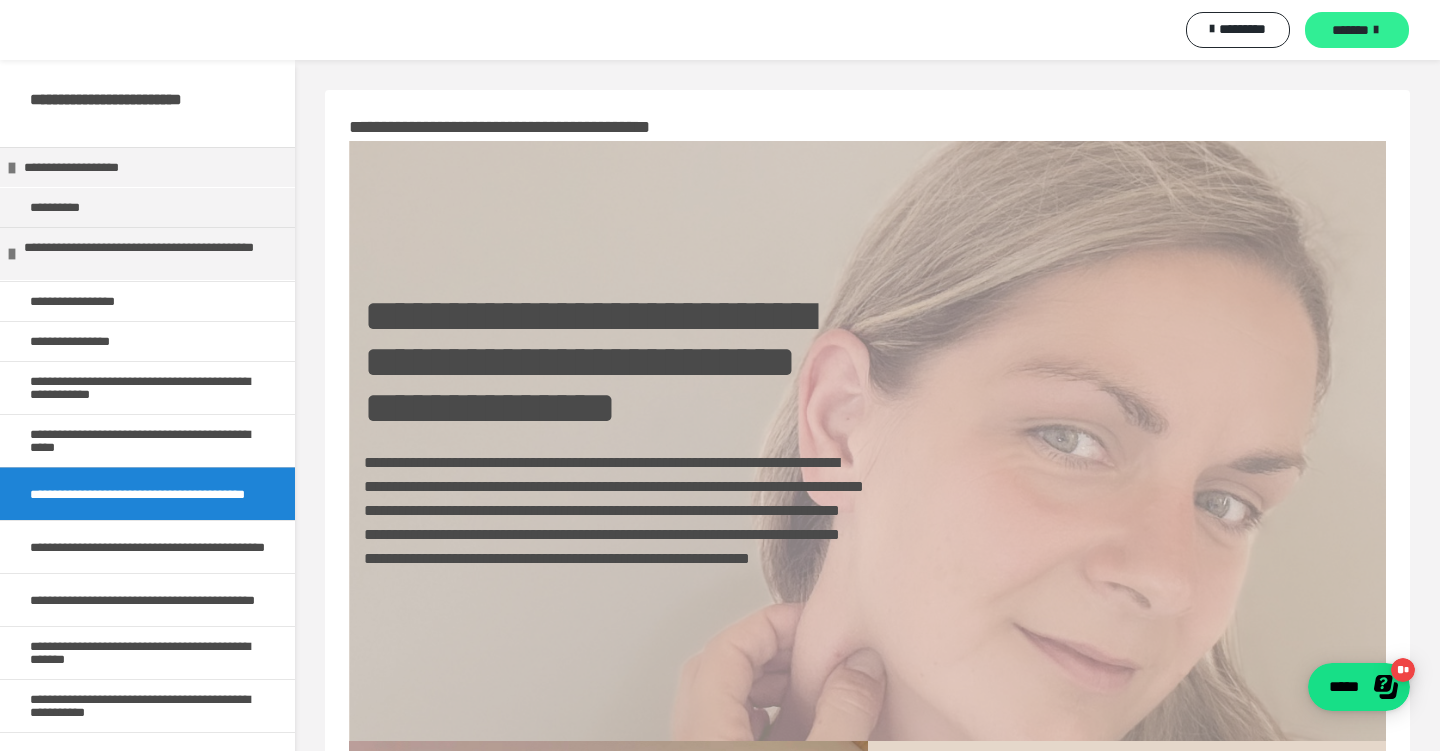 click on "*******" at bounding box center [1350, 30] 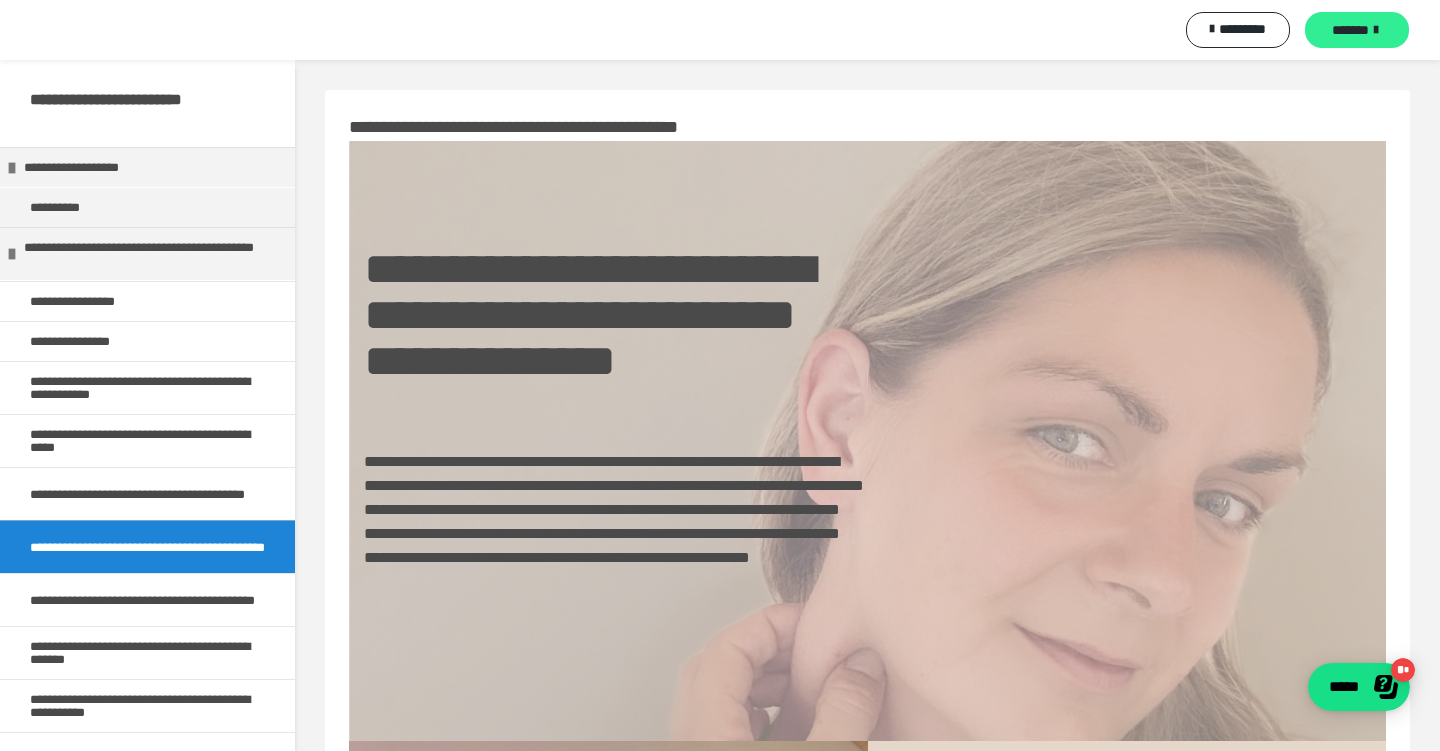 click on "*******" at bounding box center (1350, 30) 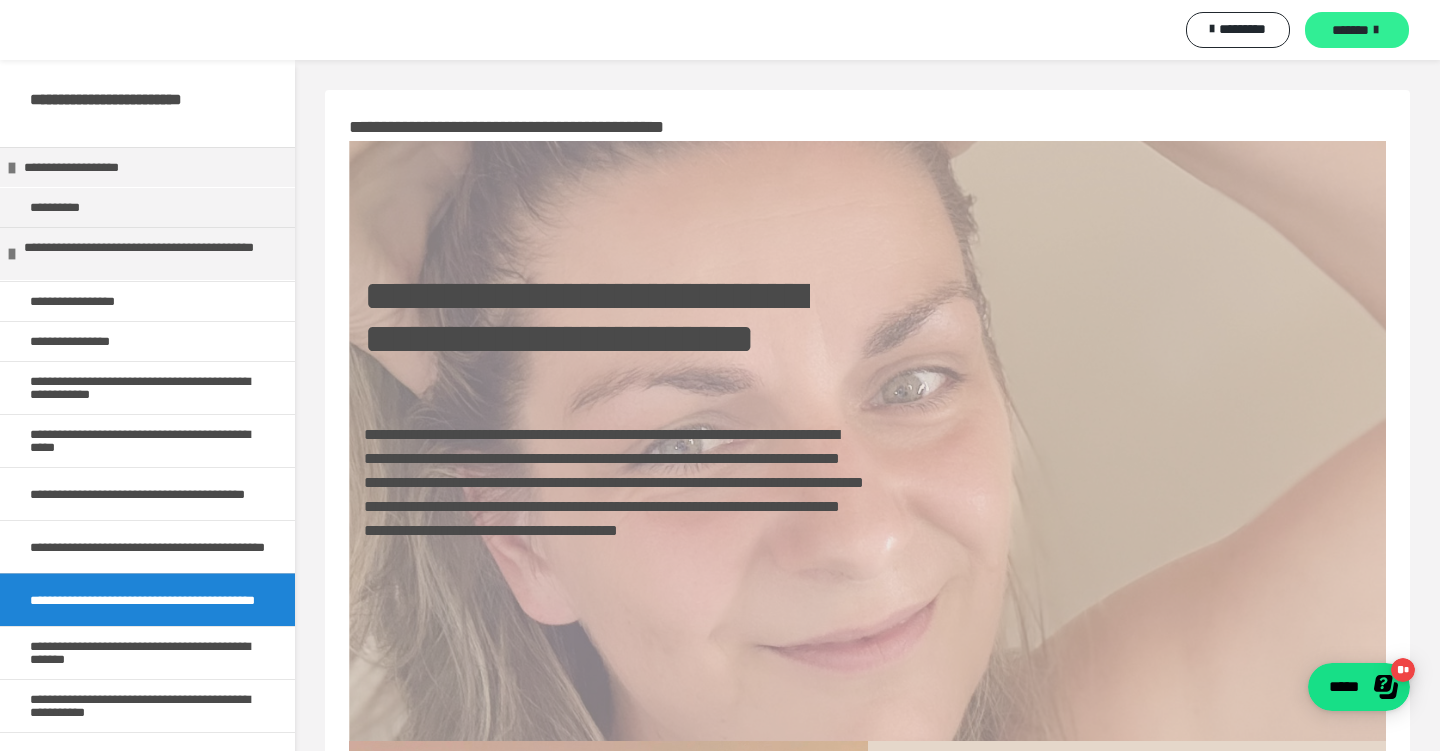 click on "*******" at bounding box center (1350, 30) 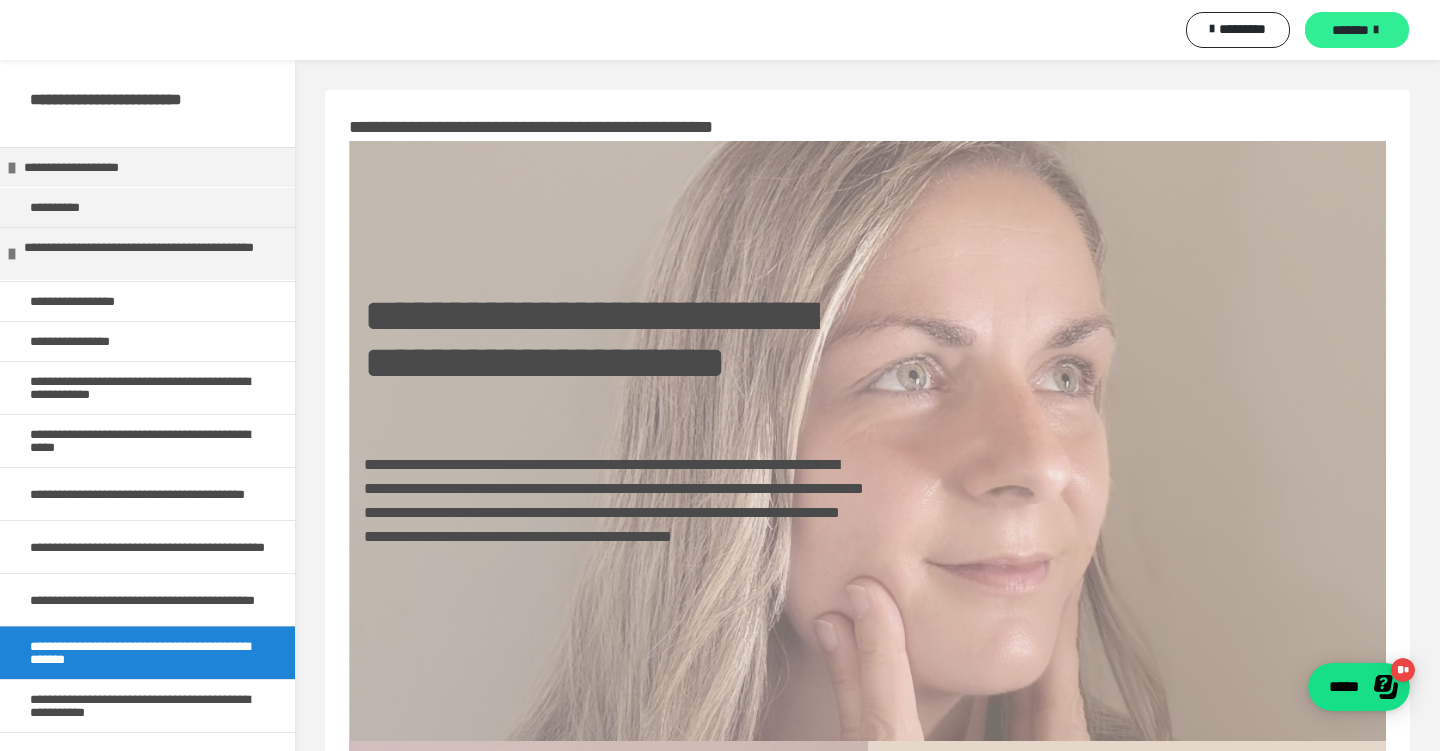 click on "*******" at bounding box center [1350, 30] 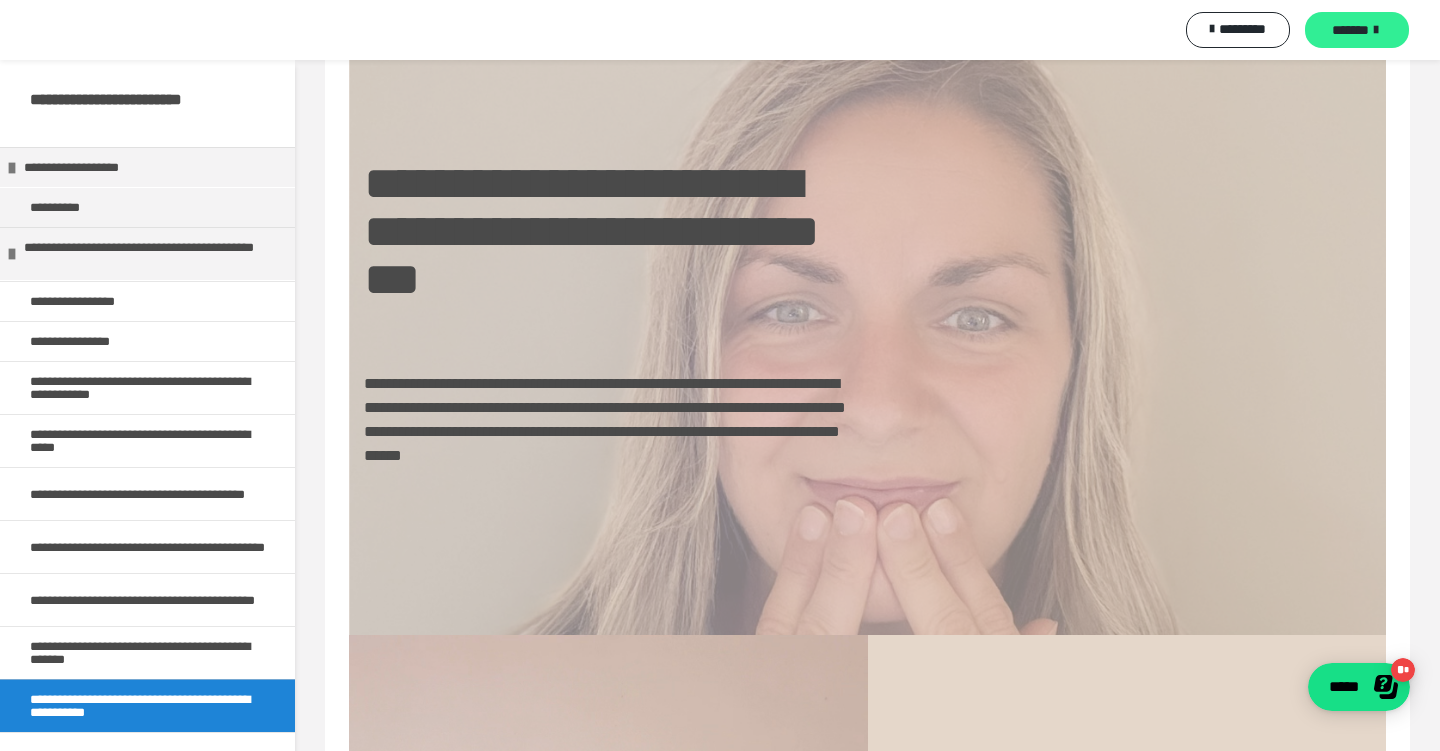 scroll, scrollTop: 107, scrollLeft: 0, axis: vertical 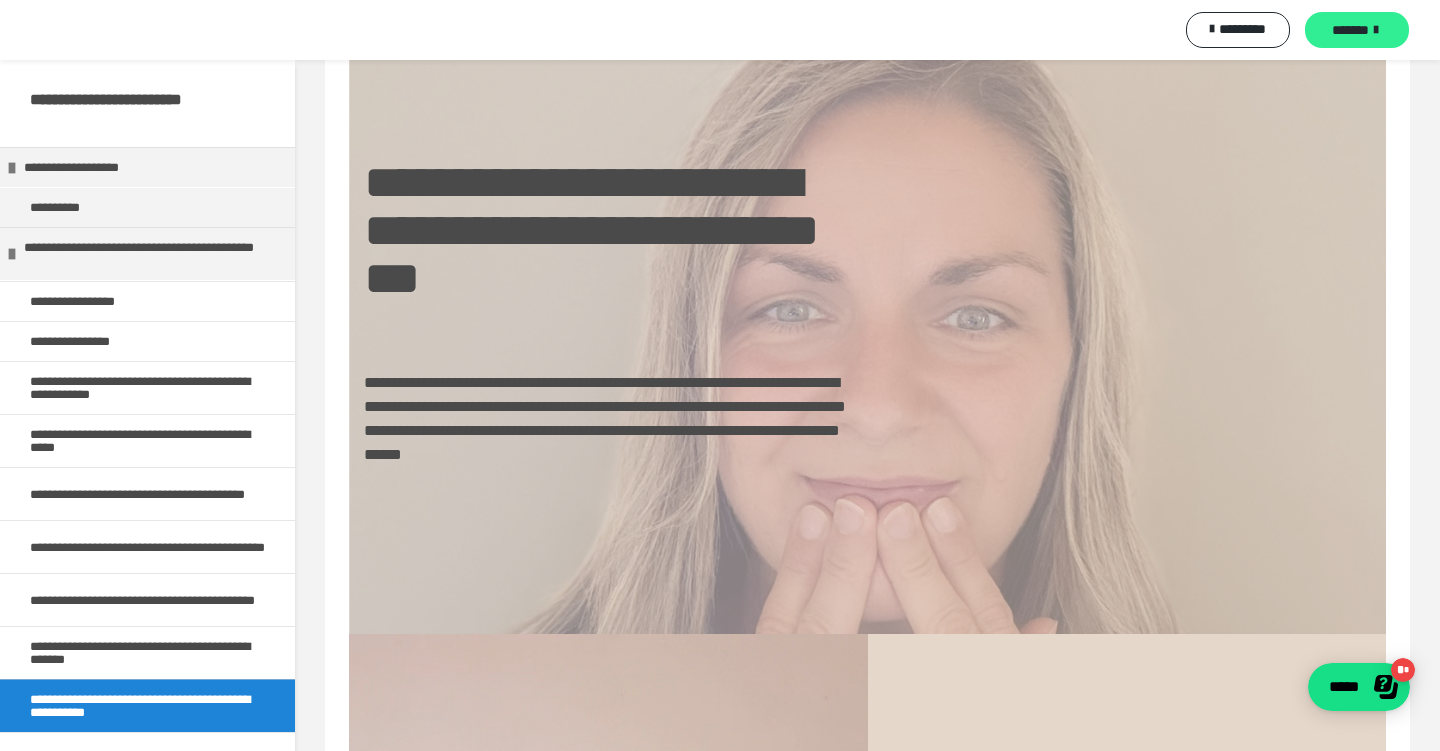 click on "*******" at bounding box center (1350, 30) 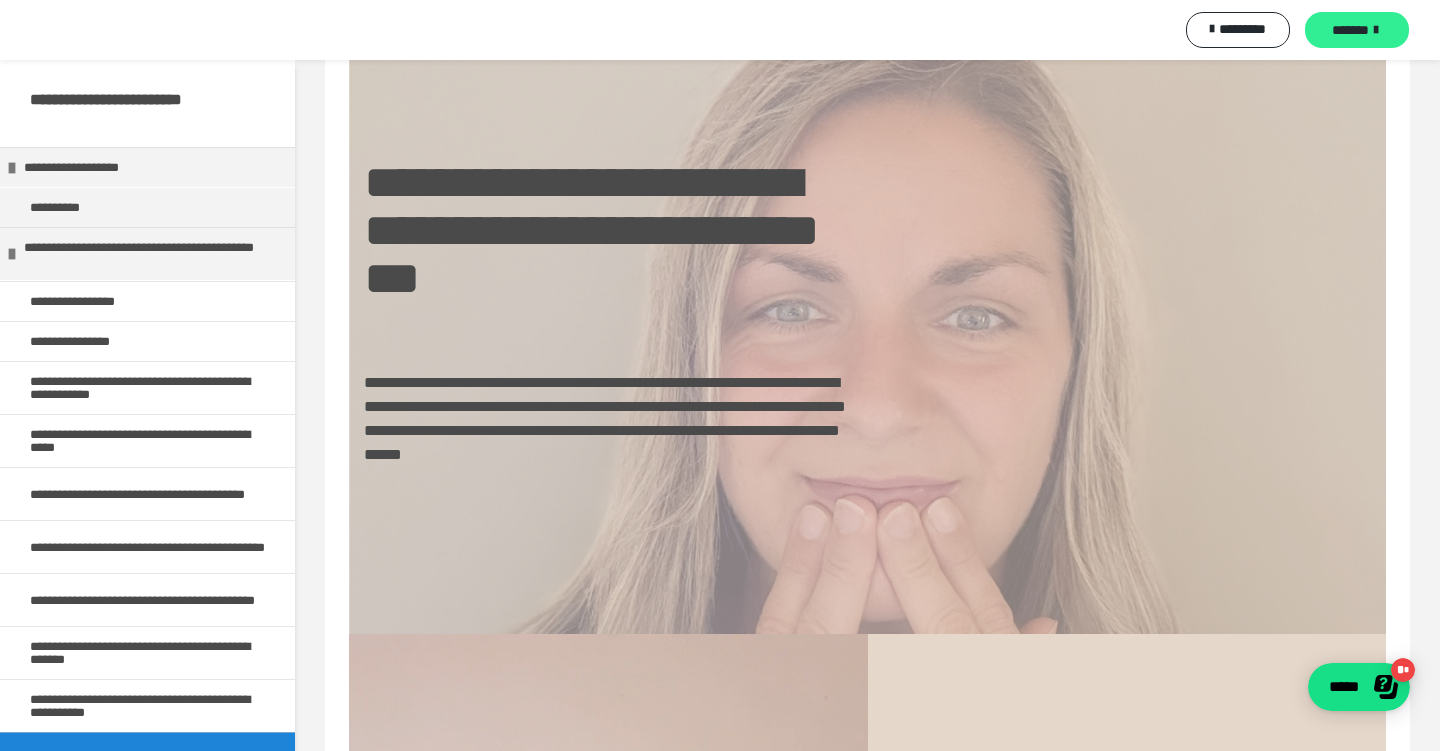 scroll, scrollTop: 0, scrollLeft: 0, axis: both 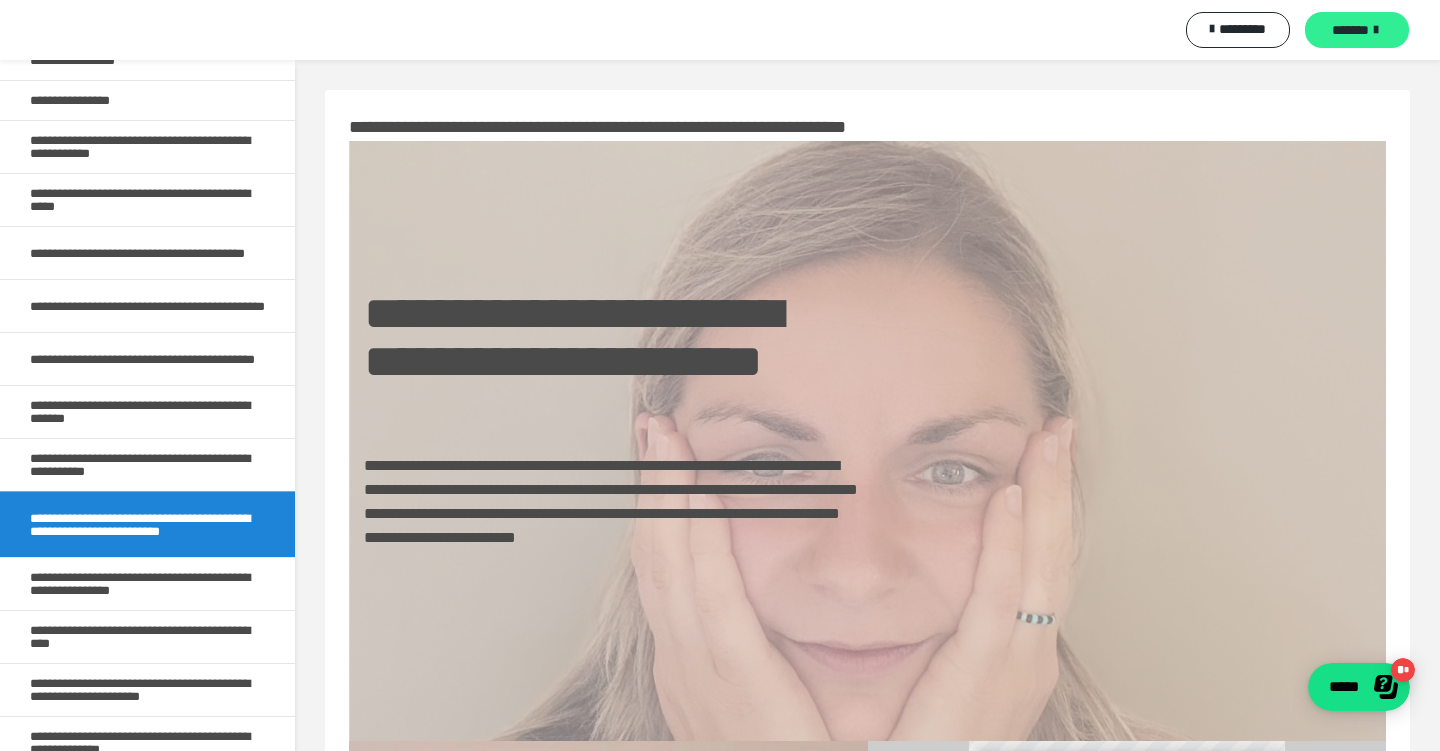 click on "*******" at bounding box center (1350, 30) 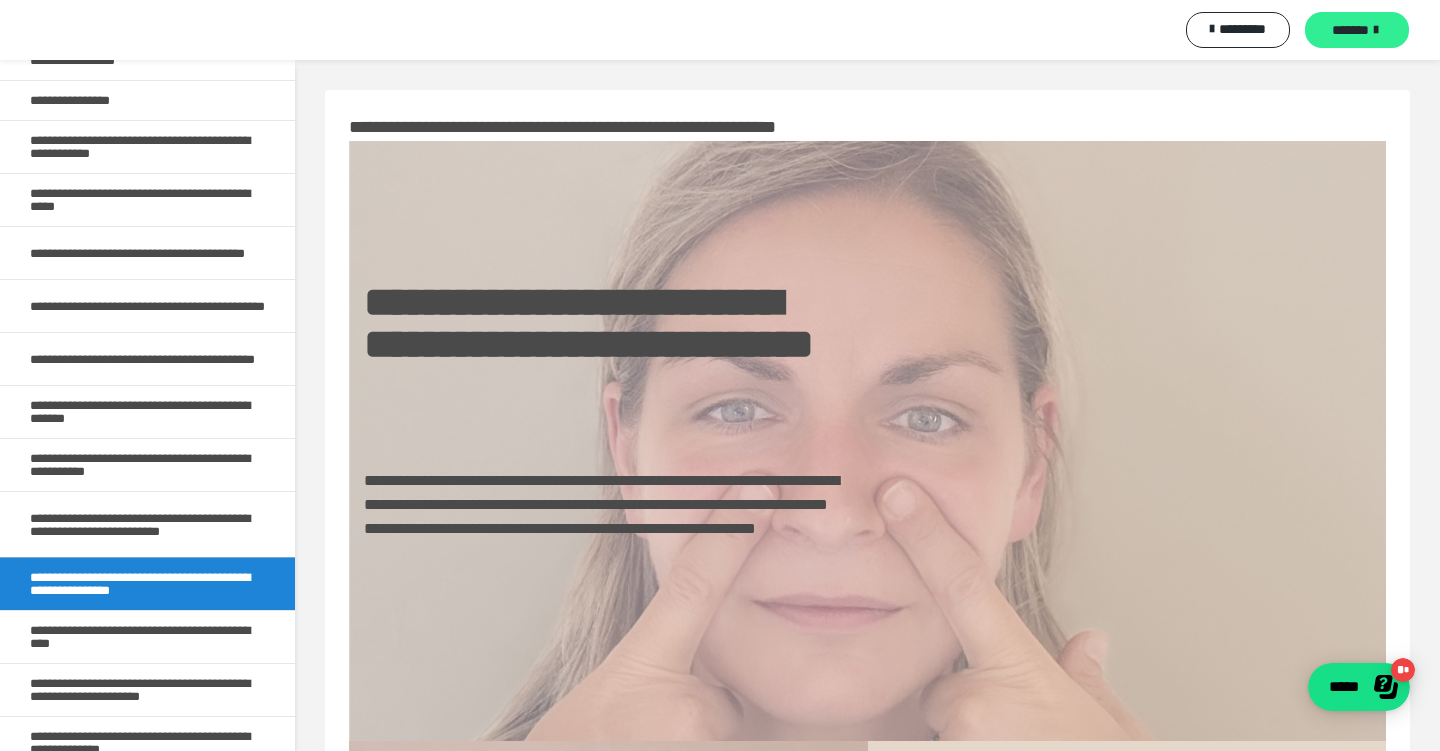 click on "*******" at bounding box center [1350, 30] 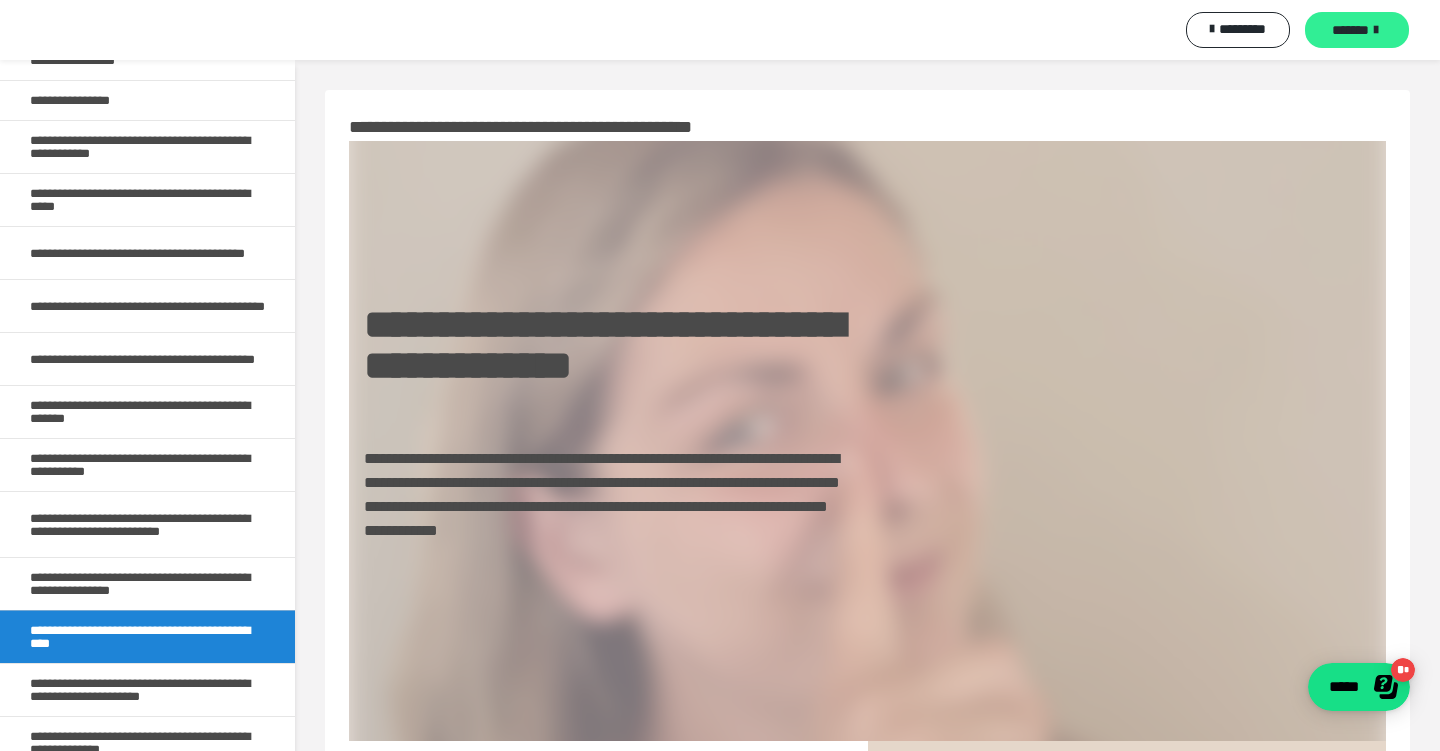 click on "*******" at bounding box center (1350, 30) 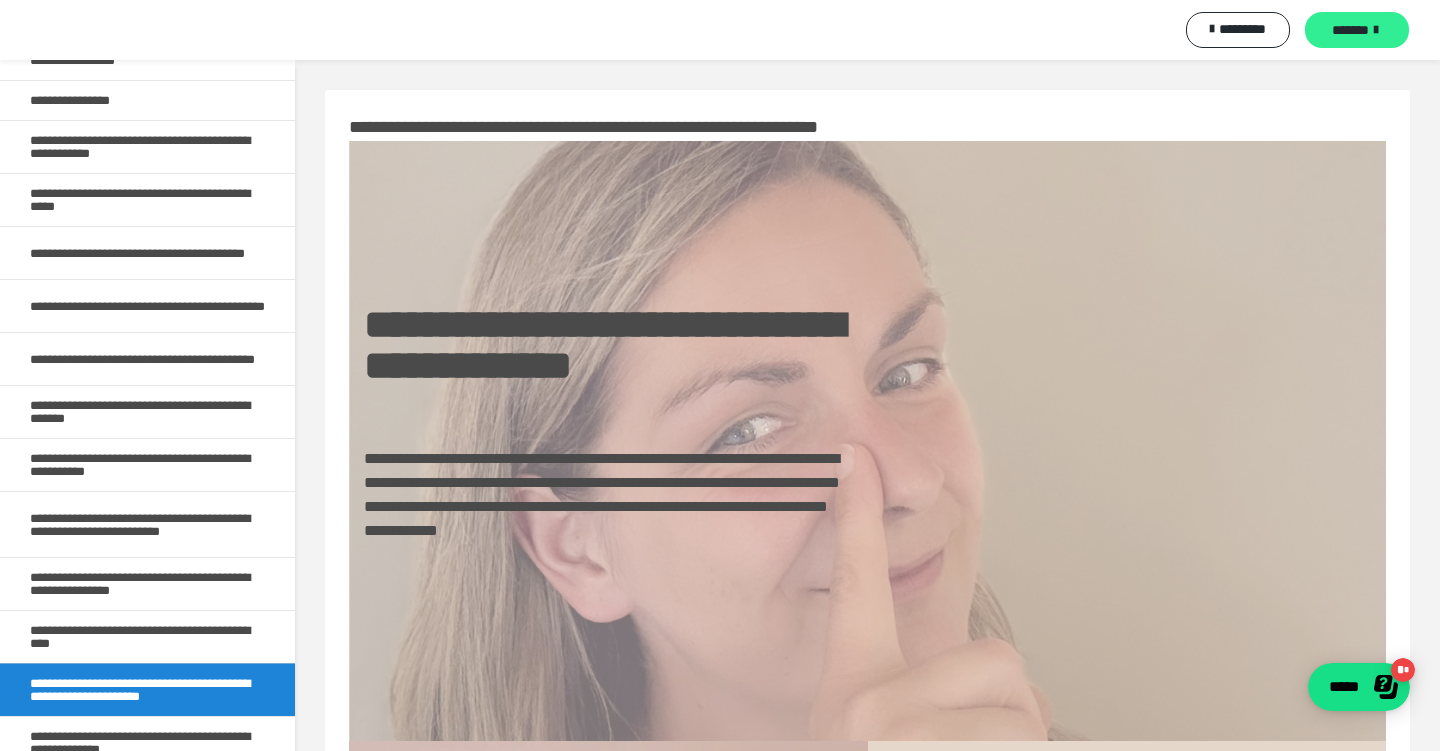 click on "*******" at bounding box center [1350, 30] 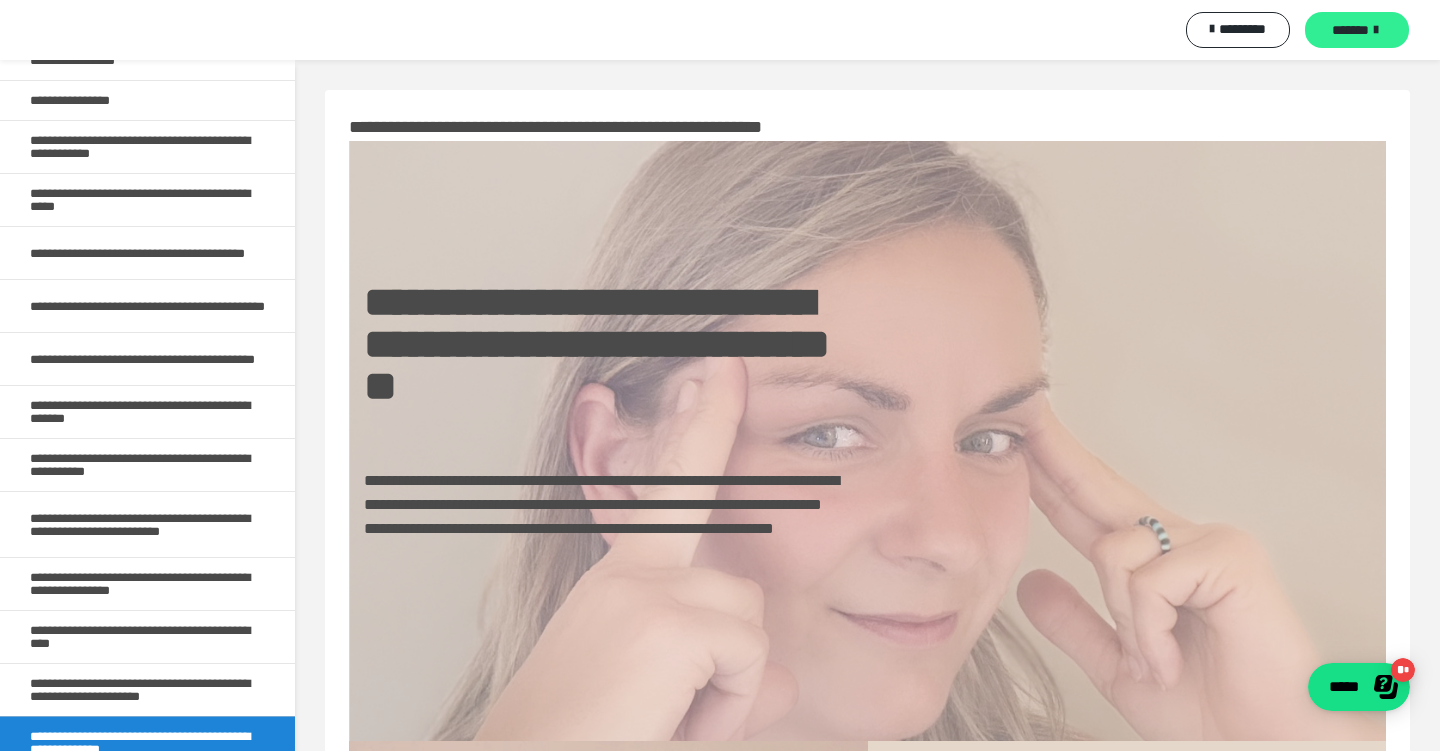 click on "*******" at bounding box center [1350, 30] 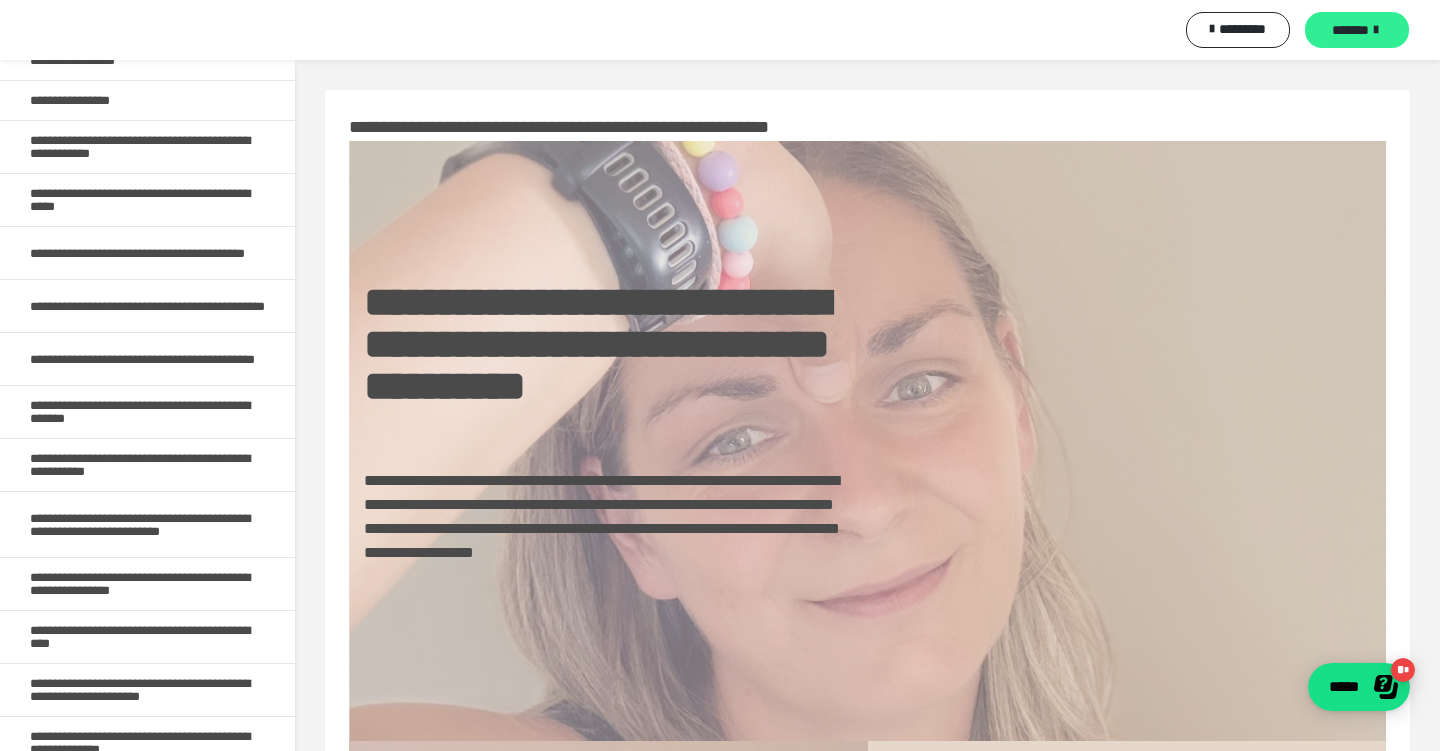 click on "*******" at bounding box center [1350, 30] 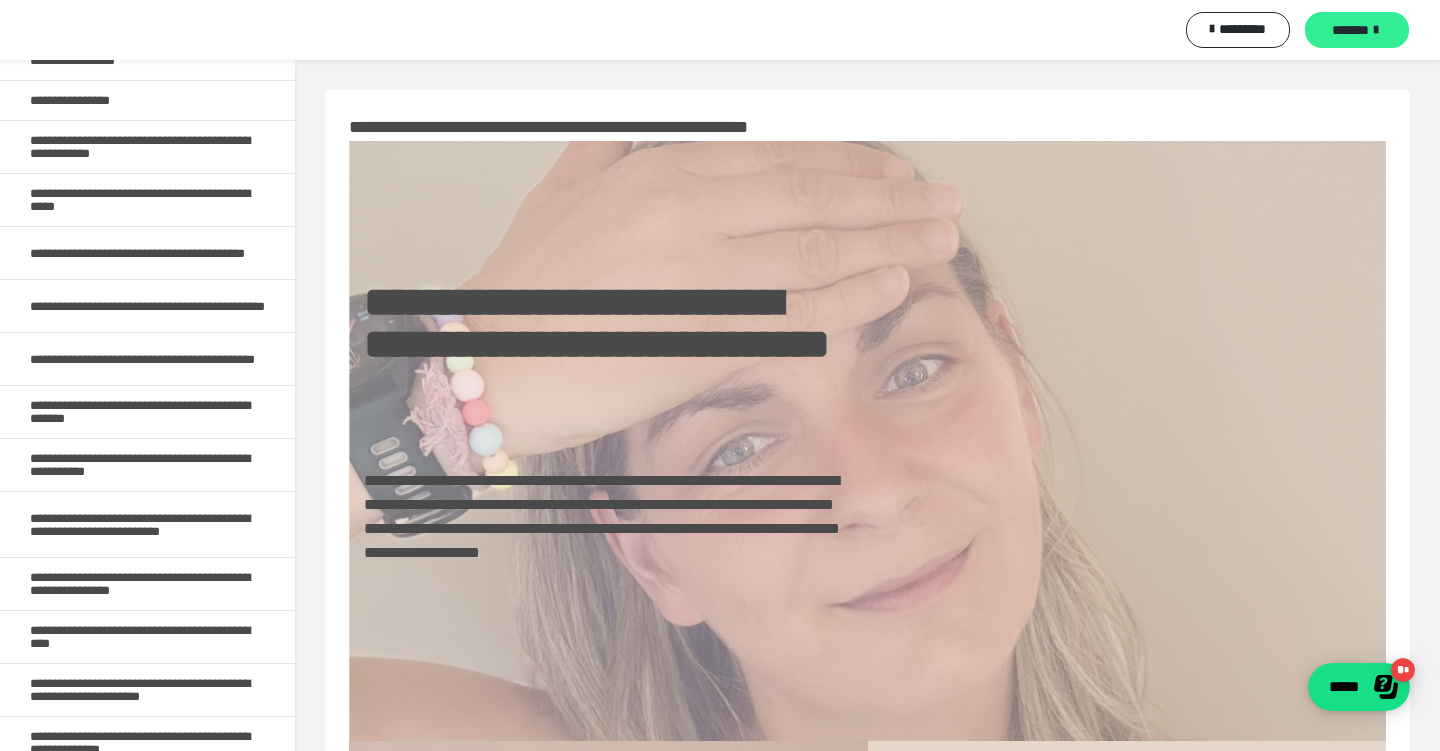 click on "*******" at bounding box center (1350, 30) 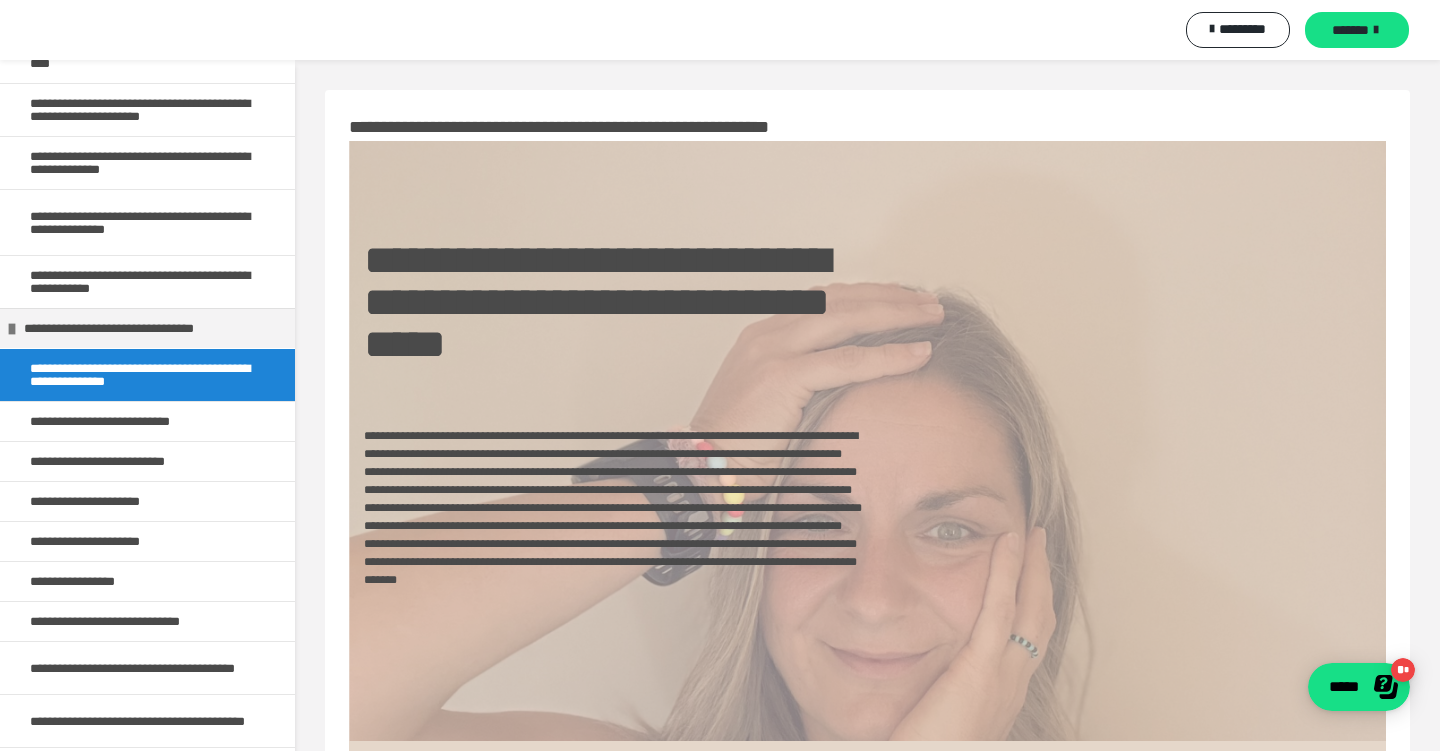 scroll, scrollTop: 822, scrollLeft: 0, axis: vertical 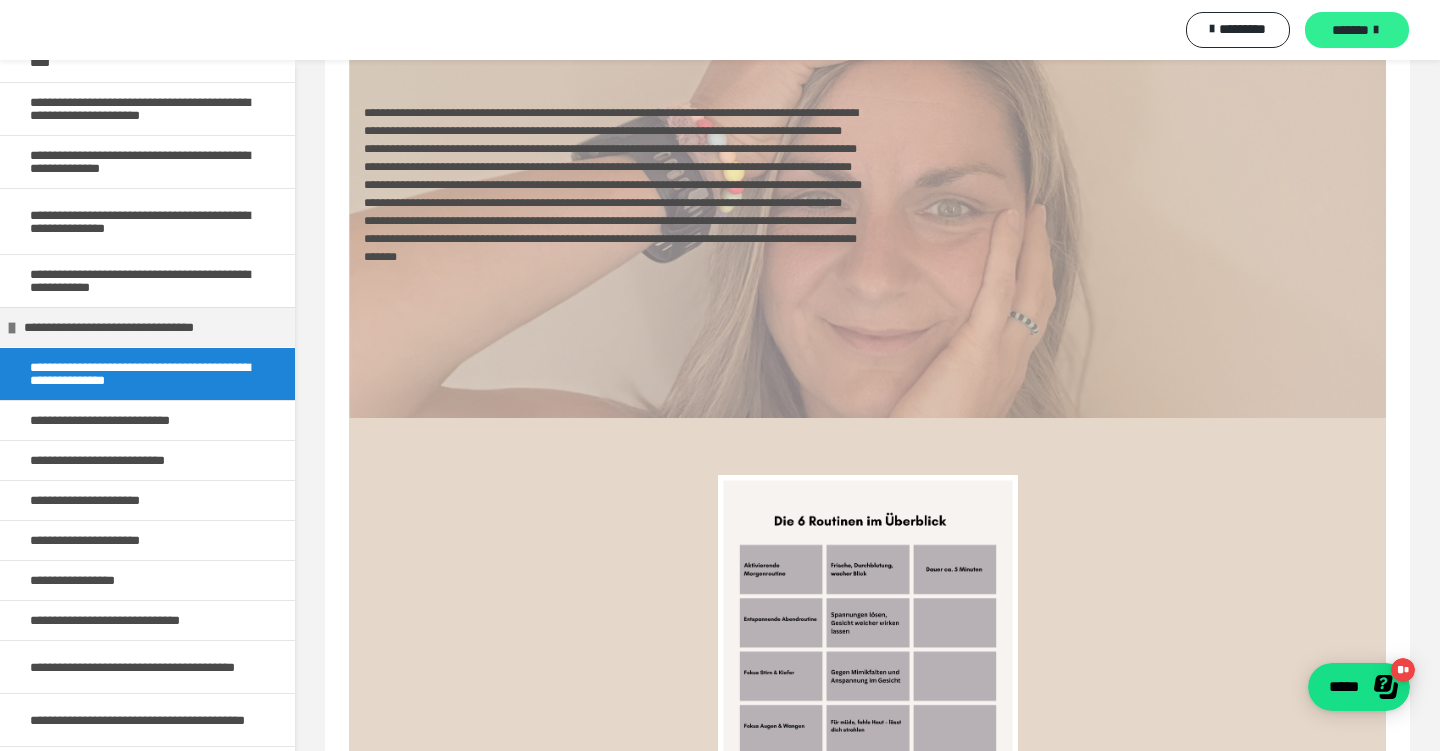 click on "*******" at bounding box center (1350, 30) 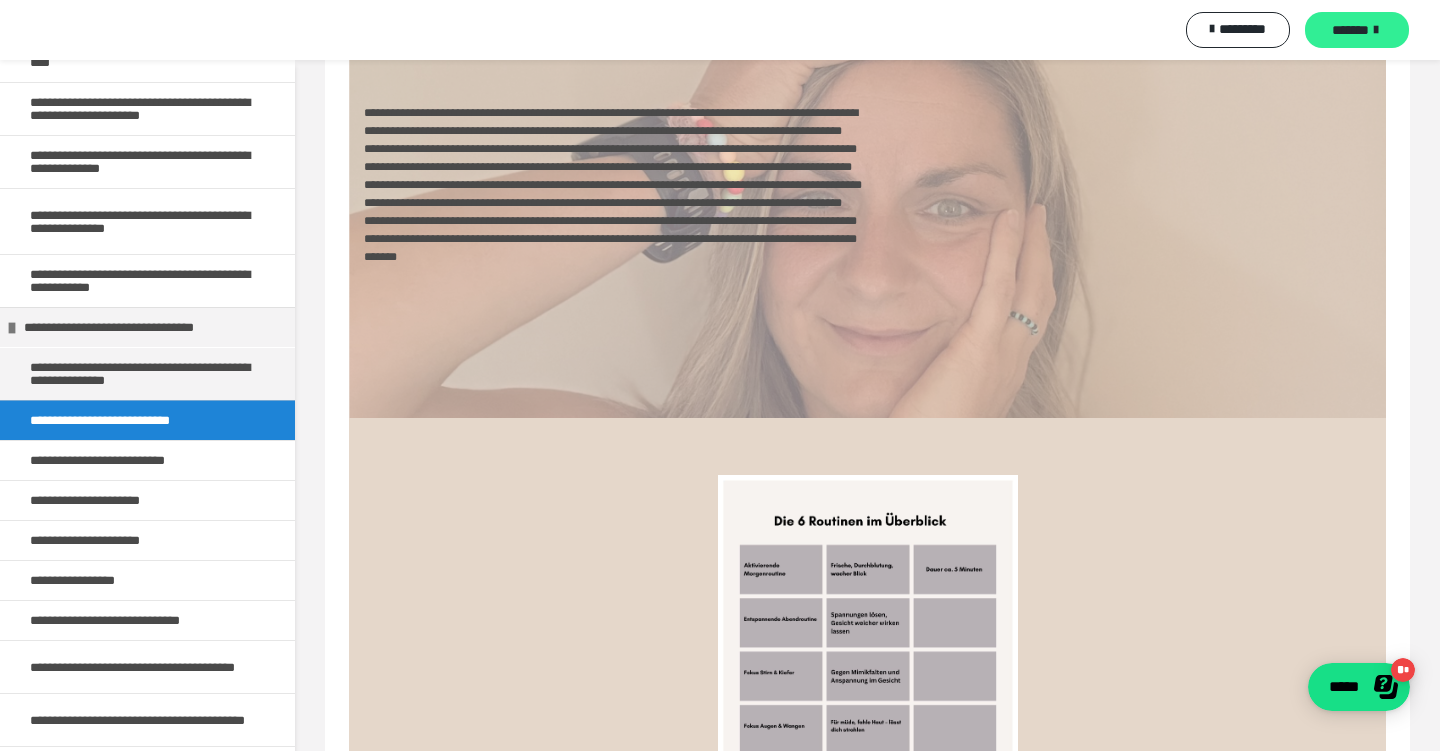 scroll, scrollTop: 0, scrollLeft: 0, axis: both 